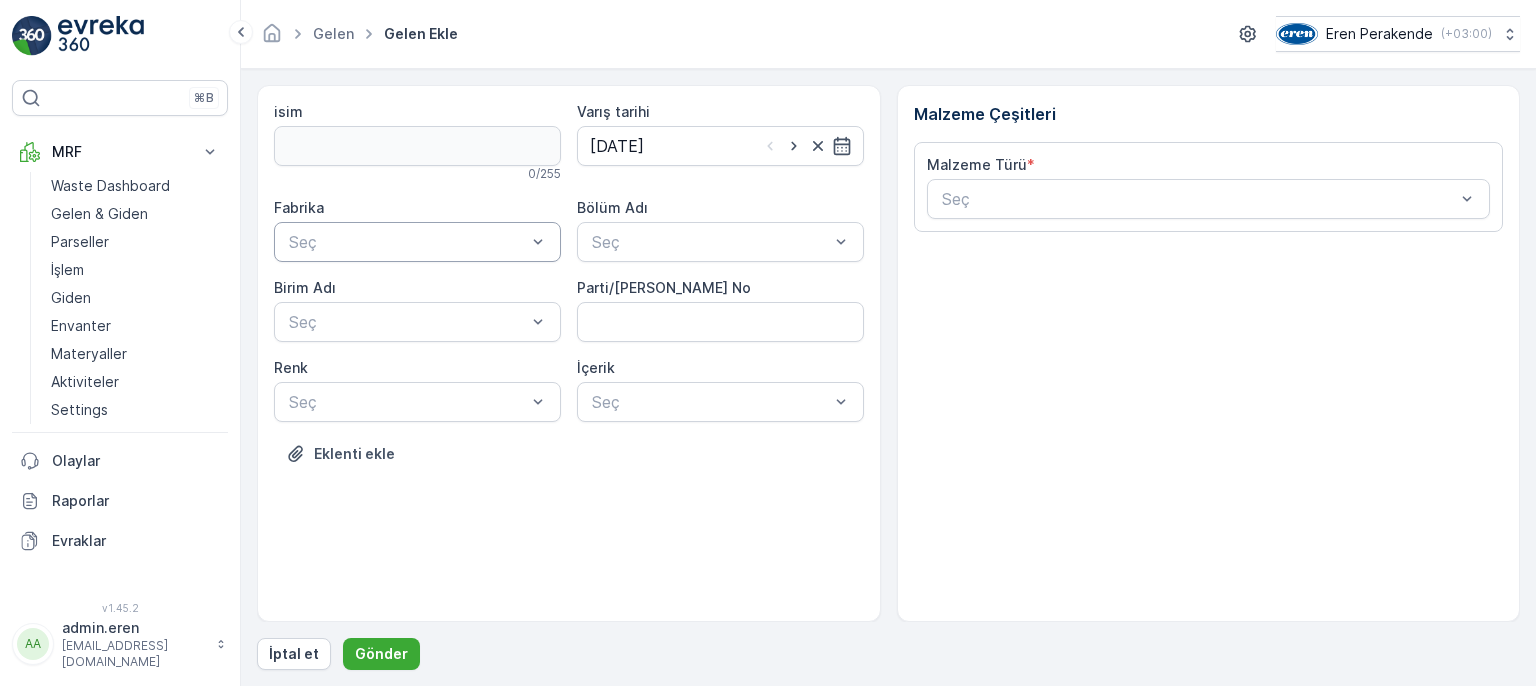 scroll, scrollTop: 0, scrollLeft: 0, axis: both 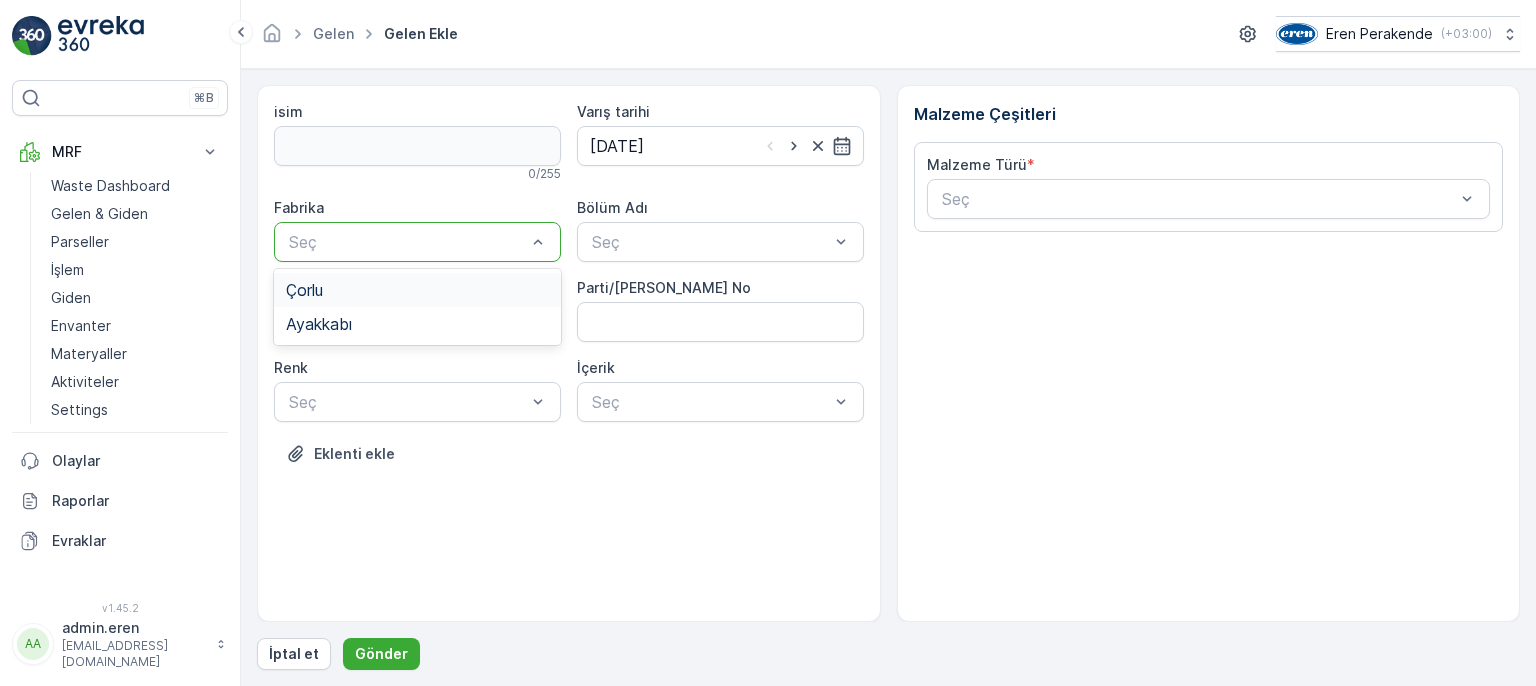drag, startPoint x: 338, startPoint y: 292, endPoint x: 352, endPoint y: 284, distance: 16.124516 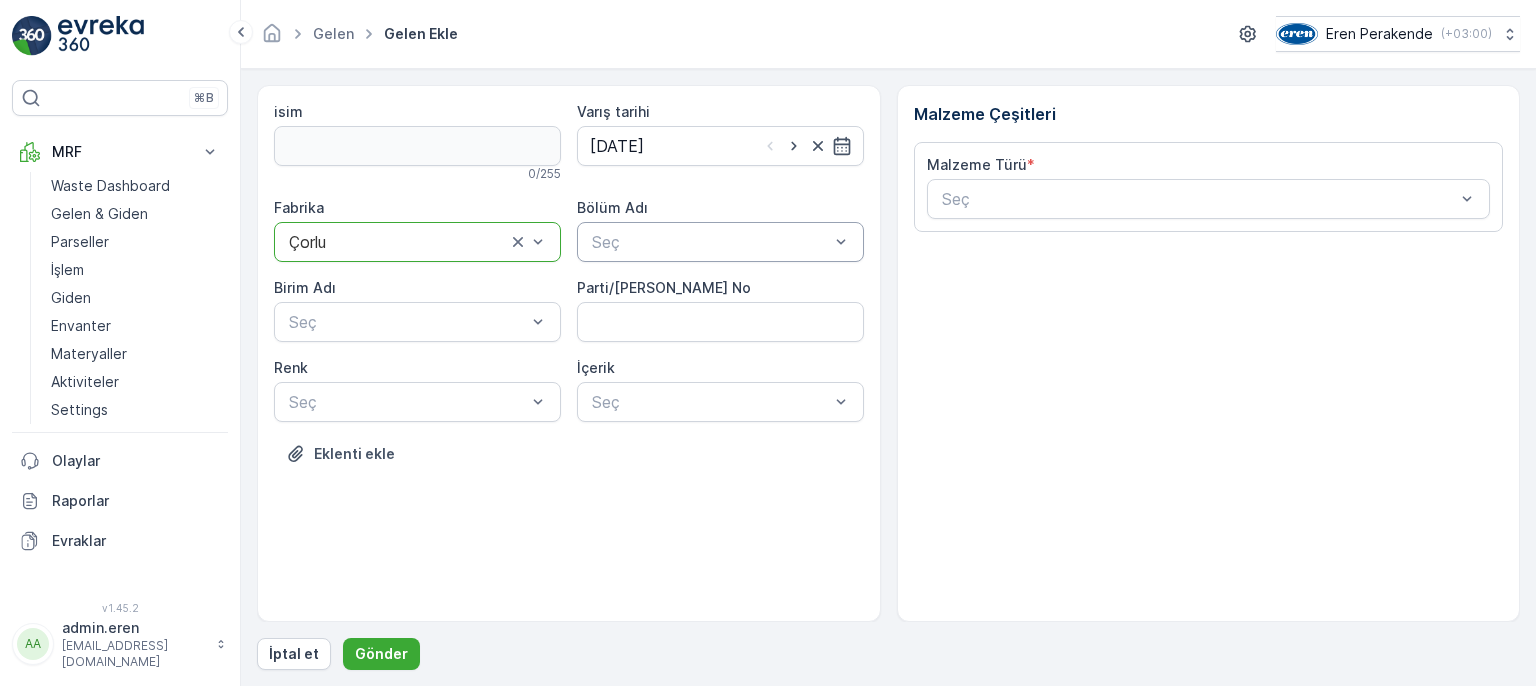 click at bounding box center (841, 242) 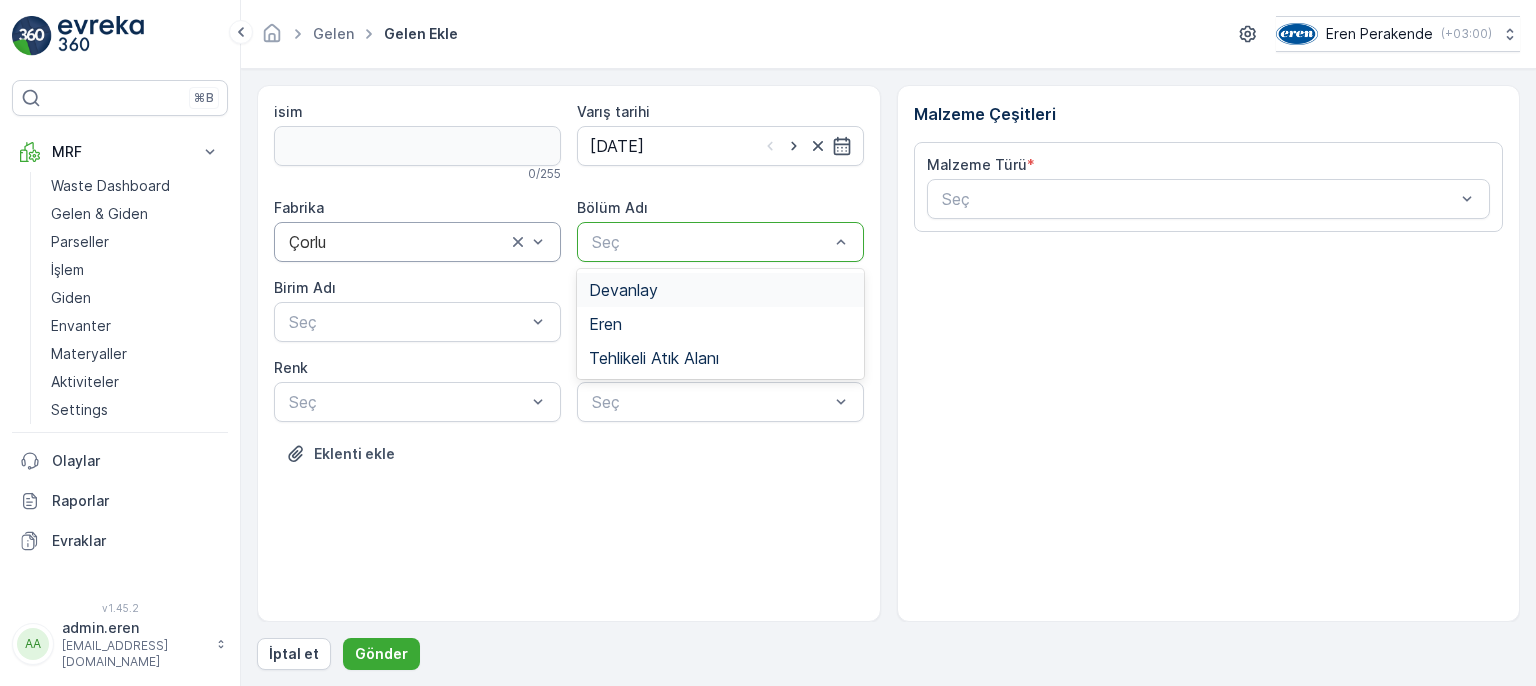 click on "Devanlay" at bounding box center [623, 290] 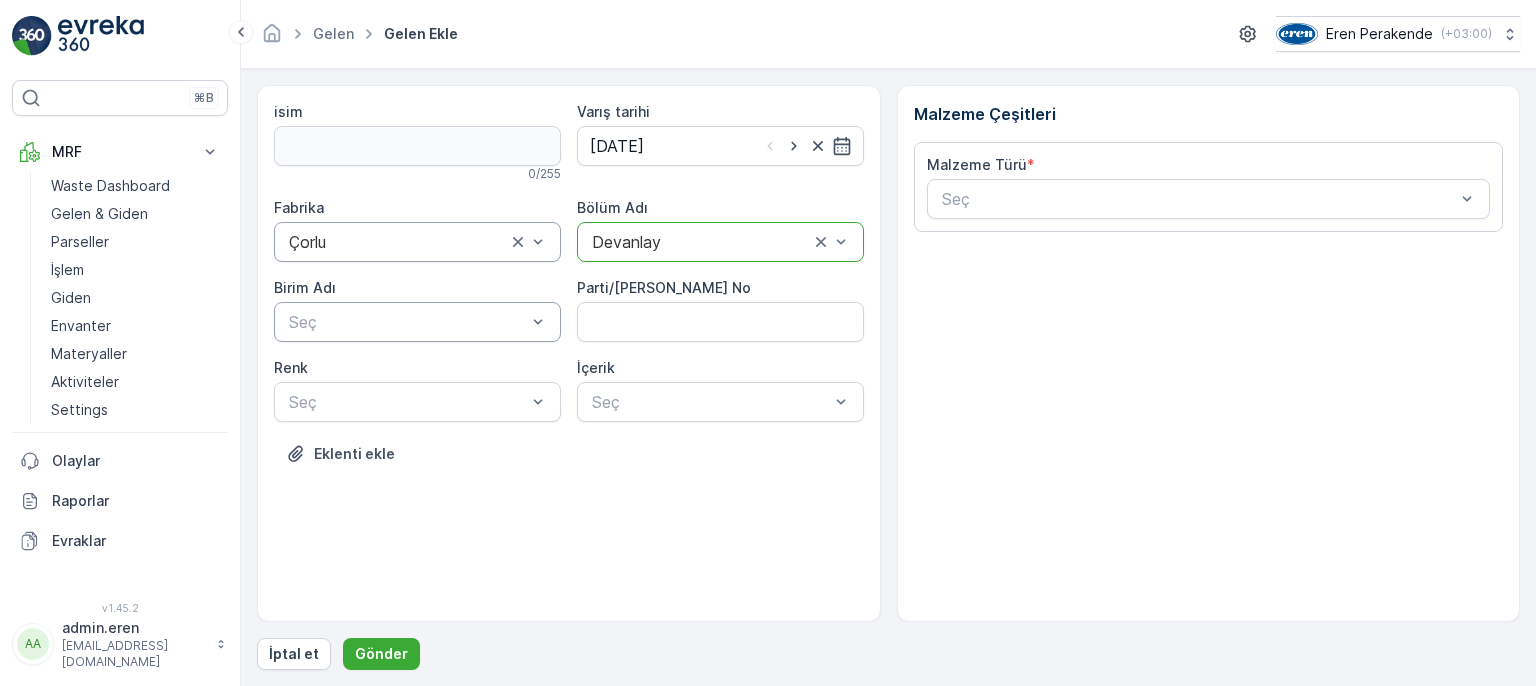 click at bounding box center (407, 322) 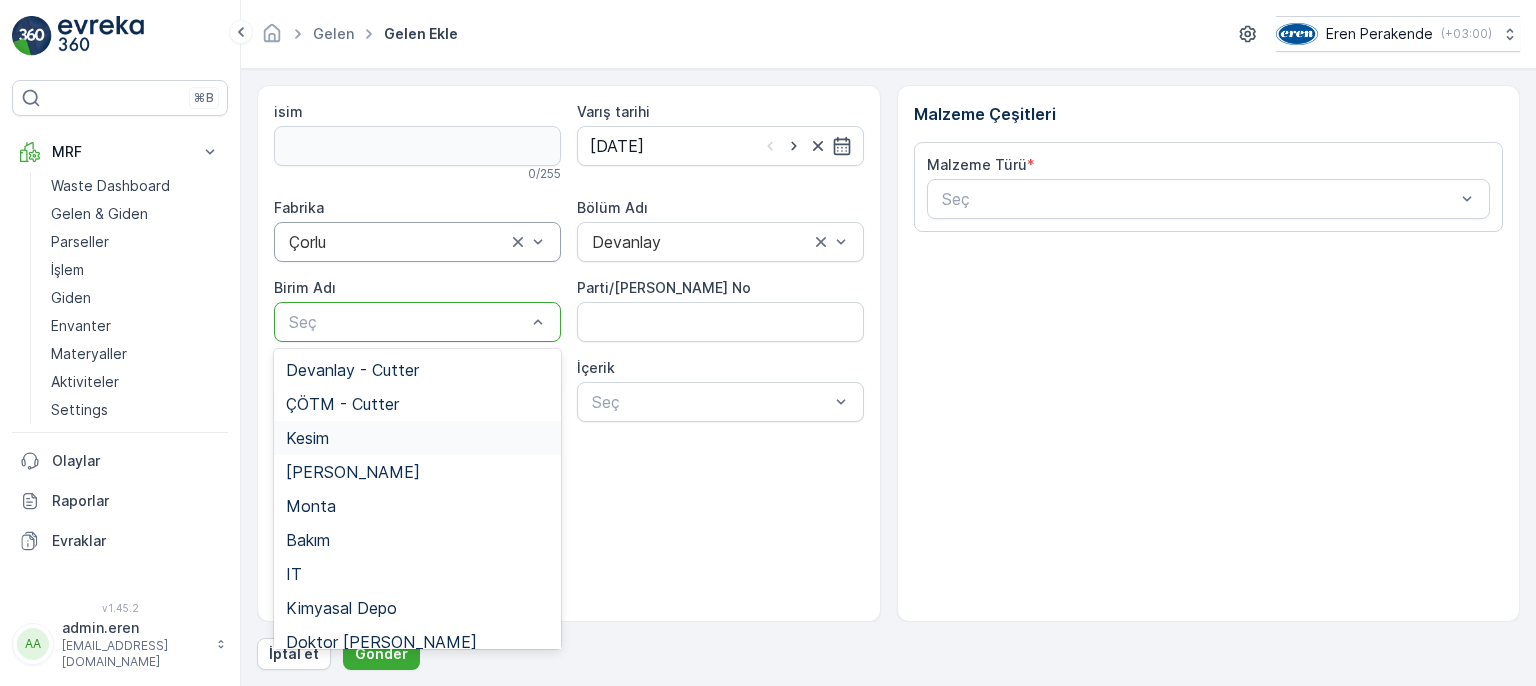 click on "Kesim" at bounding box center [417, 438] 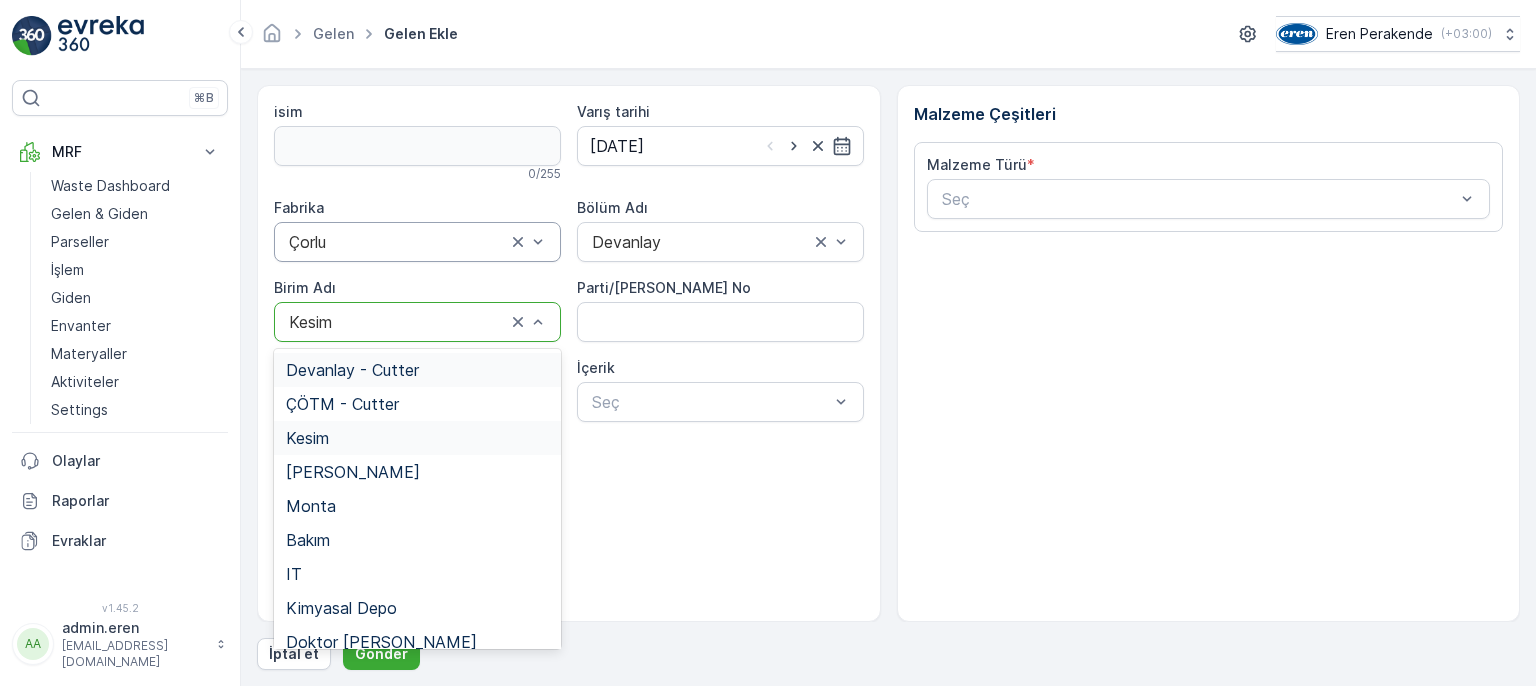 click on "Devanlay  - Cutter" at bounding box center [352, 370] 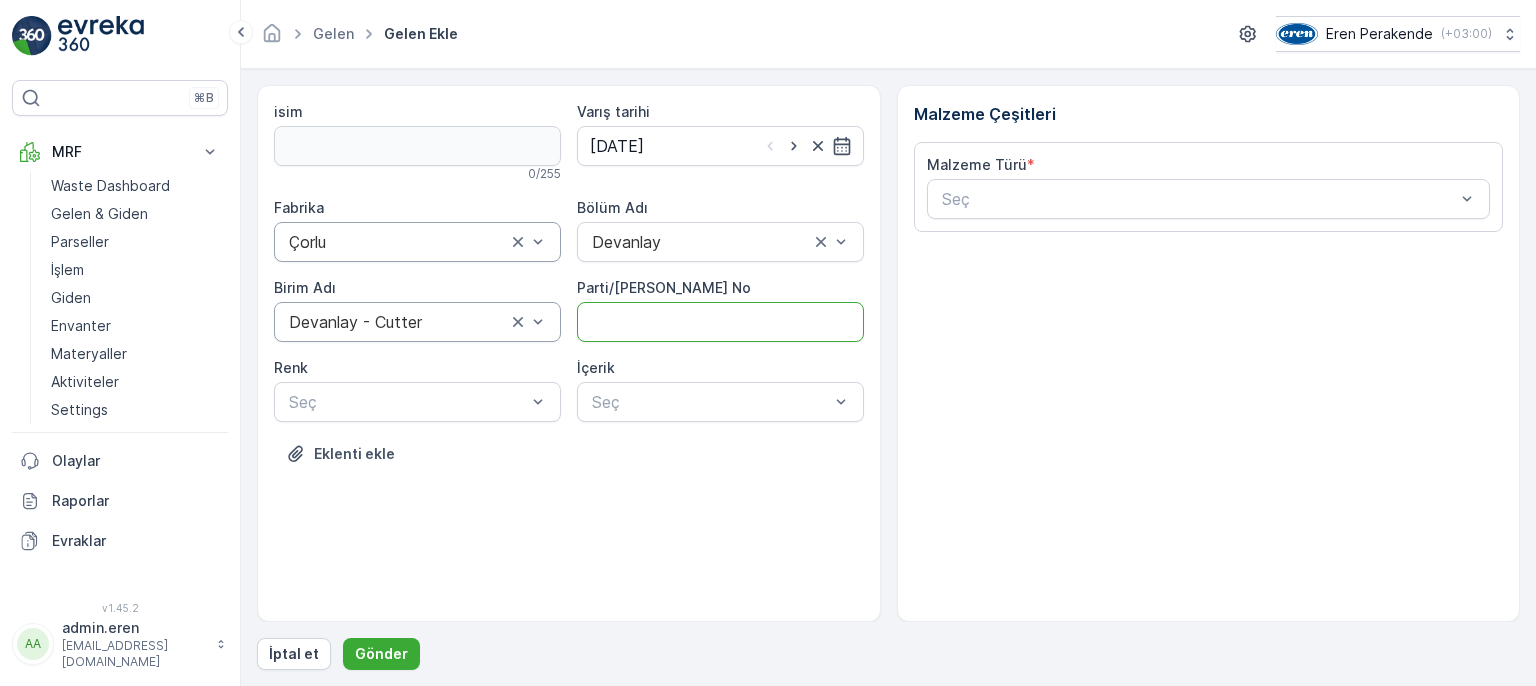 click on "Parti/[PERSON_NAME] No" at bounding box center [720, 322] 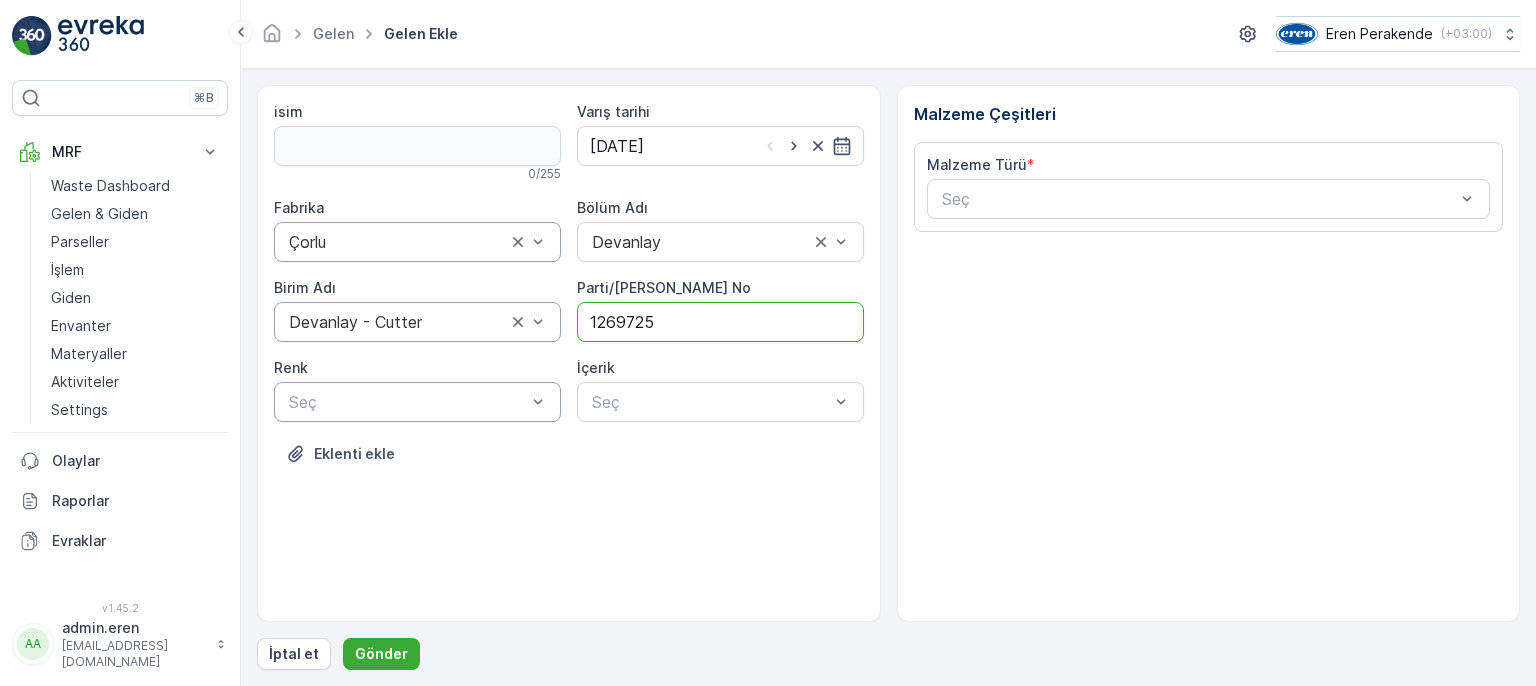 type on "1269725" 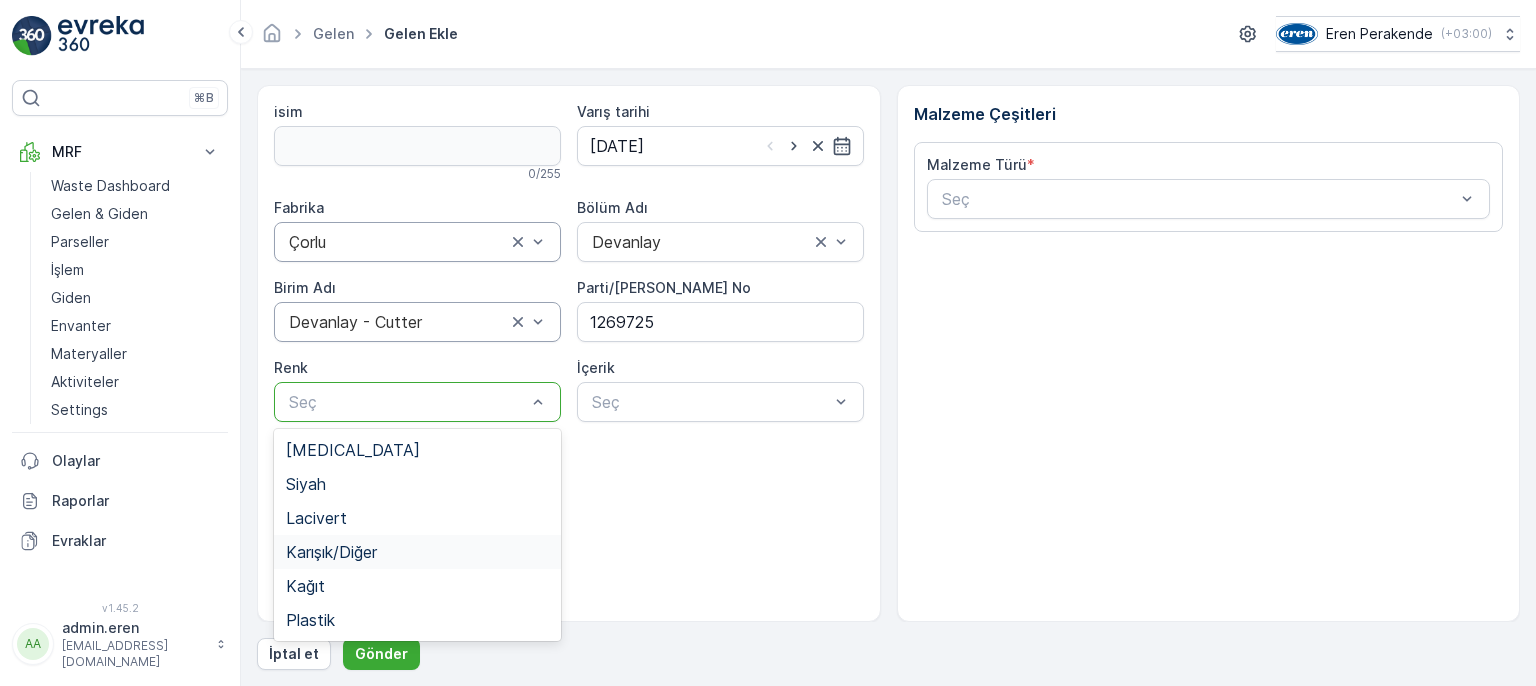 click on "Karışık/Diğer" at bounding box center (331, 552) 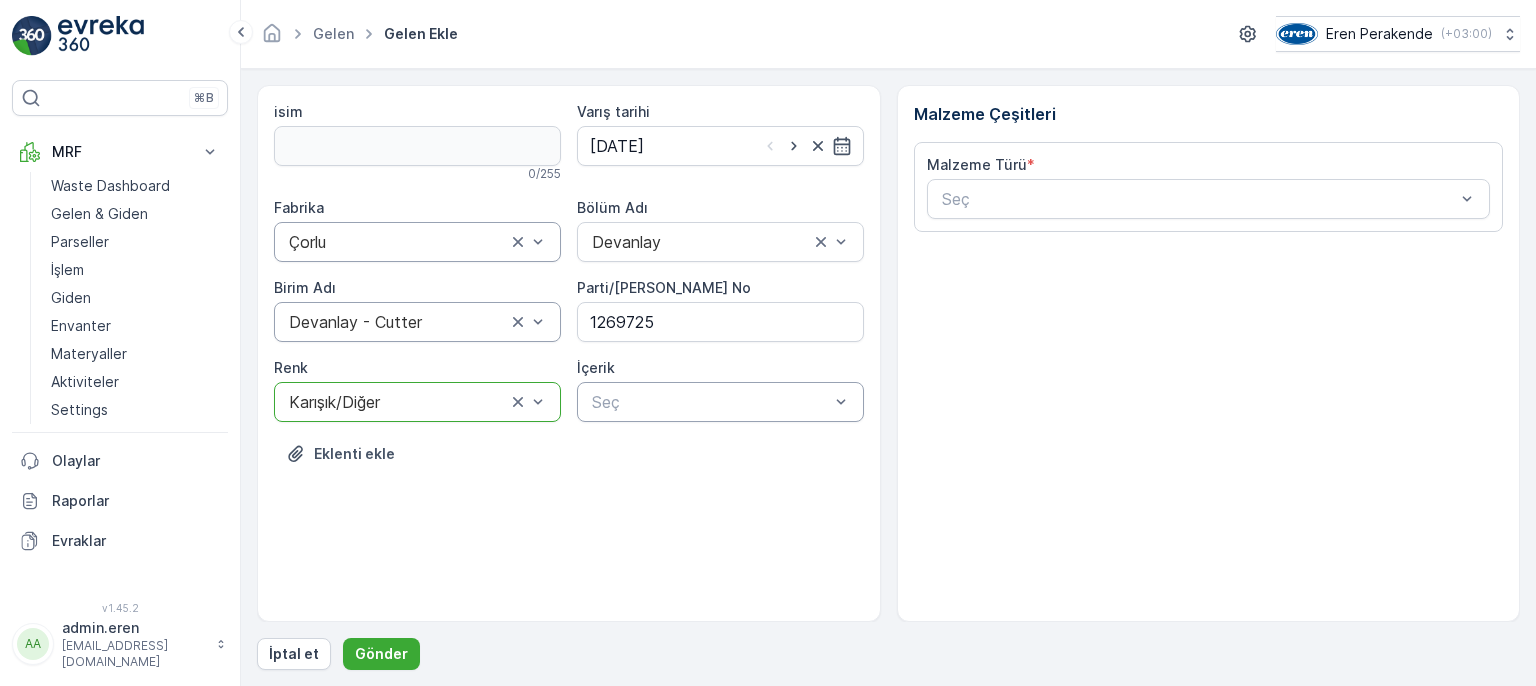 click at bounding box center (710, 402) 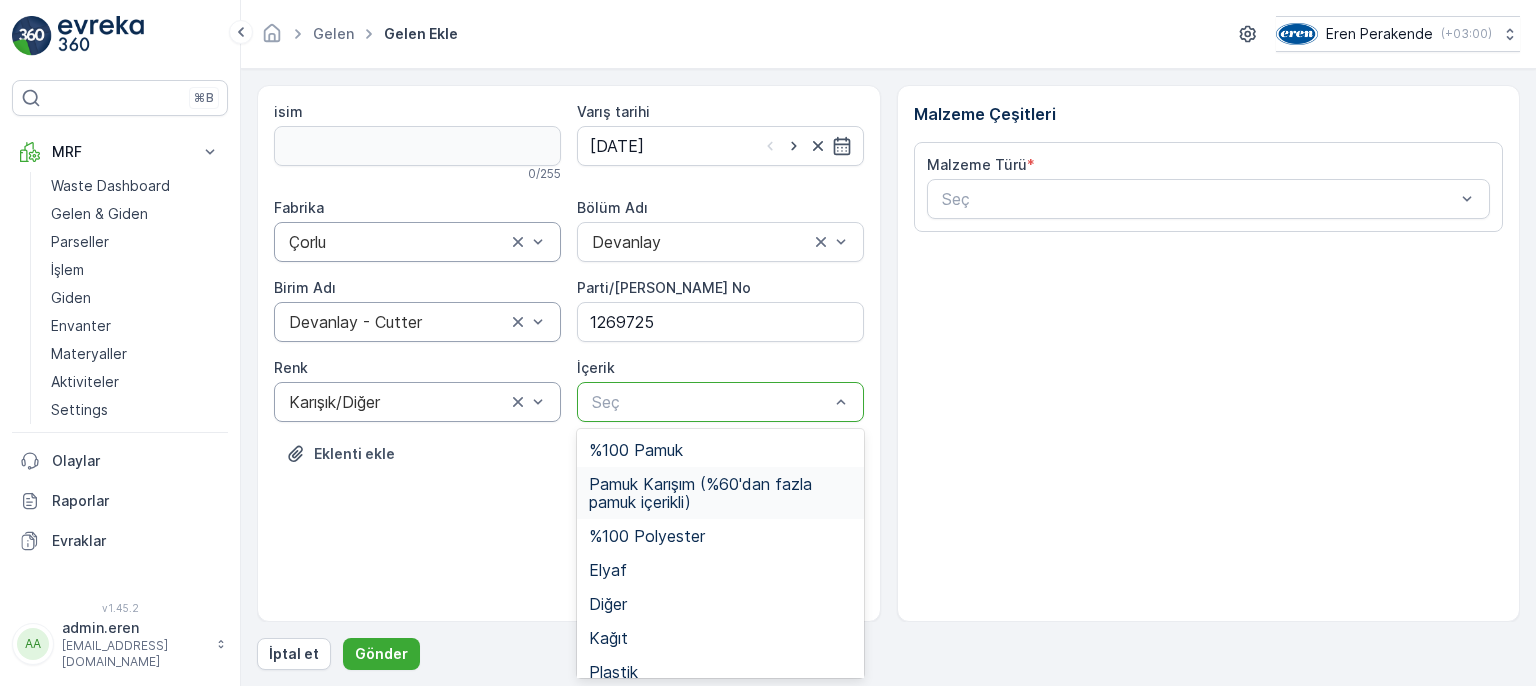 click on "Pamuk Karışım (%60'dan fazla pamuk içerikli)" at bounding box center [720, 493] 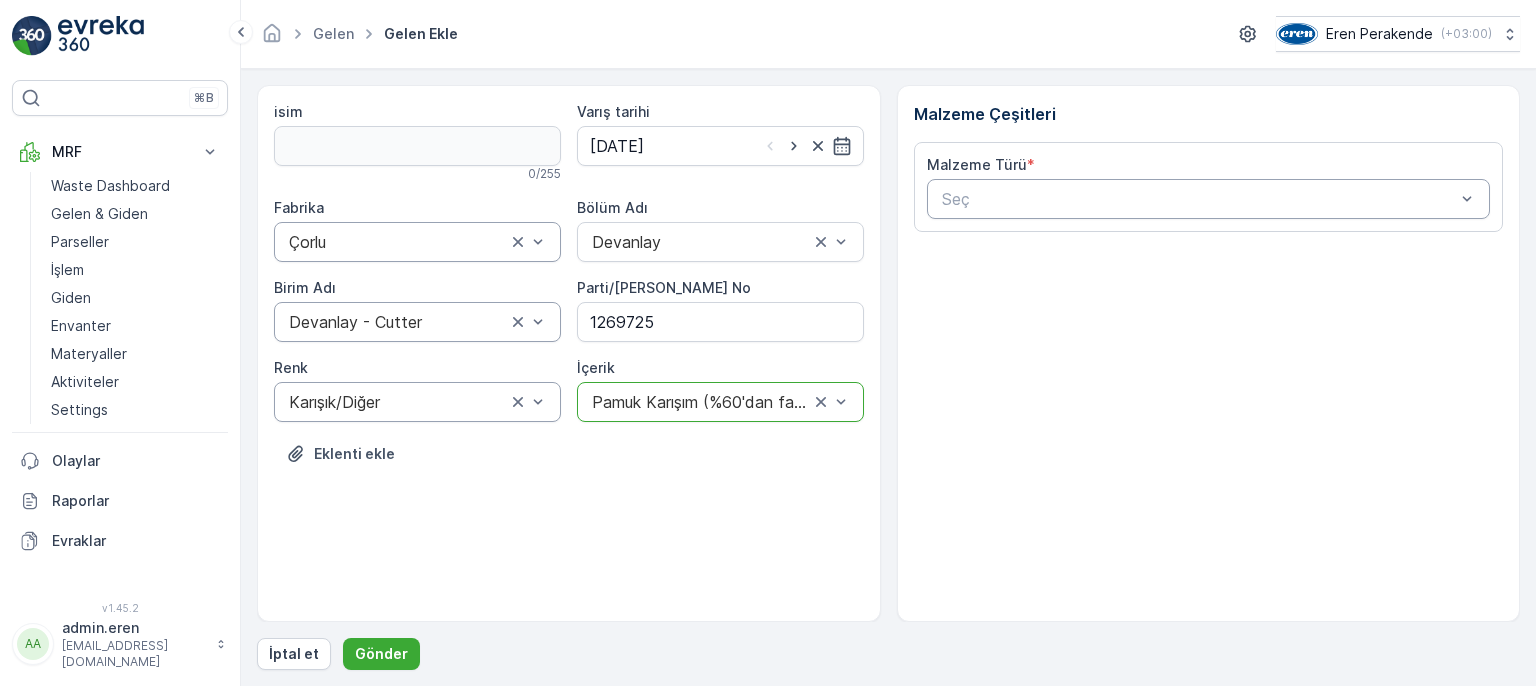 click at bounding box center (1199, 199) 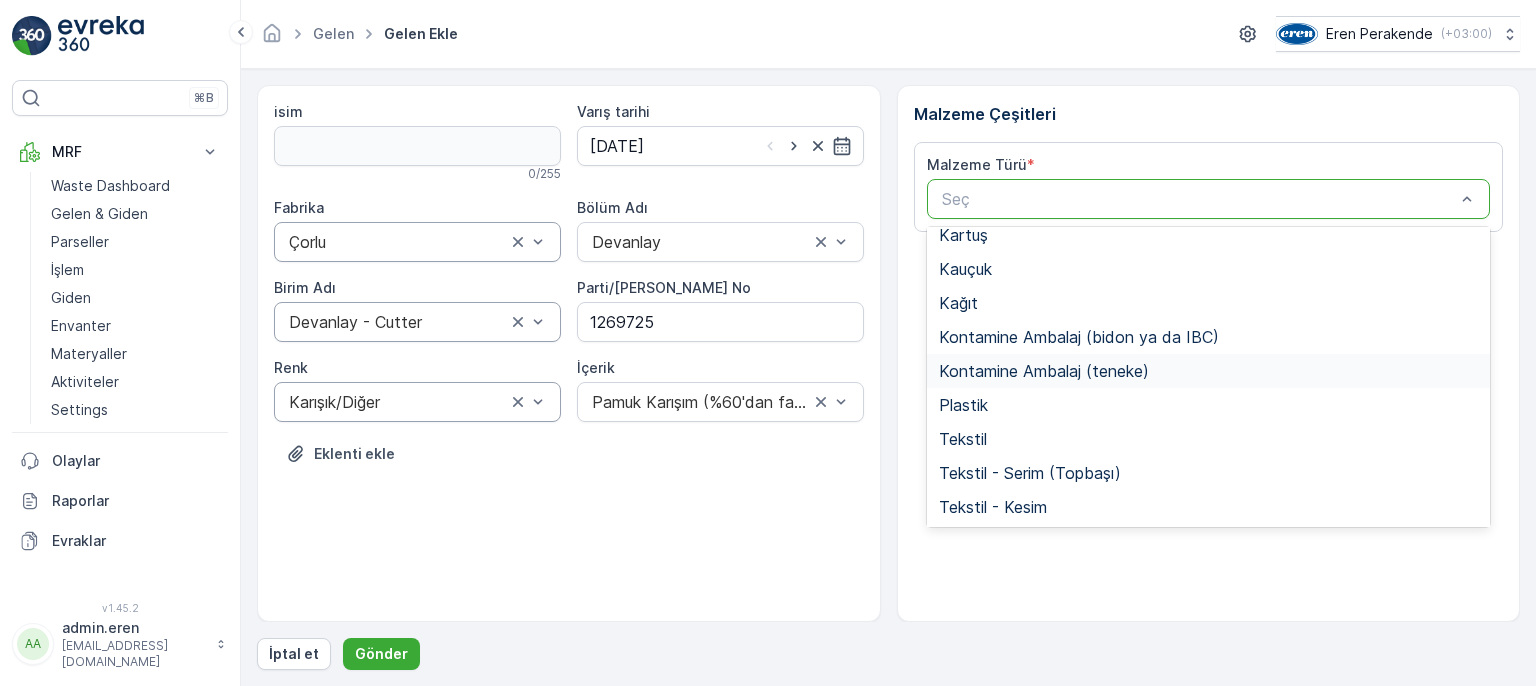 scroll, scrollTop: 388, scrollLeft: 0, axis: vertical 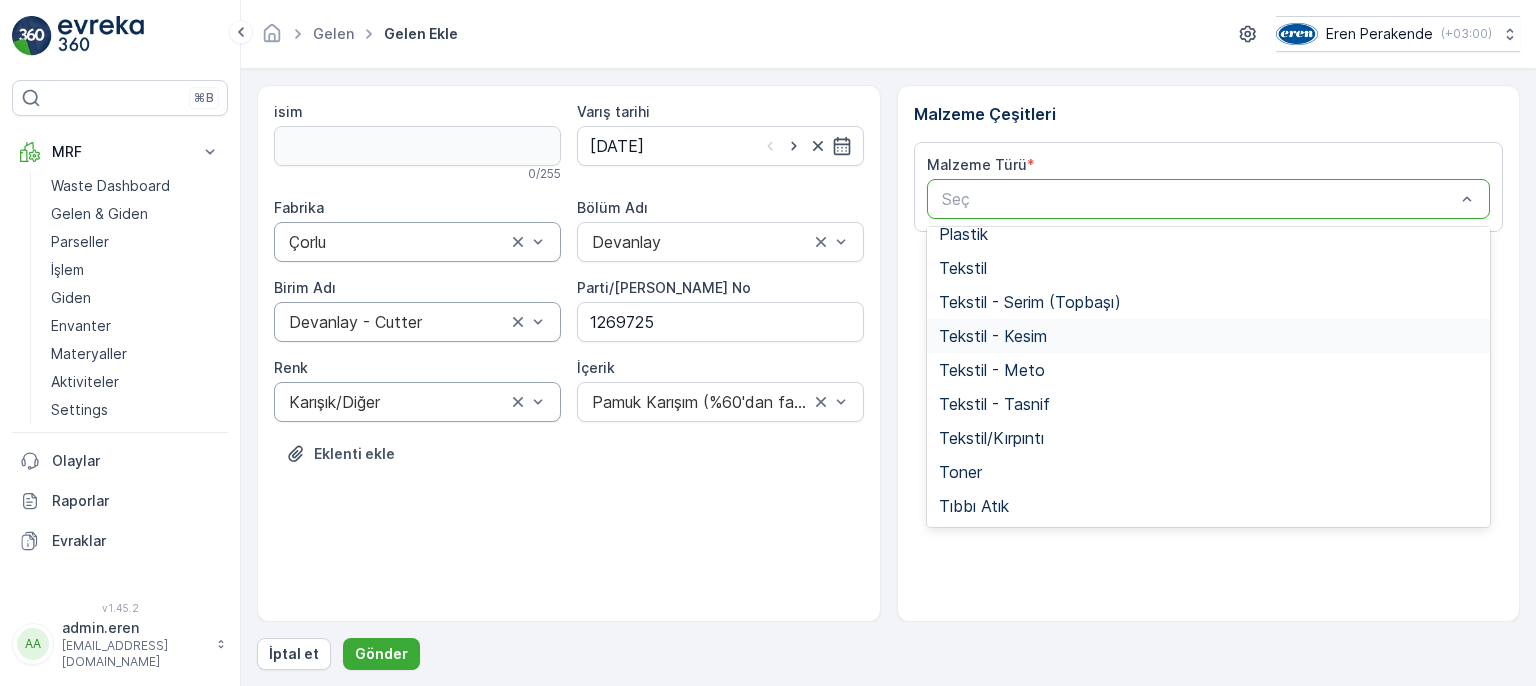 click on "Tekstil - Kesim" at bounding box center [993, 336] 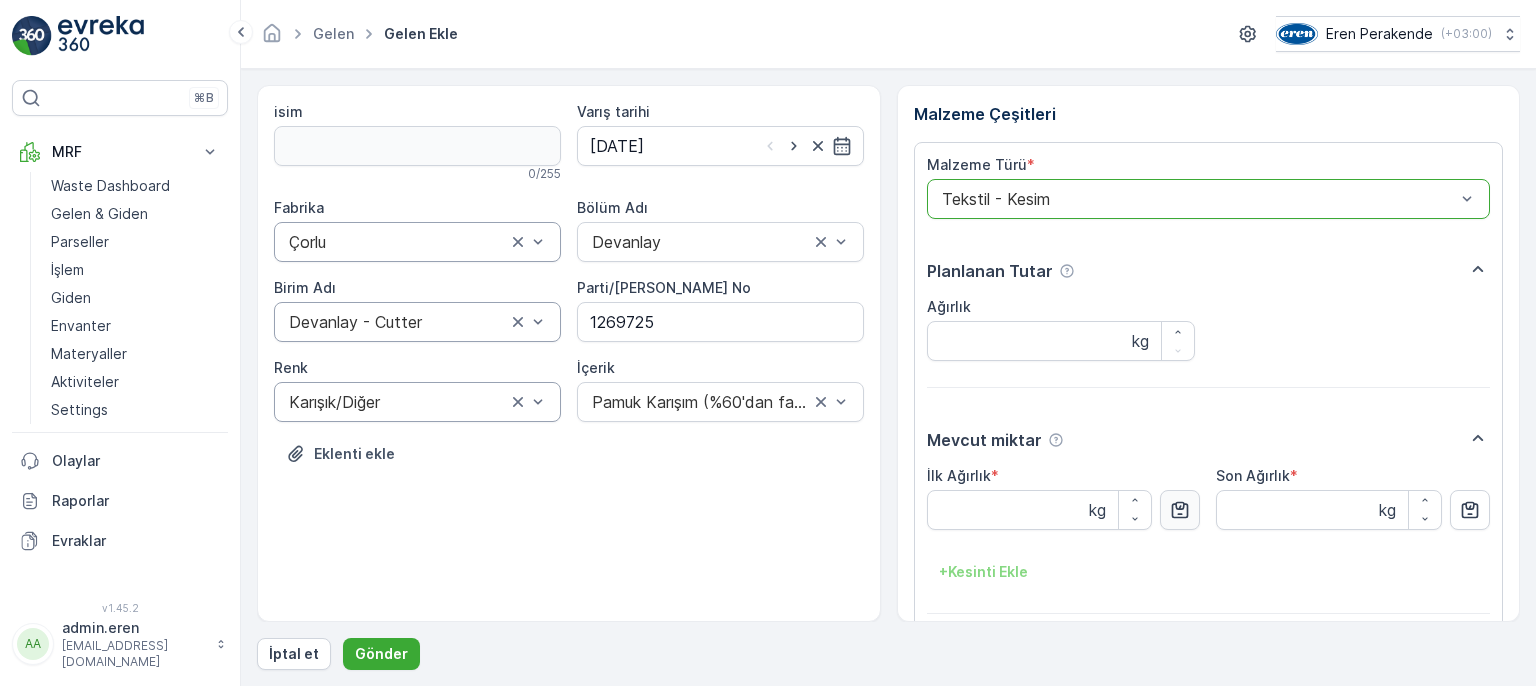 click 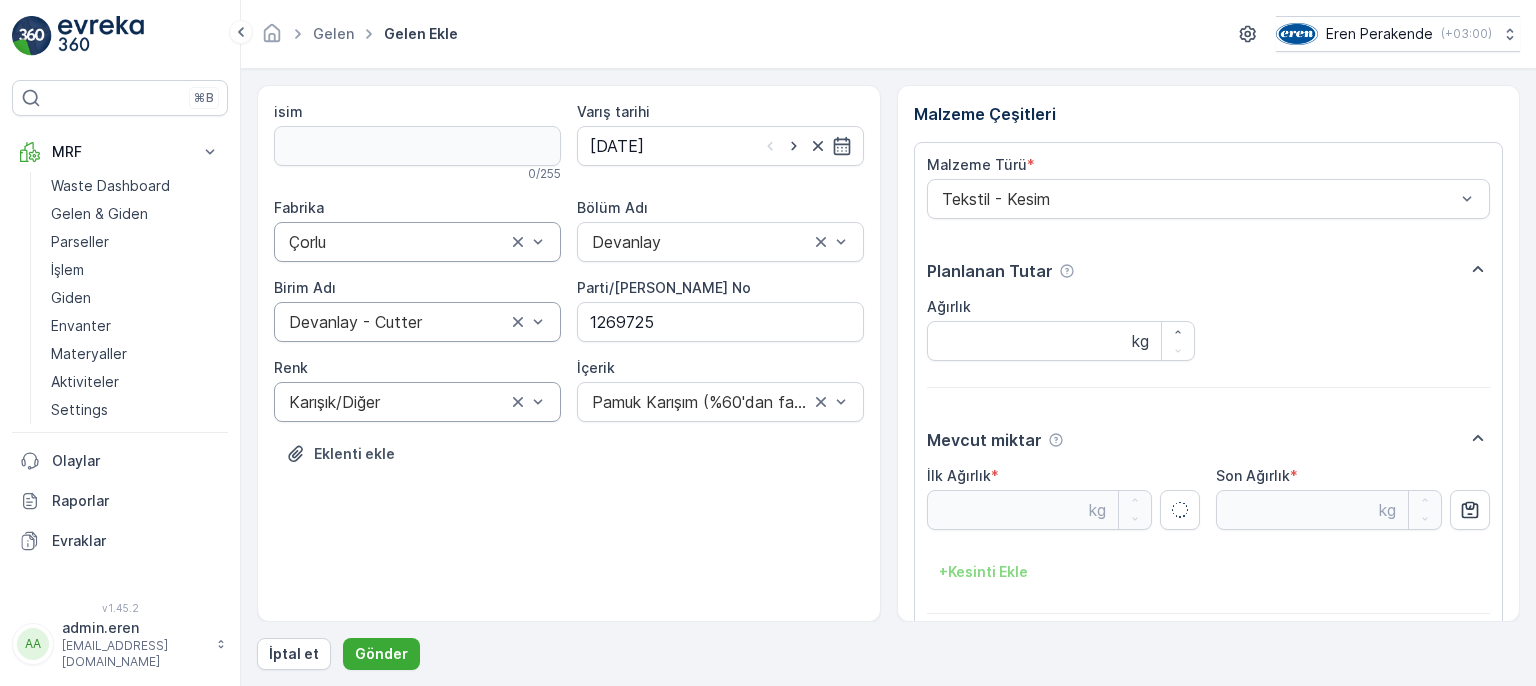 type on "22.12" 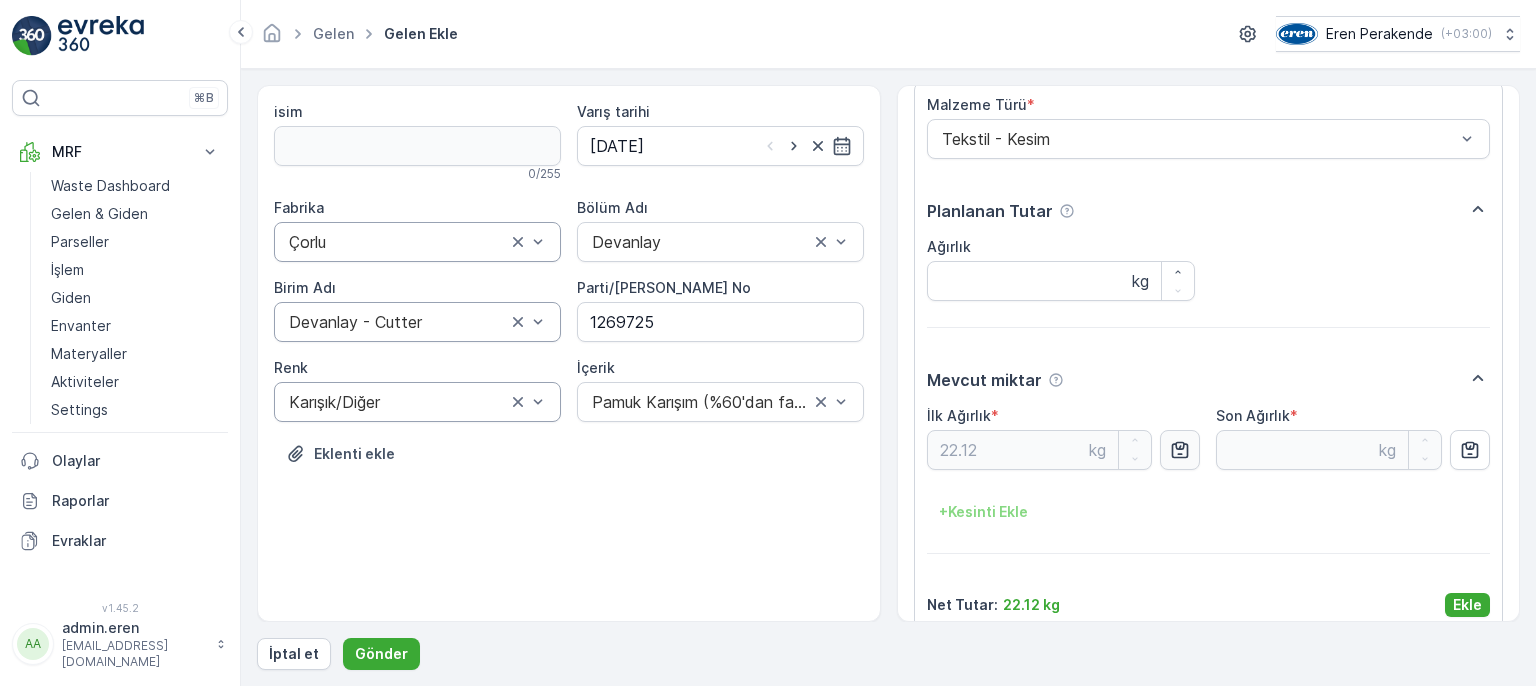 scroll, scrollTop: 84, scrollLeft: 0, axis: vertical 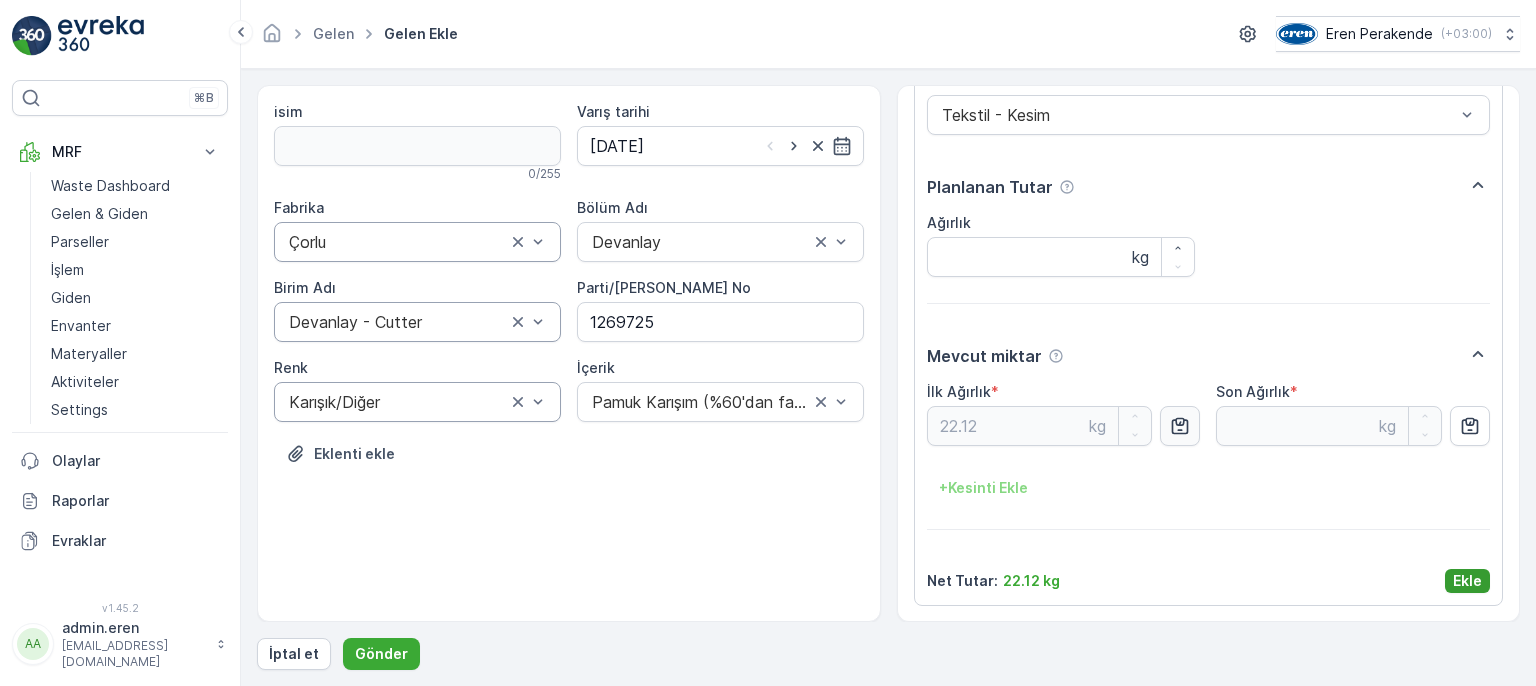 click on "Ekle" at bounding box center (1467, 581) 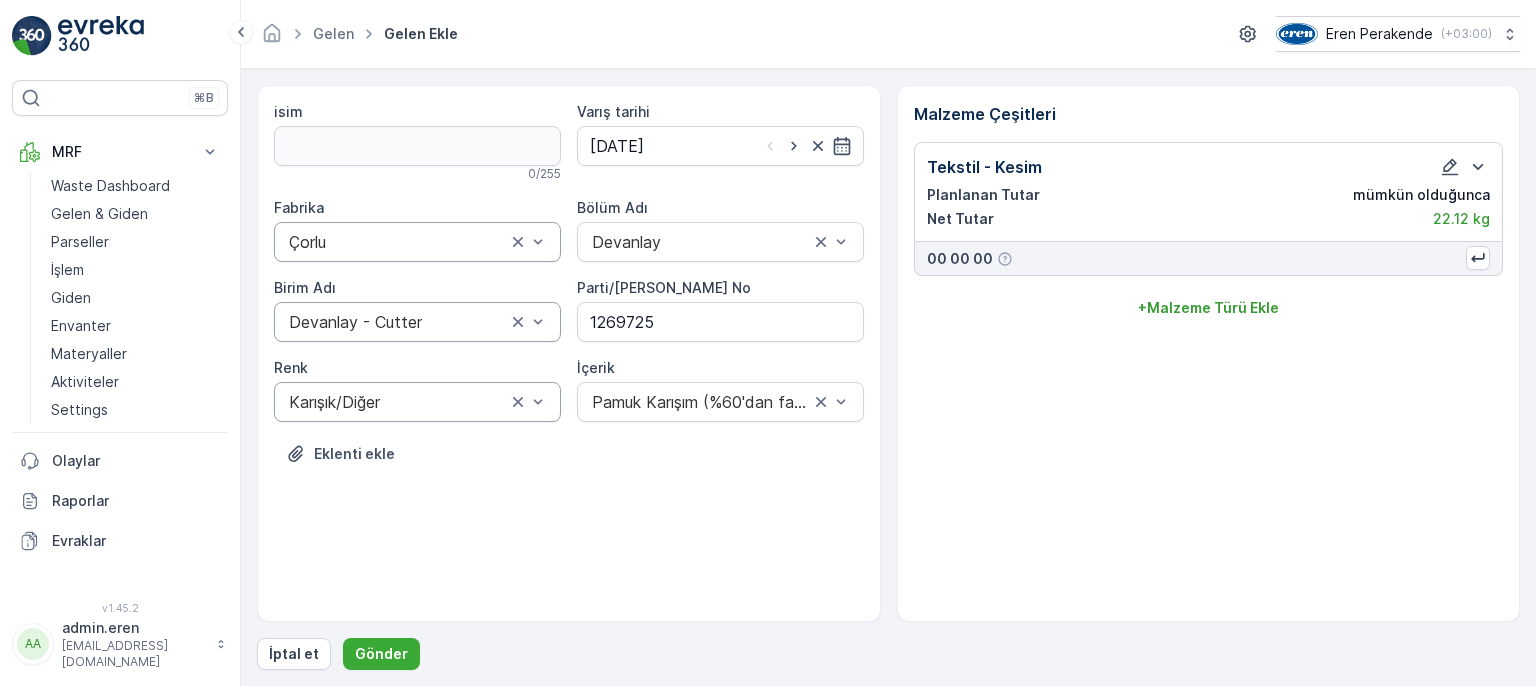 scroll, scrollTop: 0, scrollLeft: 0, axis: both 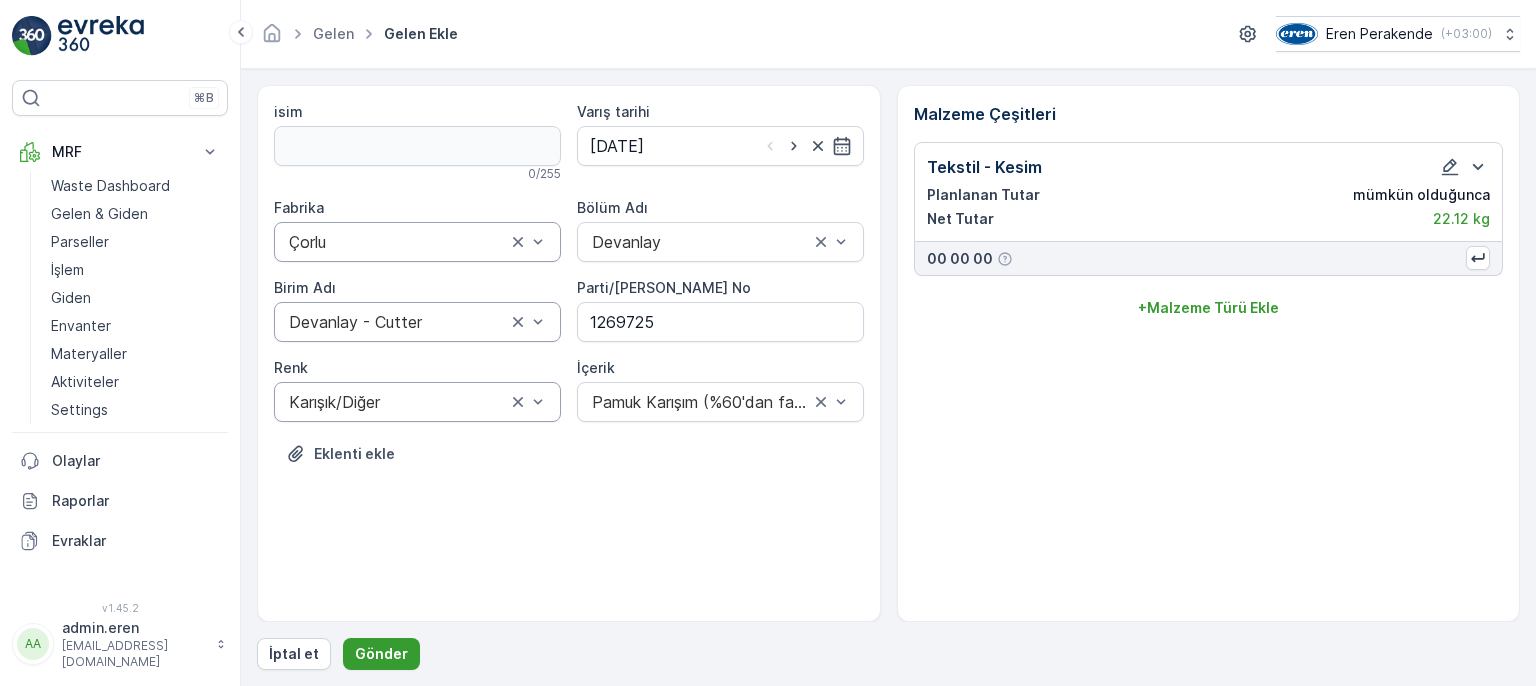 click on "Gönder" at bounding box center [381, 654] 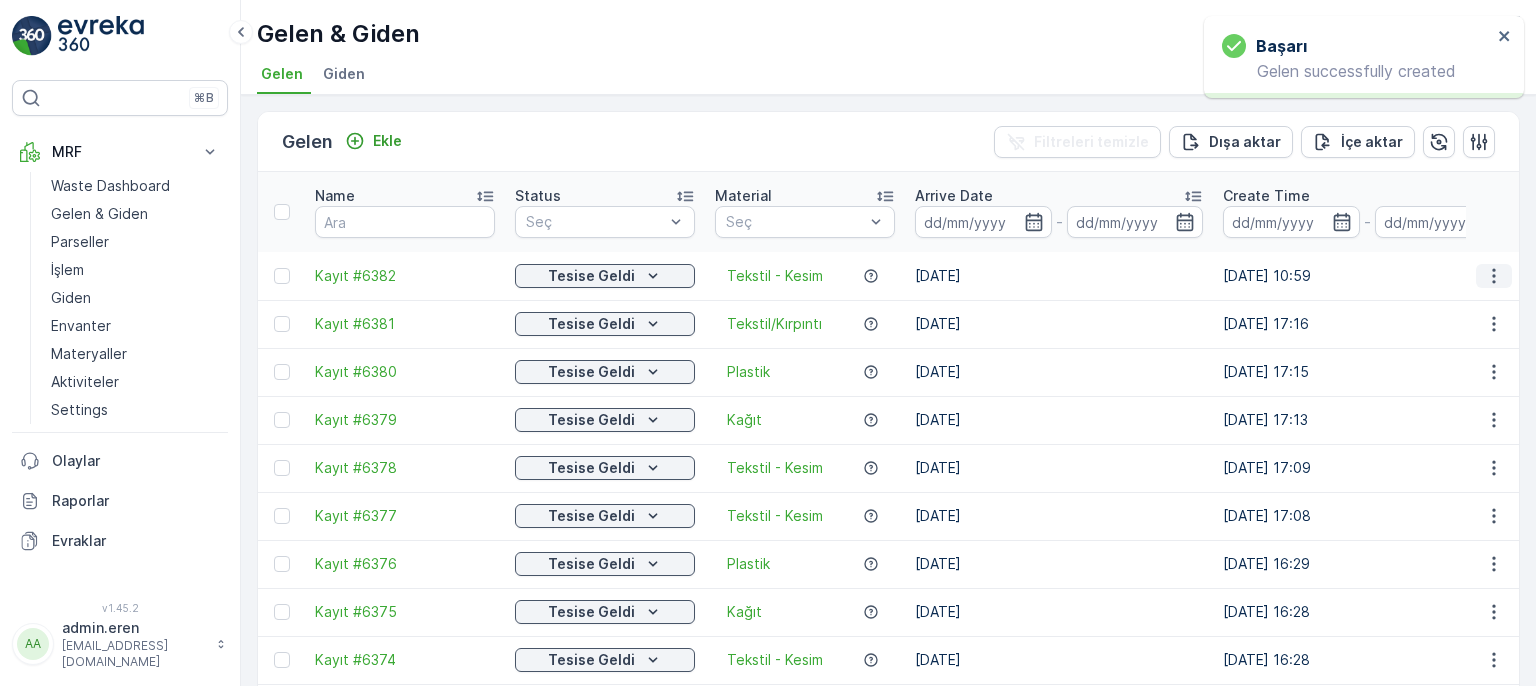 click 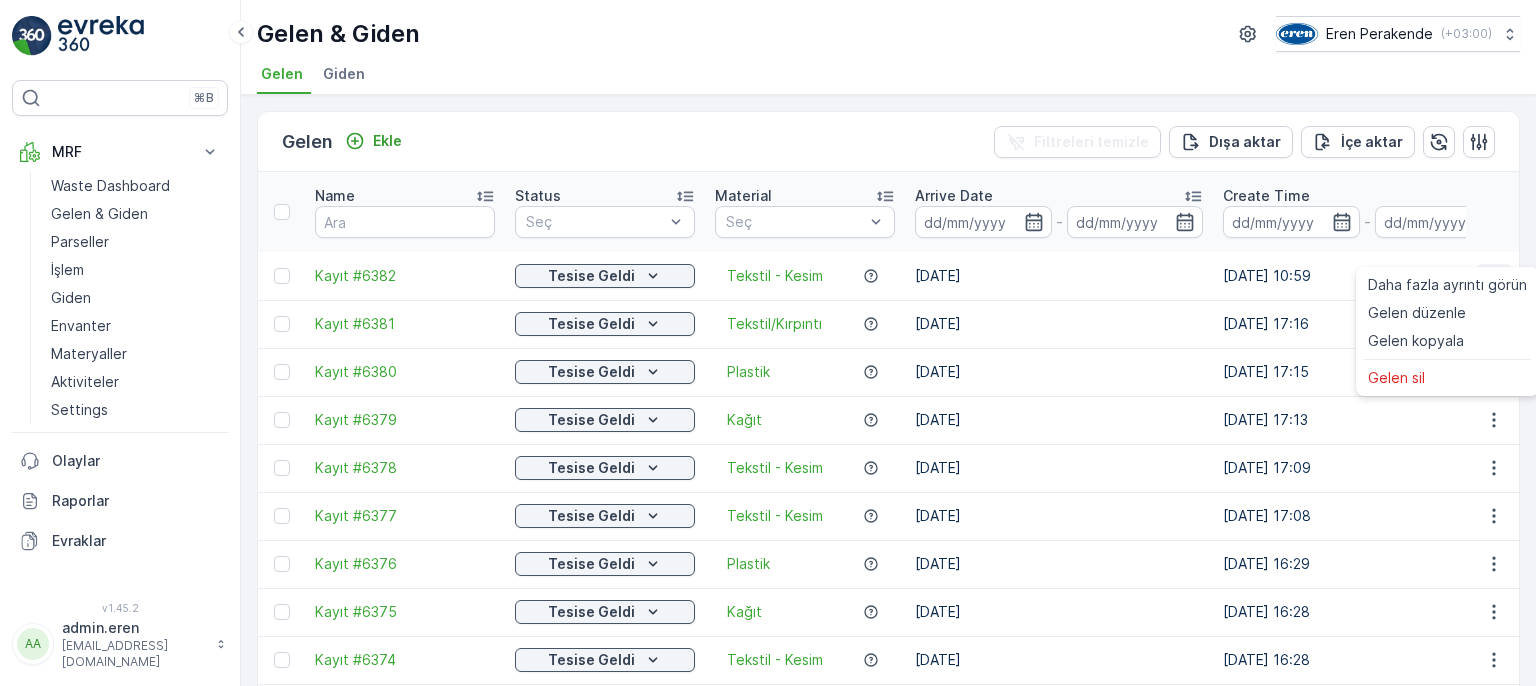 click 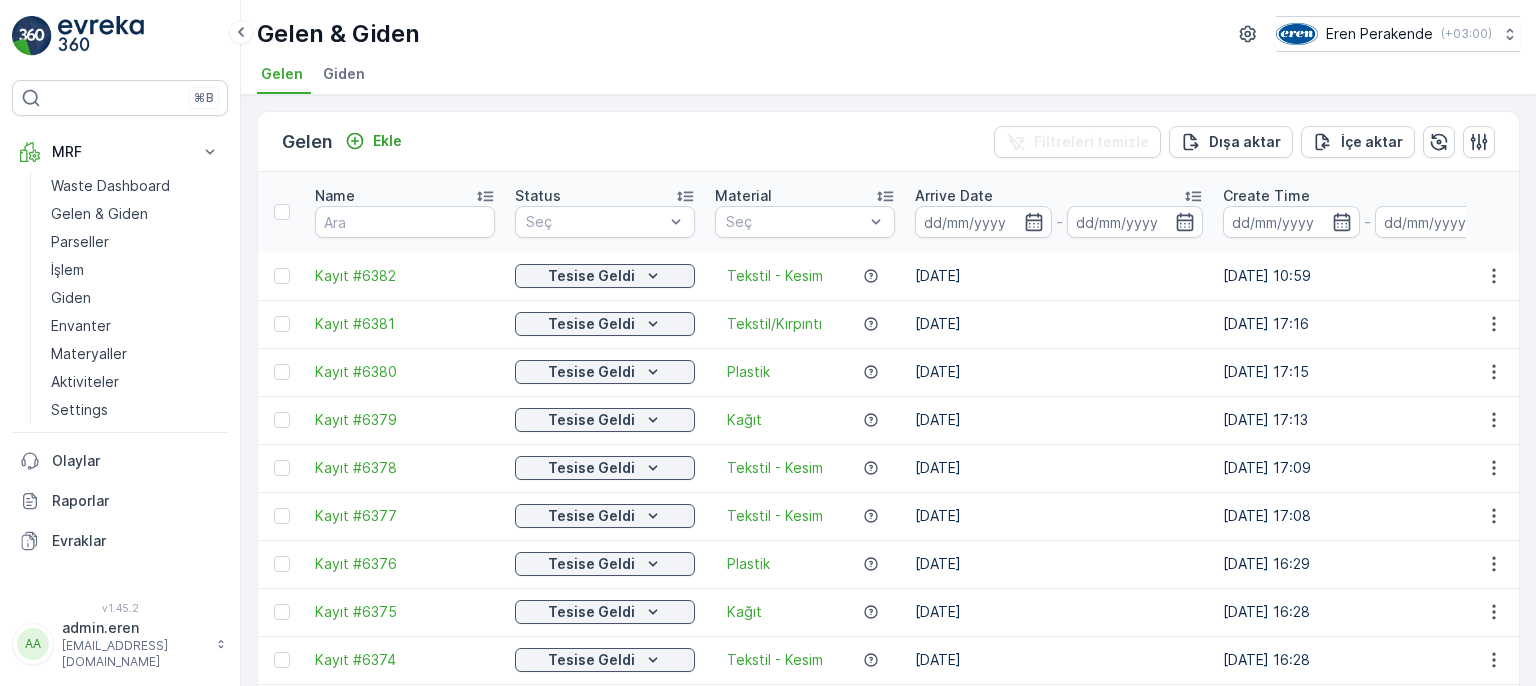 click at bounding box center (284, 276) 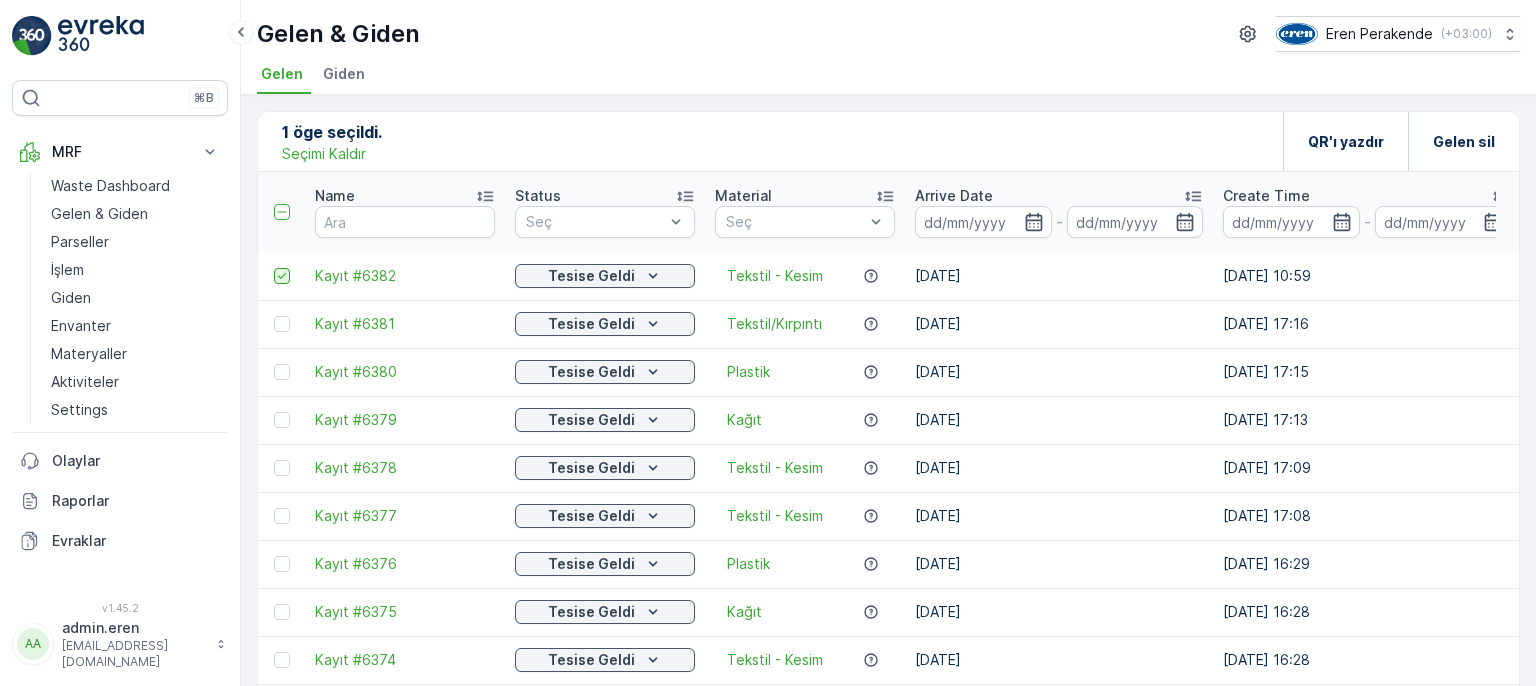click 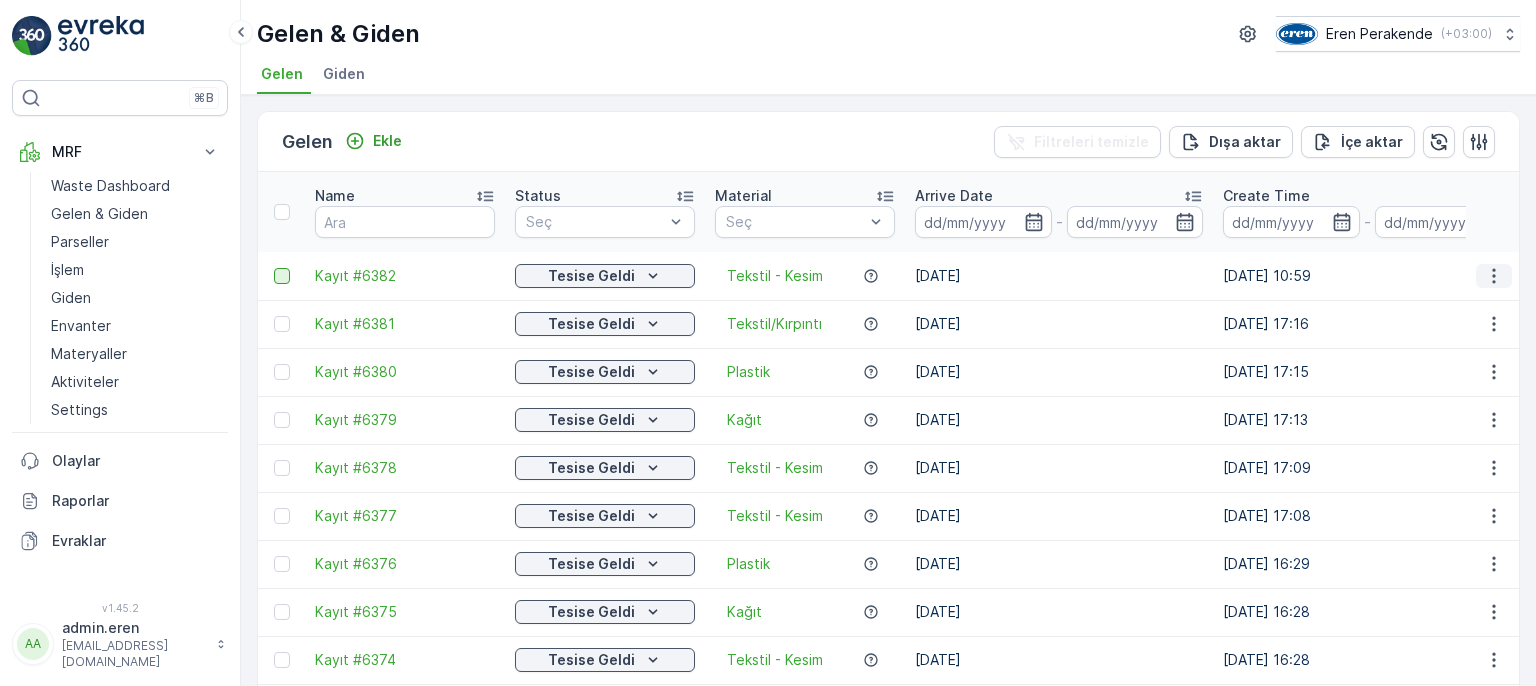 click 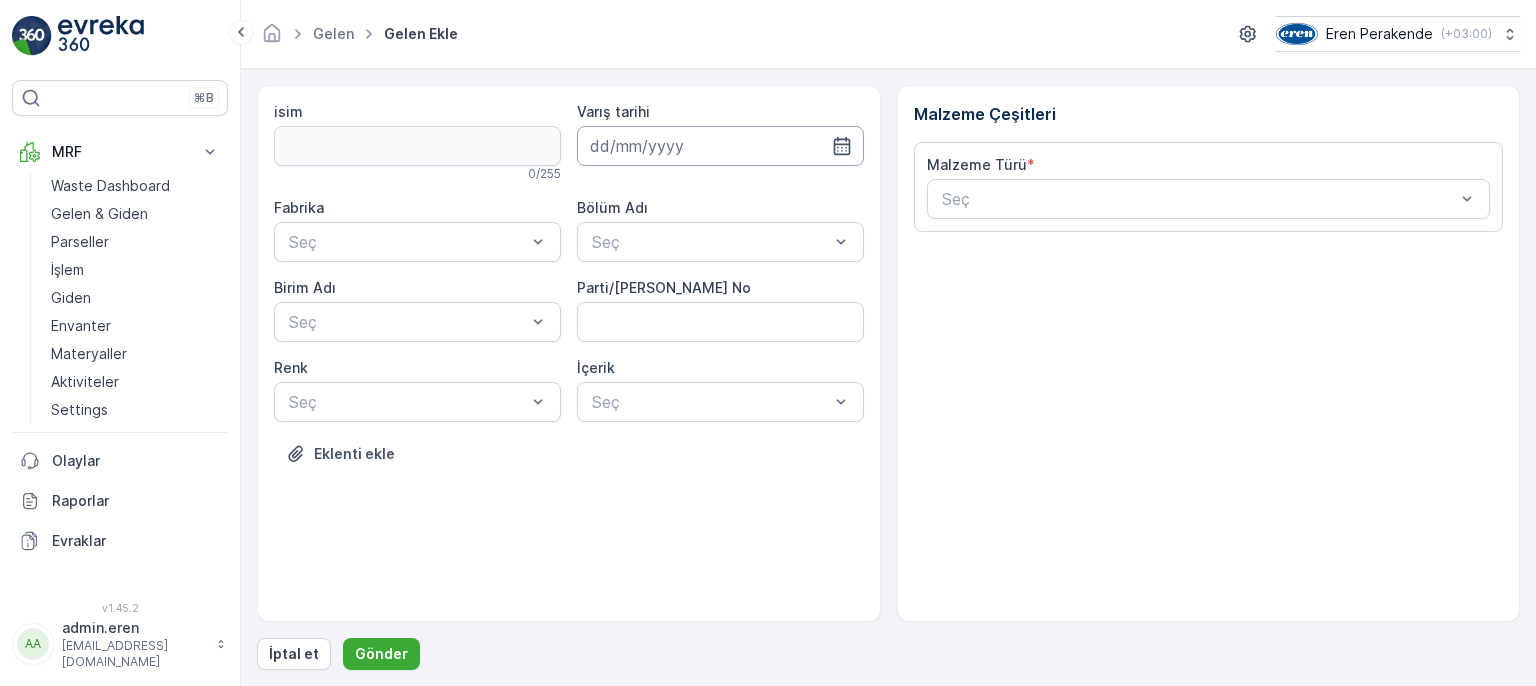 click at bounding box center (720, 146) 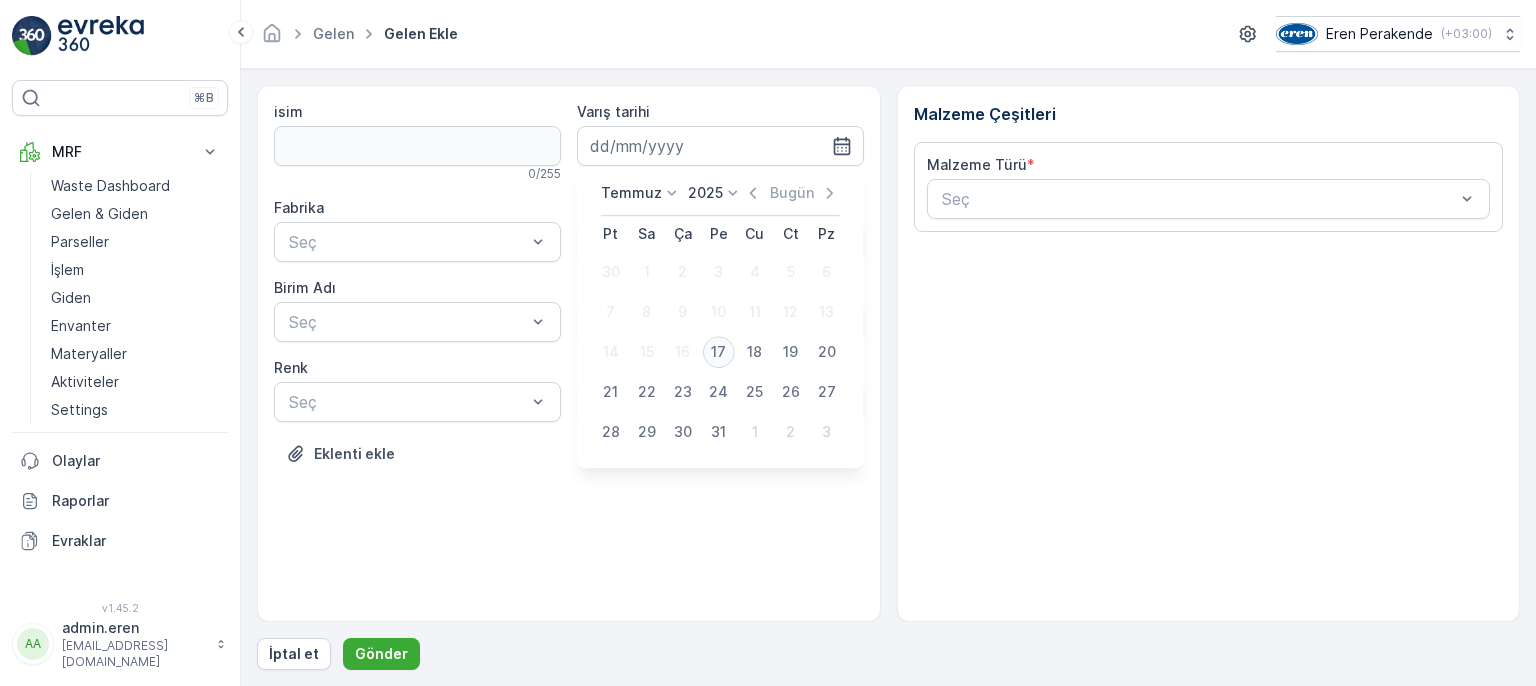 click on "17" at bounding box center [719, 352] 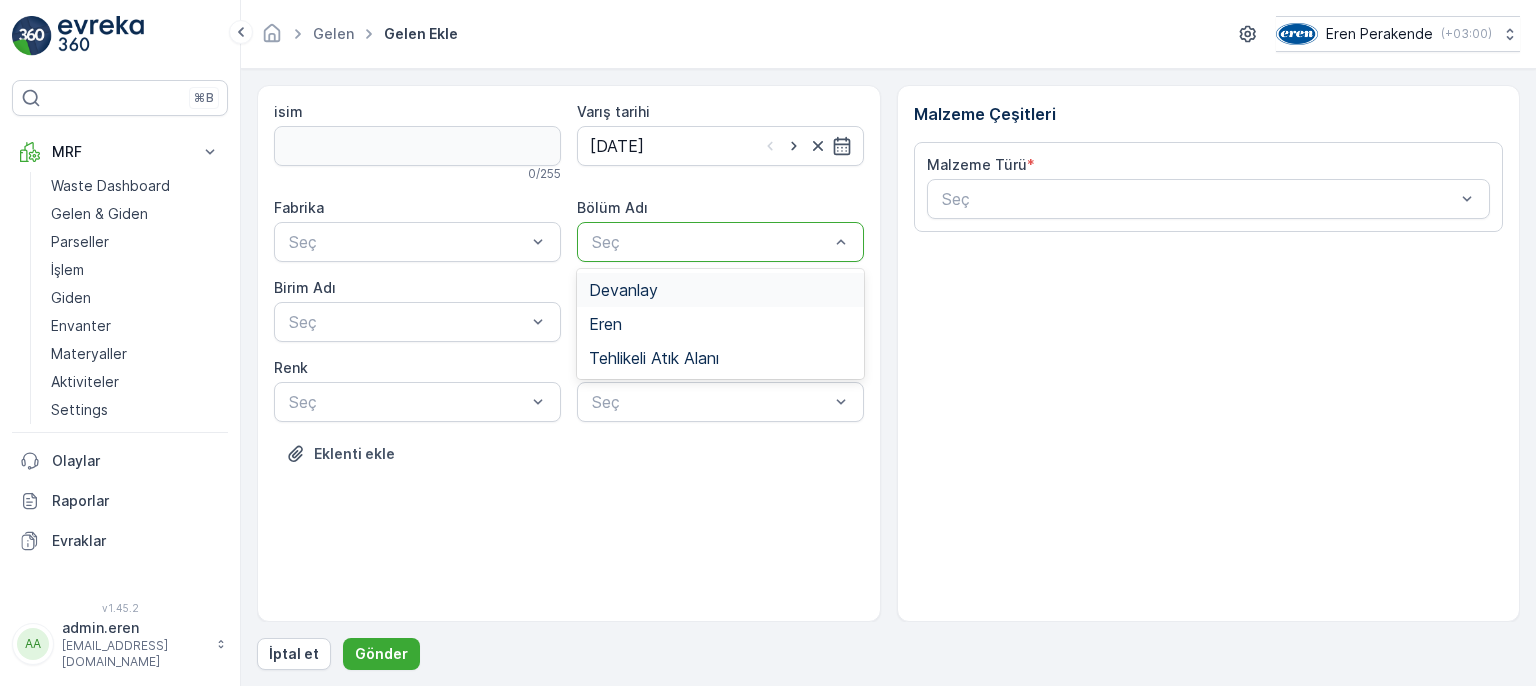 click on "Seç" at bounding box center [720, 242] 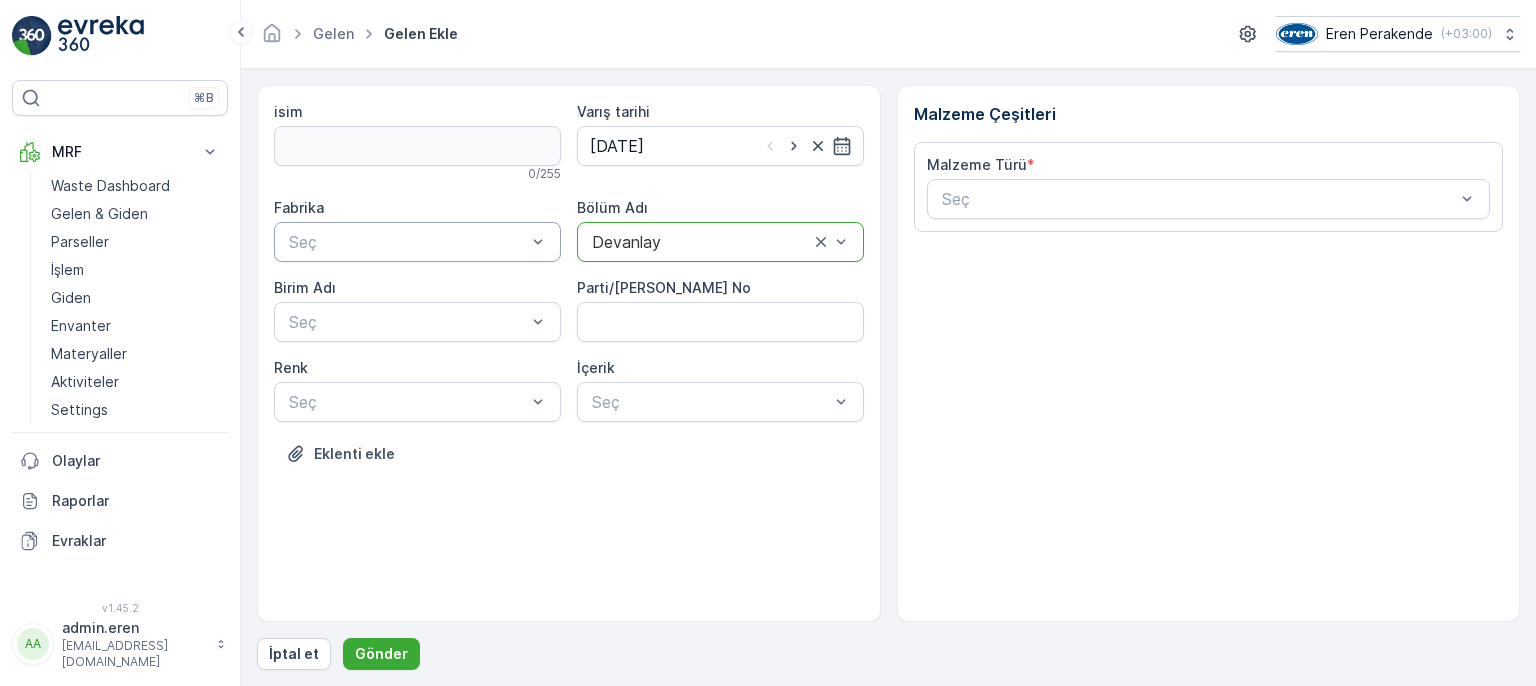 click at bounding box center (407, 242) 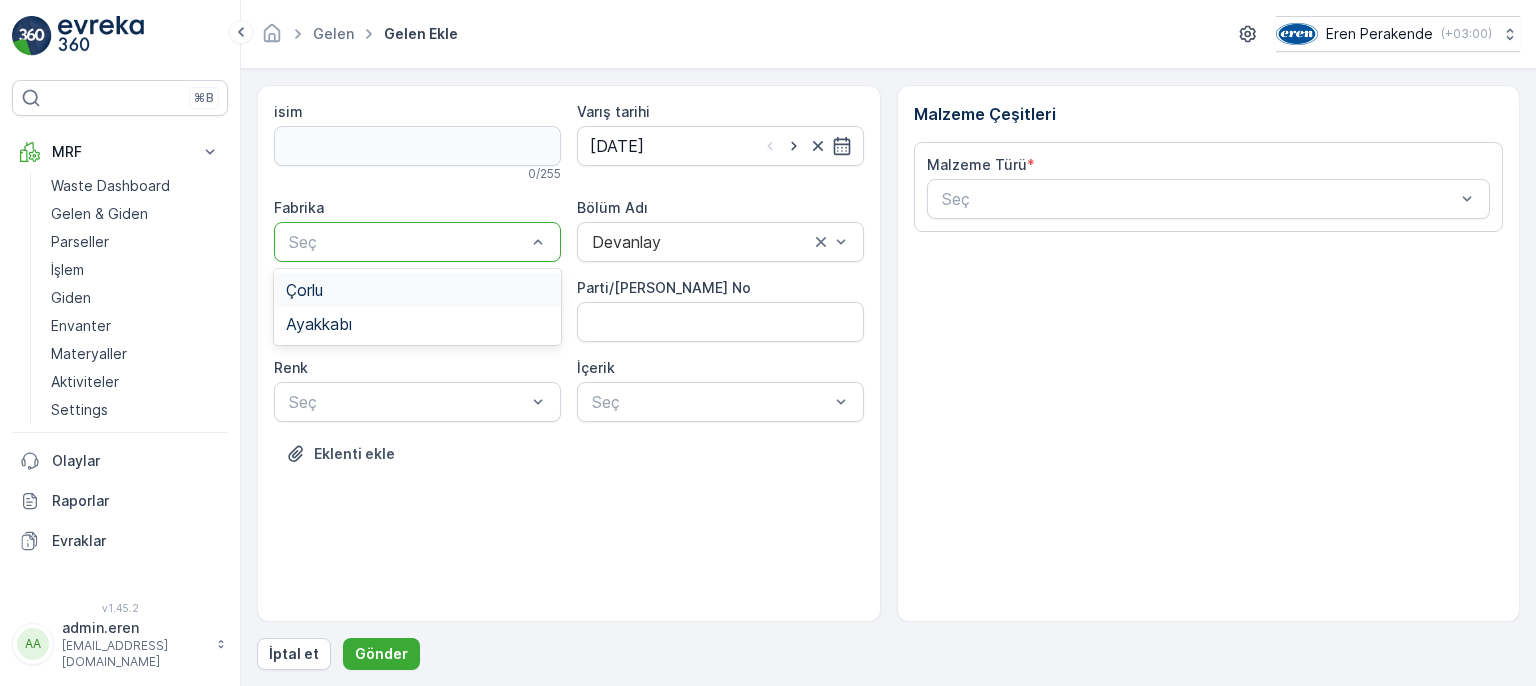 click on "Çorlu" at bounding box center (417, 290) 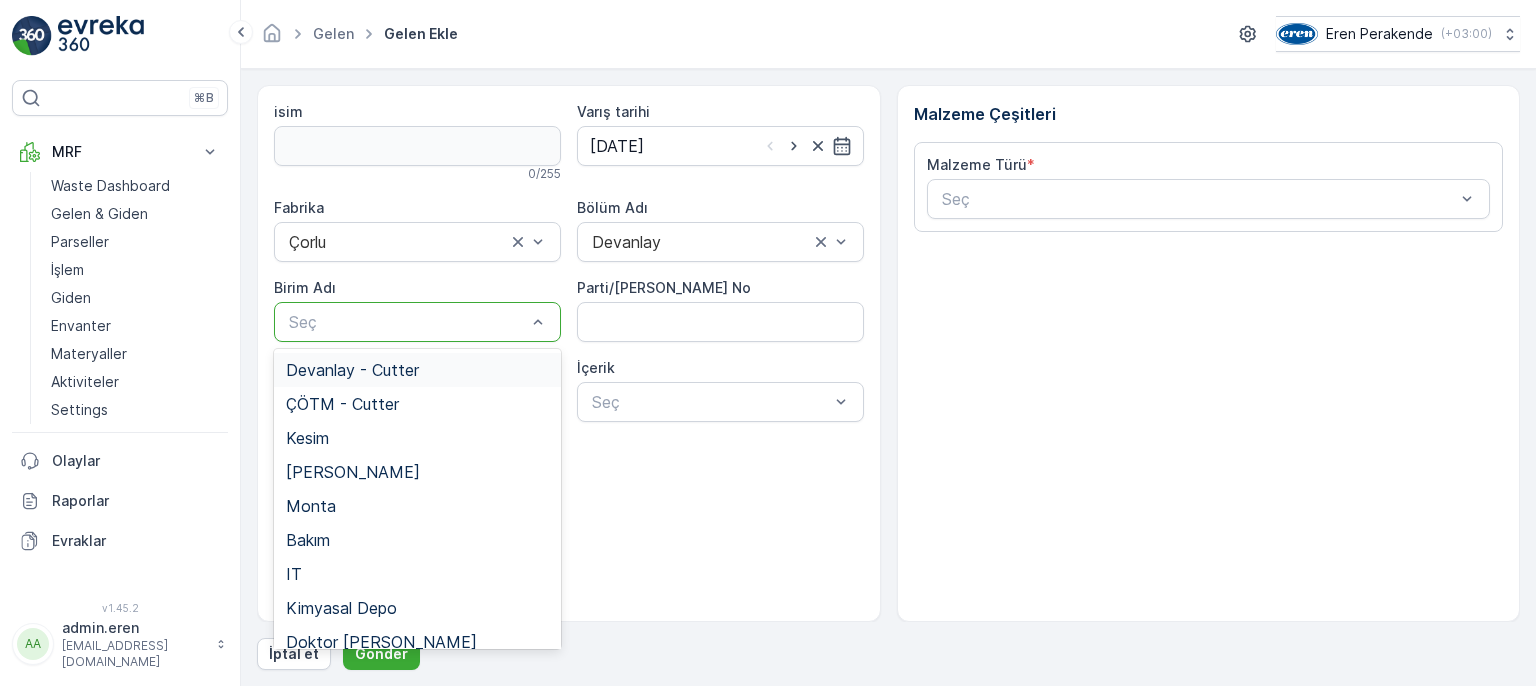 click on "Devanlay  - Cutter" at bounding box center [417, 370] 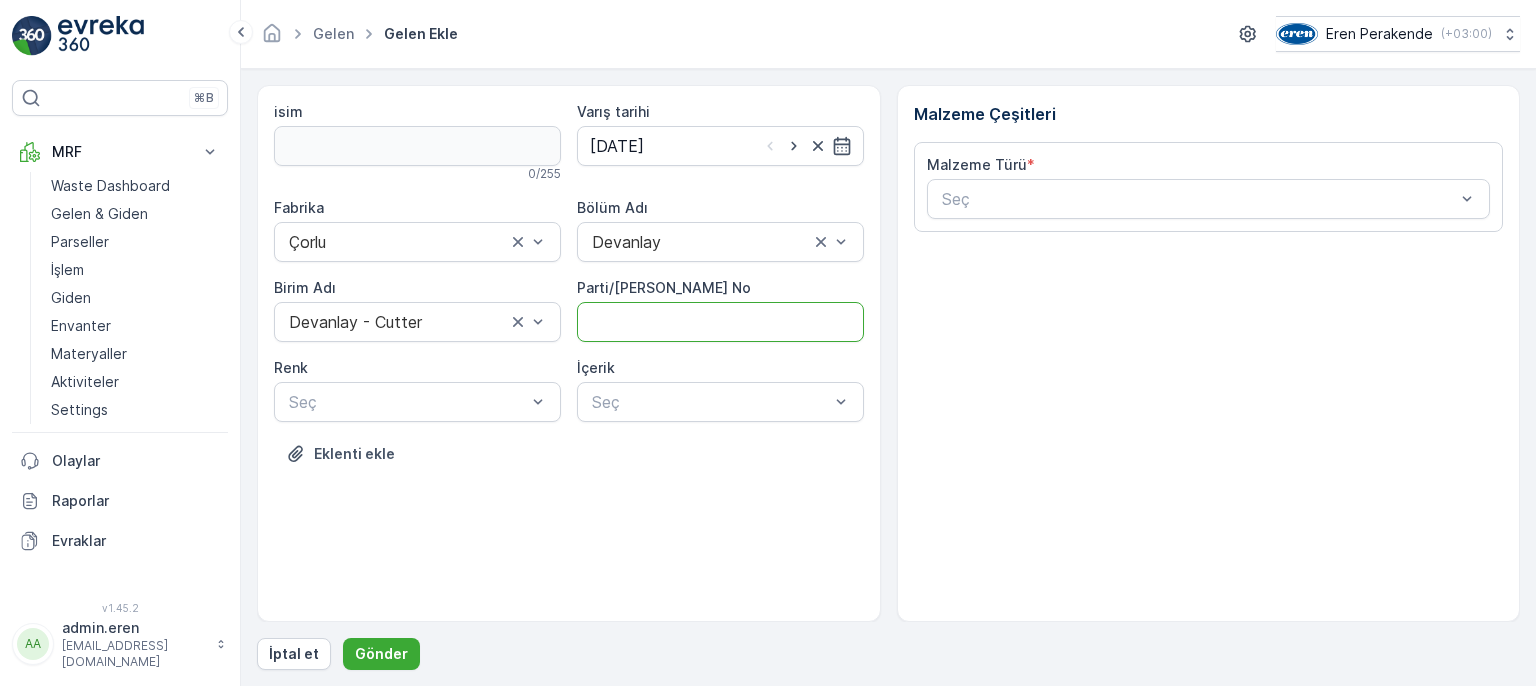 click on "Parti/[PERSON_NAME] No" at bounding box center (720, 322) 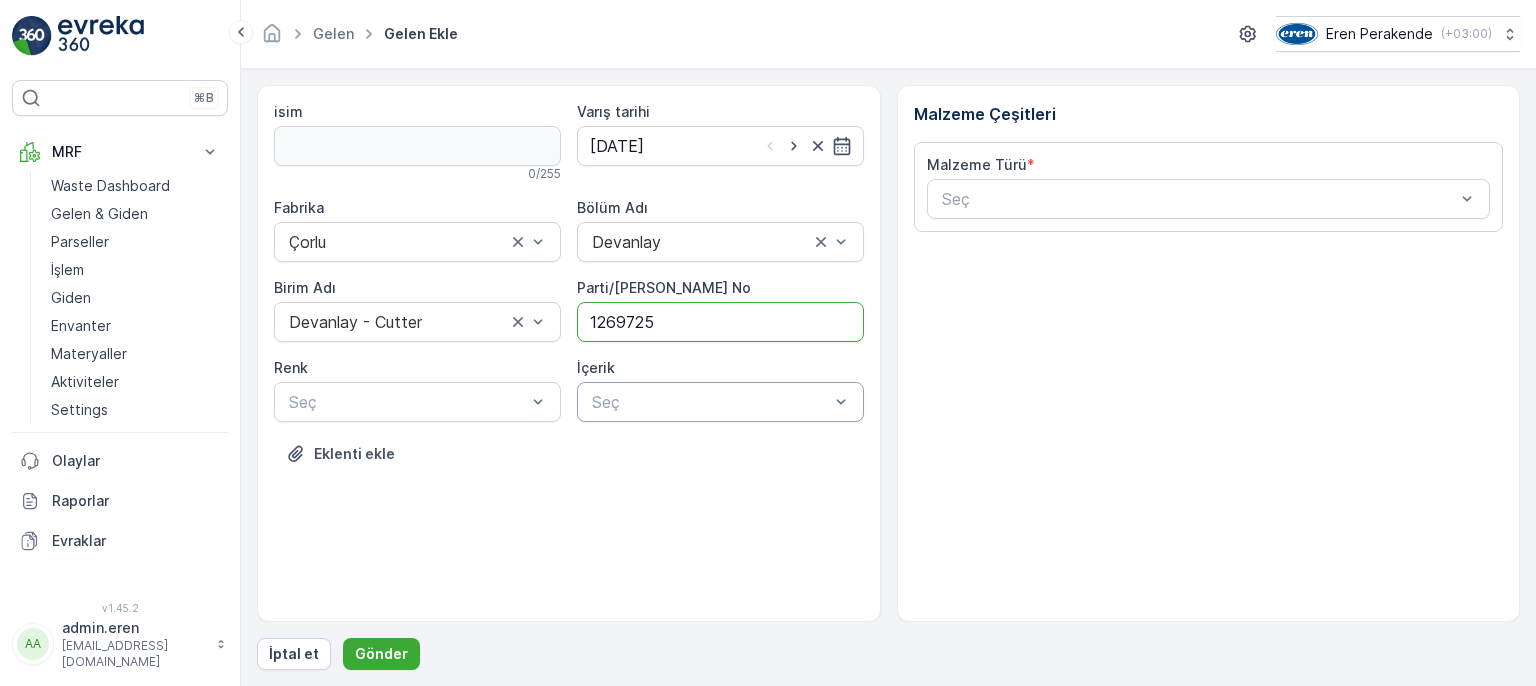 type on "1269725" 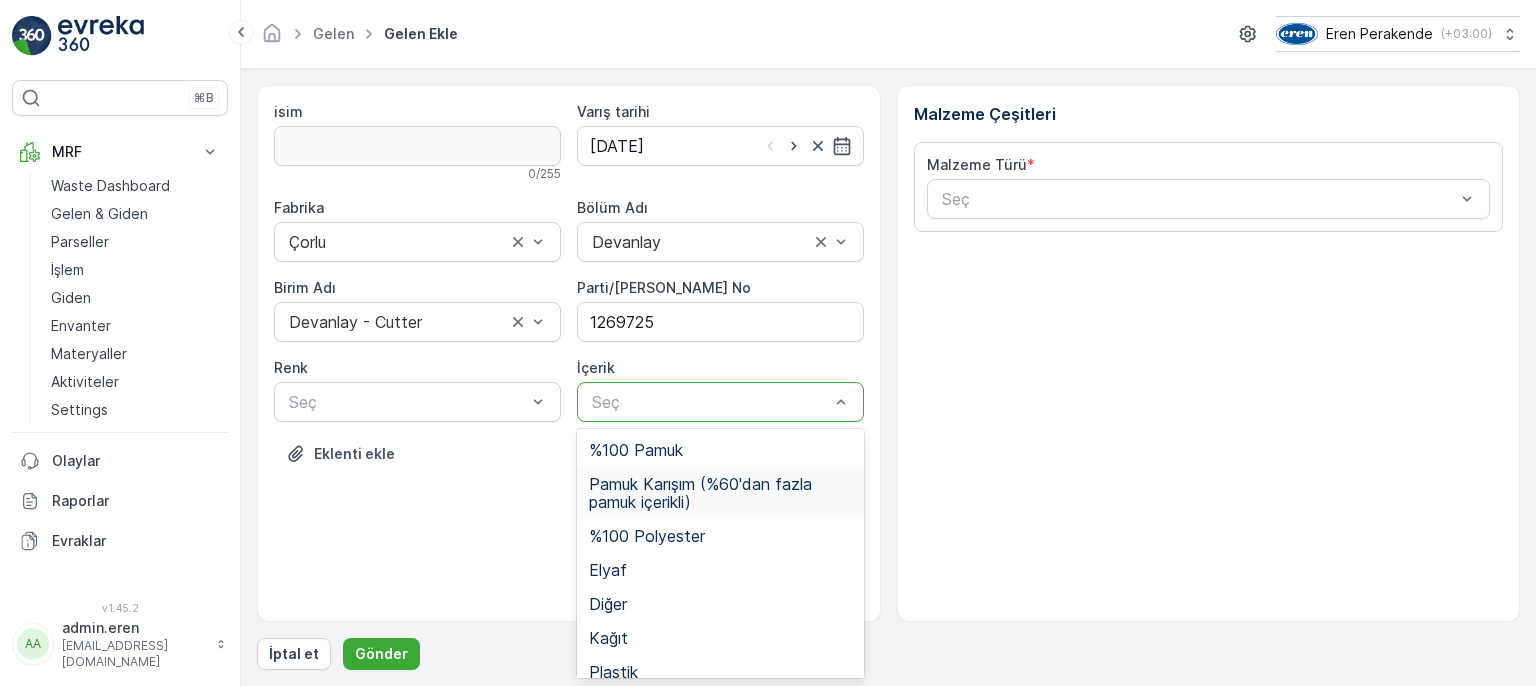 click on "Pamuk Karışım (%60'dan fazla pamuk içerikli)" at bounding box center [720, 493] 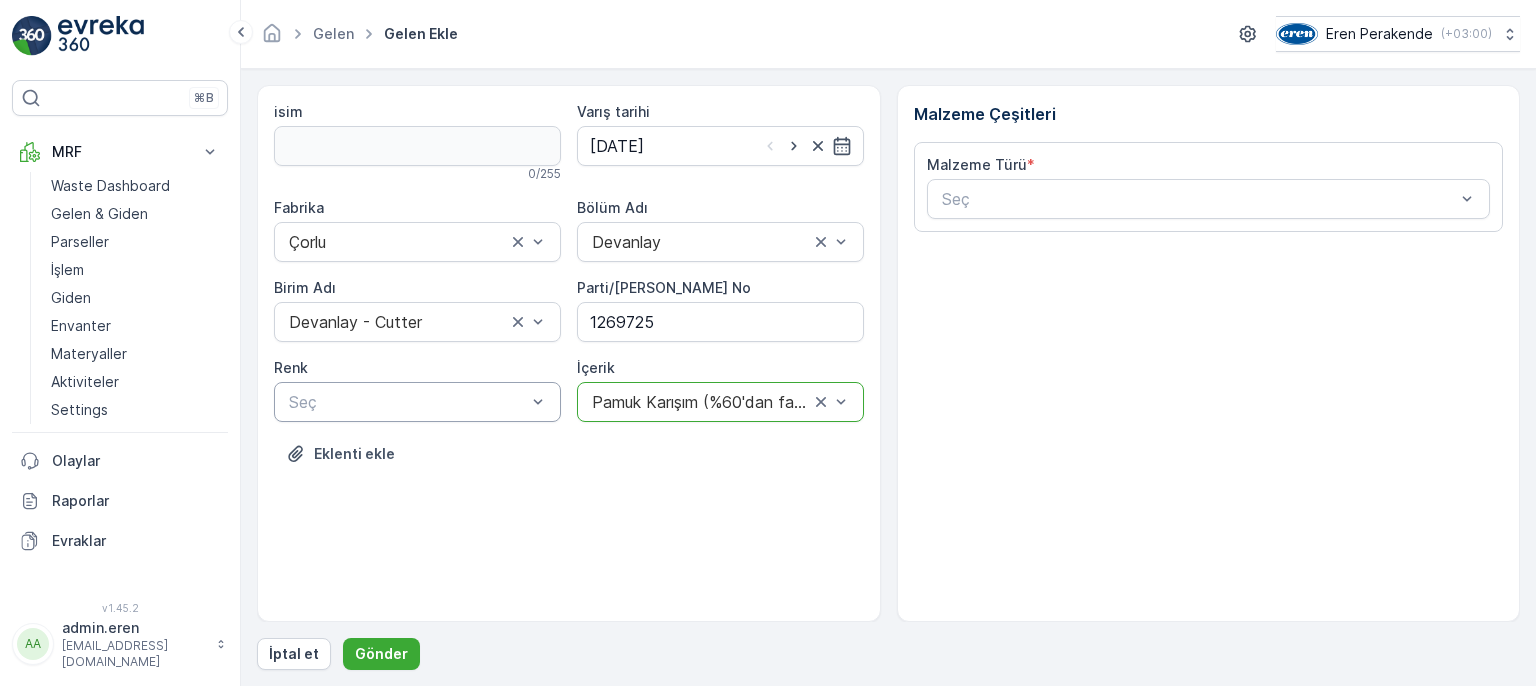 click at bounding box center (407, 402) 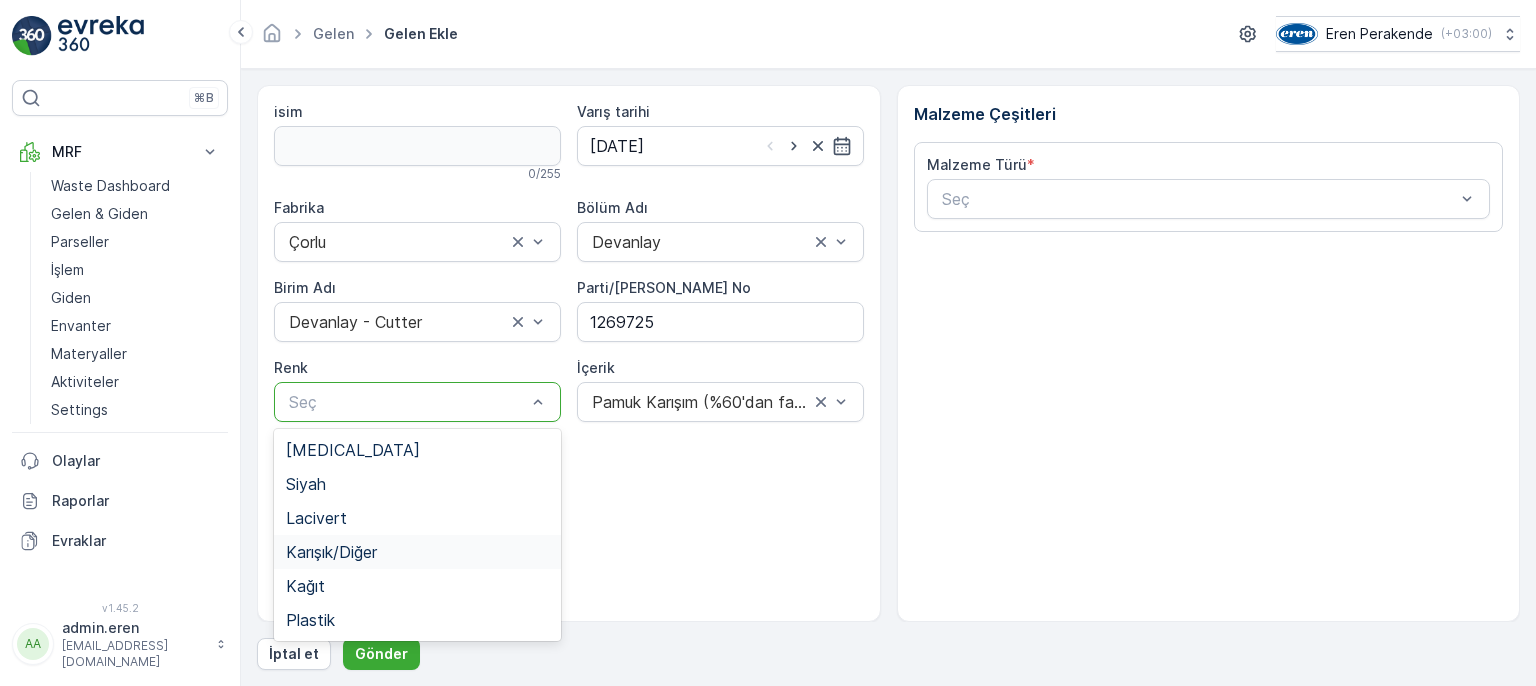 click on "Karışık/Diğer" at bounding box center [417, 552] 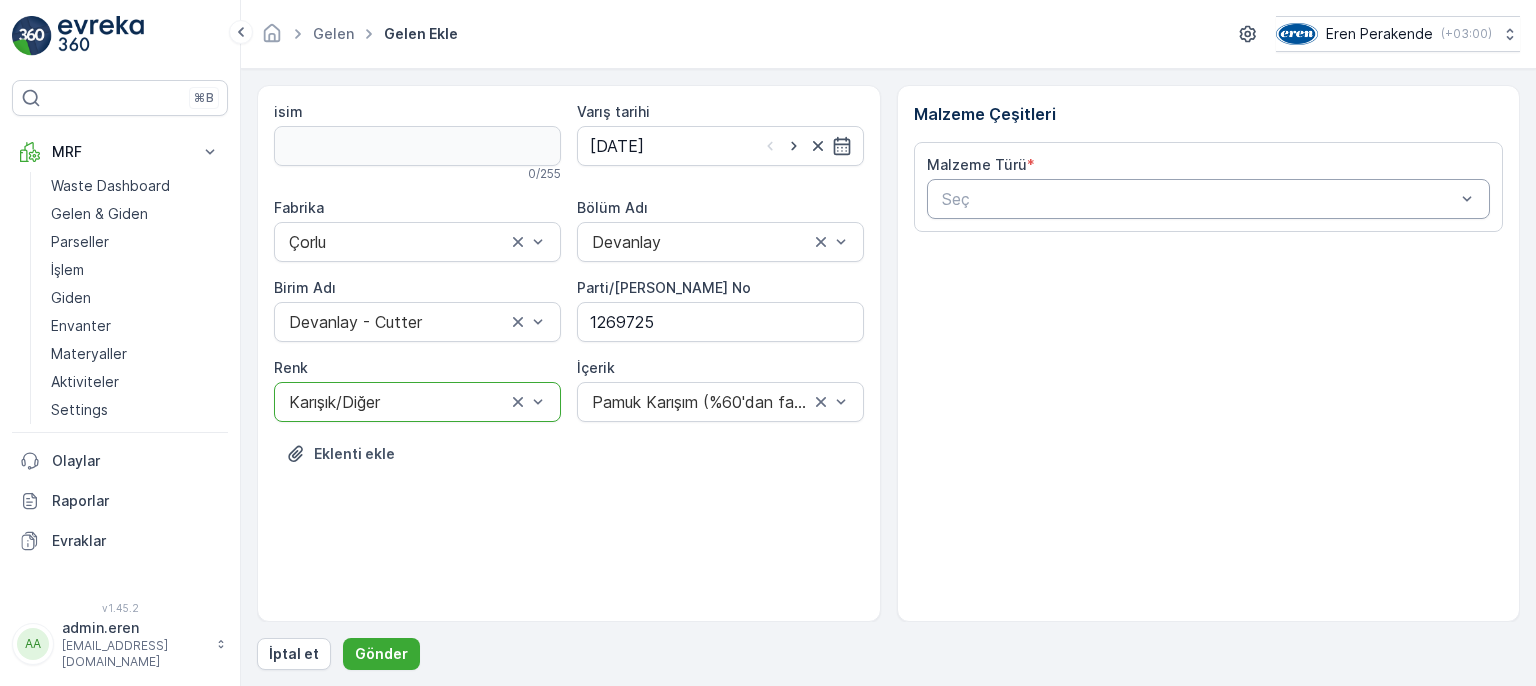 click on "Seç" at bounding box center [1209, 199] 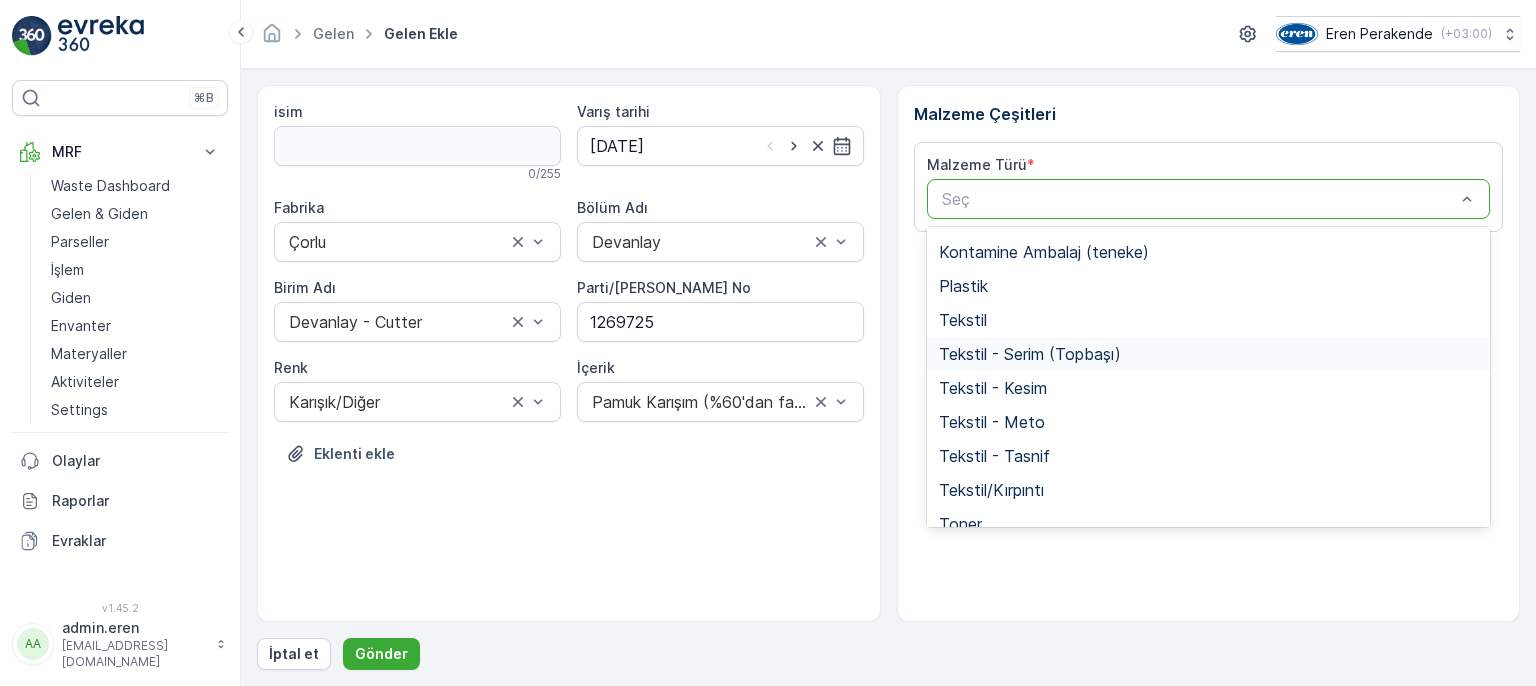 scroll, scrollTop: 388, scrollLeft: 0, axis: vertical 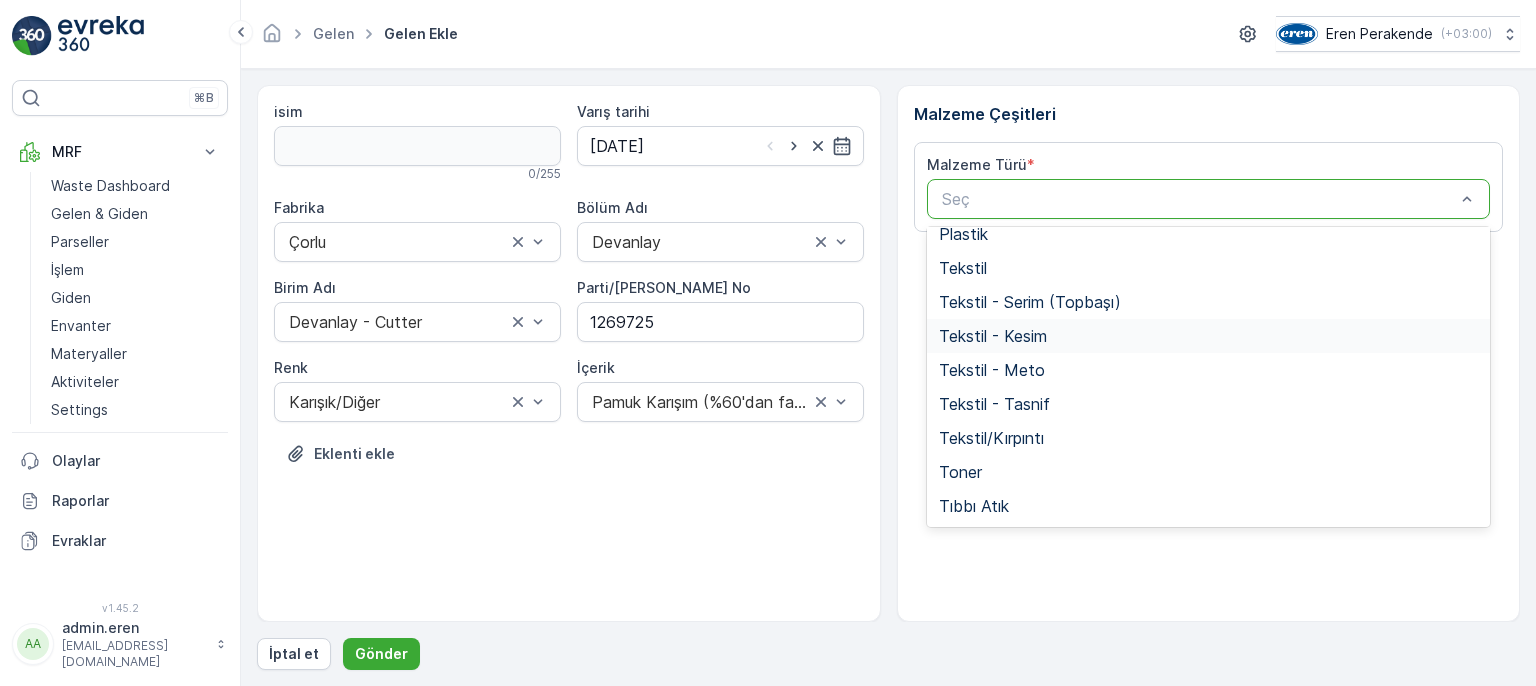 click on "Tekstil - Kesim" at bounding box center (1209, 336) 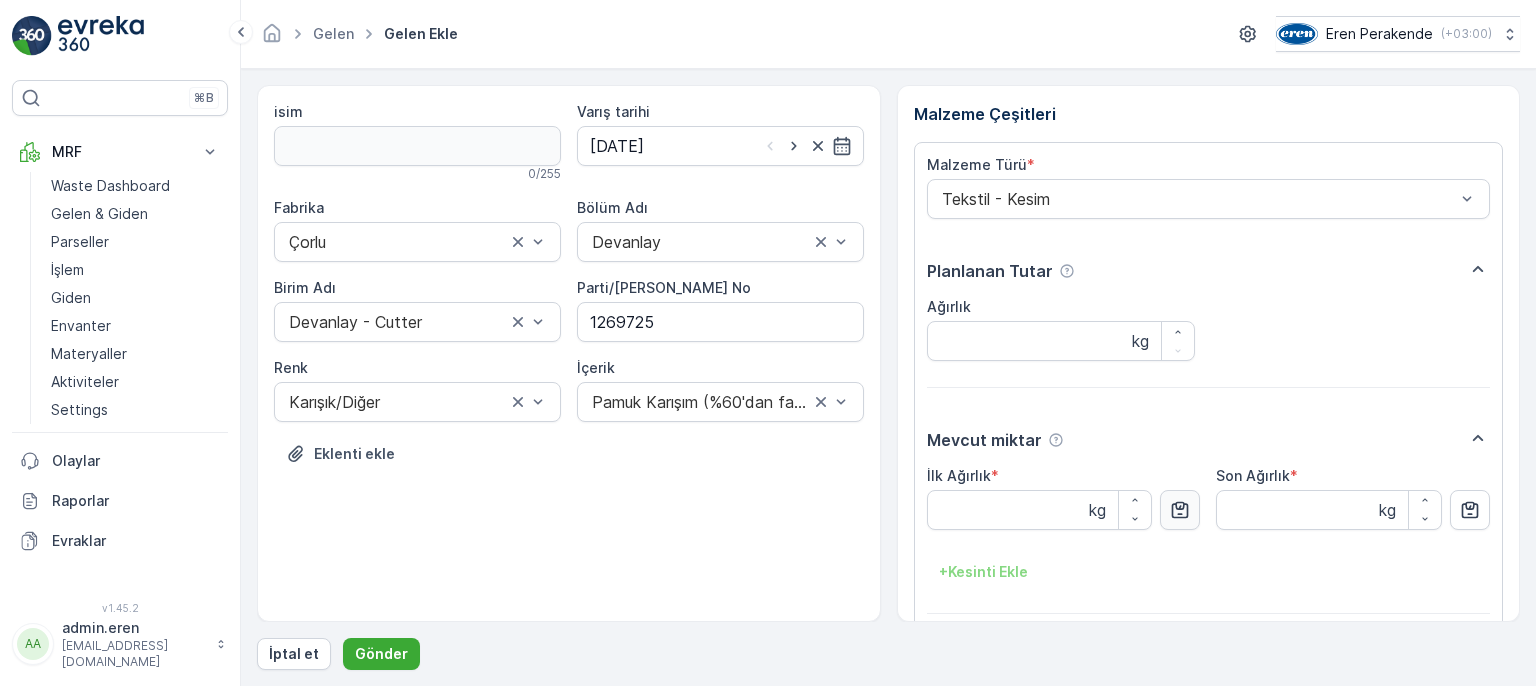 click at bounding box center [1180, 510] 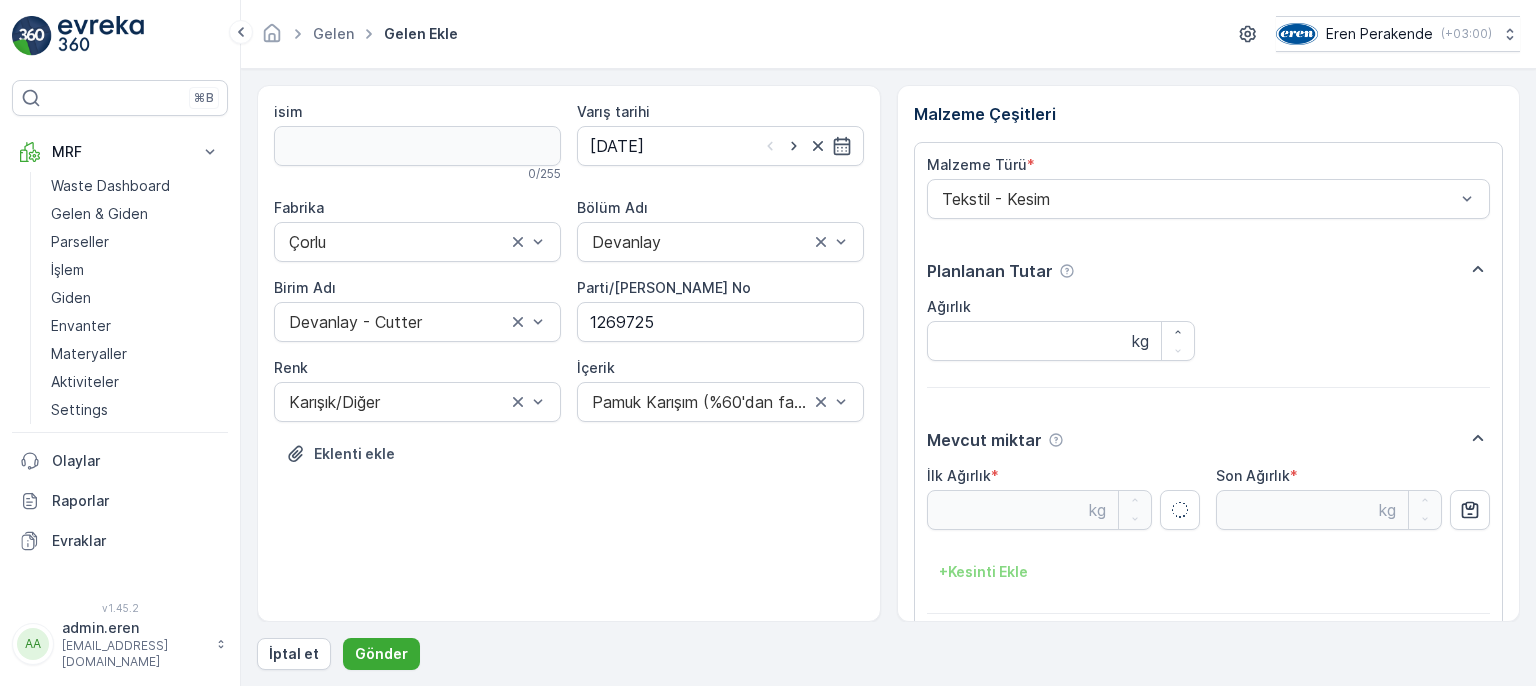 type on "22.15" 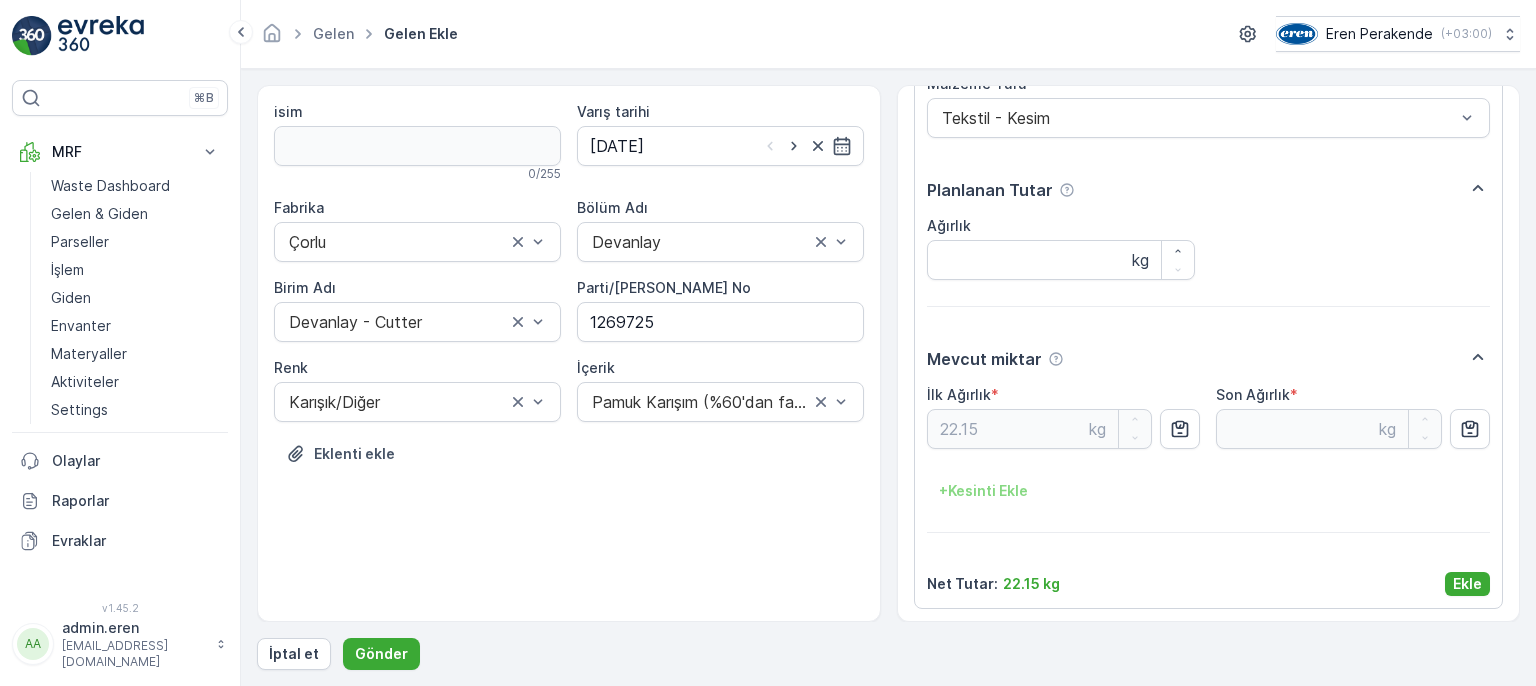 scroll, scrollTop: 84, scrollLeft: 0, axis: vertical 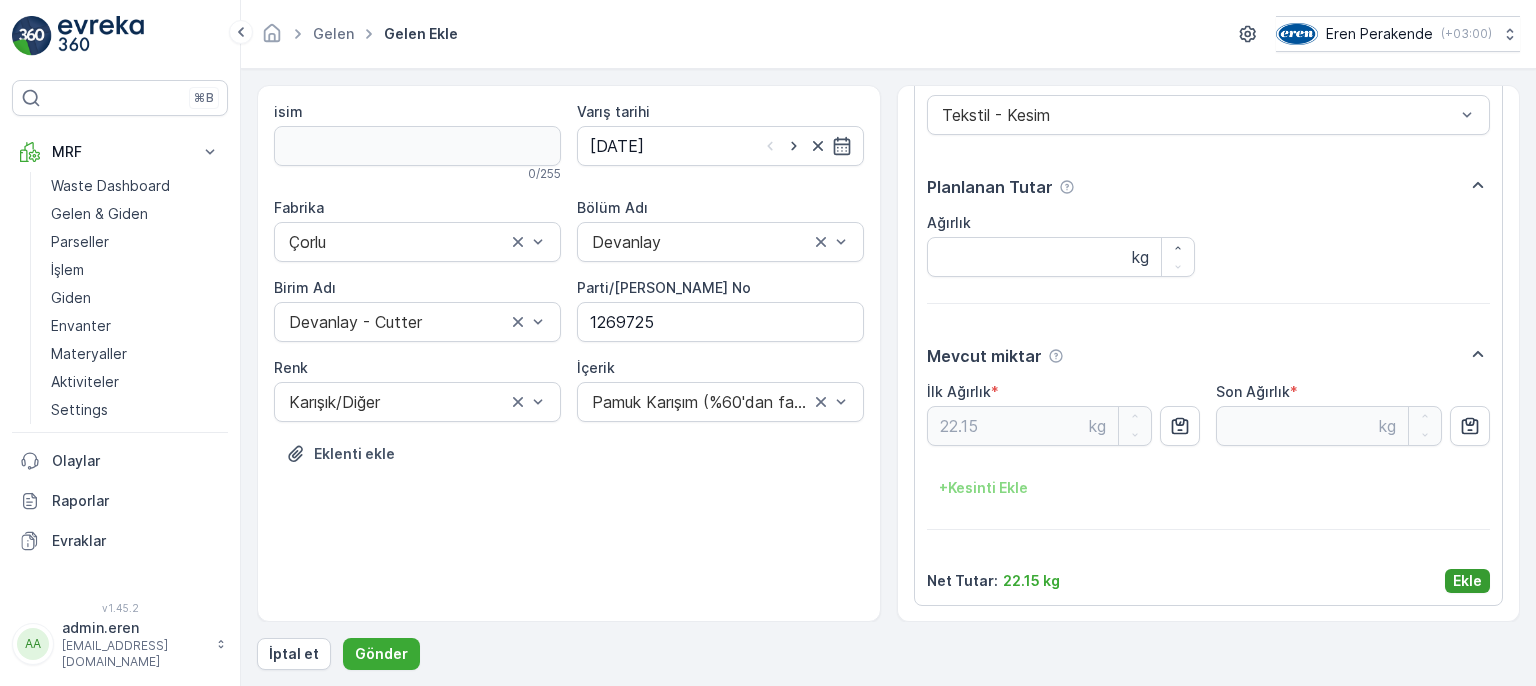 click on "Ekle" at bounding box center (1467, 581) 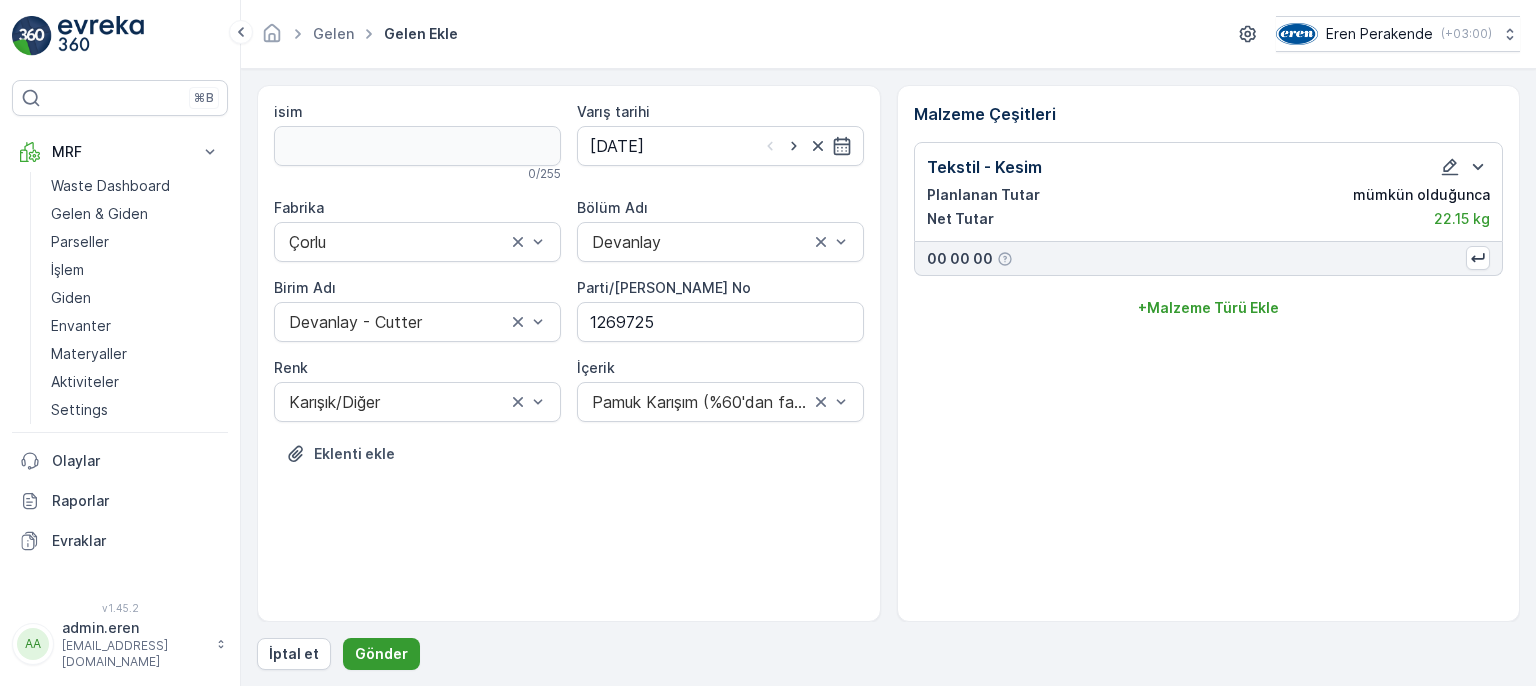 click on "Gönder" at bounding box center (381, 654) 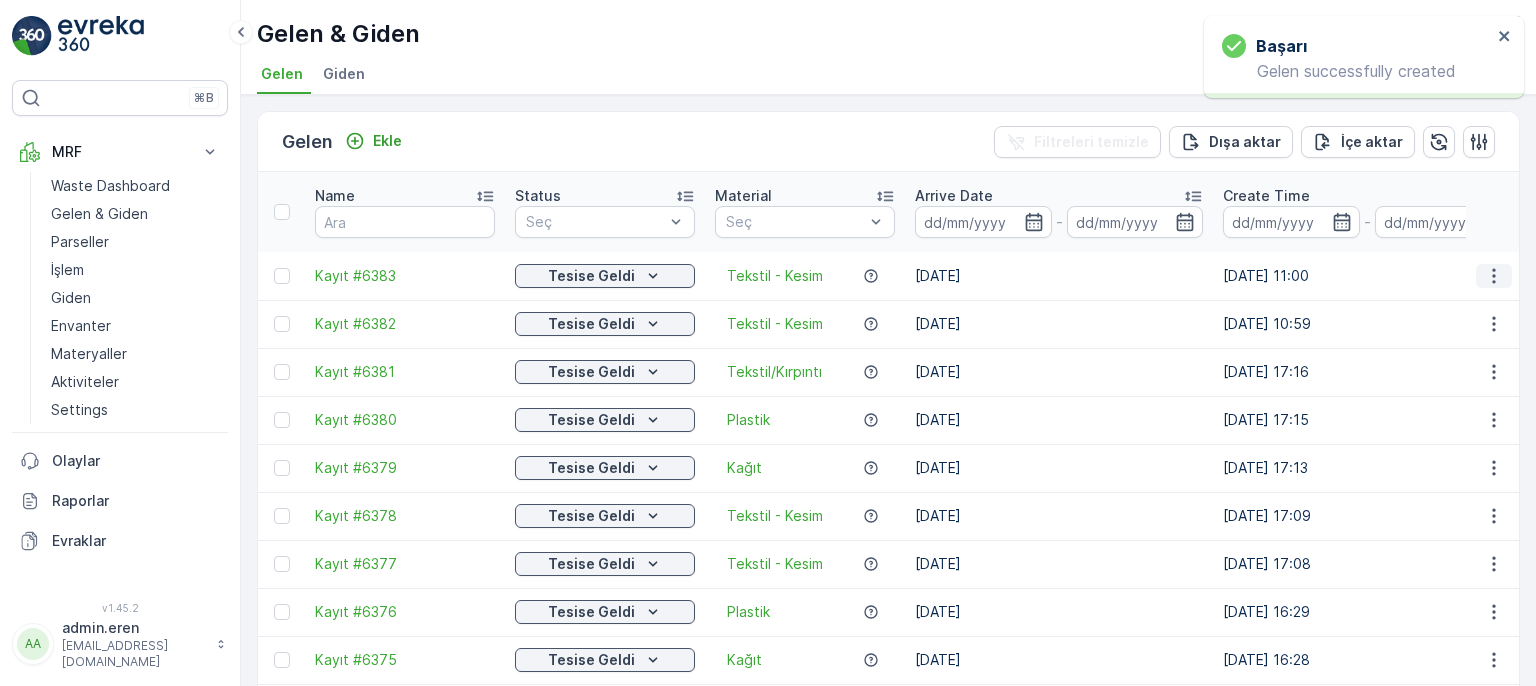 click 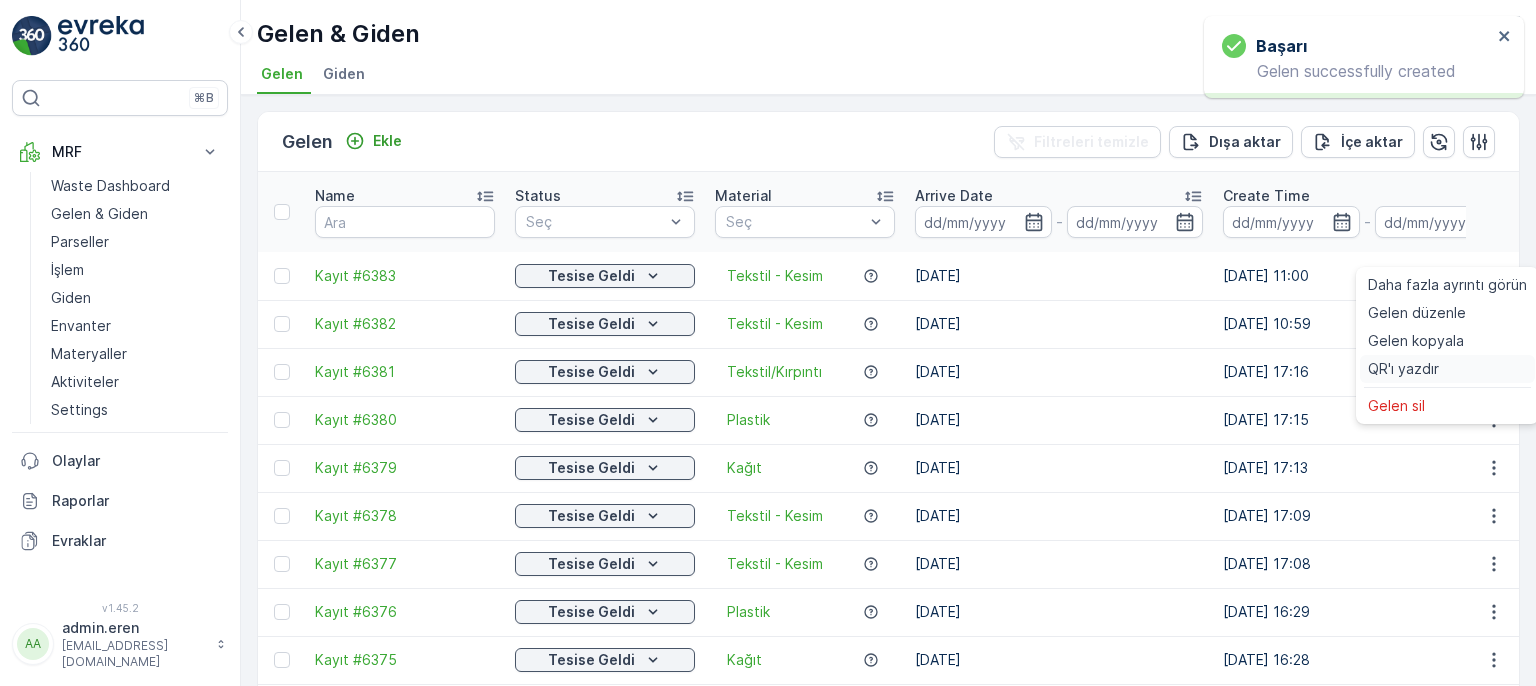 click on "QR'ı yazdır" at bounding box center [1403, 369] 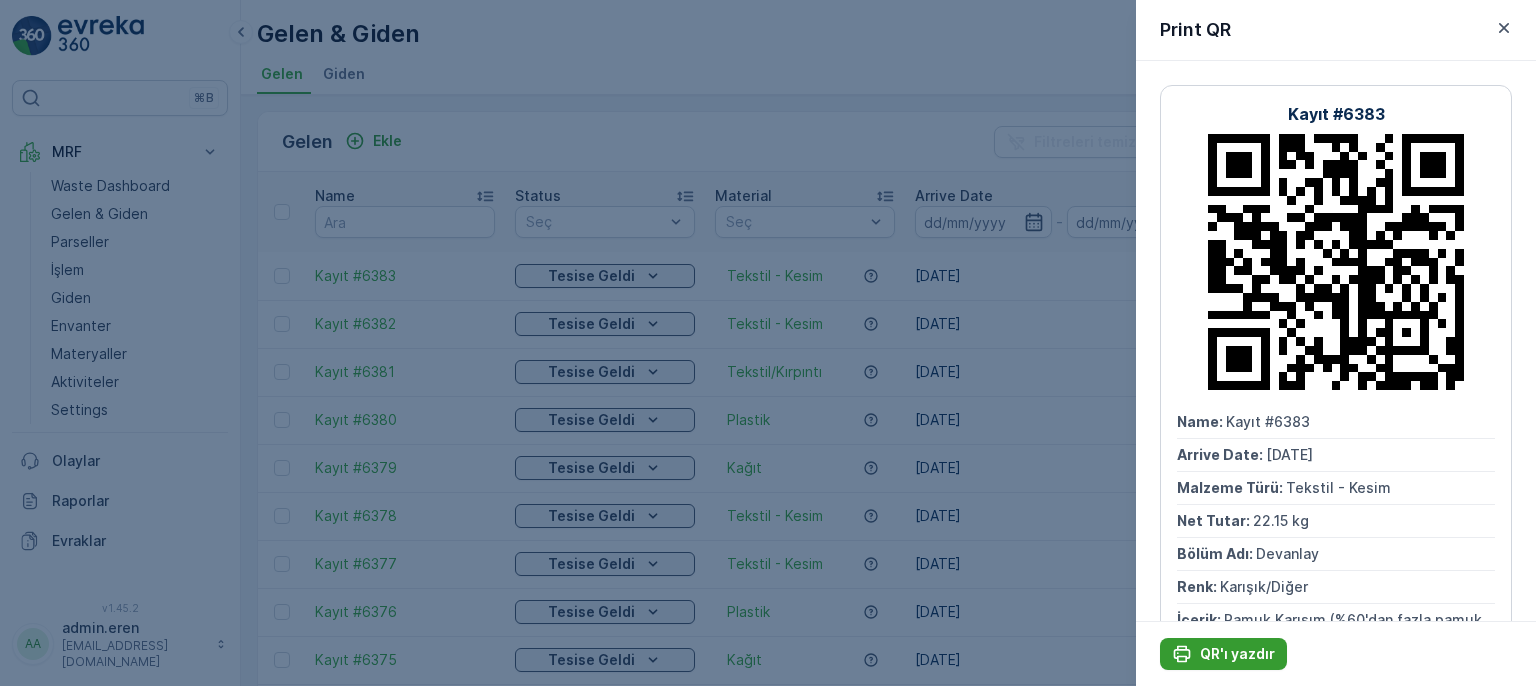 click on "QR'ı yazdır" at bounding box center (1237, 654) 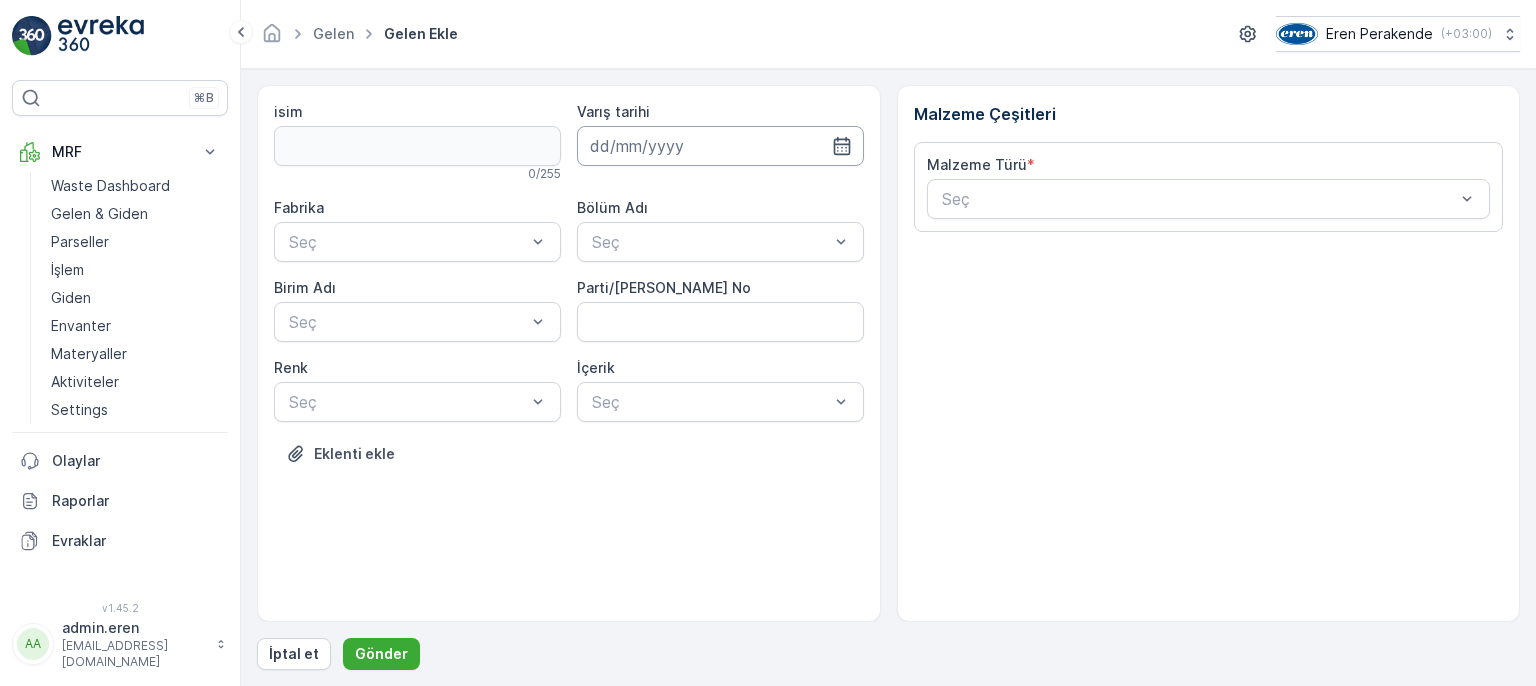 click at bounding box center (720, 146) 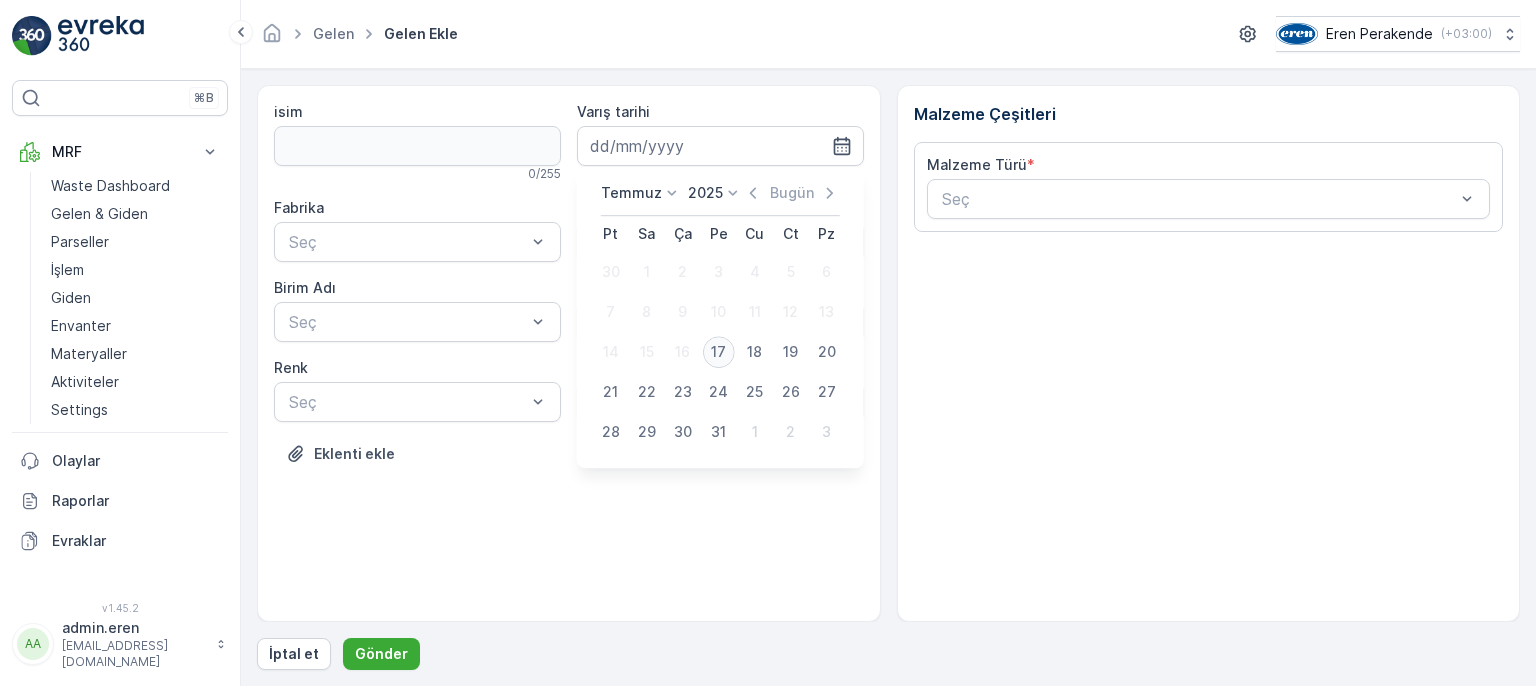 click on "17" at bounding box center (719, 352) 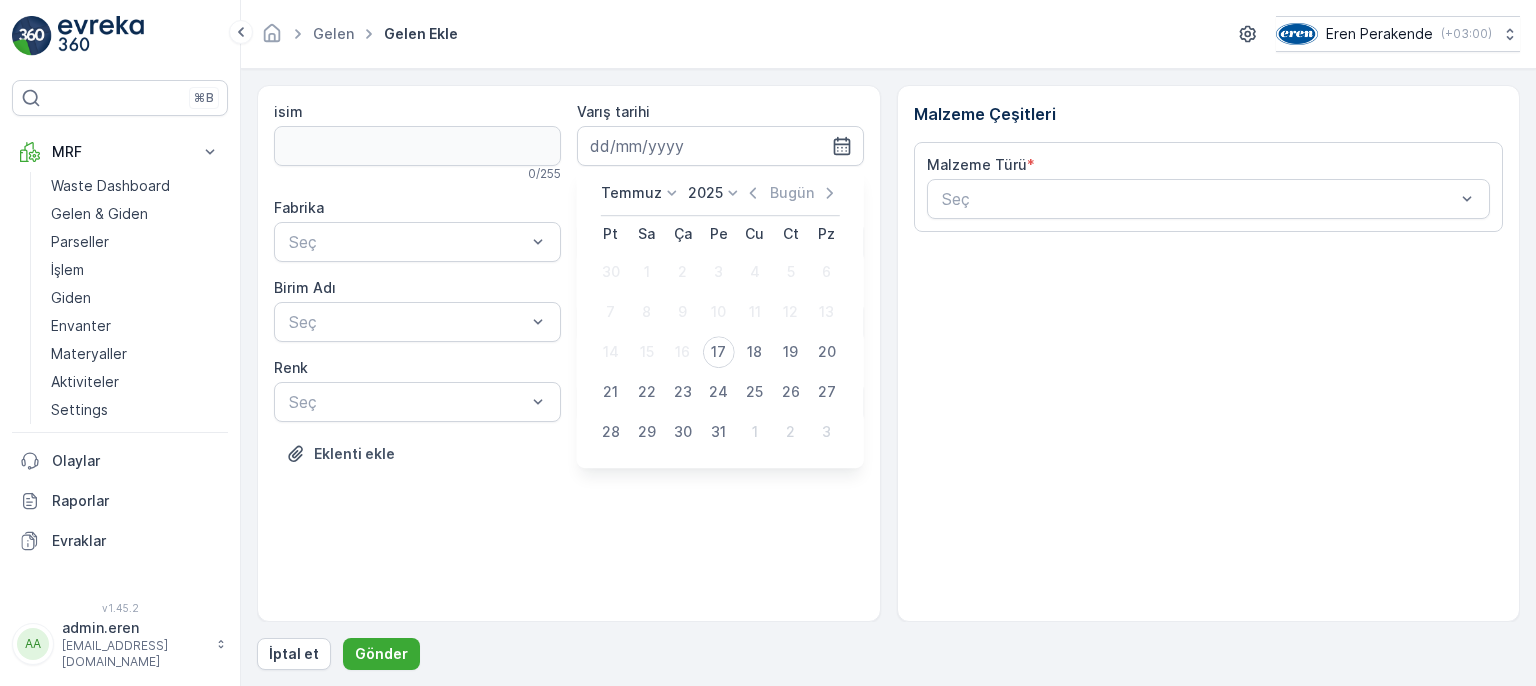 type on "[DATE]" 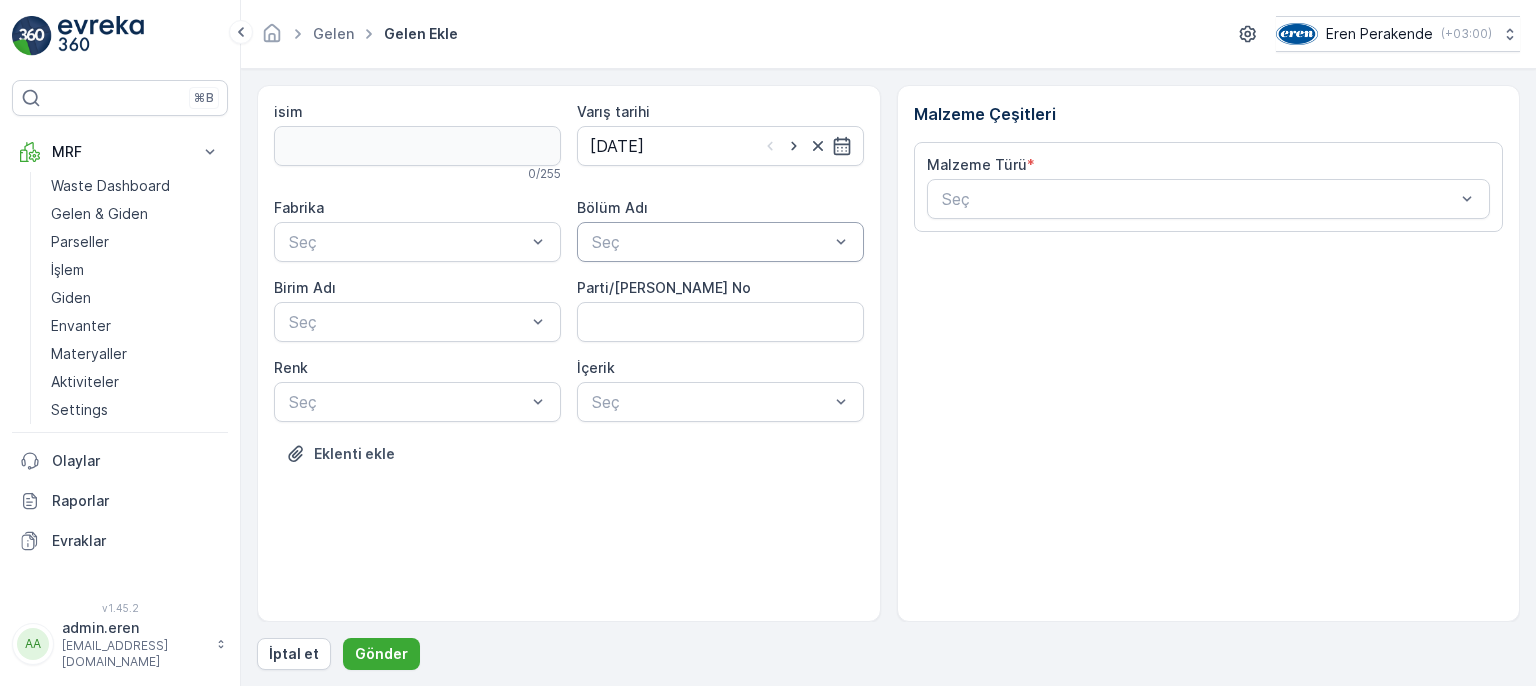 click at bounding box center (710, 242) 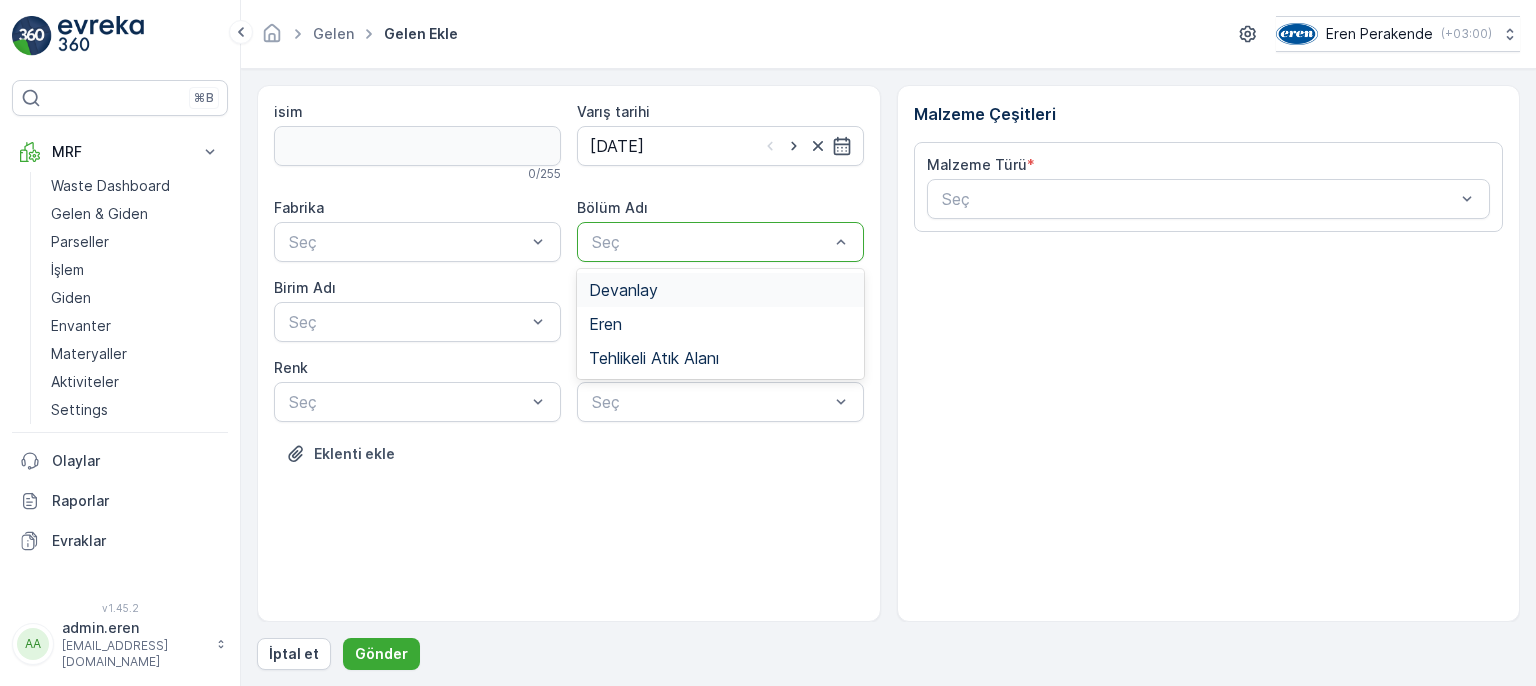 click on "Devanlay" at bounding box center [720, 290] 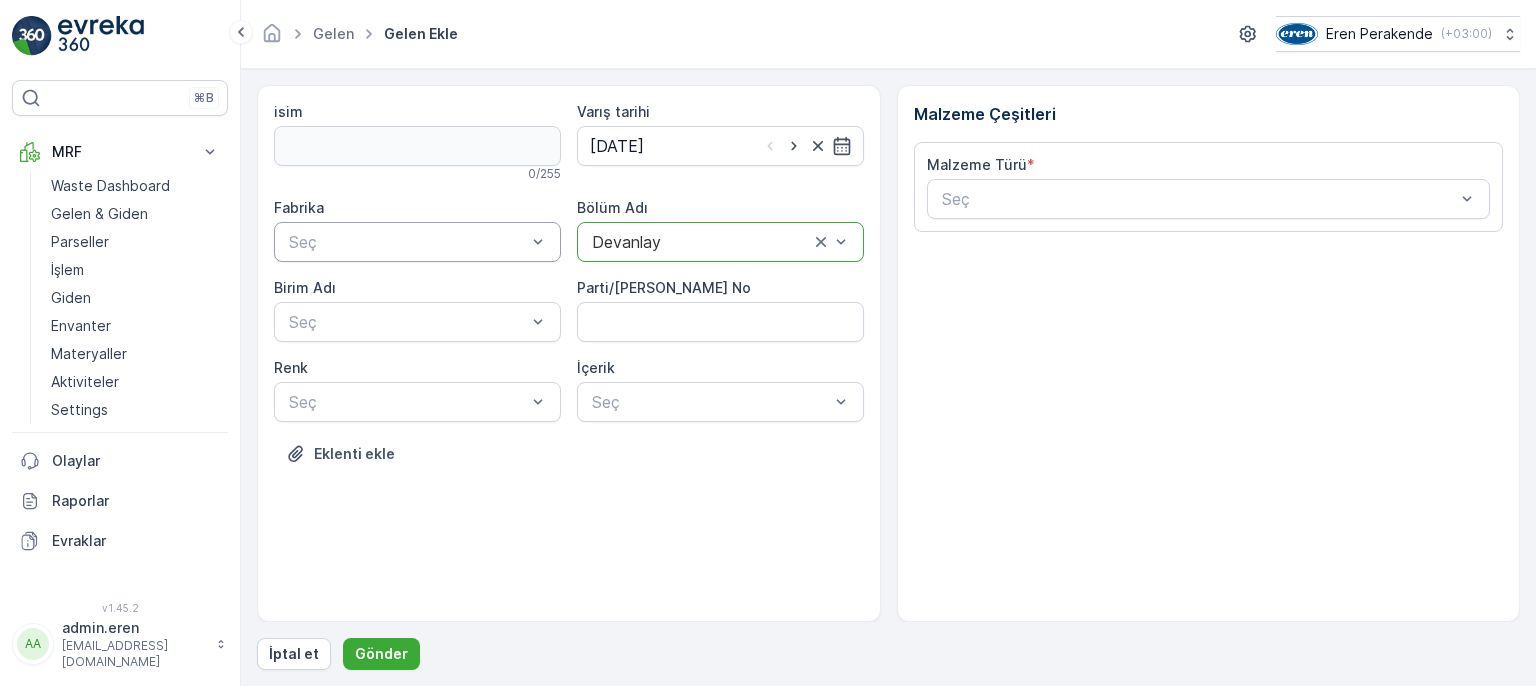 click at bounding box center [407, 242] 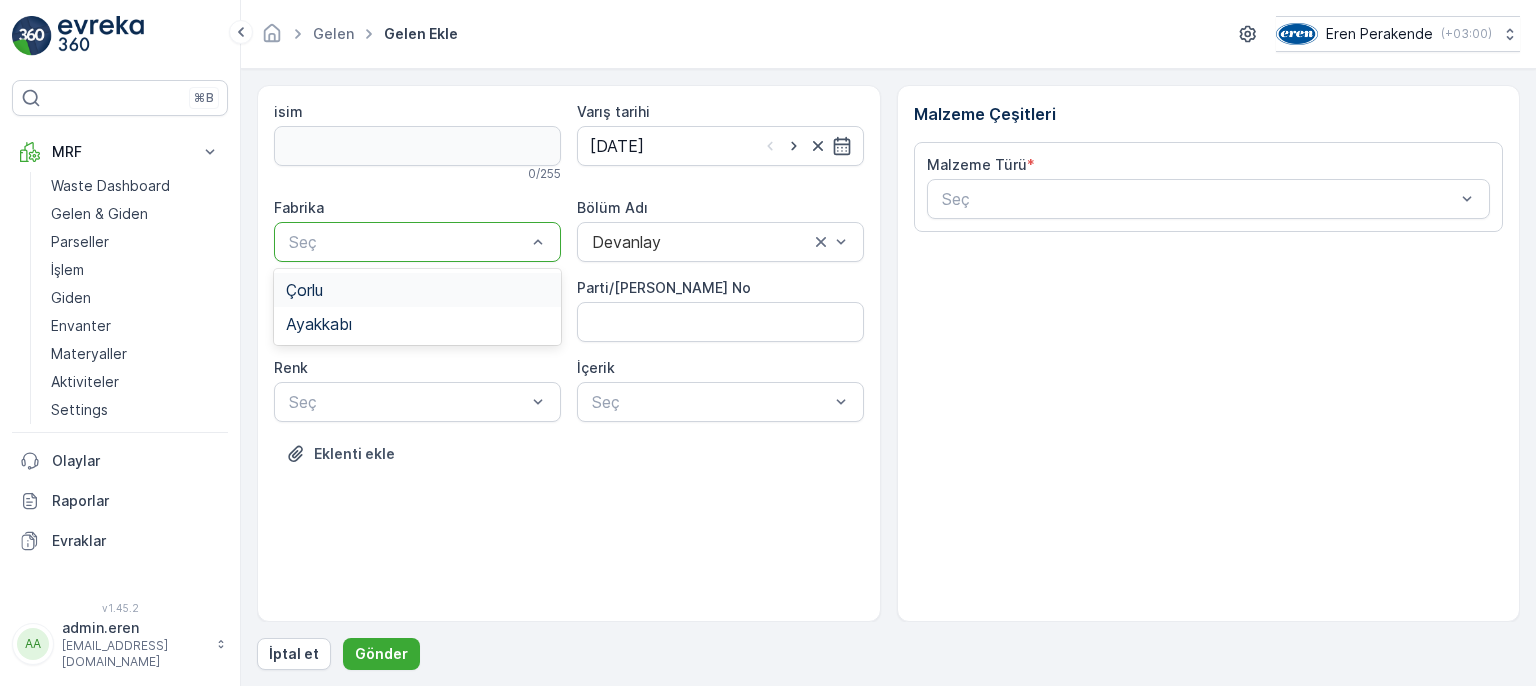 click on "Çorlu" at bounding box center (417, 290) 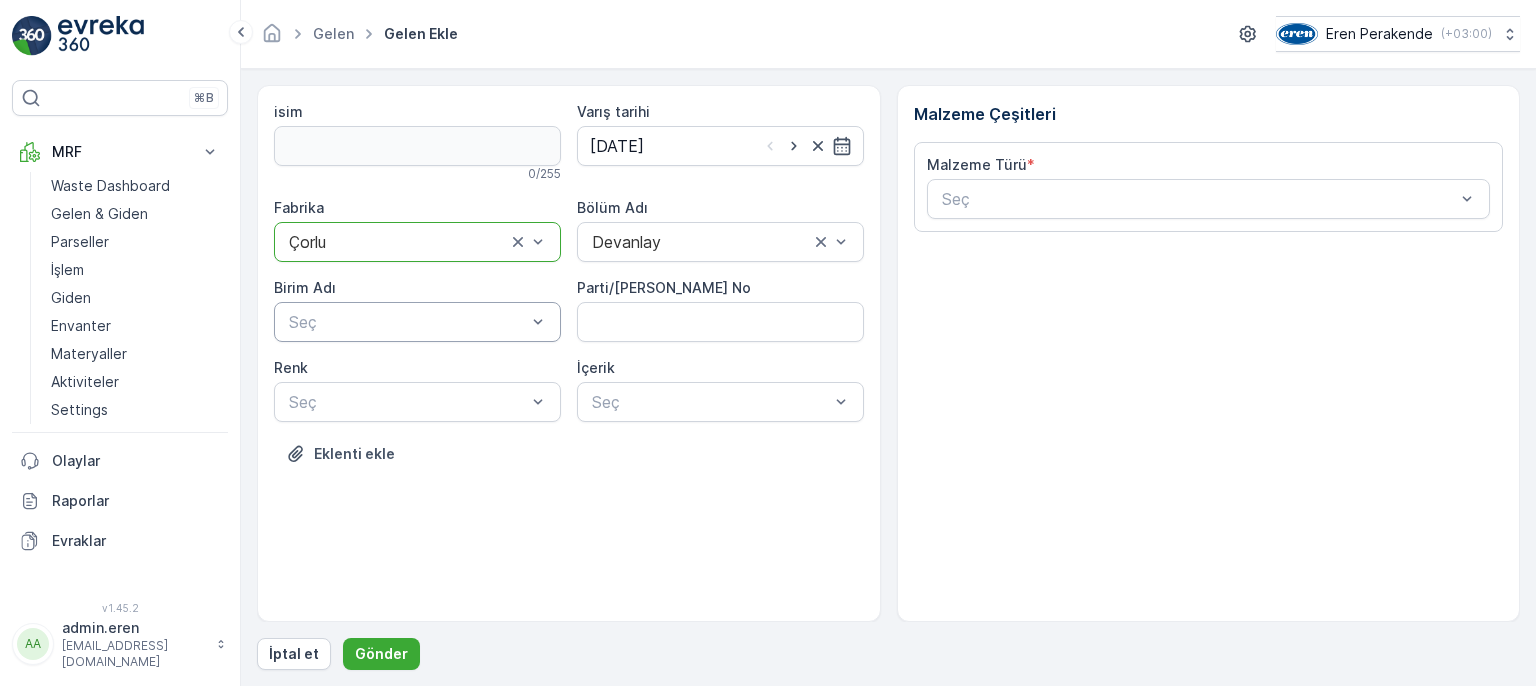 click at bounding box center (407, 322) 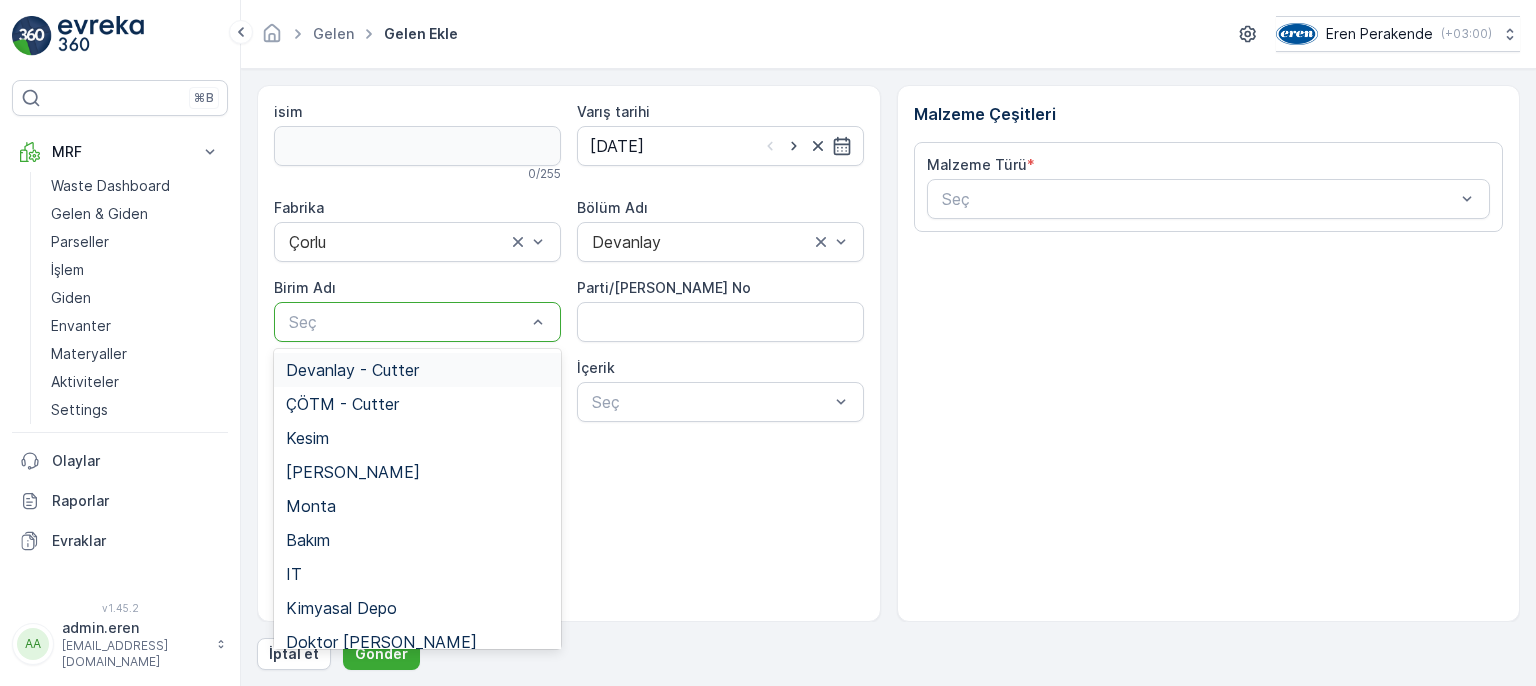 click on "Devanlay  - Cutter" at bounding box center (417, 370) 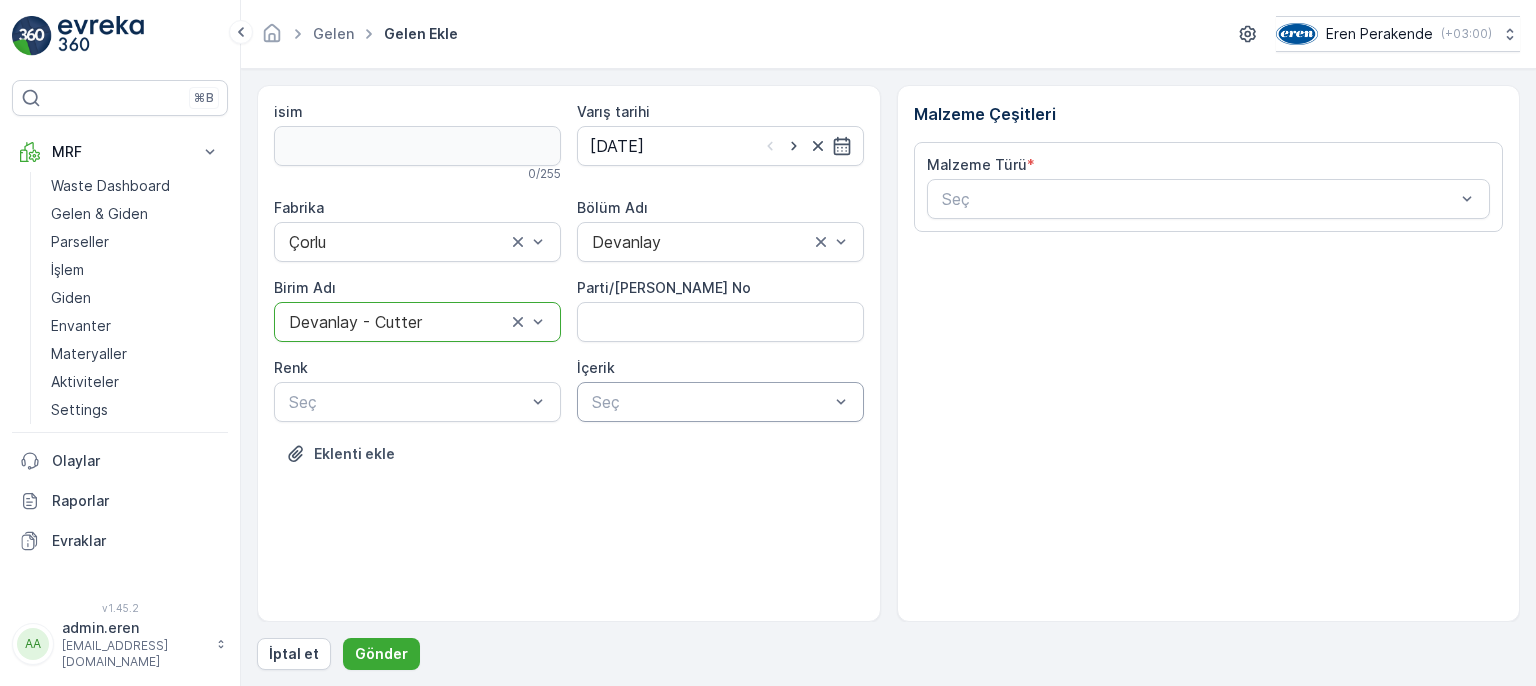 click at bounding box center [710, 402] 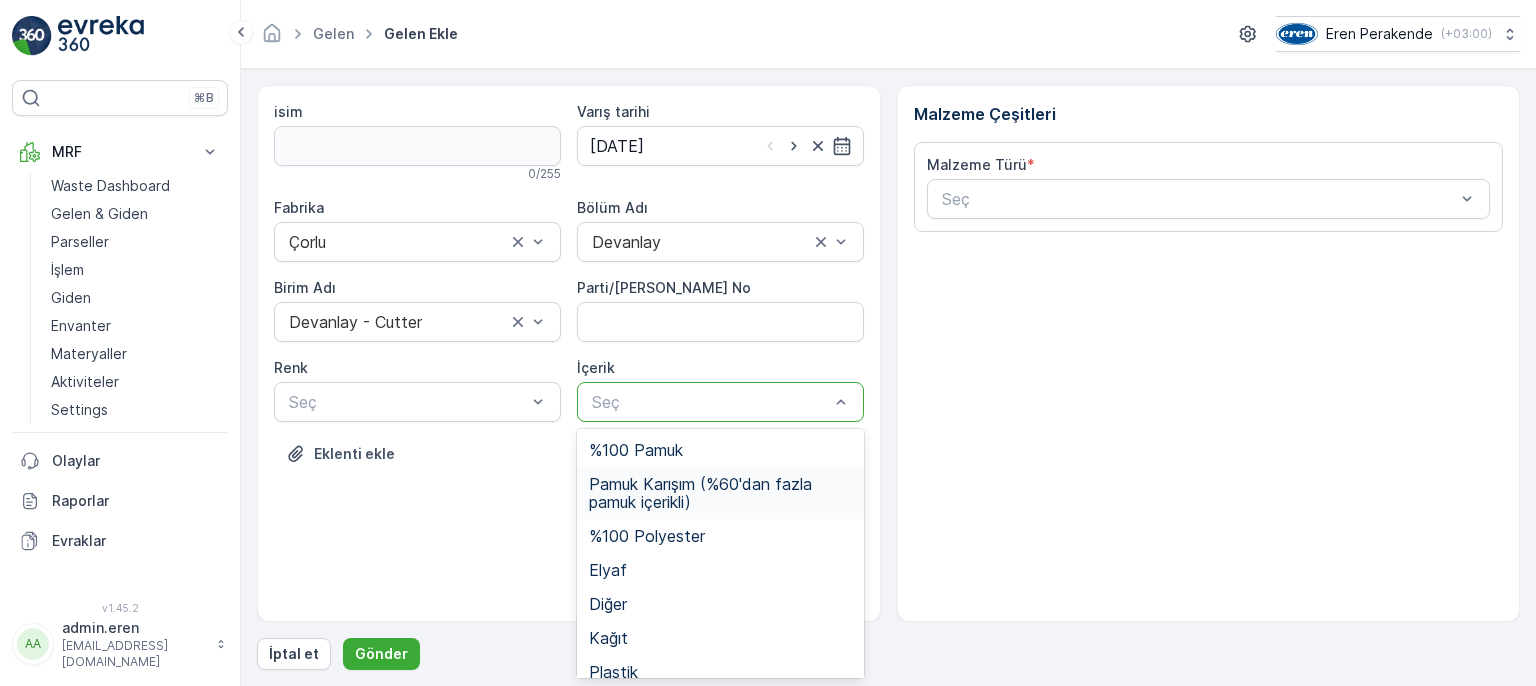 click on "Pamuk Karışım (%60'dan fazla pamuk içerikli)" at bounding box center [720, 493] 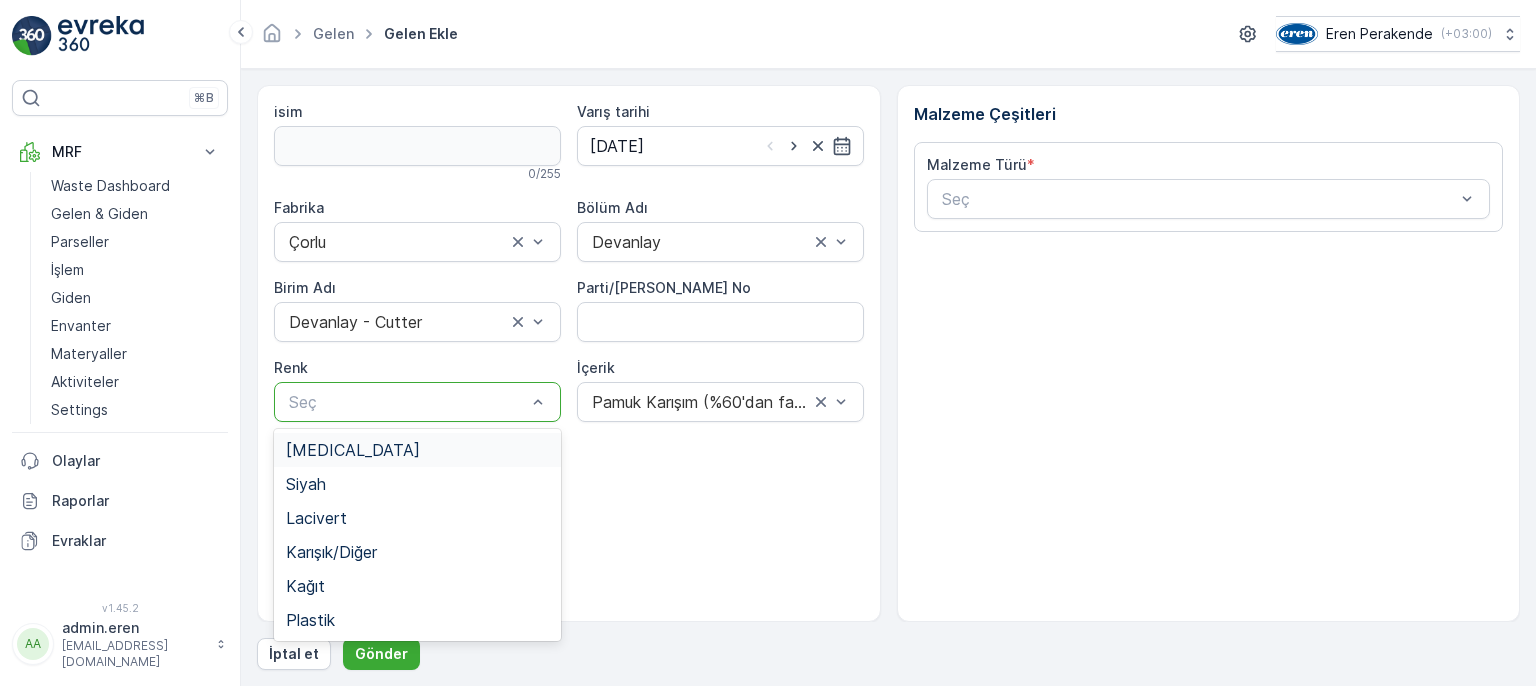 click at bounding box center (407, 402) 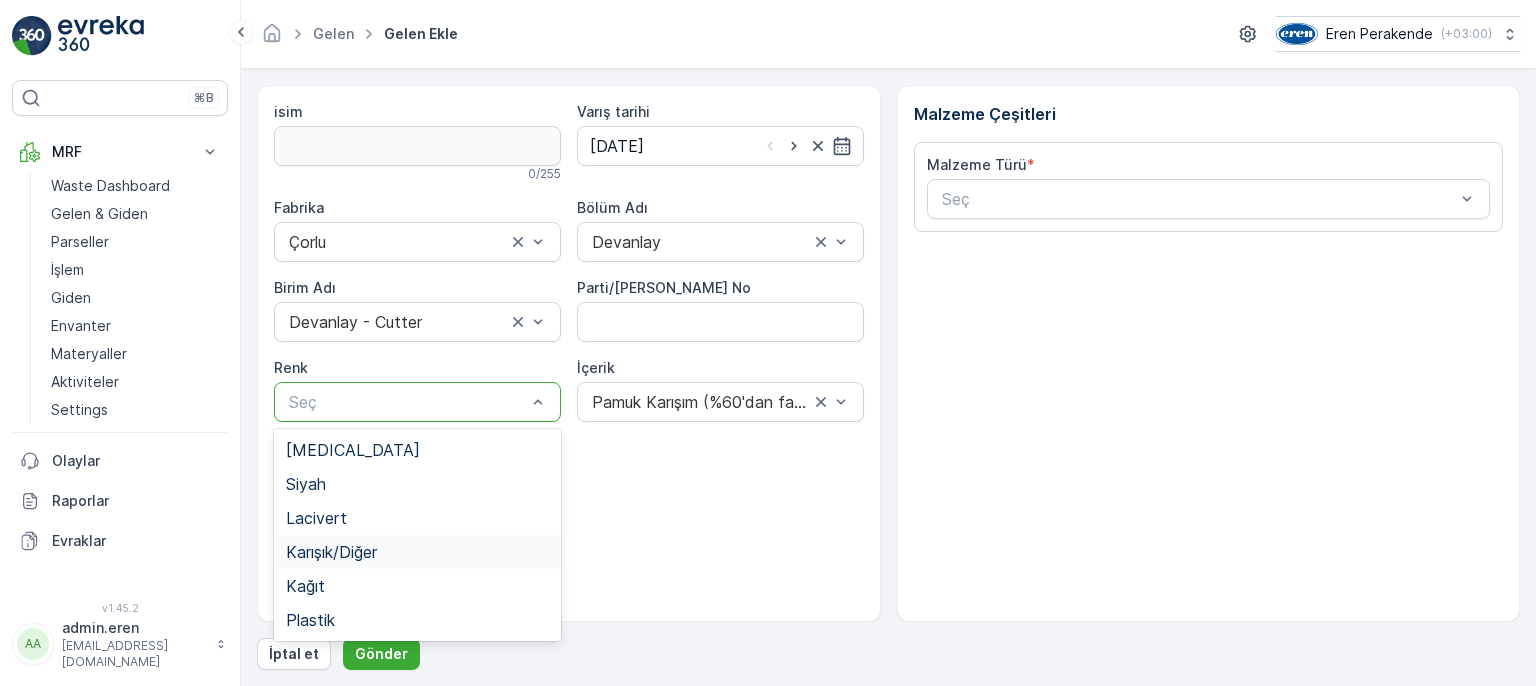 click on "Karışık/Diğer" at bounding box center (331, 552) 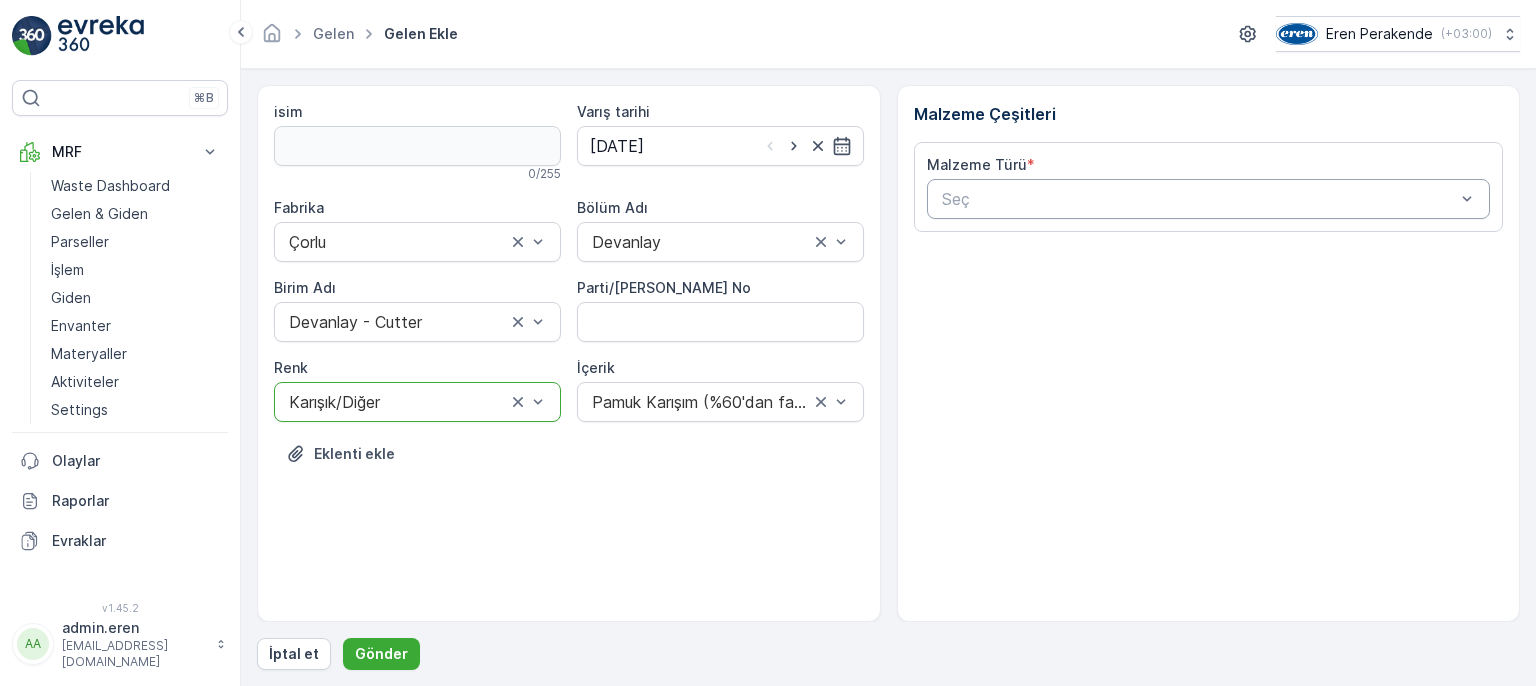 click on "Seç" at bounding box center [1209, 199] 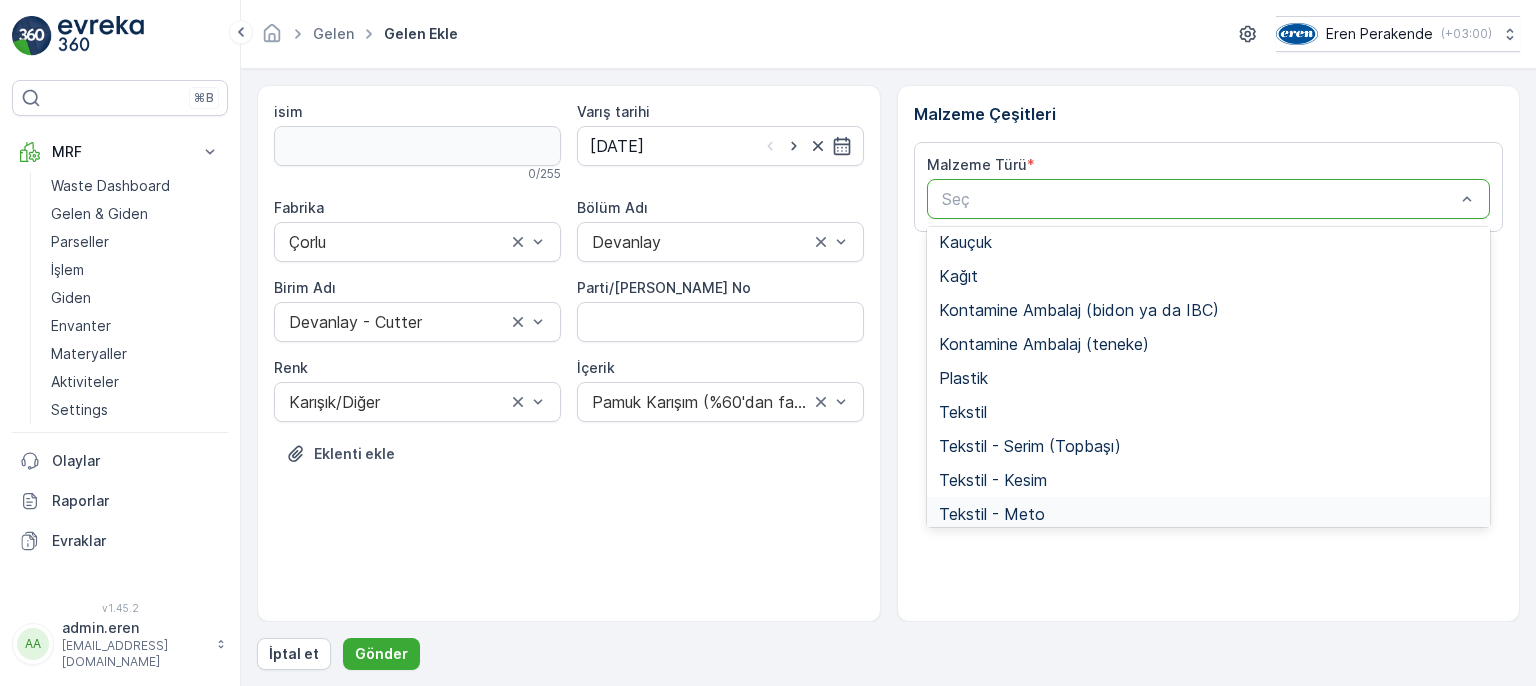 scroll, scrollTop: 388, scrollLeft: 0, axis: vertical 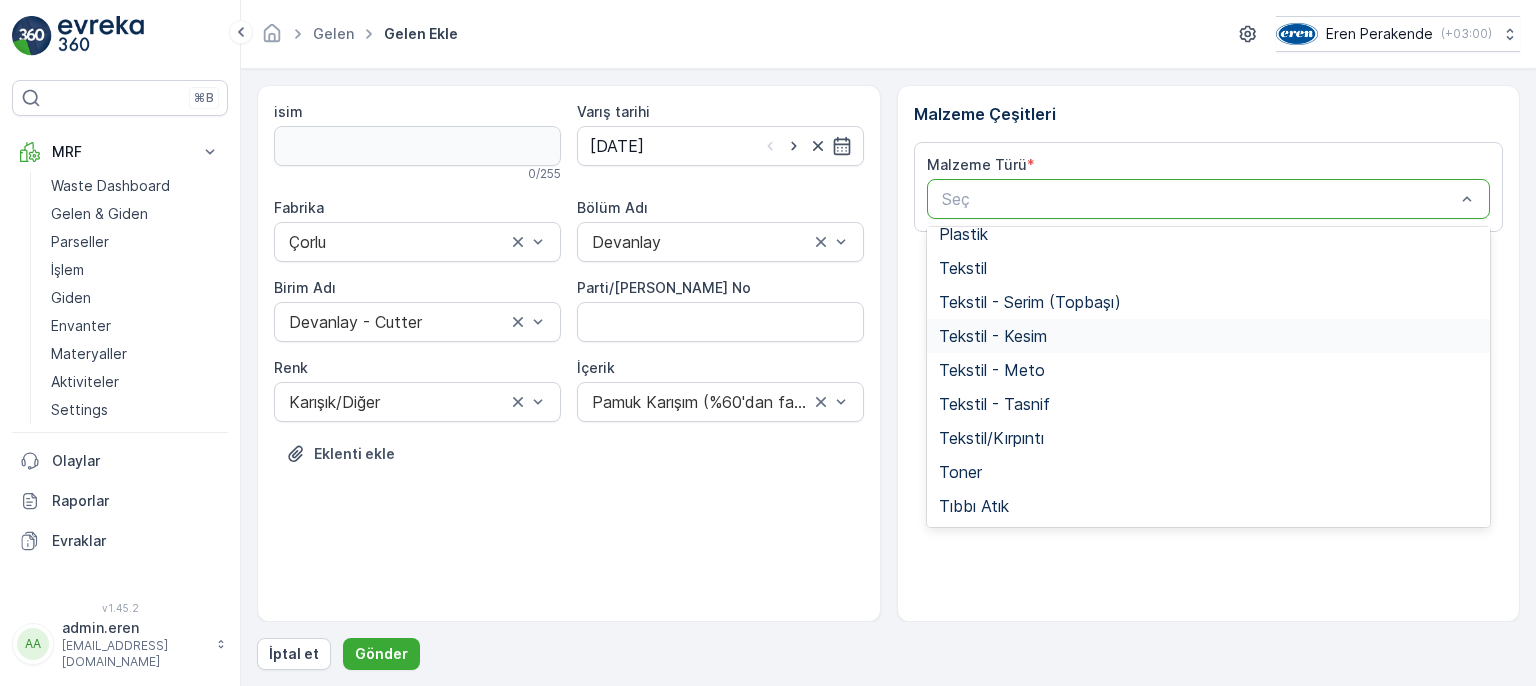 click on "Tekstil - Kesim" at bounding box center (993, 336) 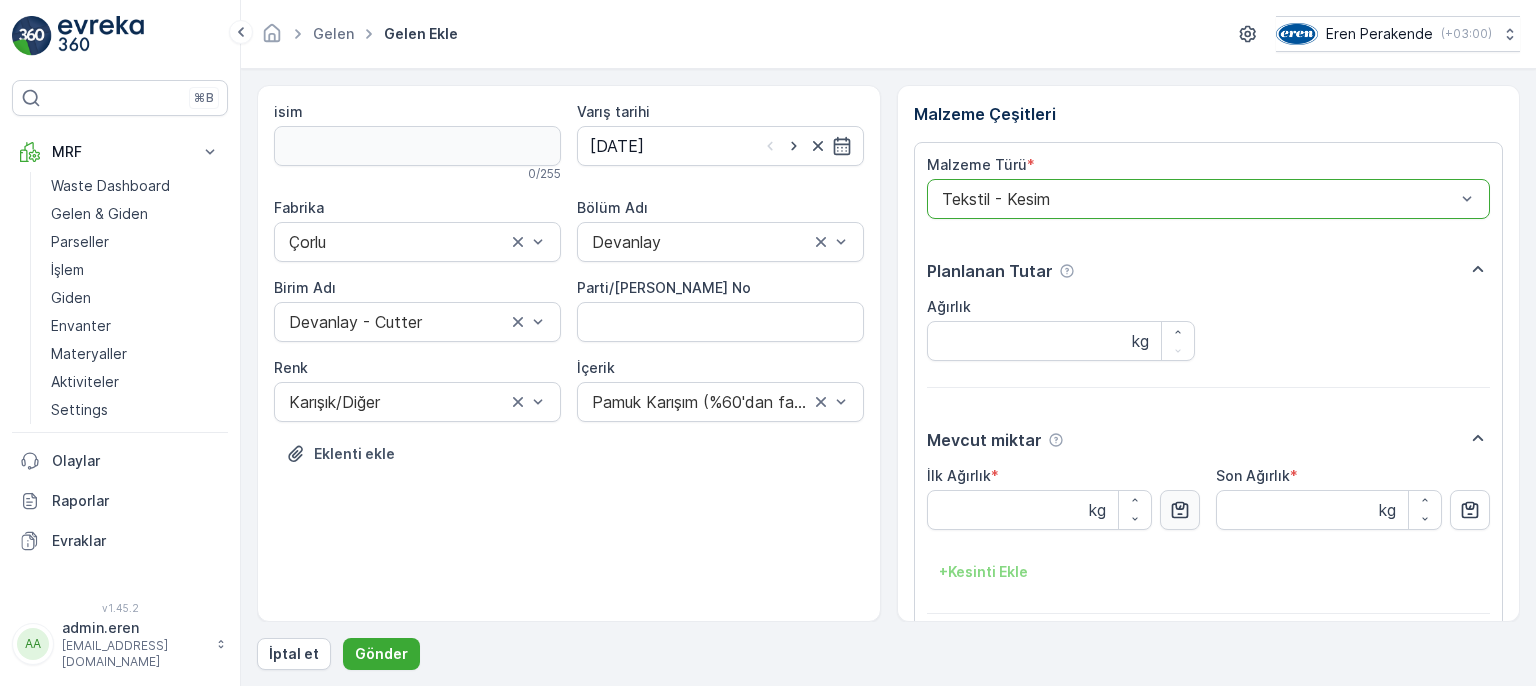 click 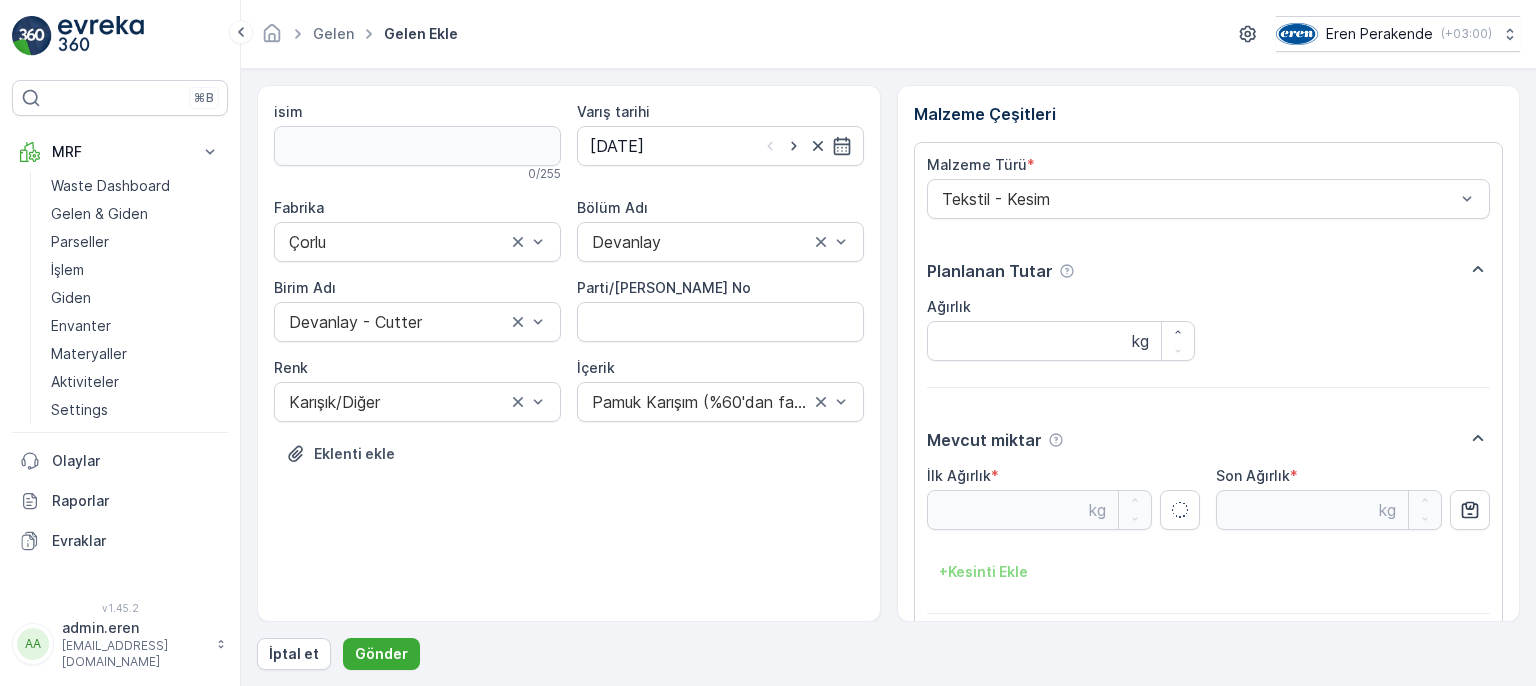type on "7.21" 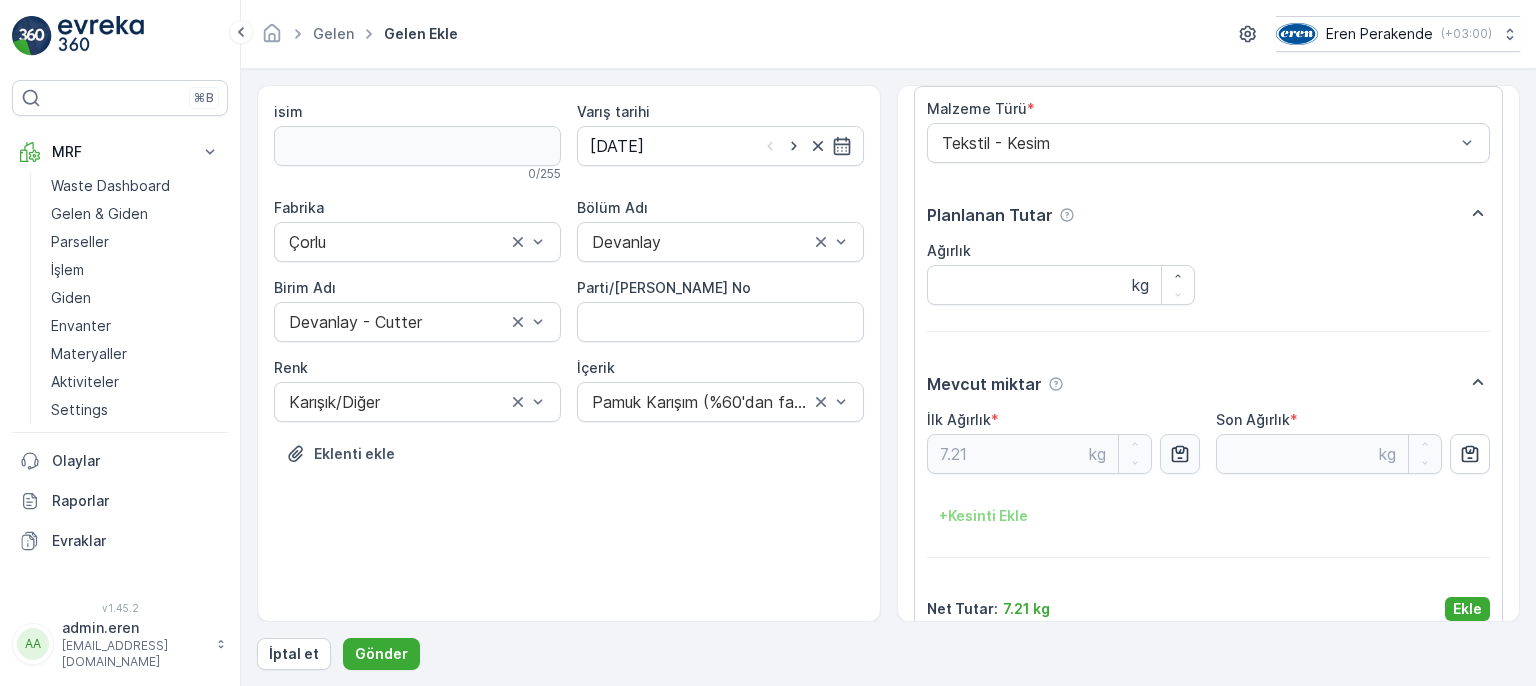 scroll, scrollTop: 84, scrollLeft: 0, axis: vertical 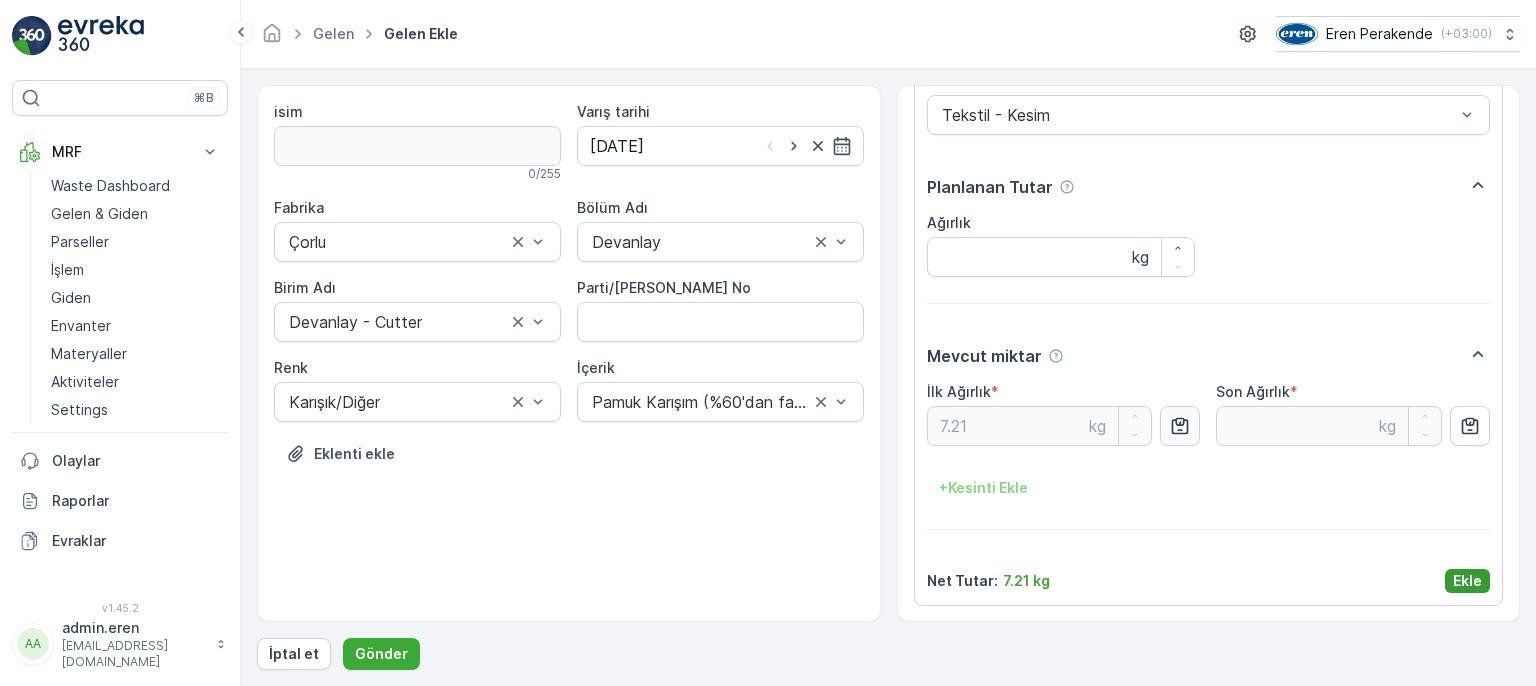 click on "Ekle" at bounding box center [1467, 581] 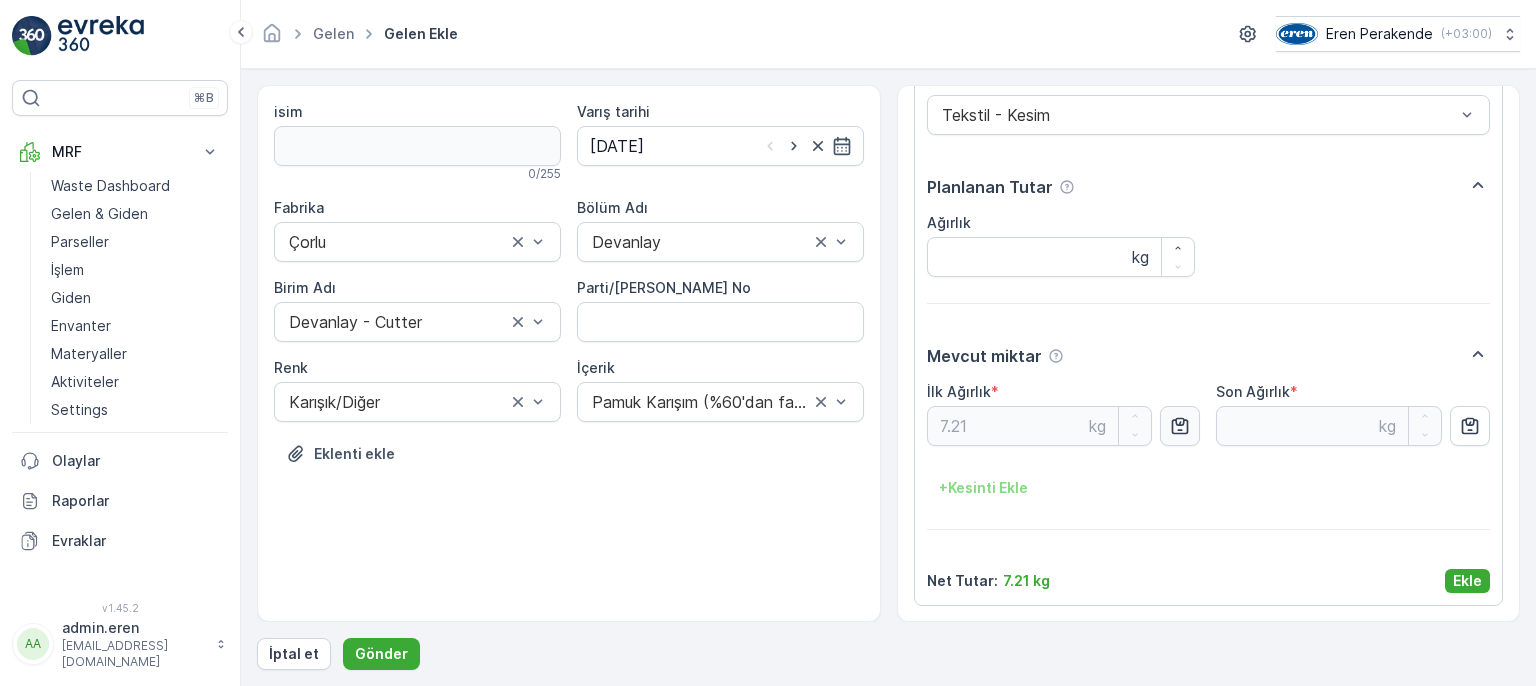 scroll, scrollTop: 0, scrollLeft: 0, axis: both 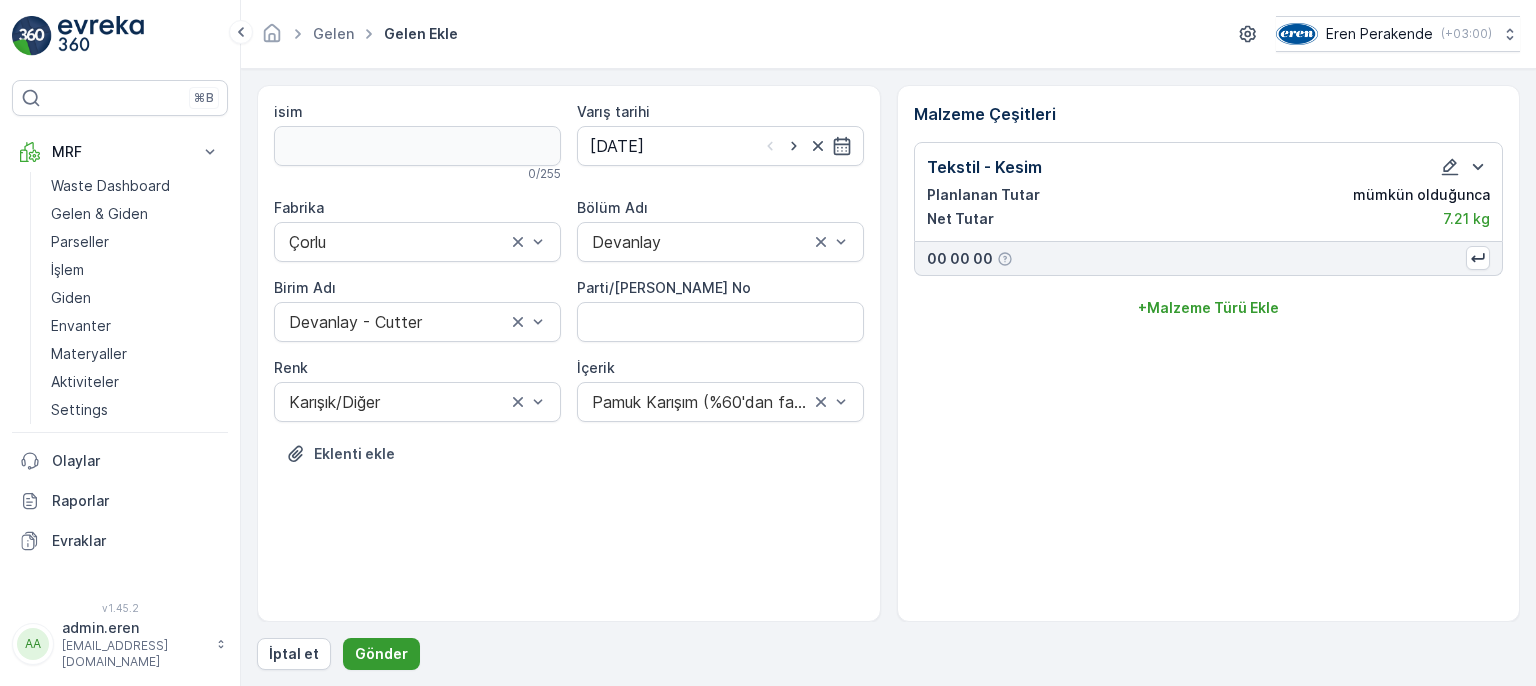 click on "Gönder" at bounding box center (381, 654) 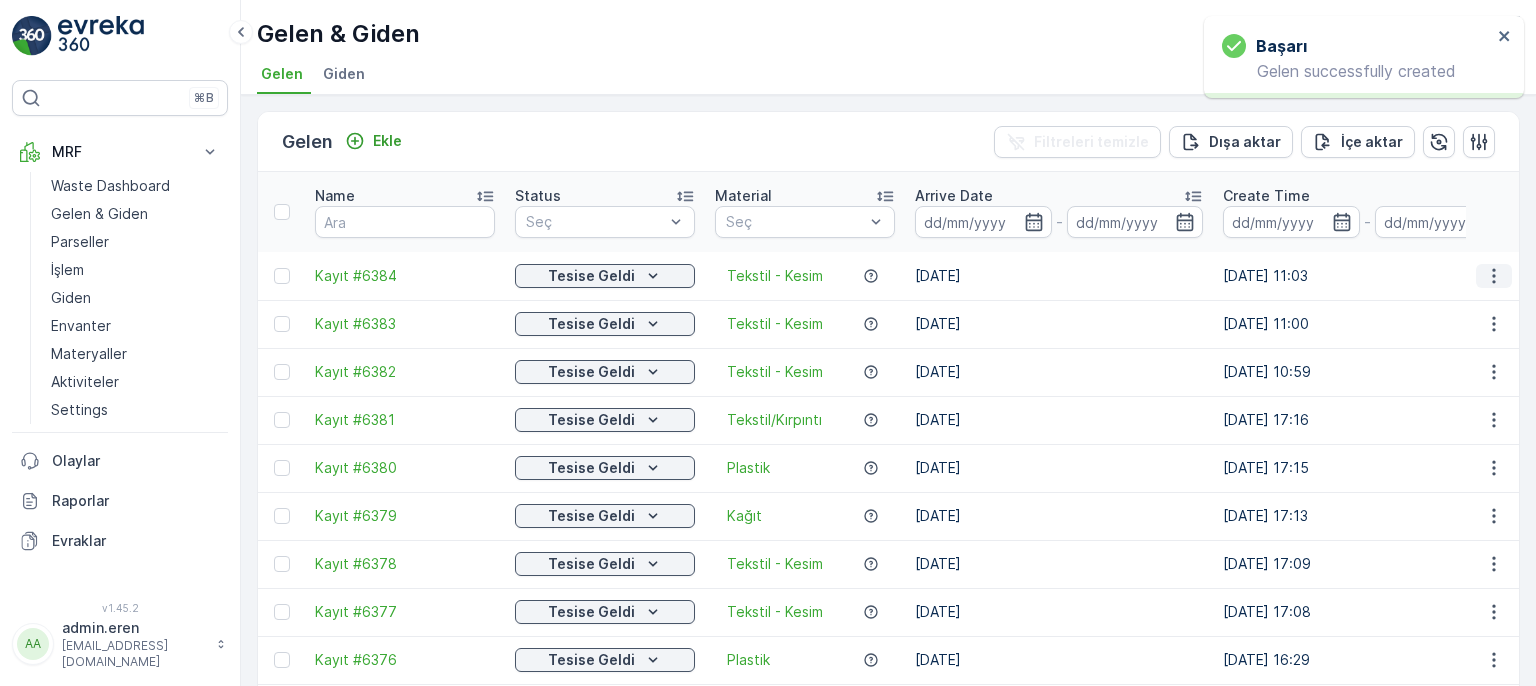 click 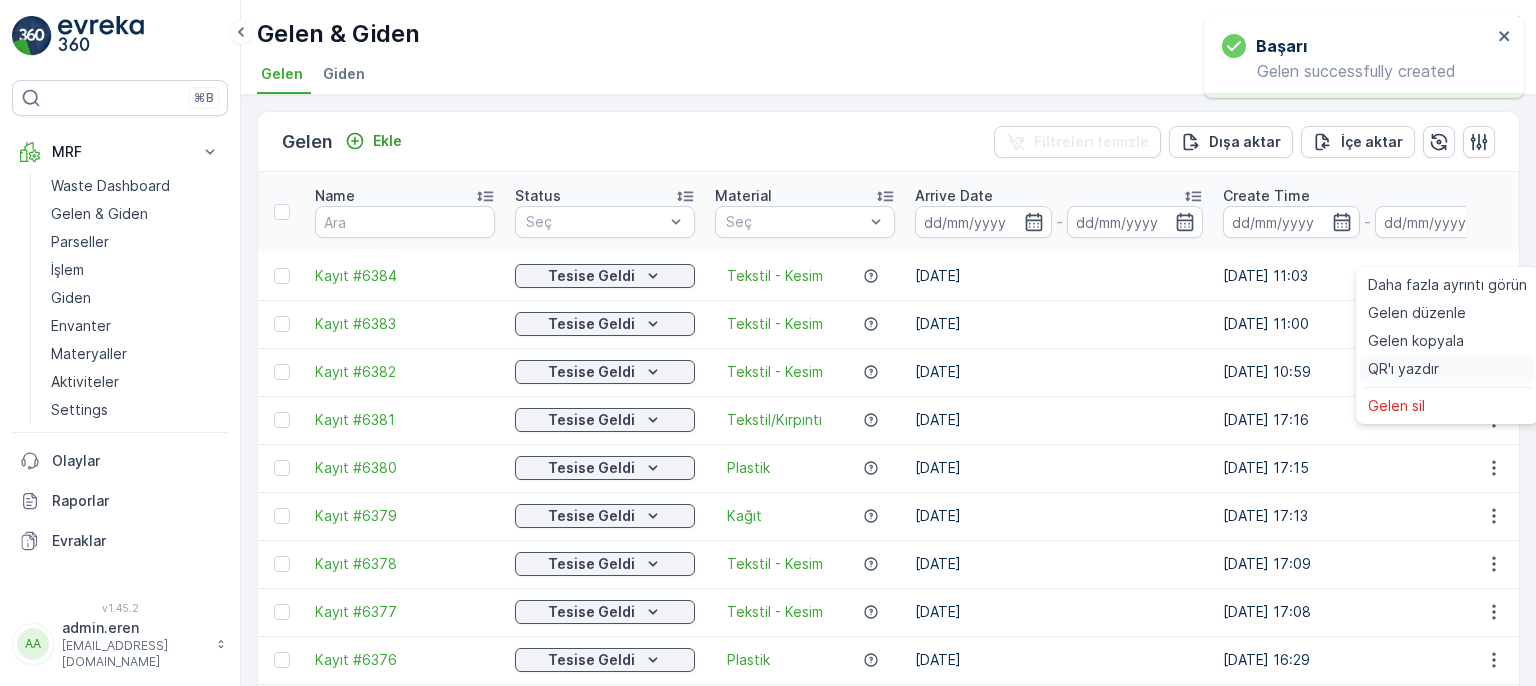 click on "QR'ı yazdır" at bounding box center (1403, 369) 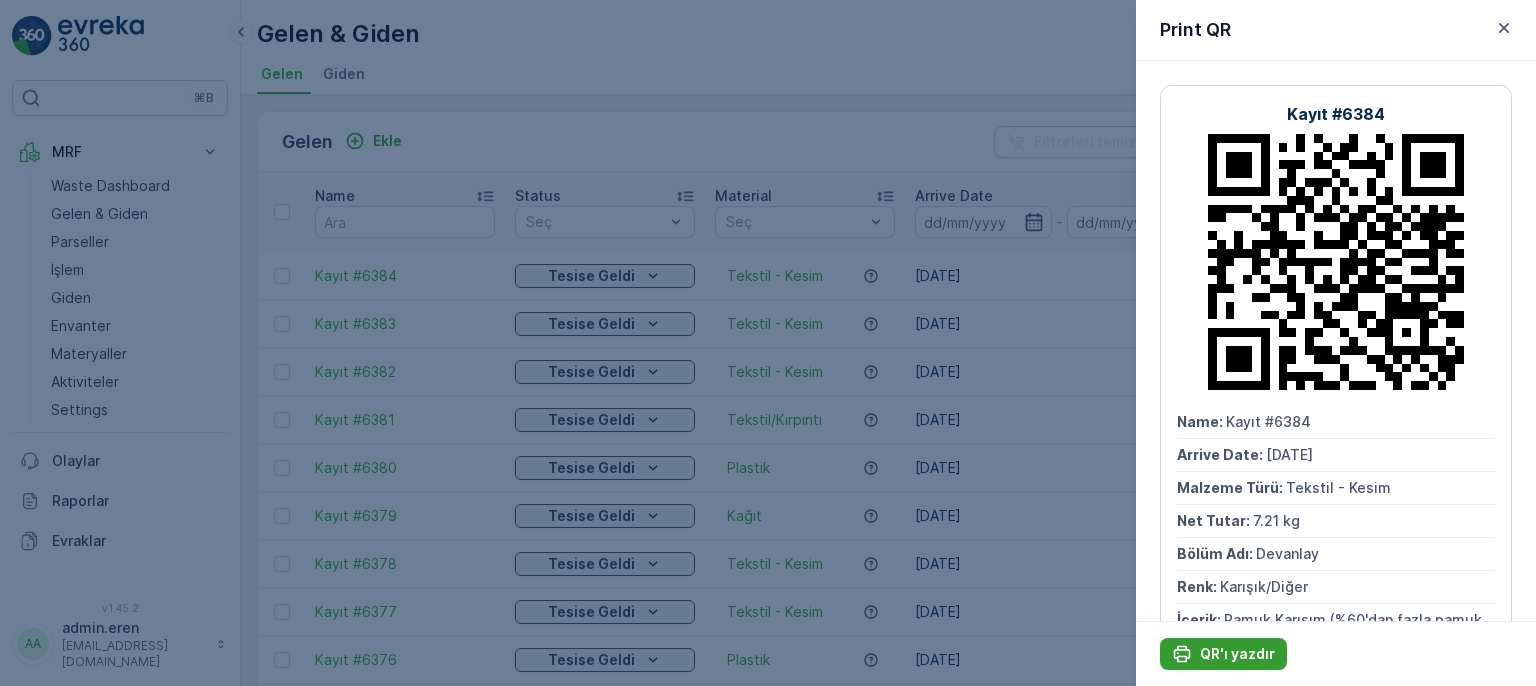 click on "QR'ı yazdır" at bounding box center (1237, 654) 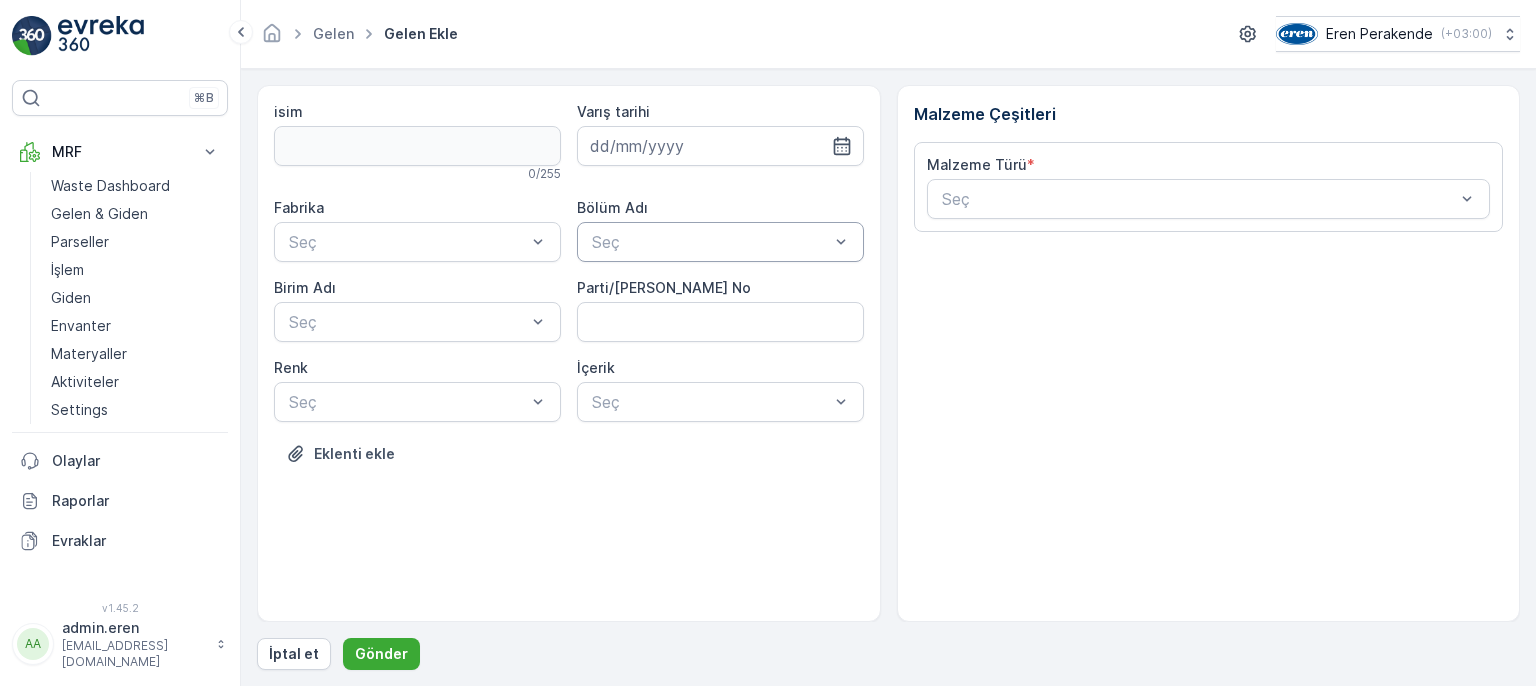 drag, startPoint x: 850, startPoint y: 150, endPoint x: 727, endPoint y: 226, distance: 144.58562 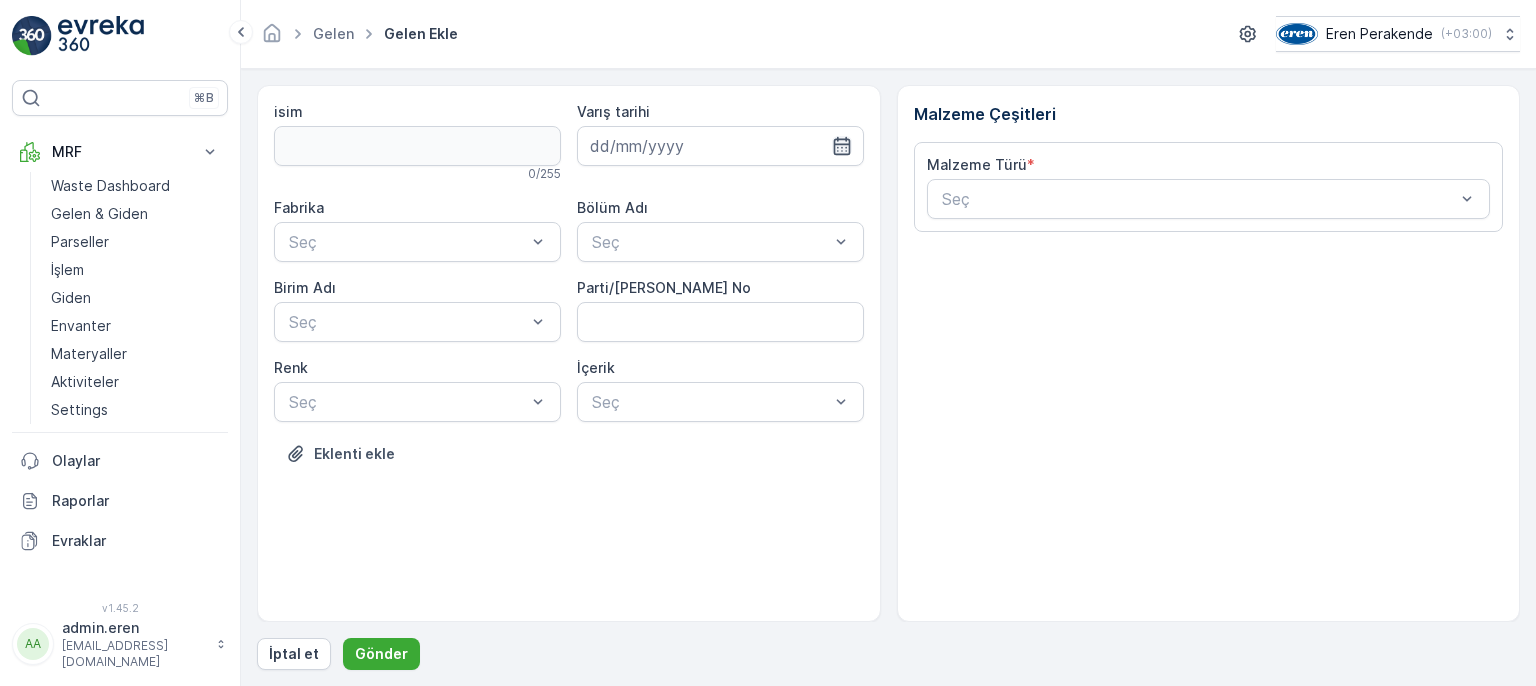click 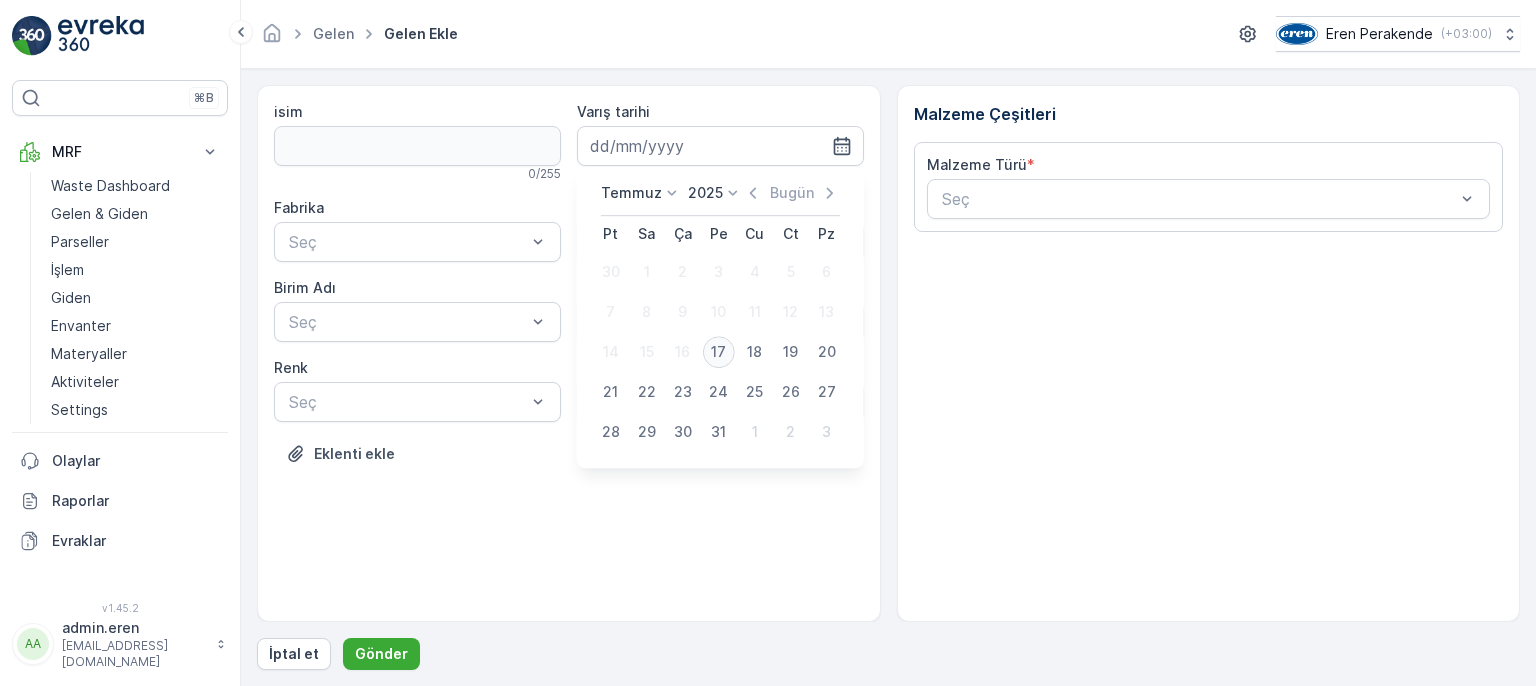 click on "17" at bounding box center [719, 352] 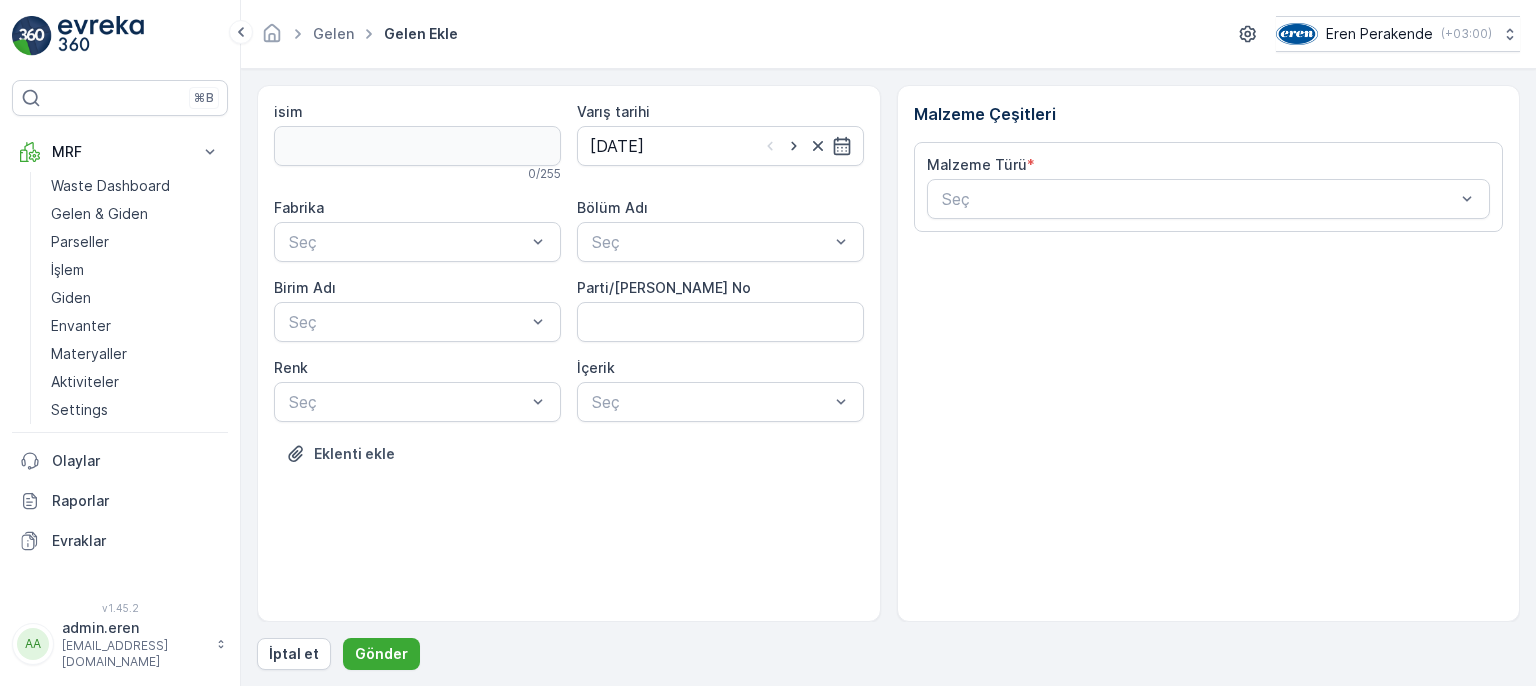 type on "[DATE]" 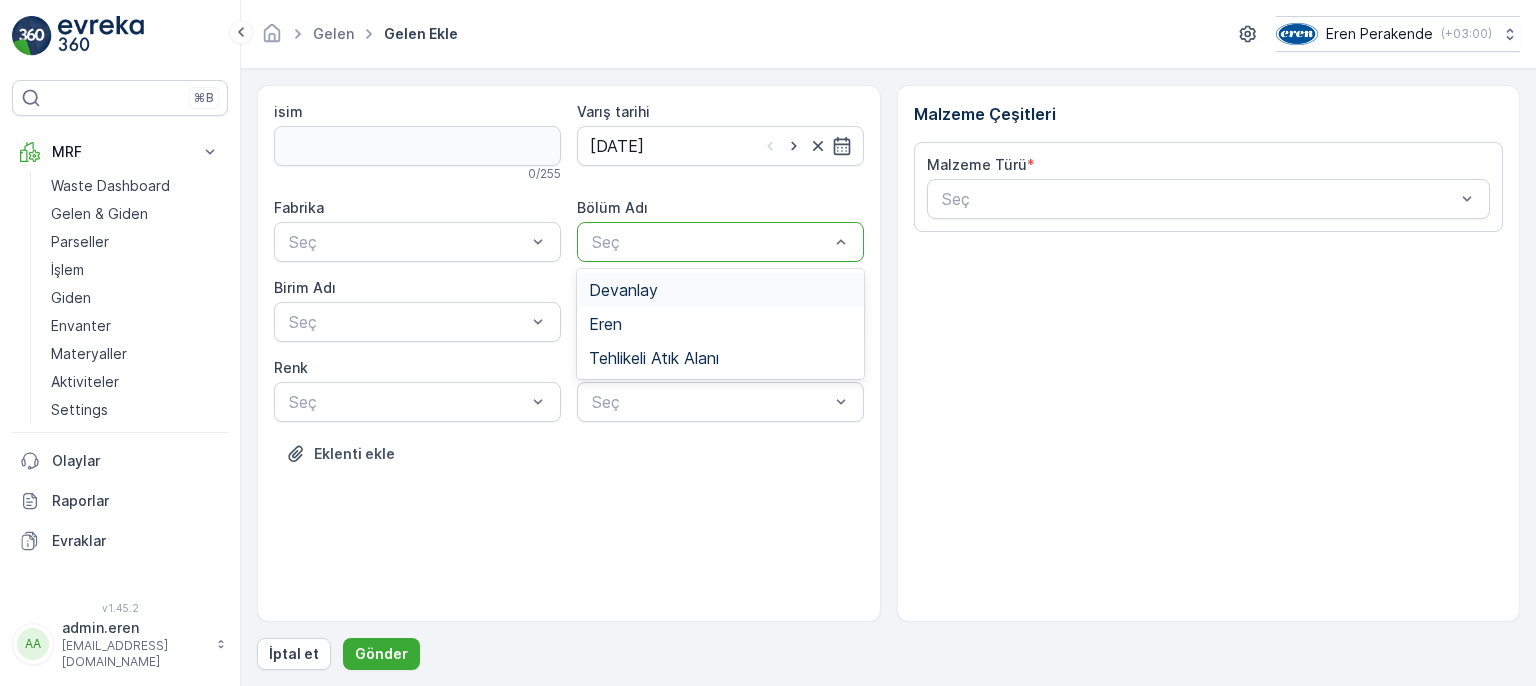 click on "Devanlay" at bounding box center (720, 290) 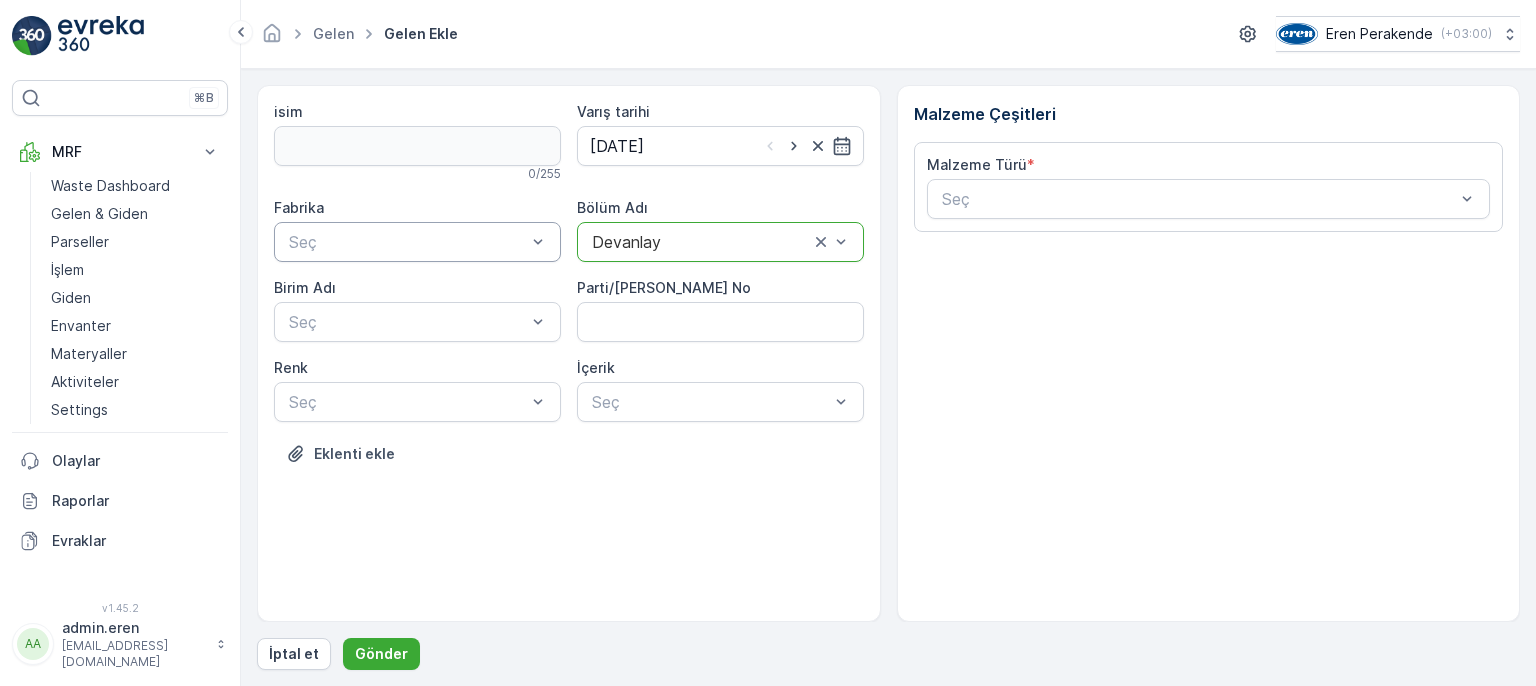 click at bounding box center [407, 242] 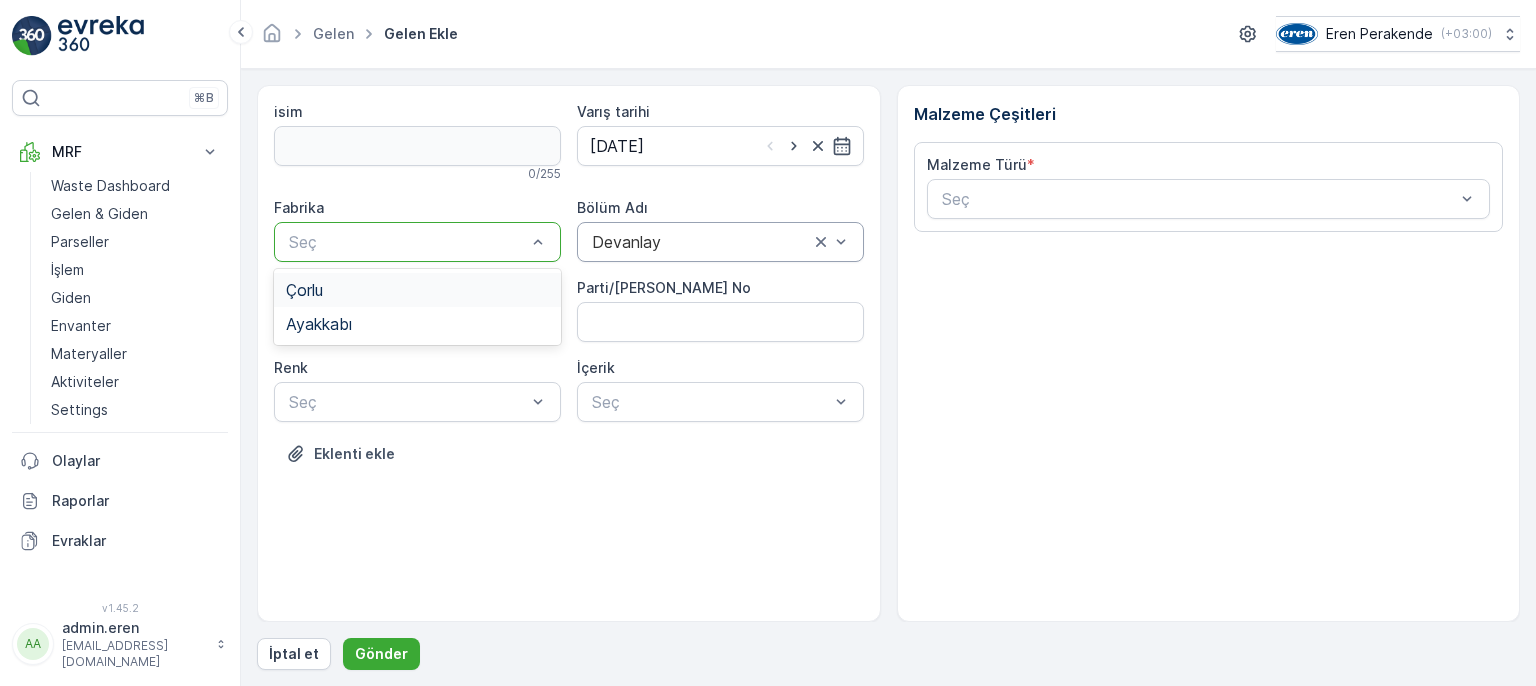 click on "Çorlu" at bounding box center [417, 290] 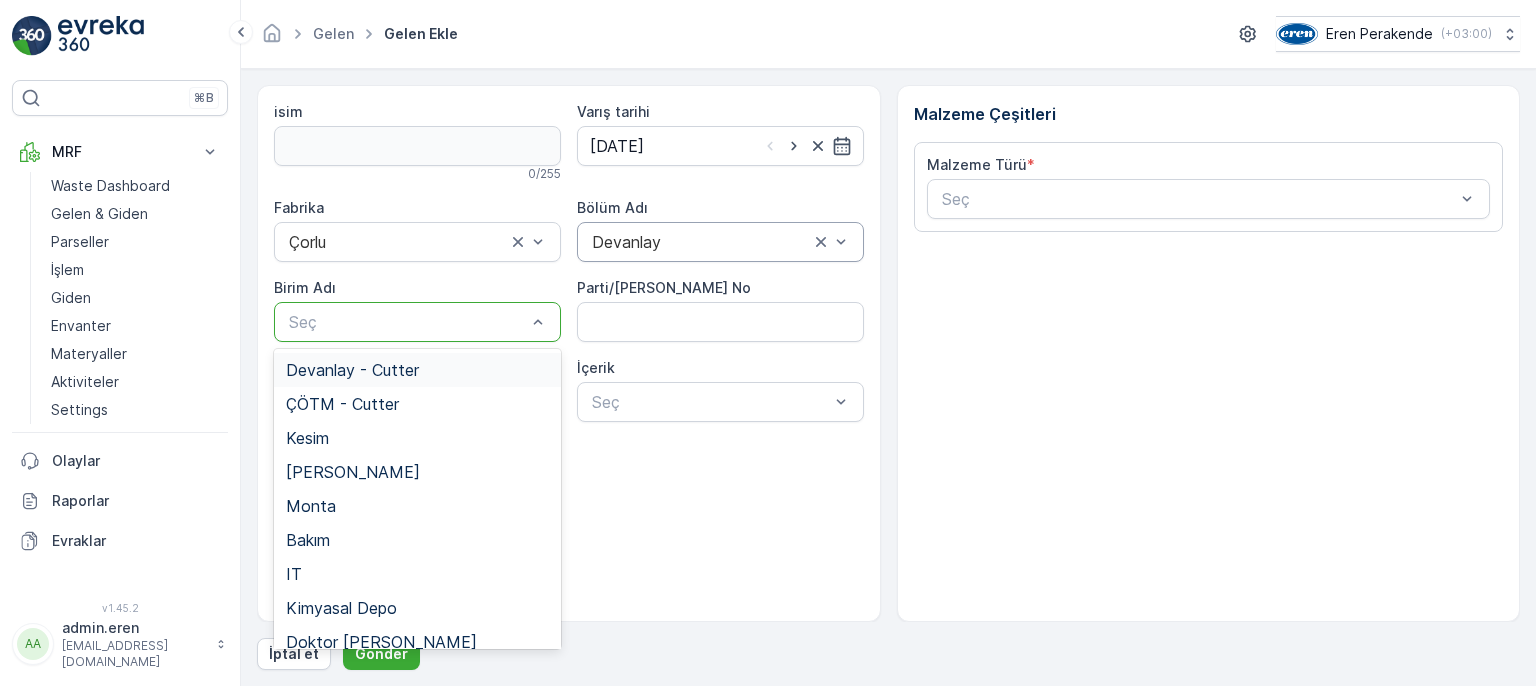 click on "Devanlay  - Cutter" at bounding box center (417, 370) 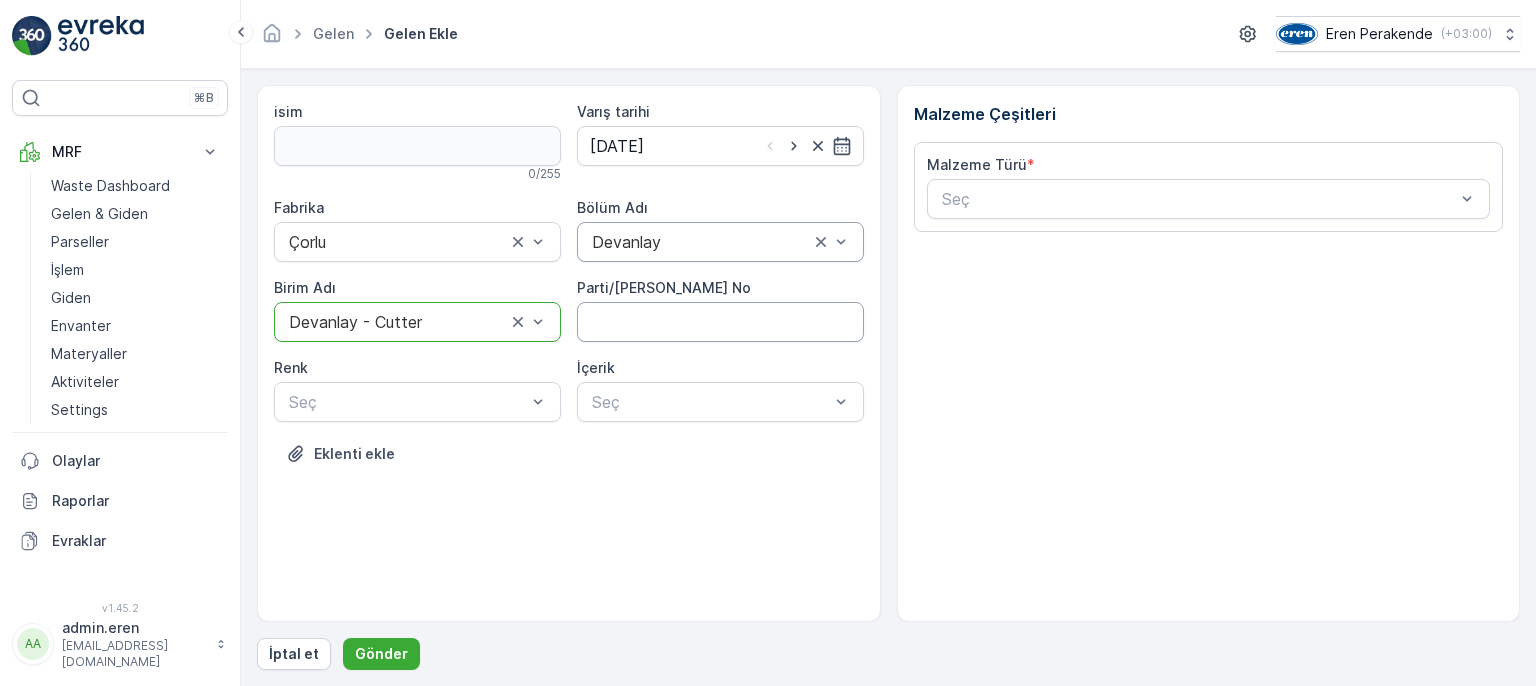 click on "Parti/[PERSON_NAME] No" at bounding box center [720, 322] 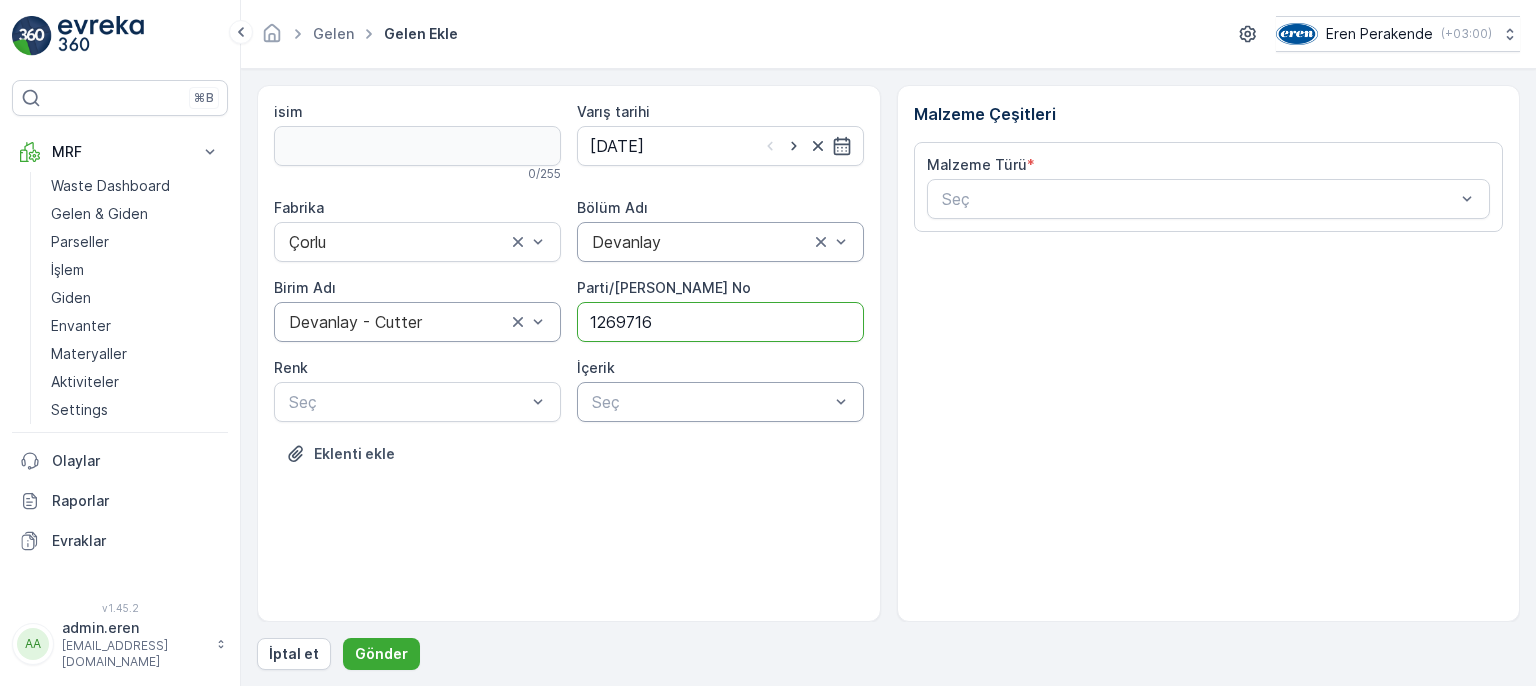 type on "1269716" 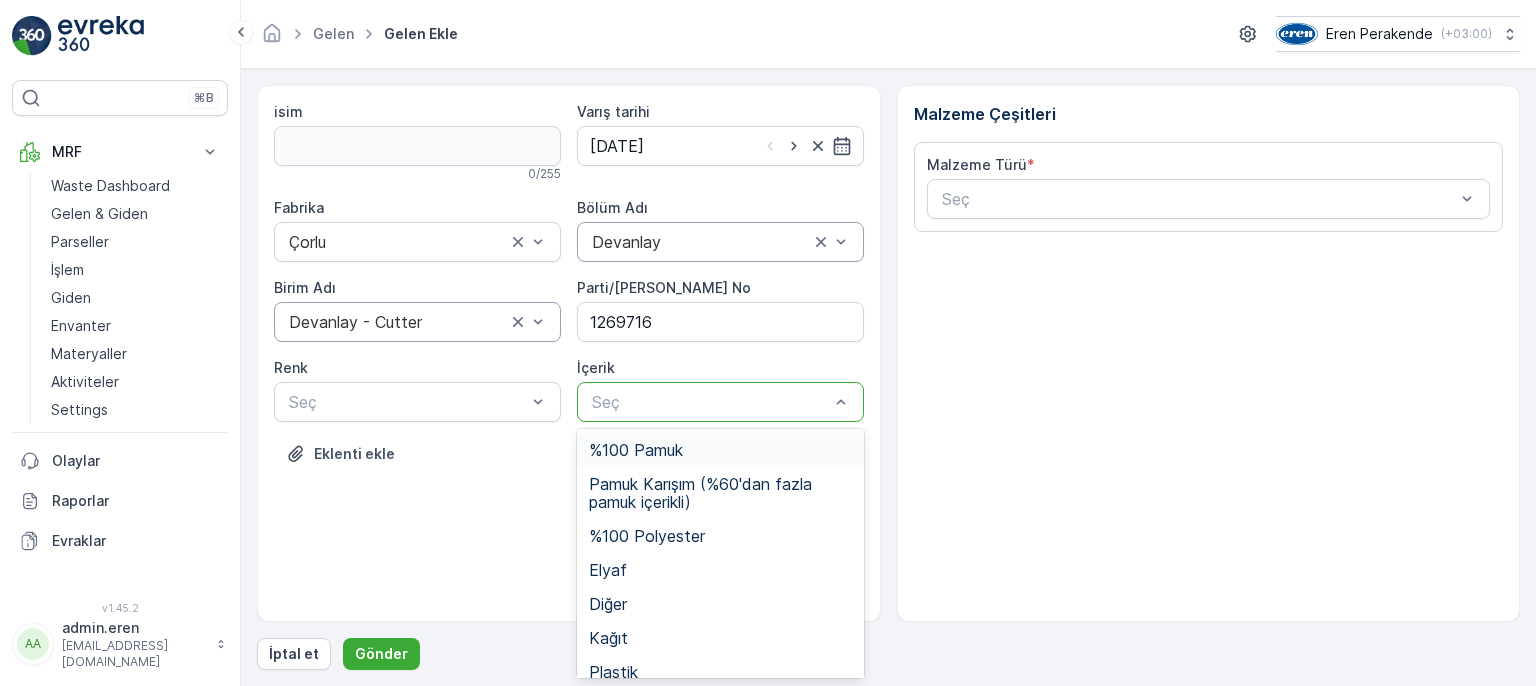 click at bounding box center [710, 402] 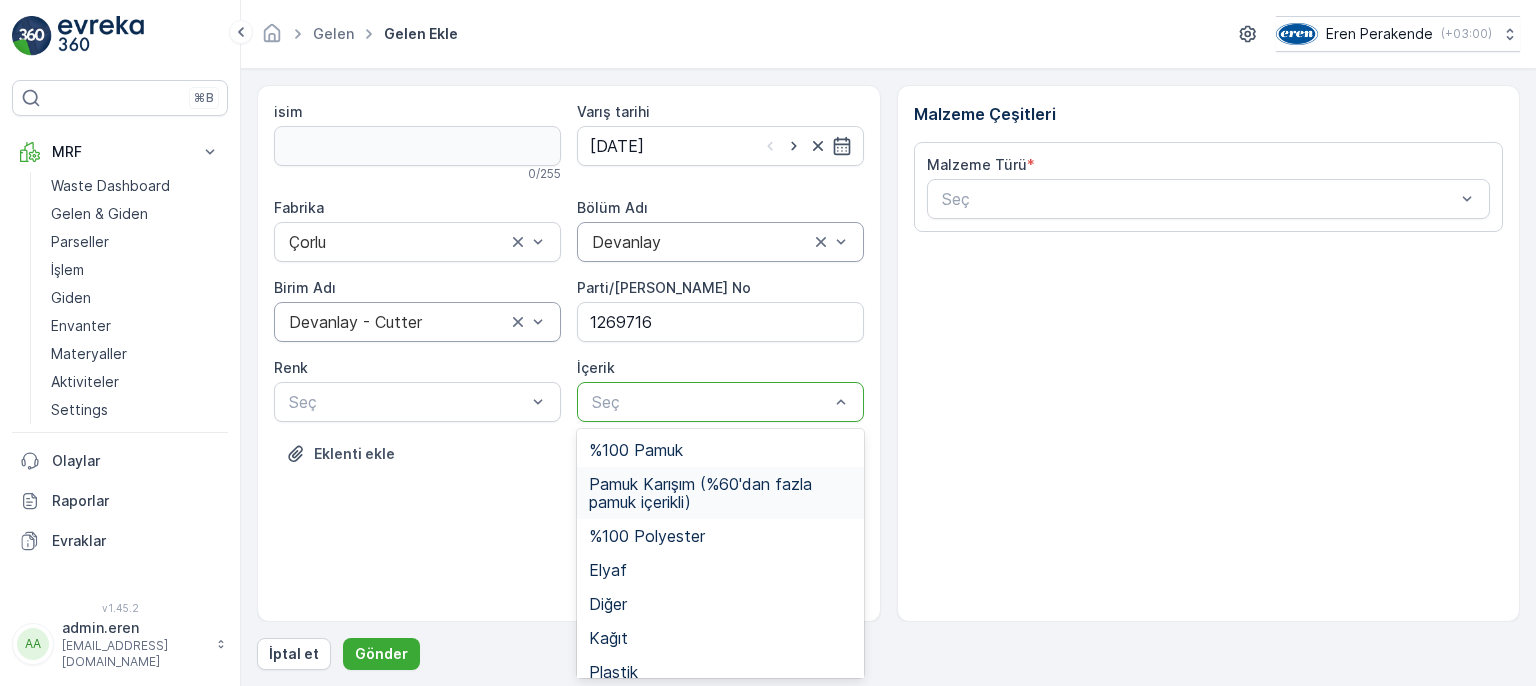 click on "Pamuk Karışım (%60'dan fazla pamuk içerikli)" at bounding box center [720, 493] 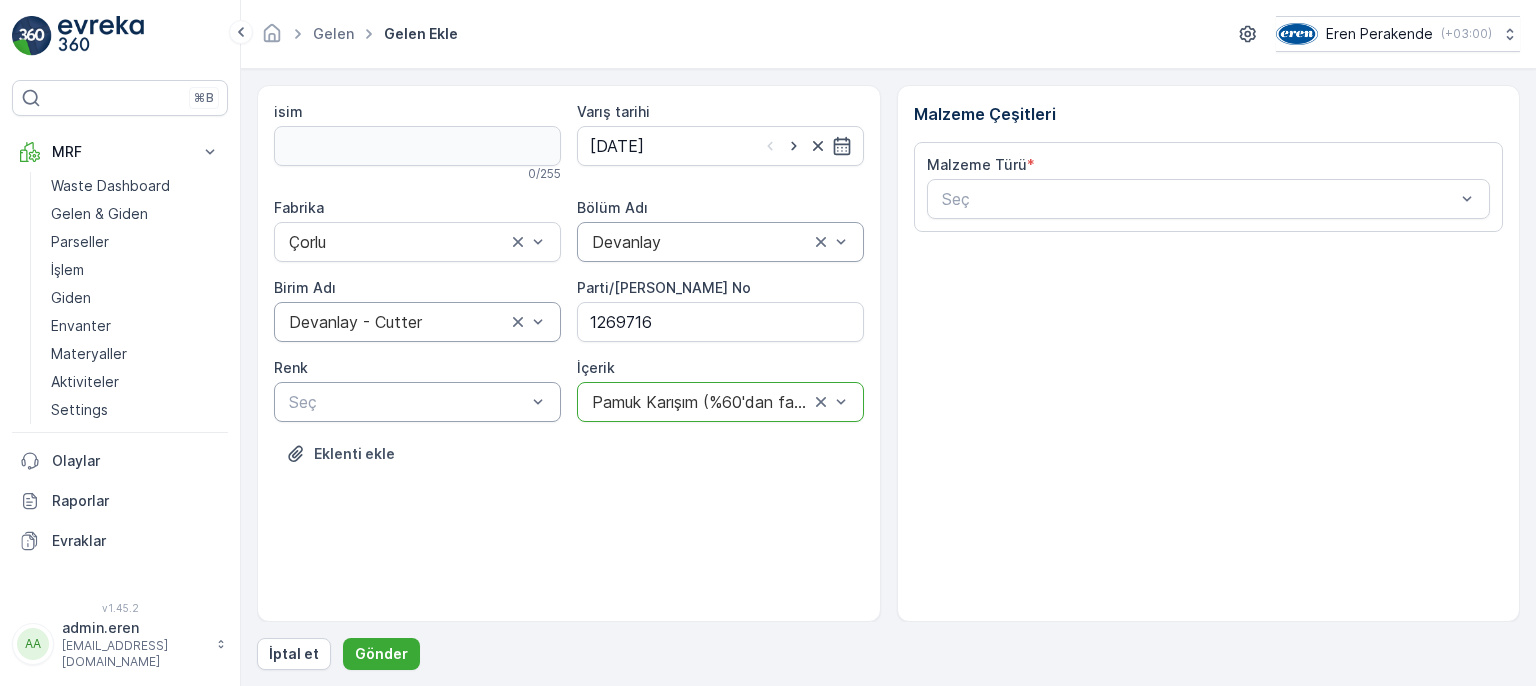 click at bounding box center (407, 402) 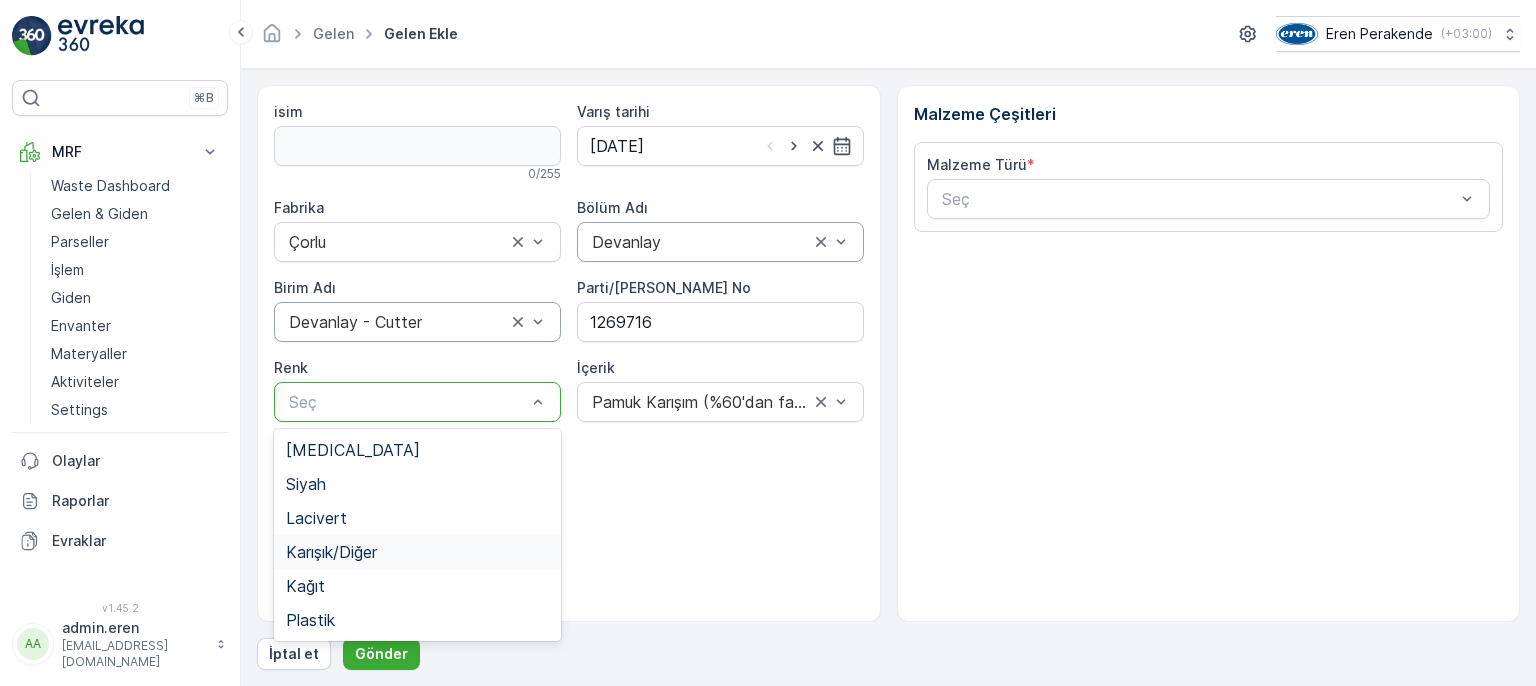 click on "Karışık/Diğer" at bounding box center [417, 552] 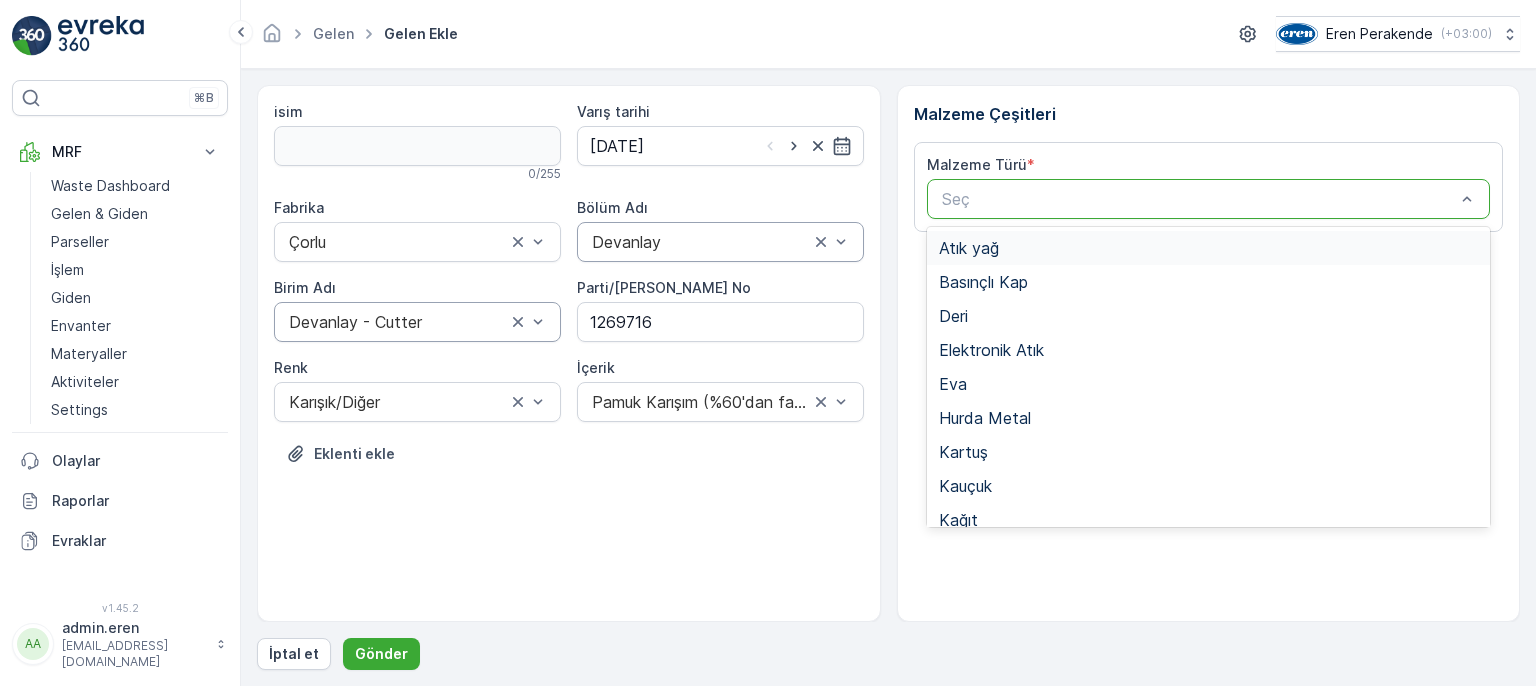 click at bounding box center (1199, 199) 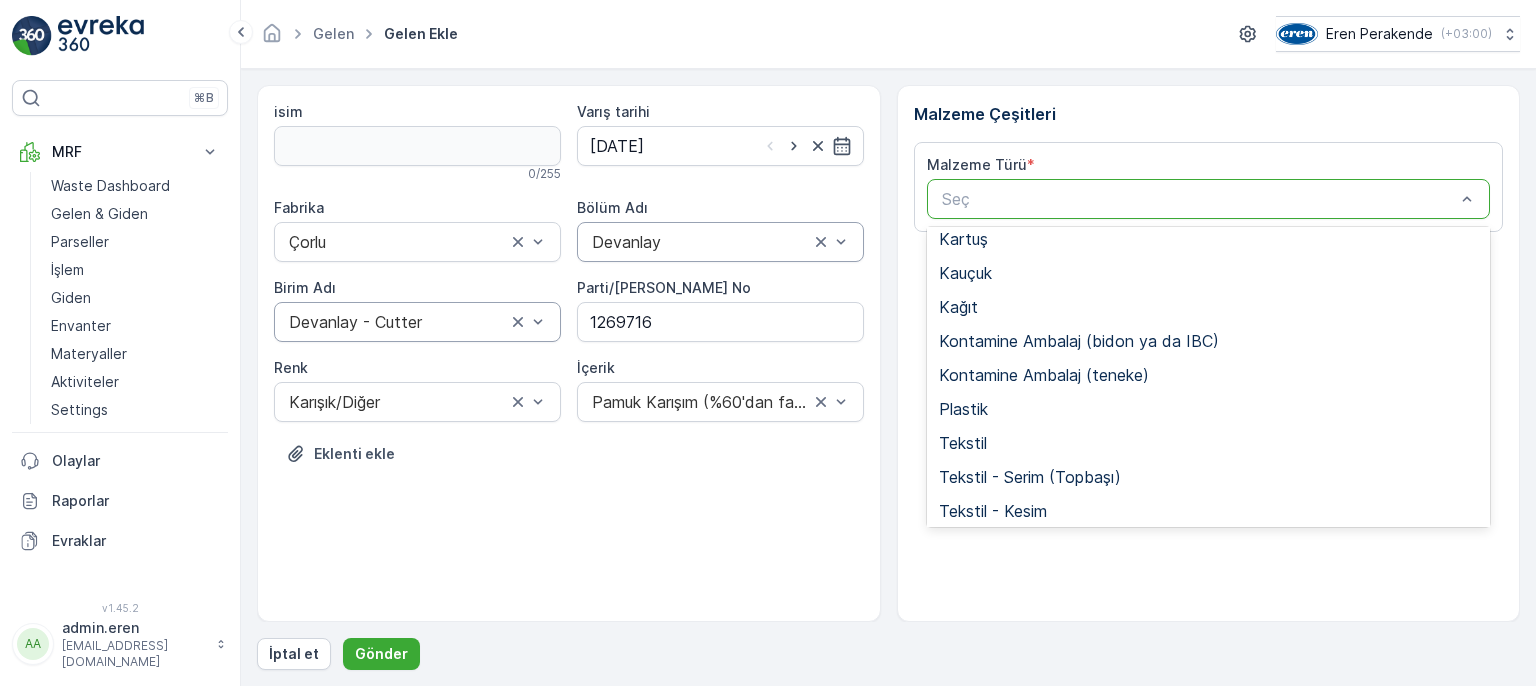scroll, scrollTop: 388, scrollLeft: 0, axis: vertical 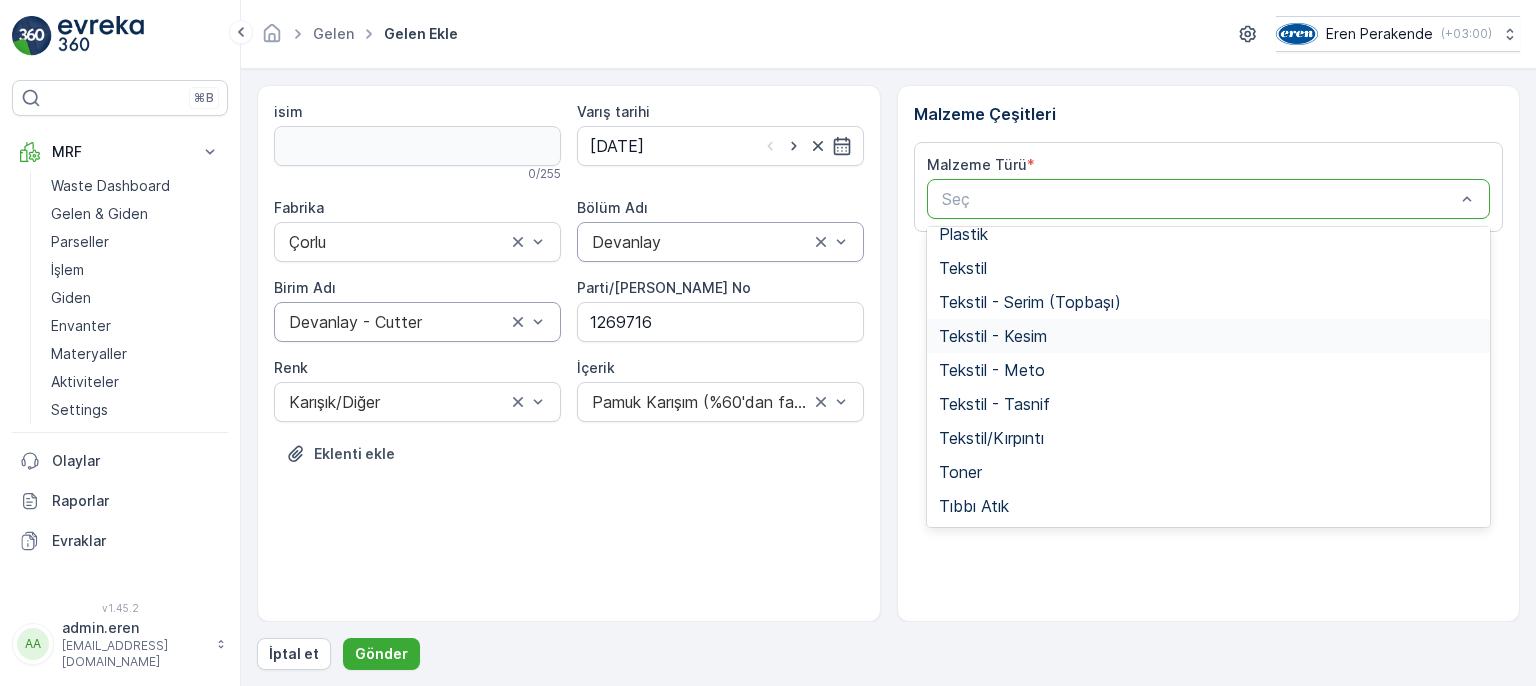 click on "Tekstil - Kesim" at bounding box center [1209, 336] 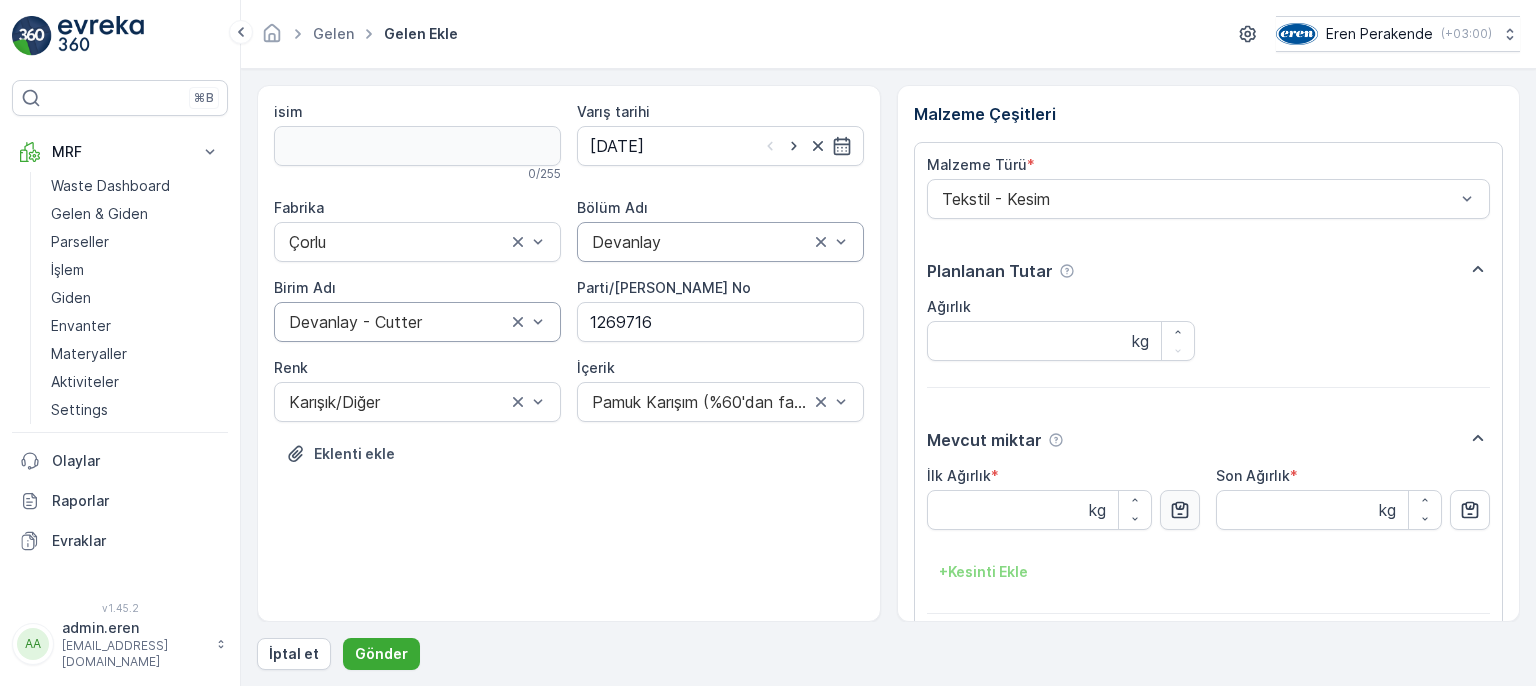 click 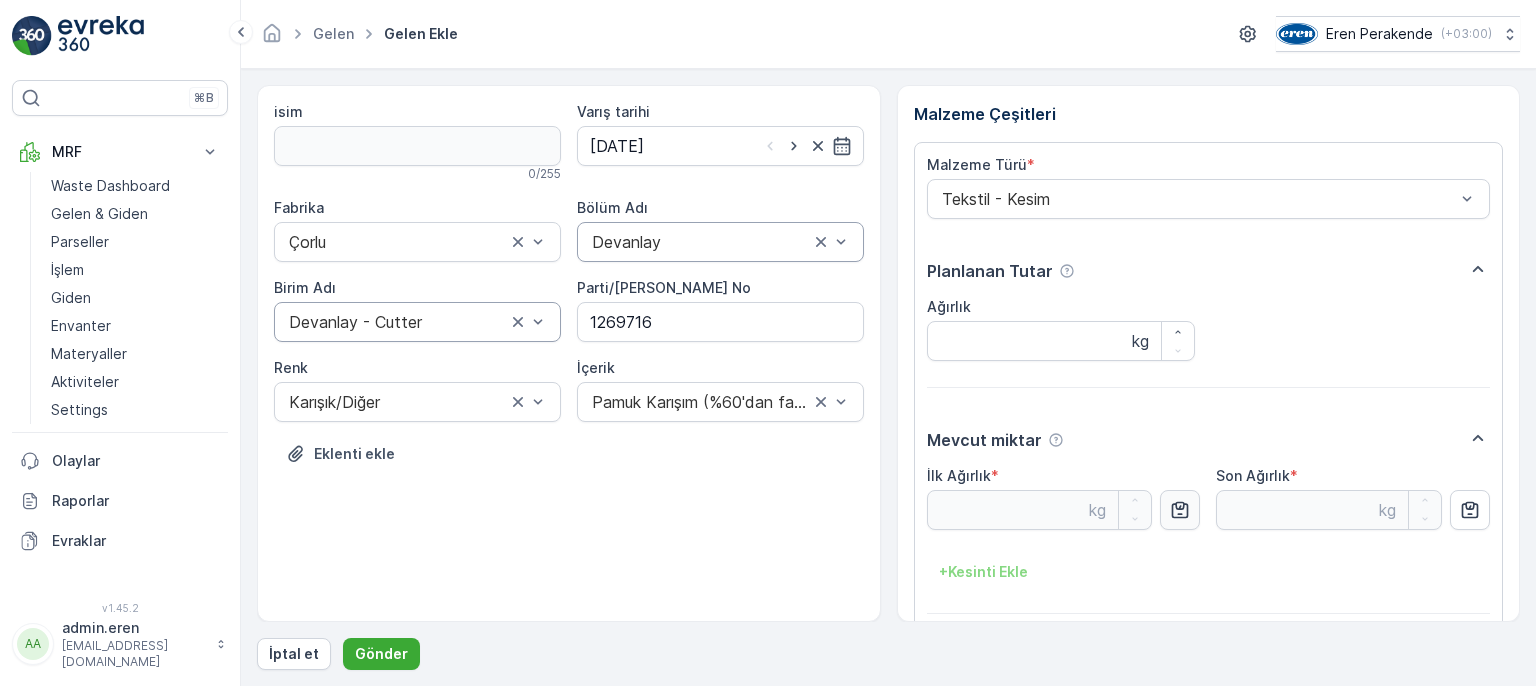 type on "13.31" 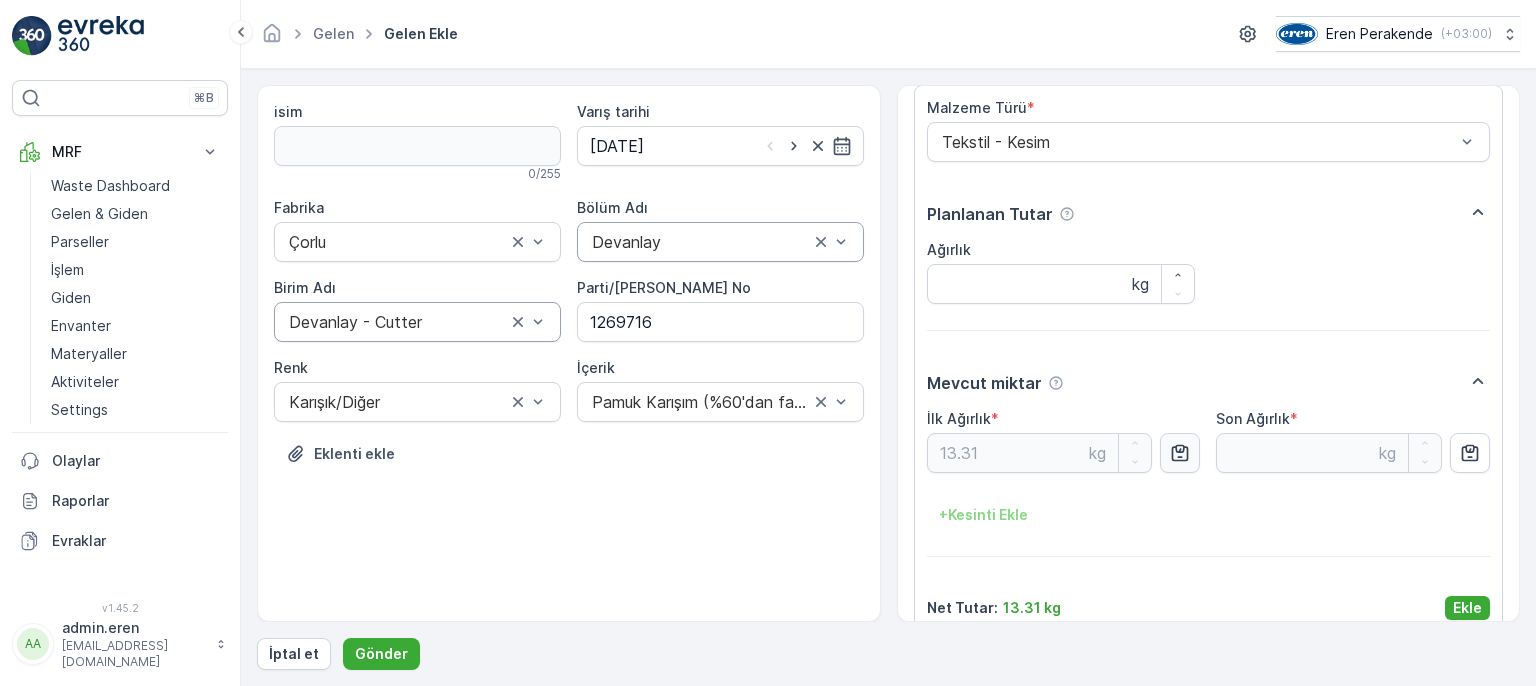 scroll, scrollTop: 84, scrollLeft: 0, axis: vertical 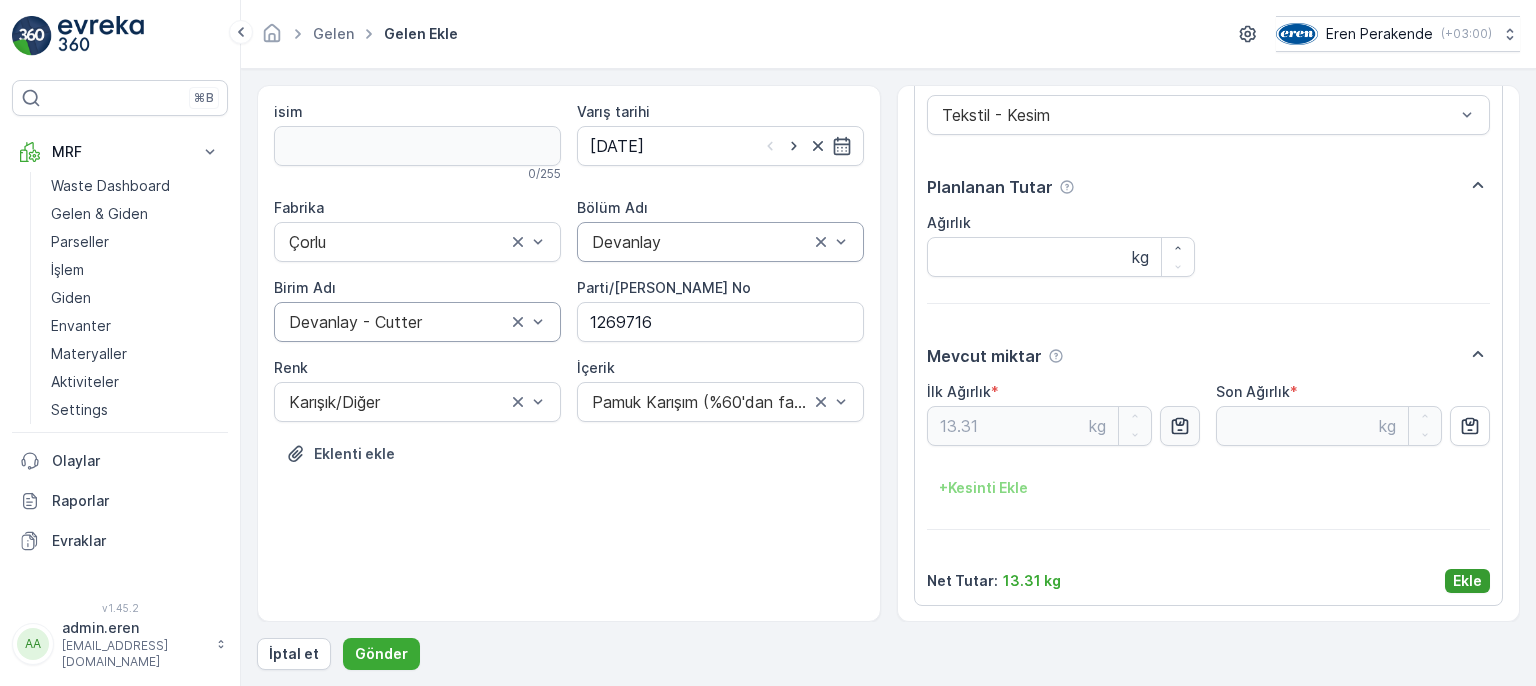 click on "Ekle" at bounding box center (1467, 581) 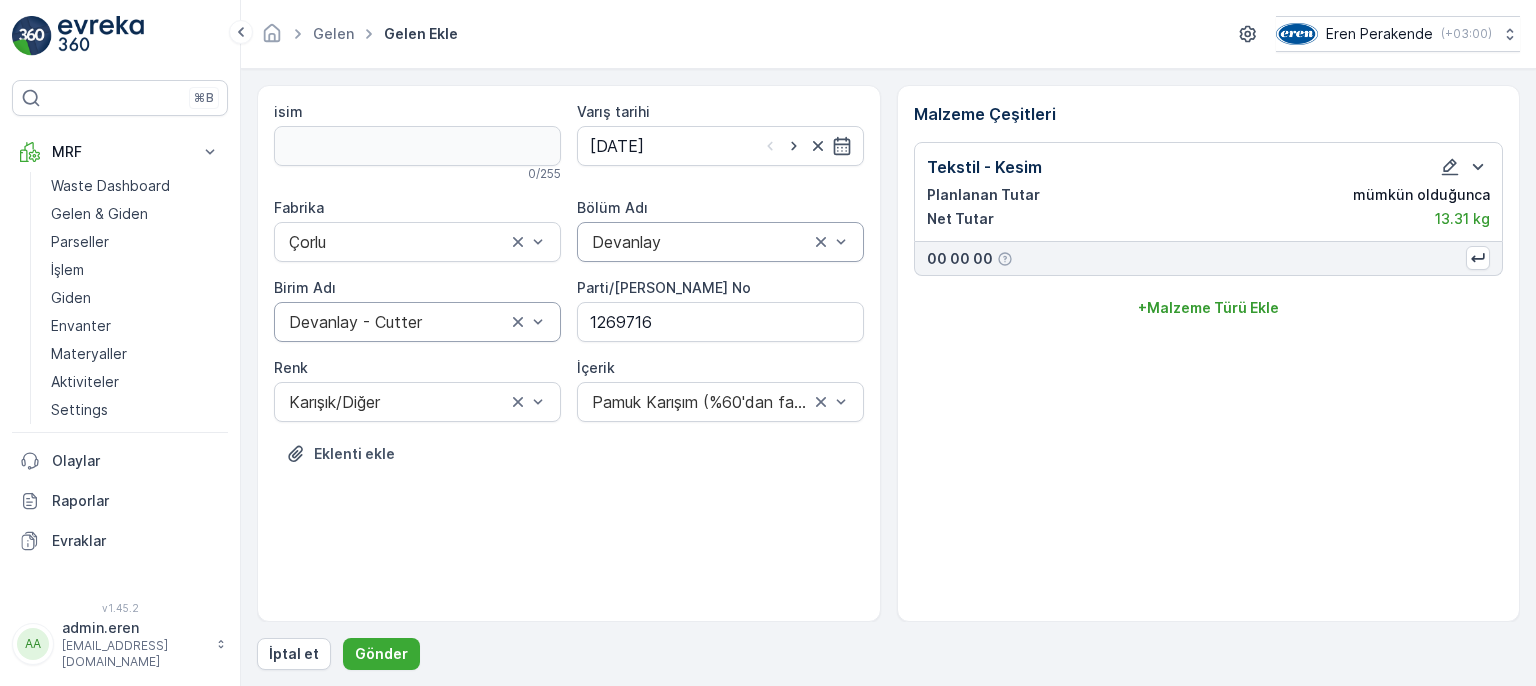 scroll, scrollTop: 0, scrollLeft: 0, axis: both 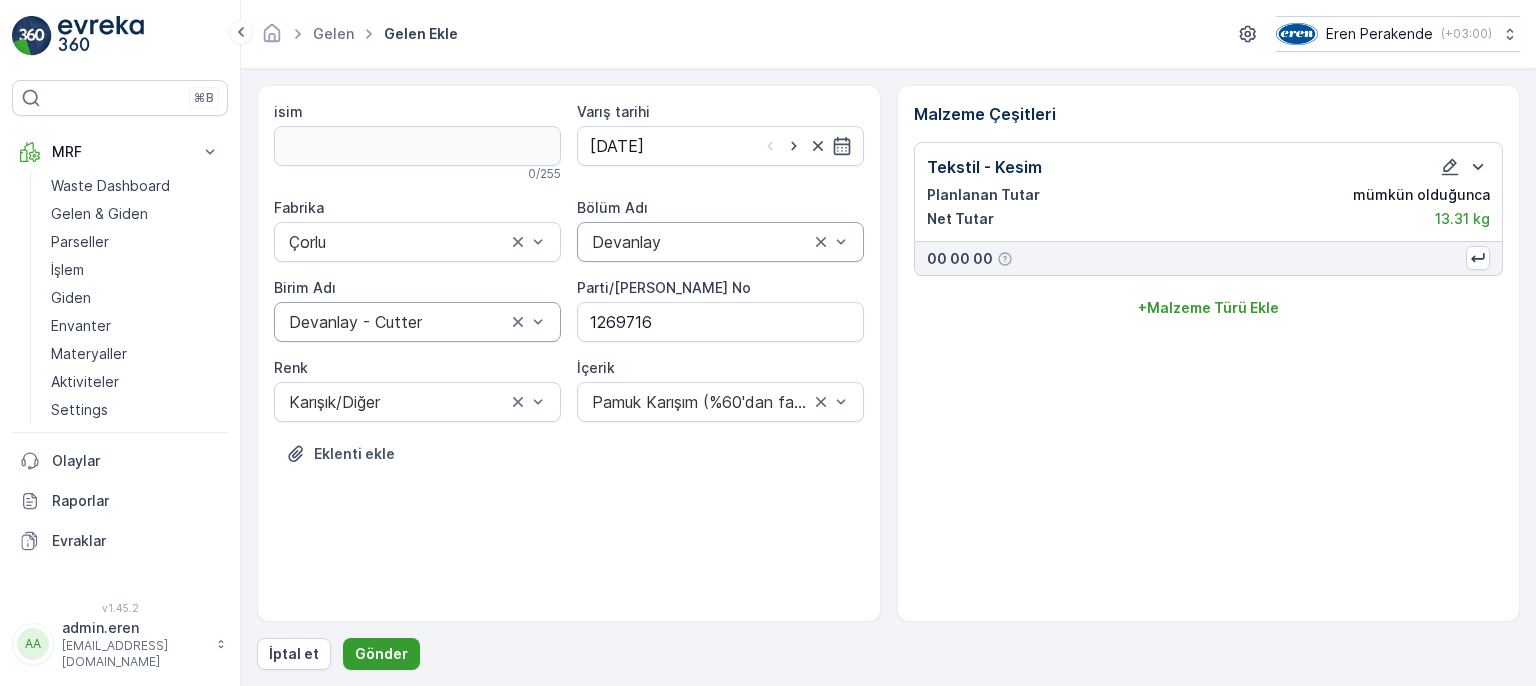 click on "Gönder" at bounding box center (381, 654) 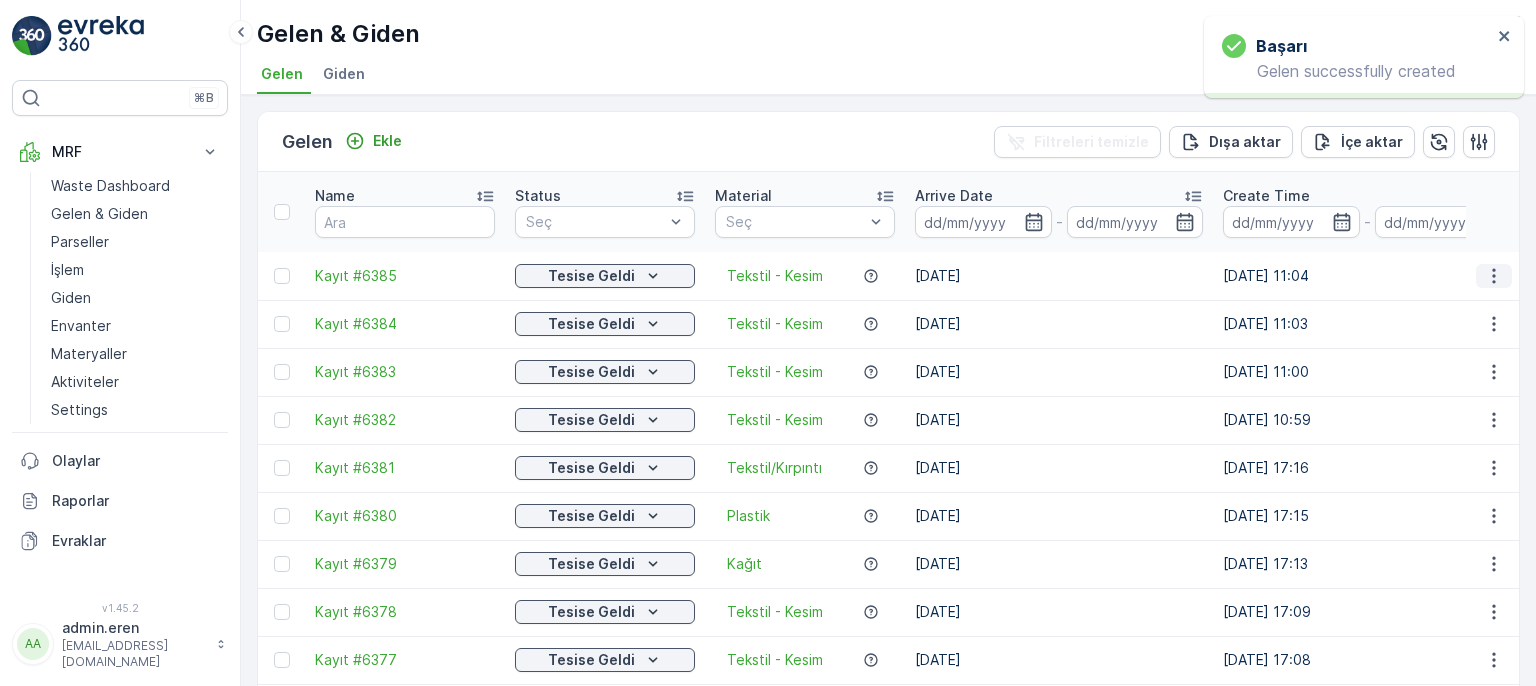 click 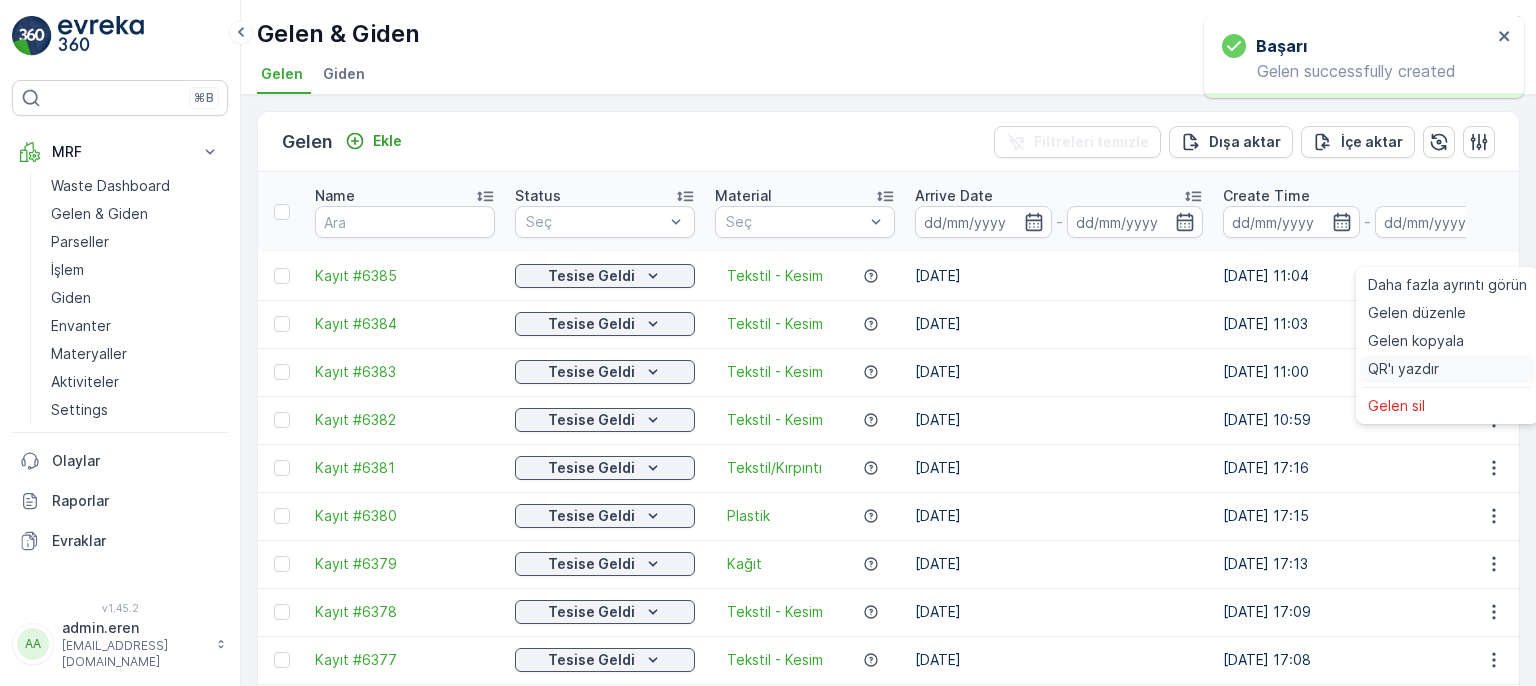 click on "QR'ı yazdır" at bounding box center [1403, 369] 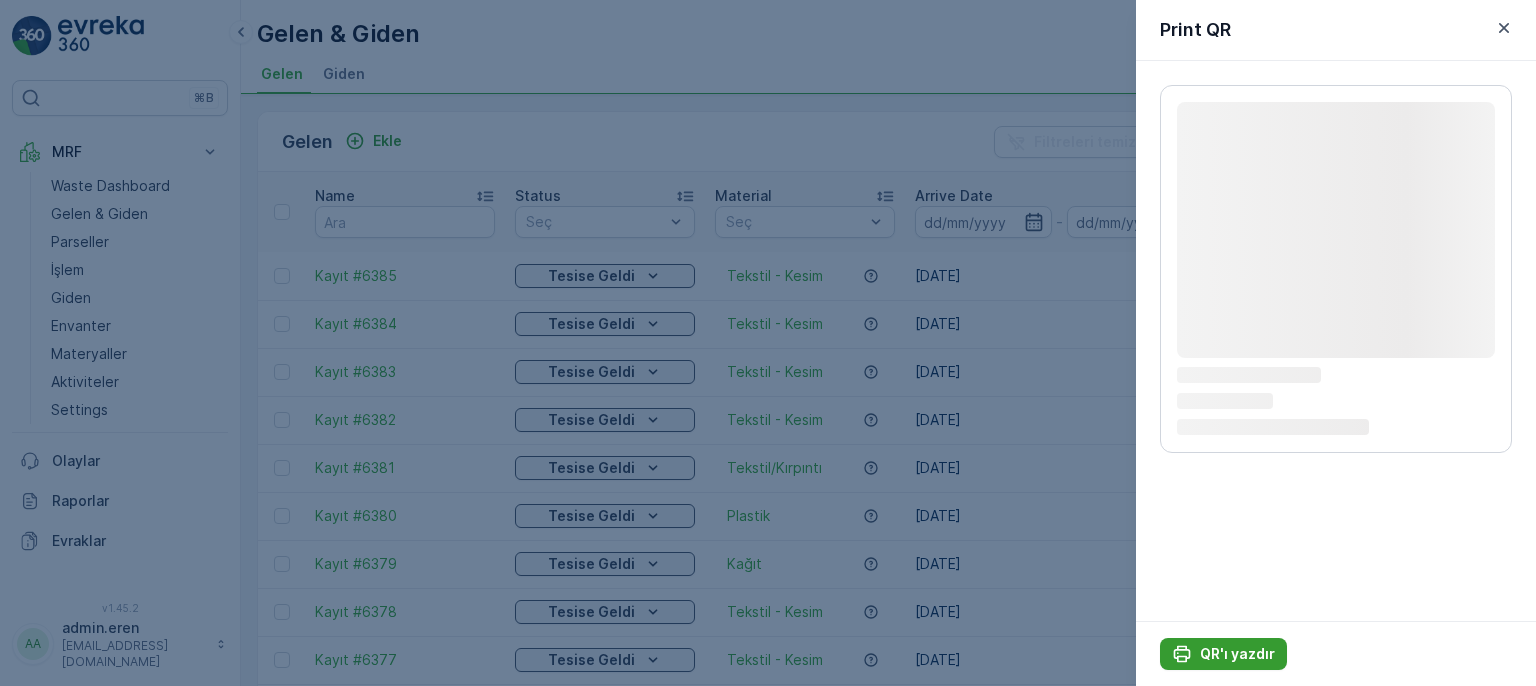 click on "QR'ı yazdır" at bounding box center (1237, 654) 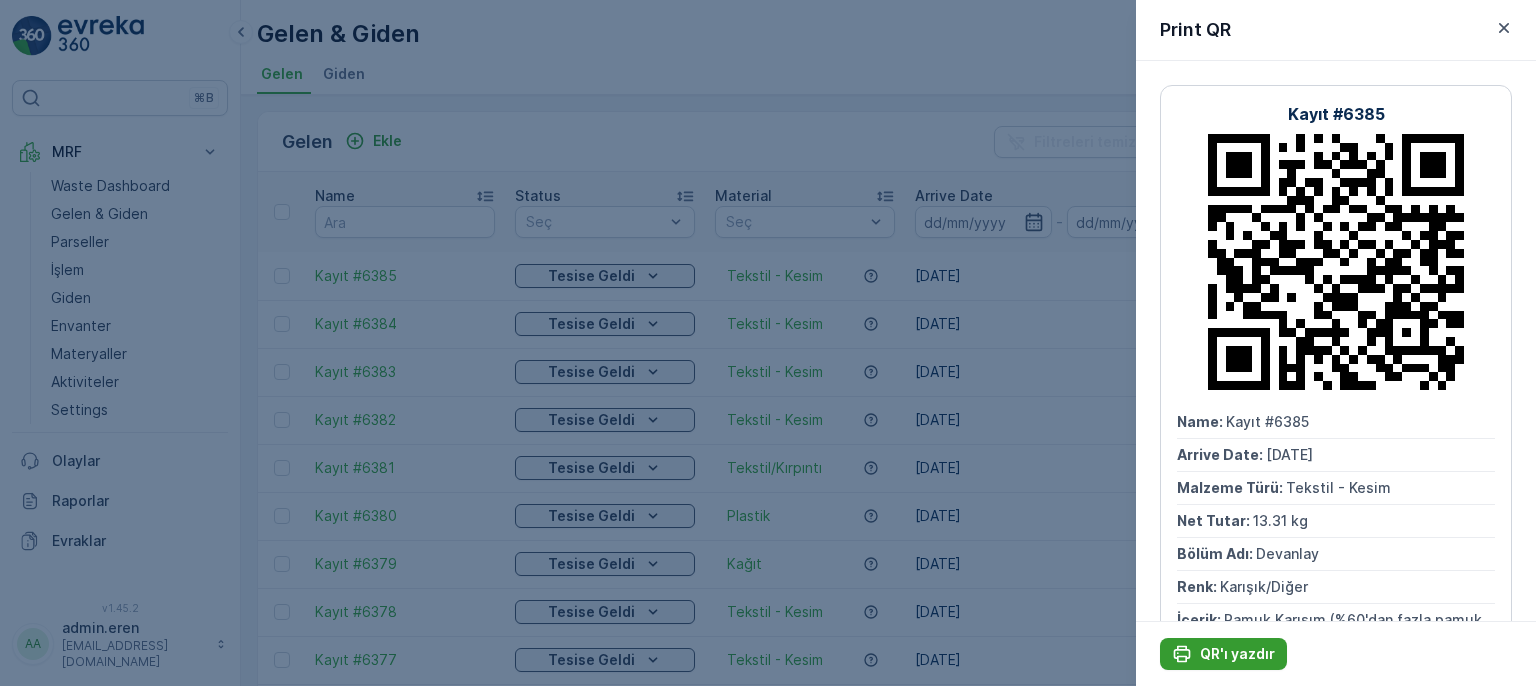 click on "QR'ı yazdır" at bounding box center [1223, 654] 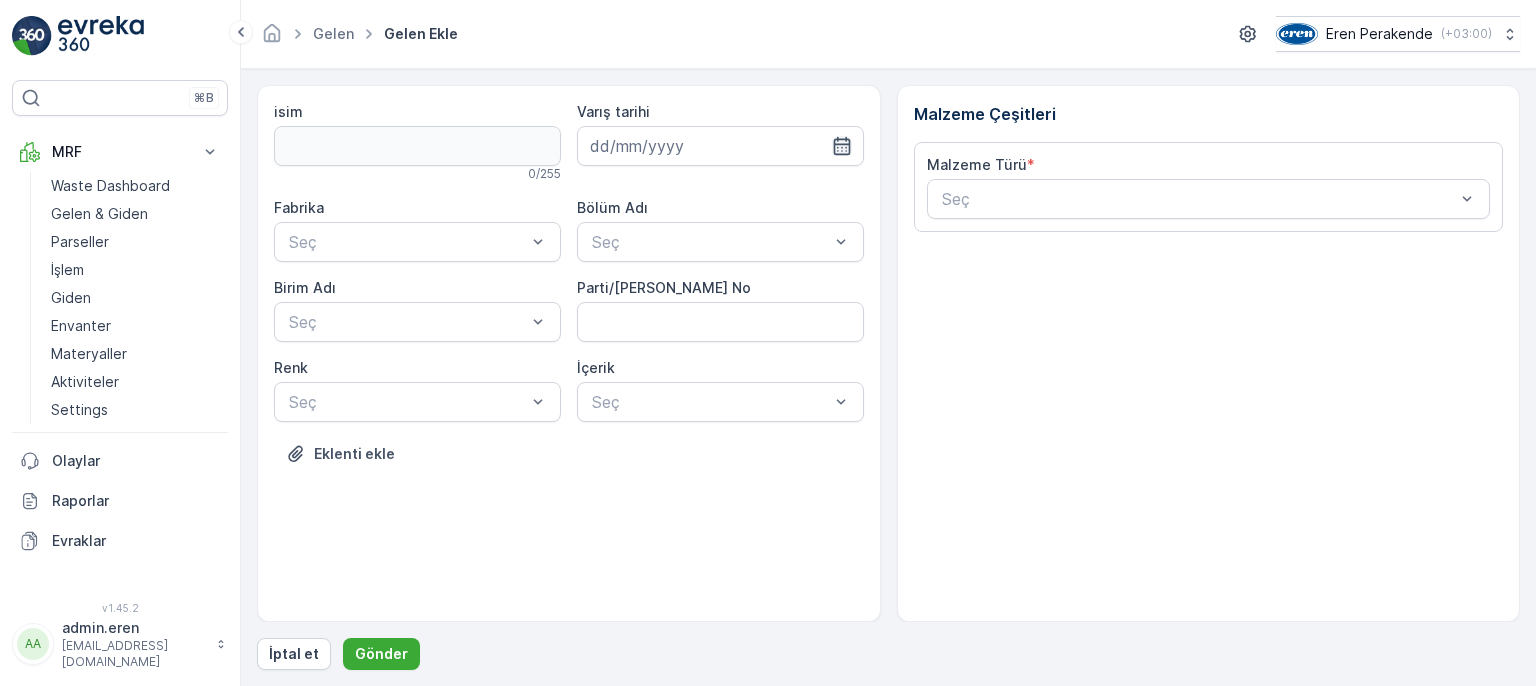 click 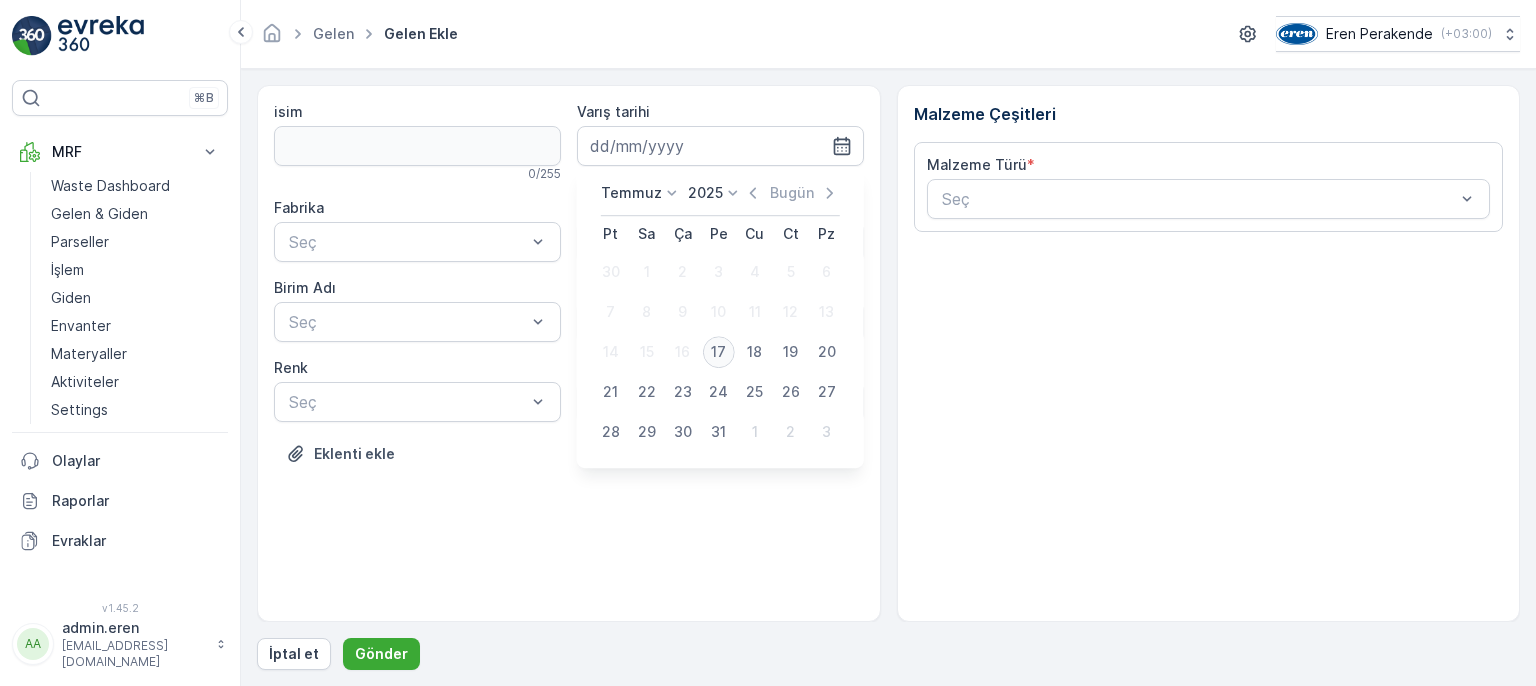 click on "17" at bounding box center (719, 352) 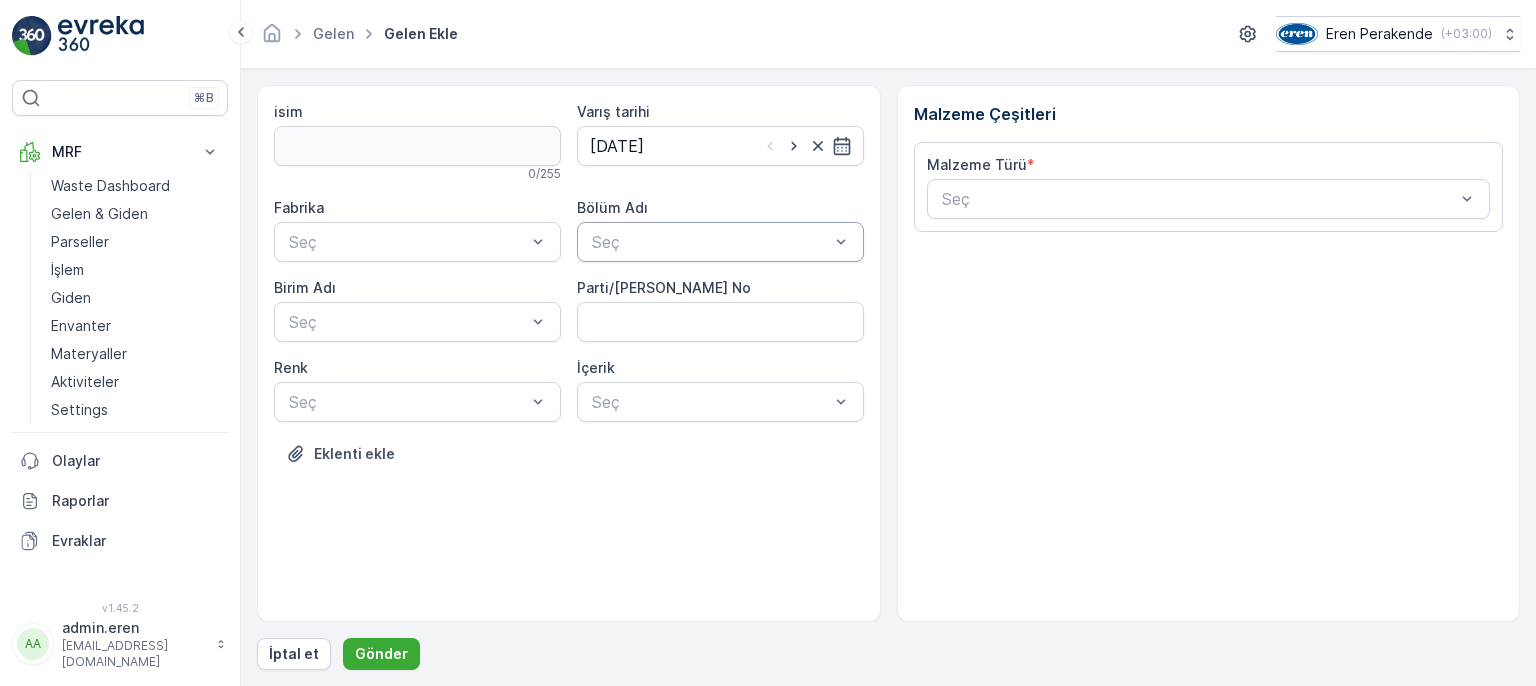 click on "Seç" at bounding box center (720, 242) 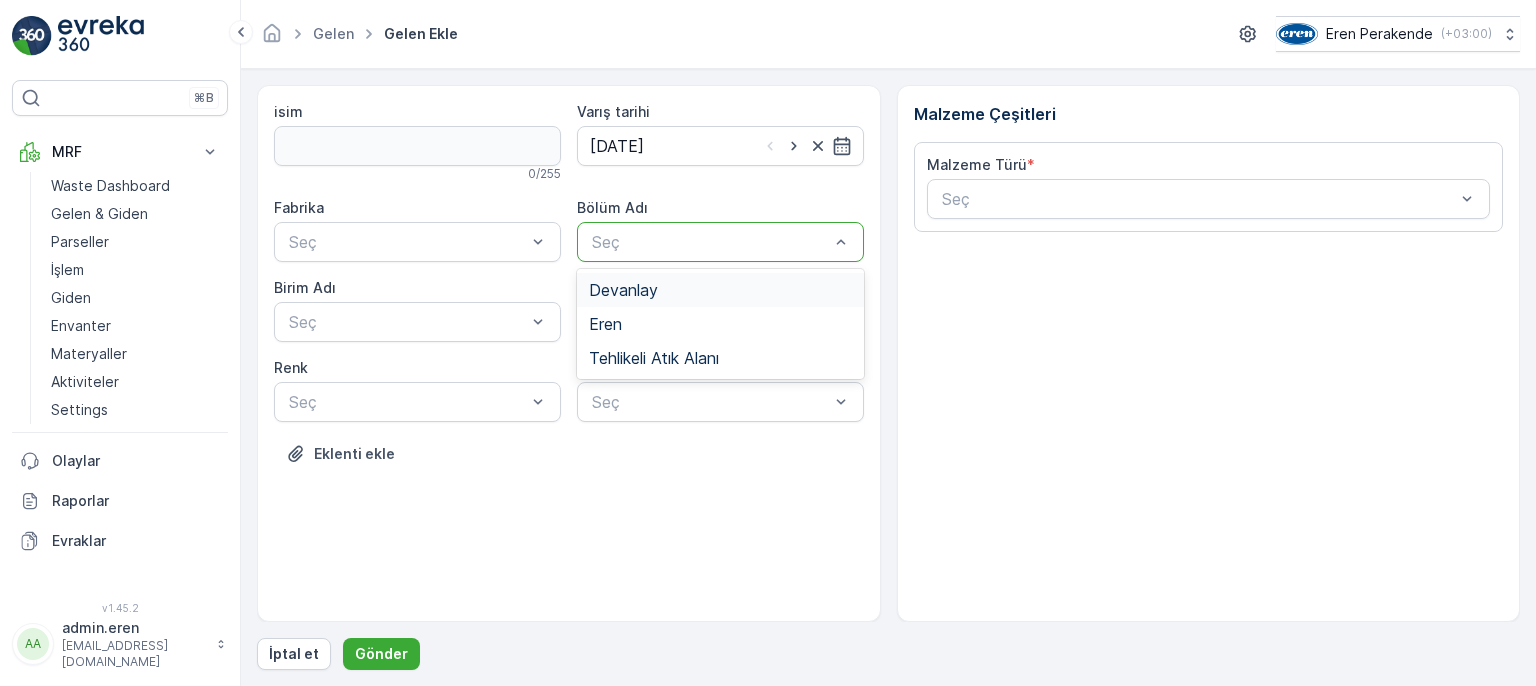 click on "Devanlay" at bounding box center [720, 290] 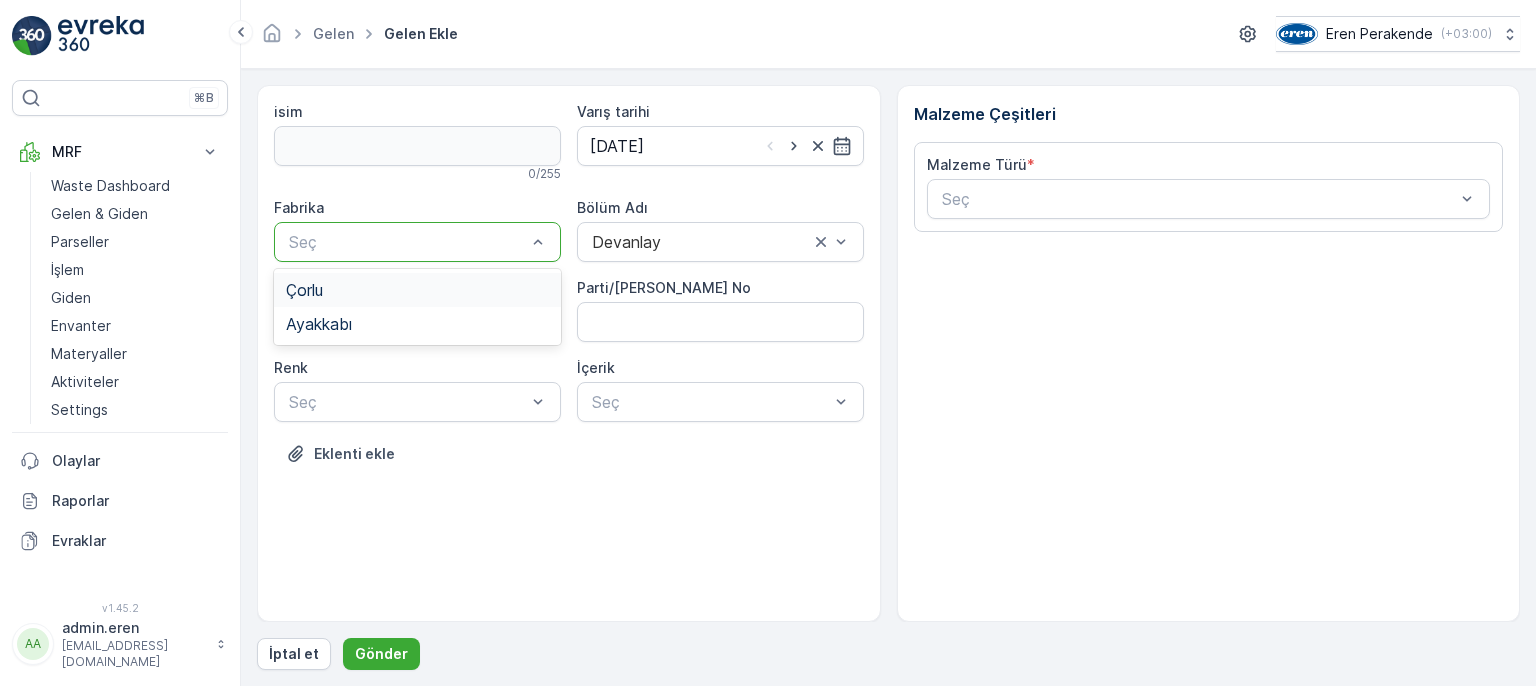 click on "Seç" at bounding box center [417, 242] 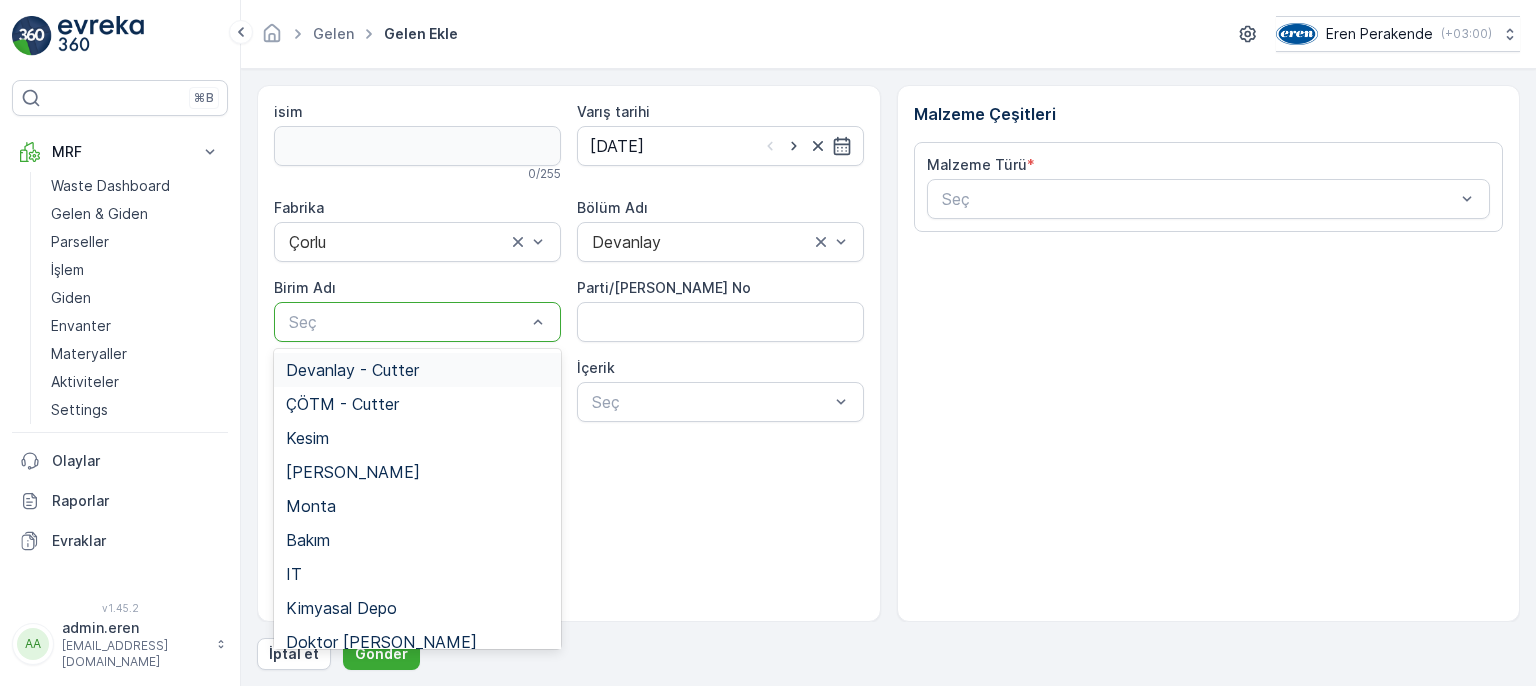 click at bounding box center (407, 322) 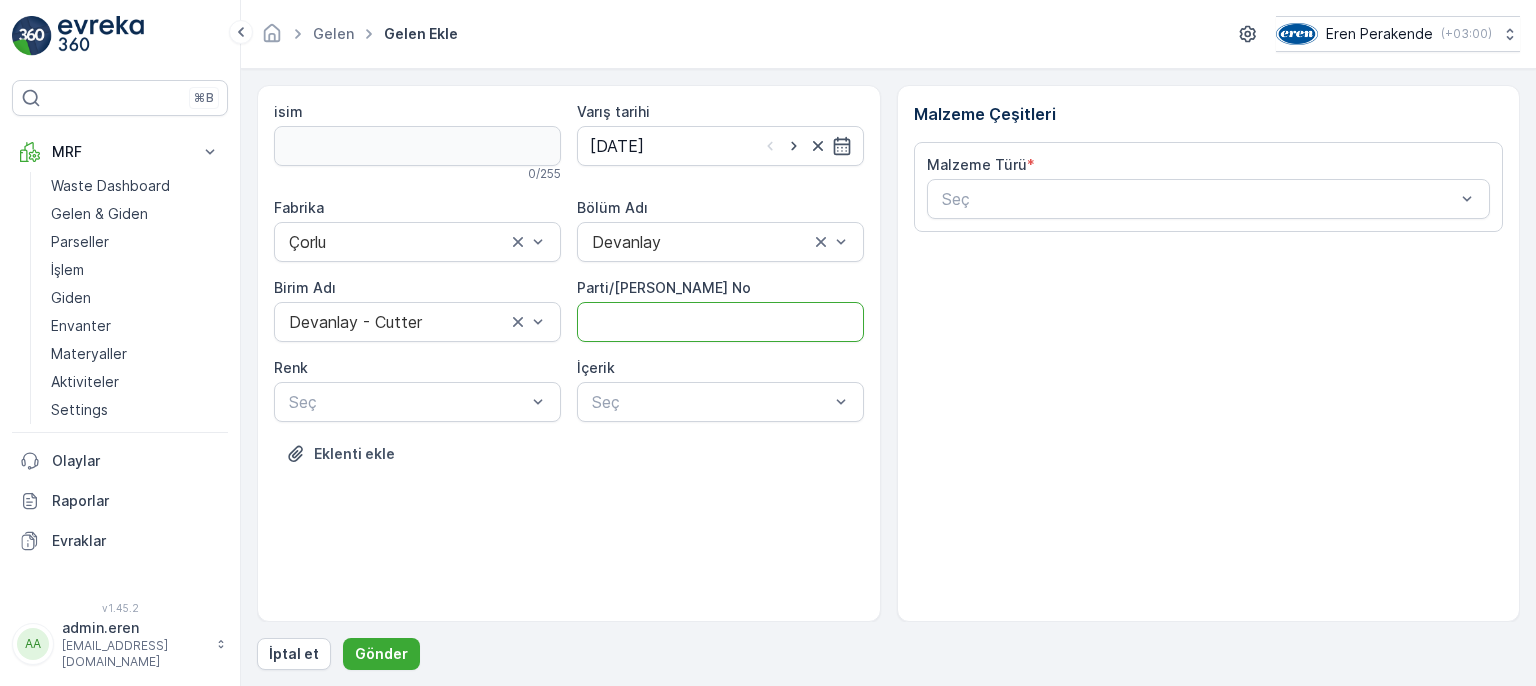click on "Parti/[PERSON_NAME] No" at bounding box center [720, 322] 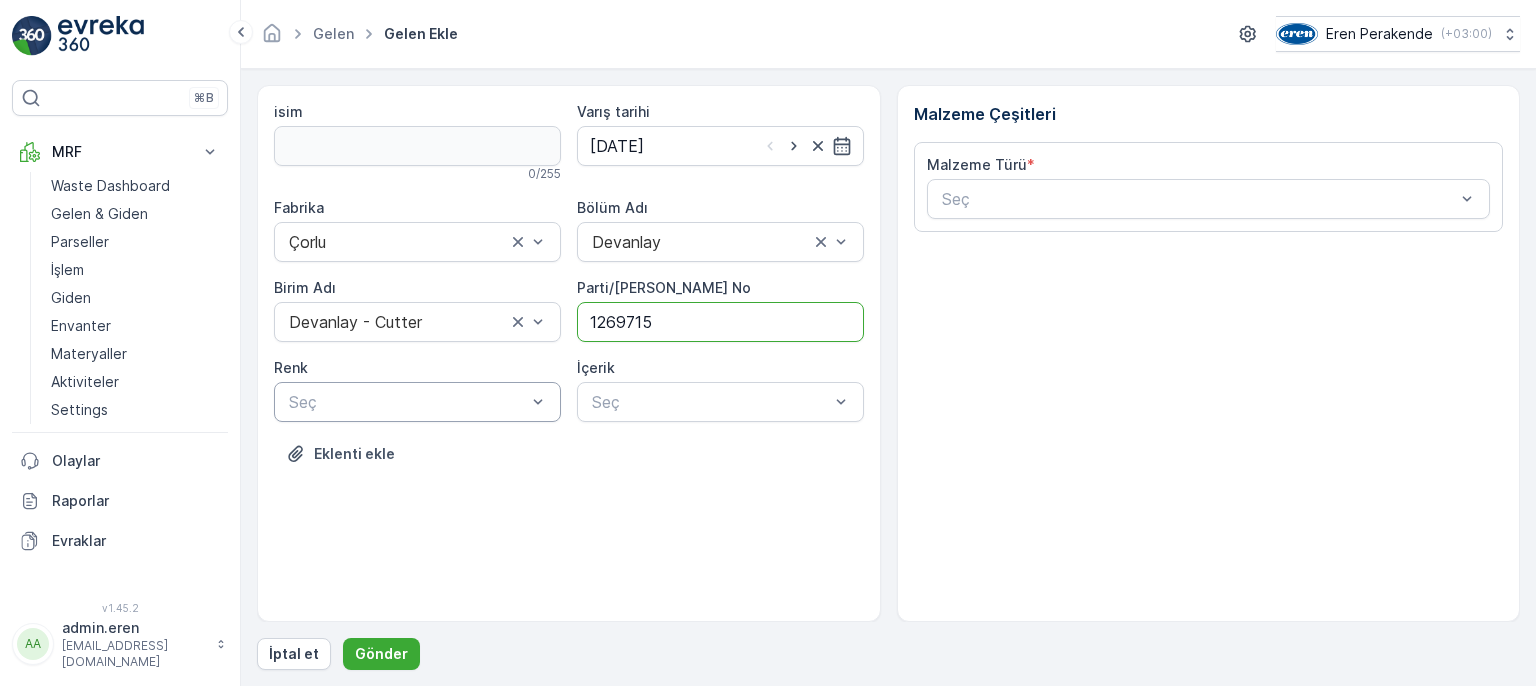 type on "1269715" 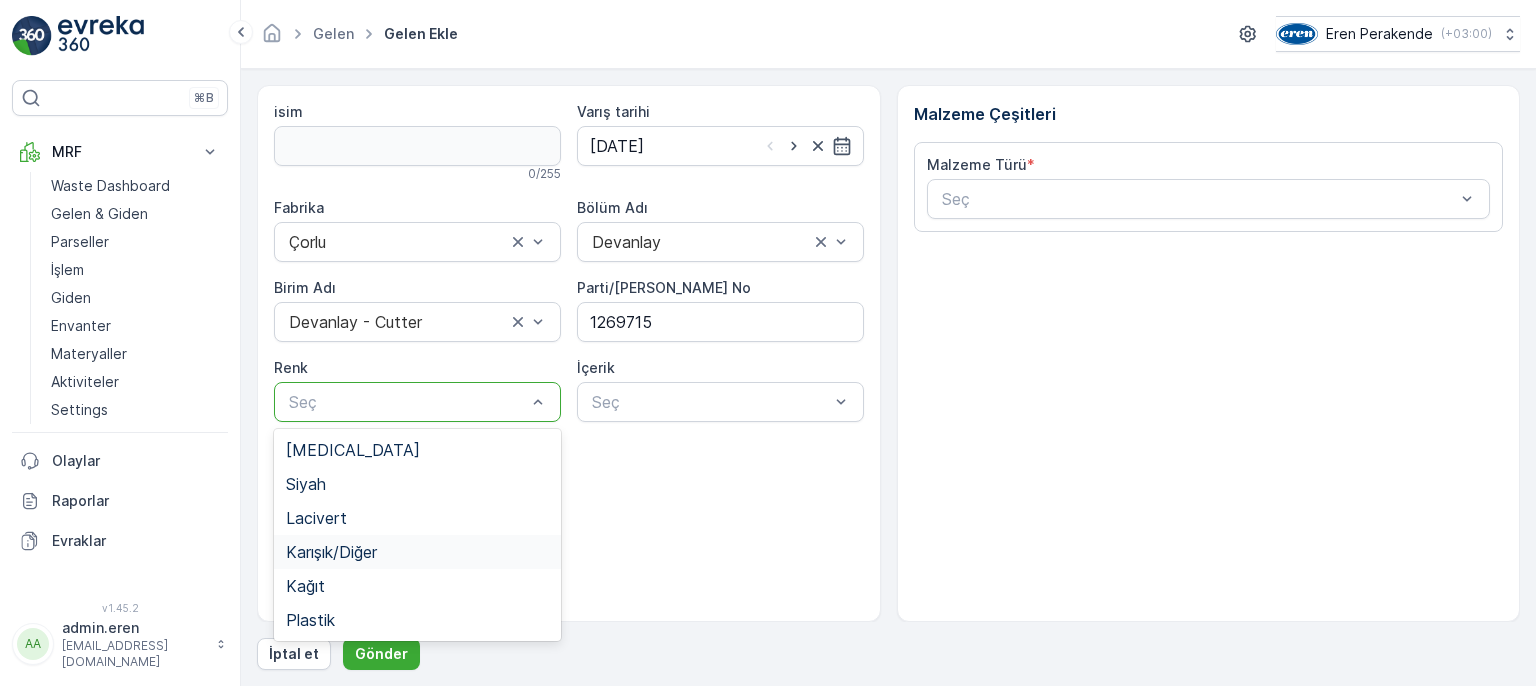 drag, startPoint x: 368, startPoint y: 557, endPoint x: 432, endPoint y: 546, distance: 64.93843 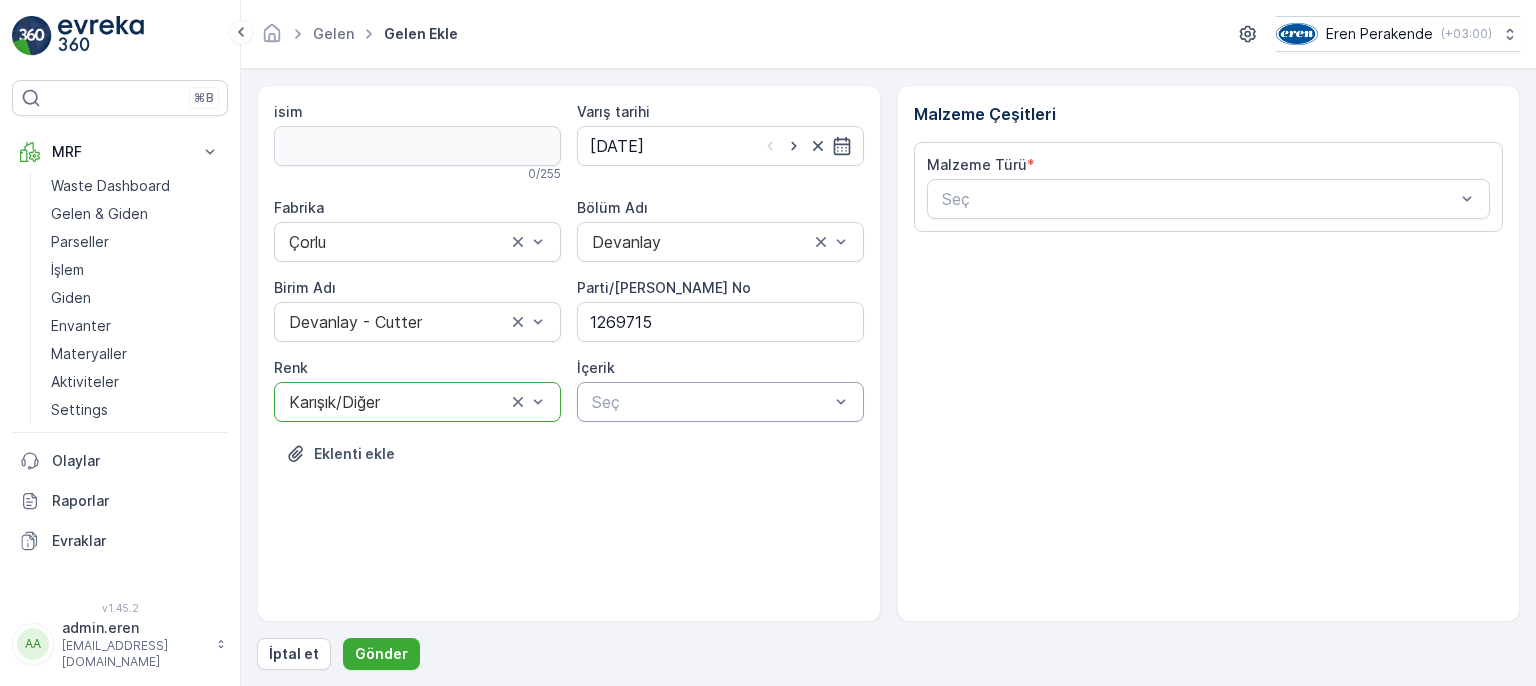 click at bounding box center [710, 402] 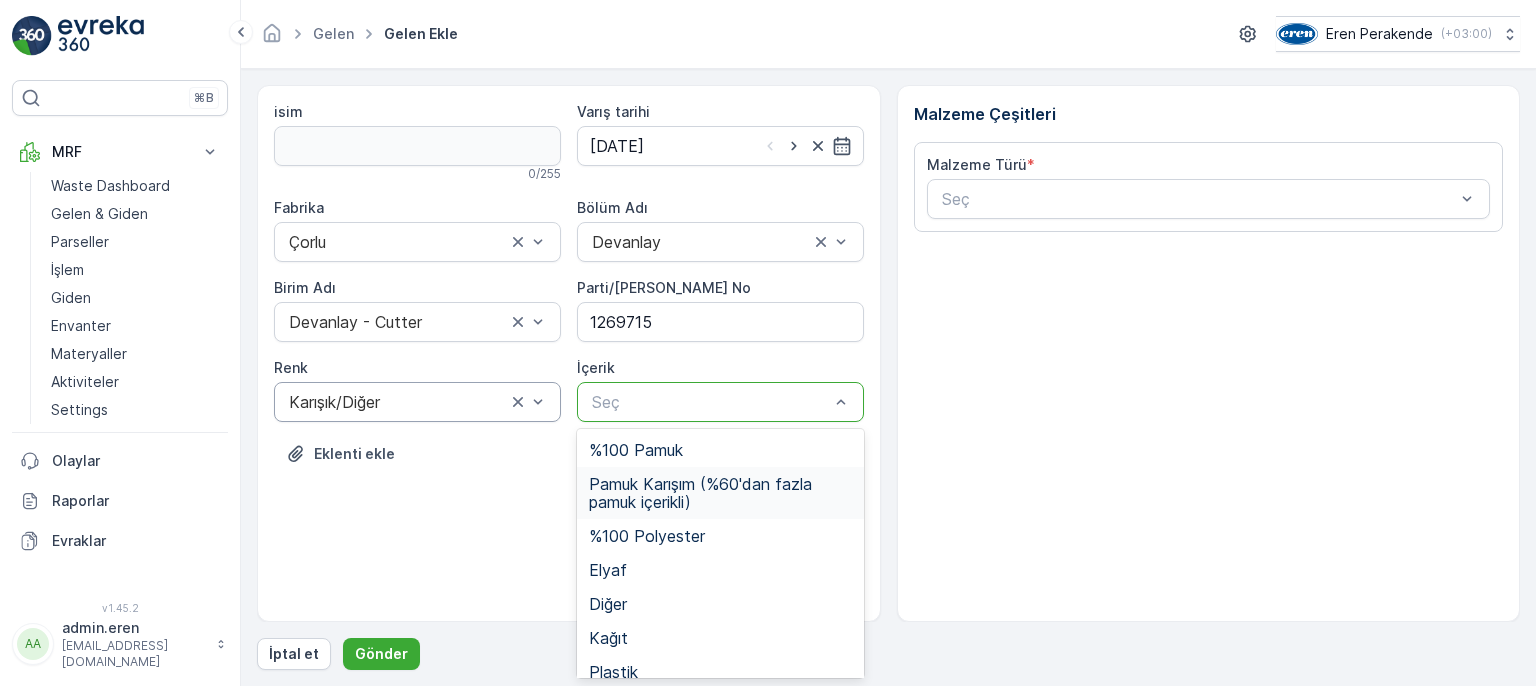 click on "Pamuk Karışım (%60'dan fazla pamuk içerikli)" at bounding box center [720, 493] 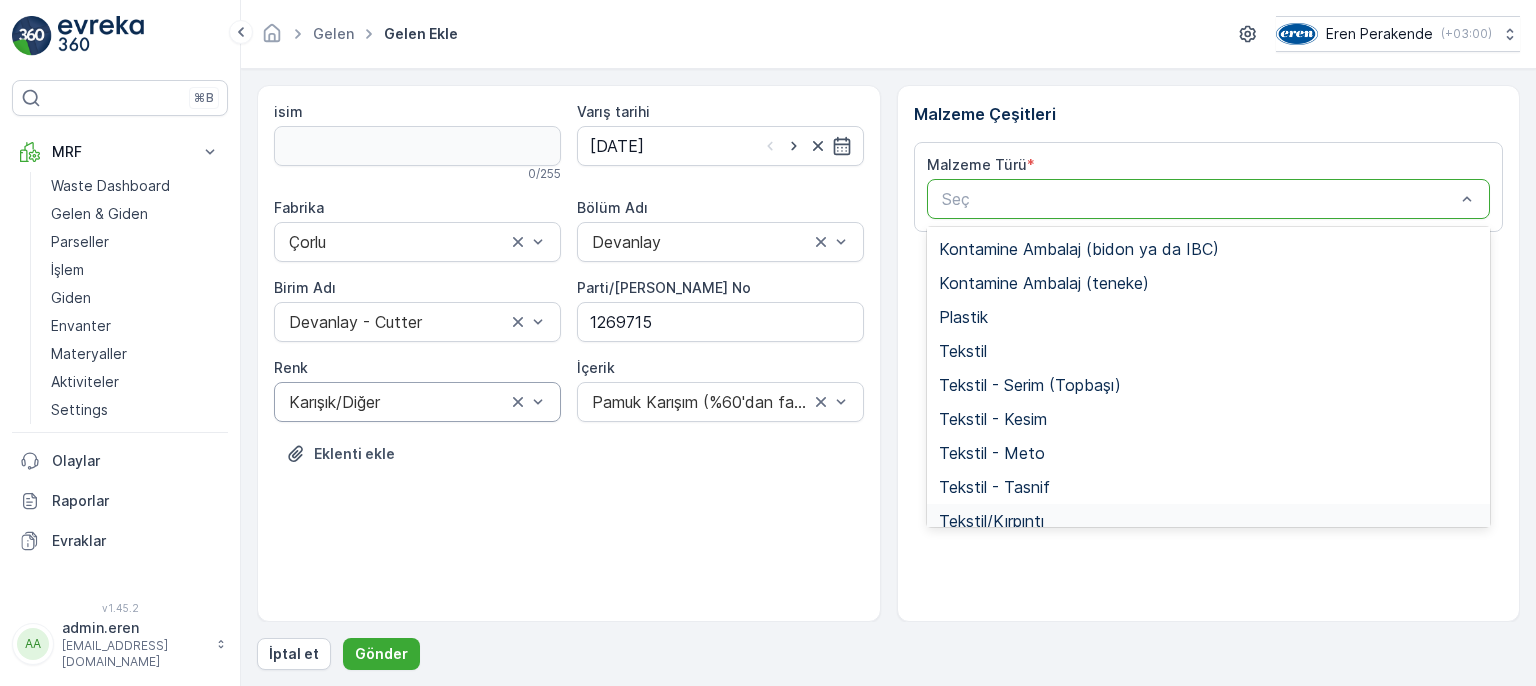 scroll, scrollTop: 388, scrollLeft: 0, axis: vertical 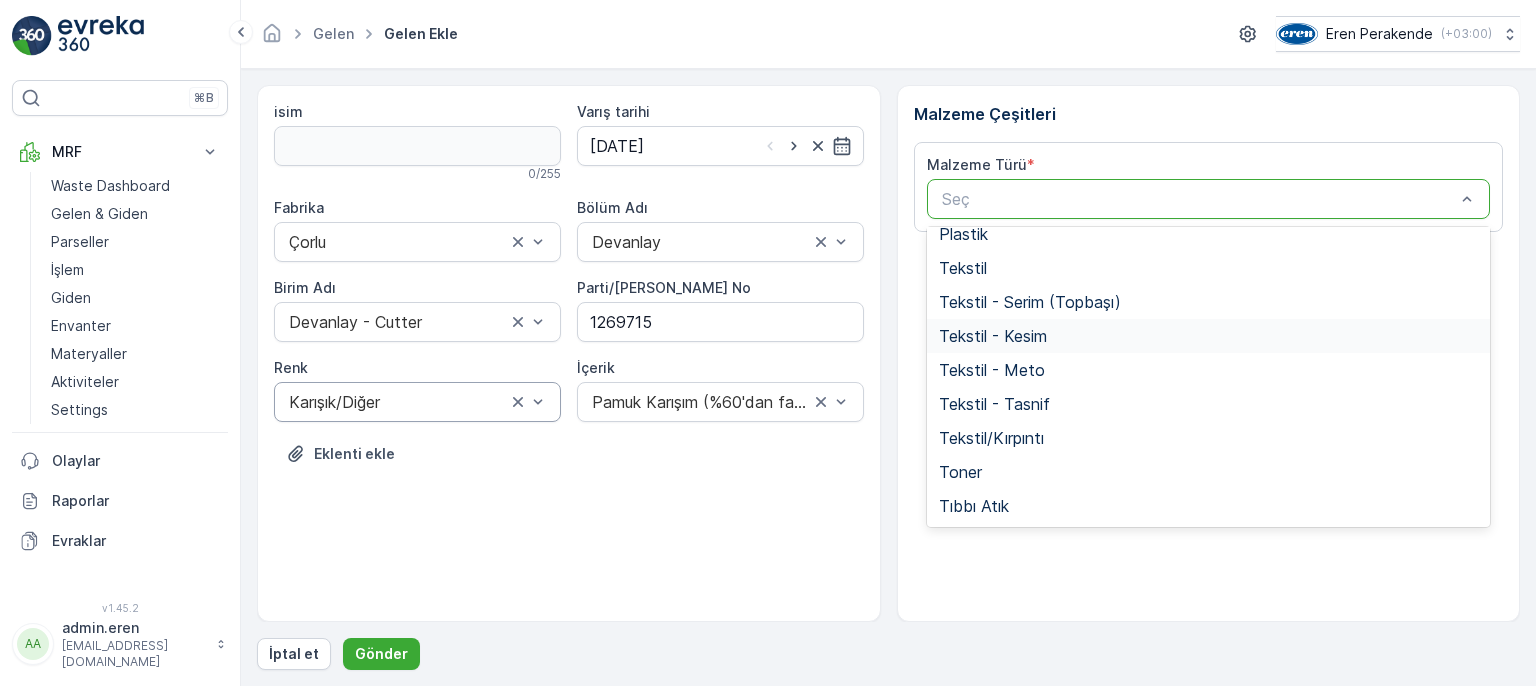 click on "Tekstil - Kesim" at bounding box center [993, 336] 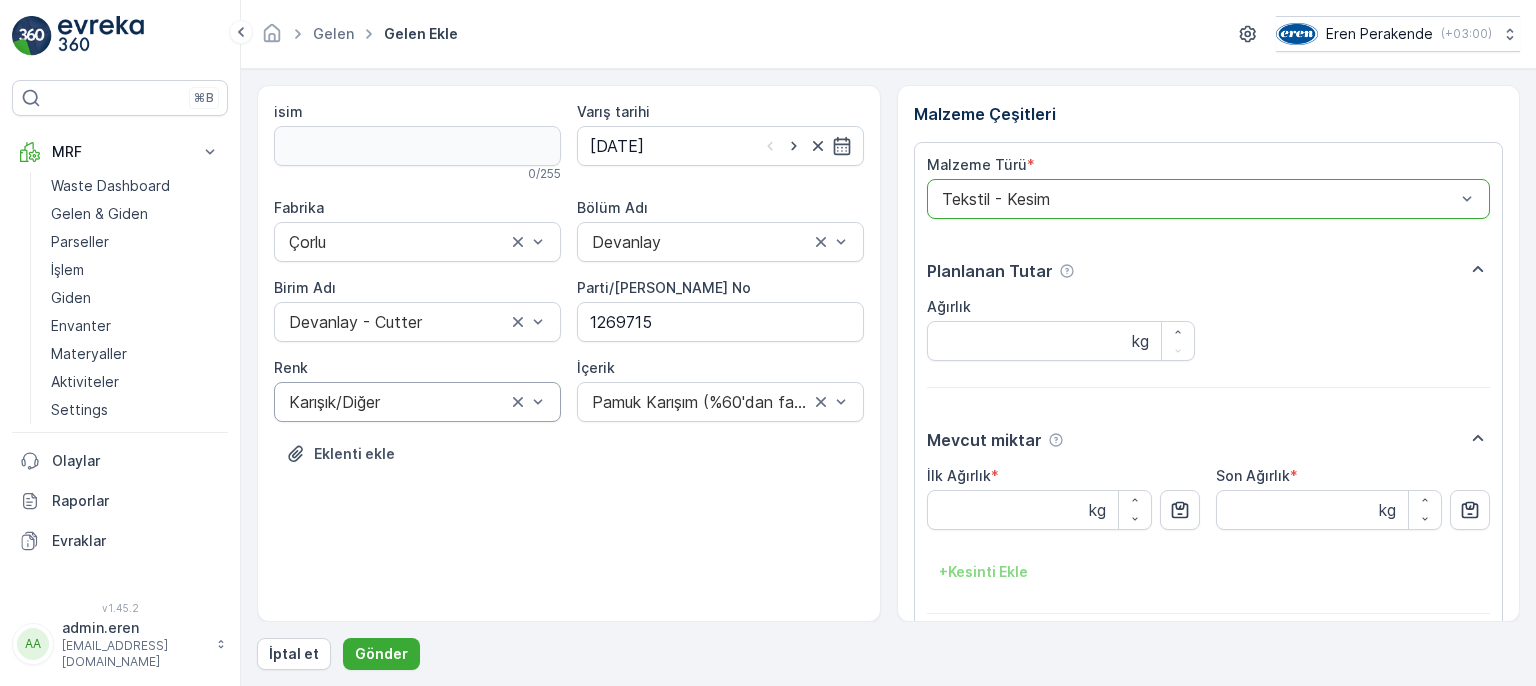 scroll, scrollTop: 84, scrollLeft: 0, axis: vertical 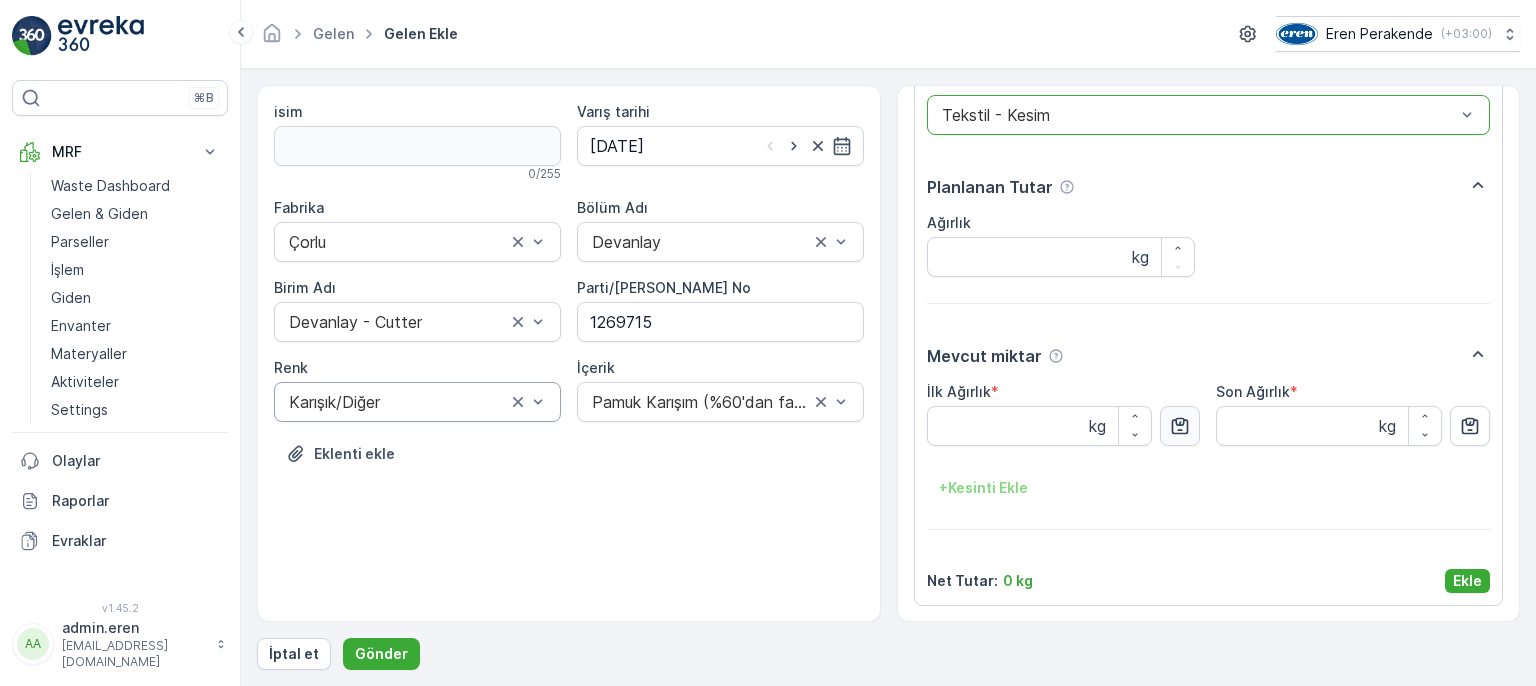click 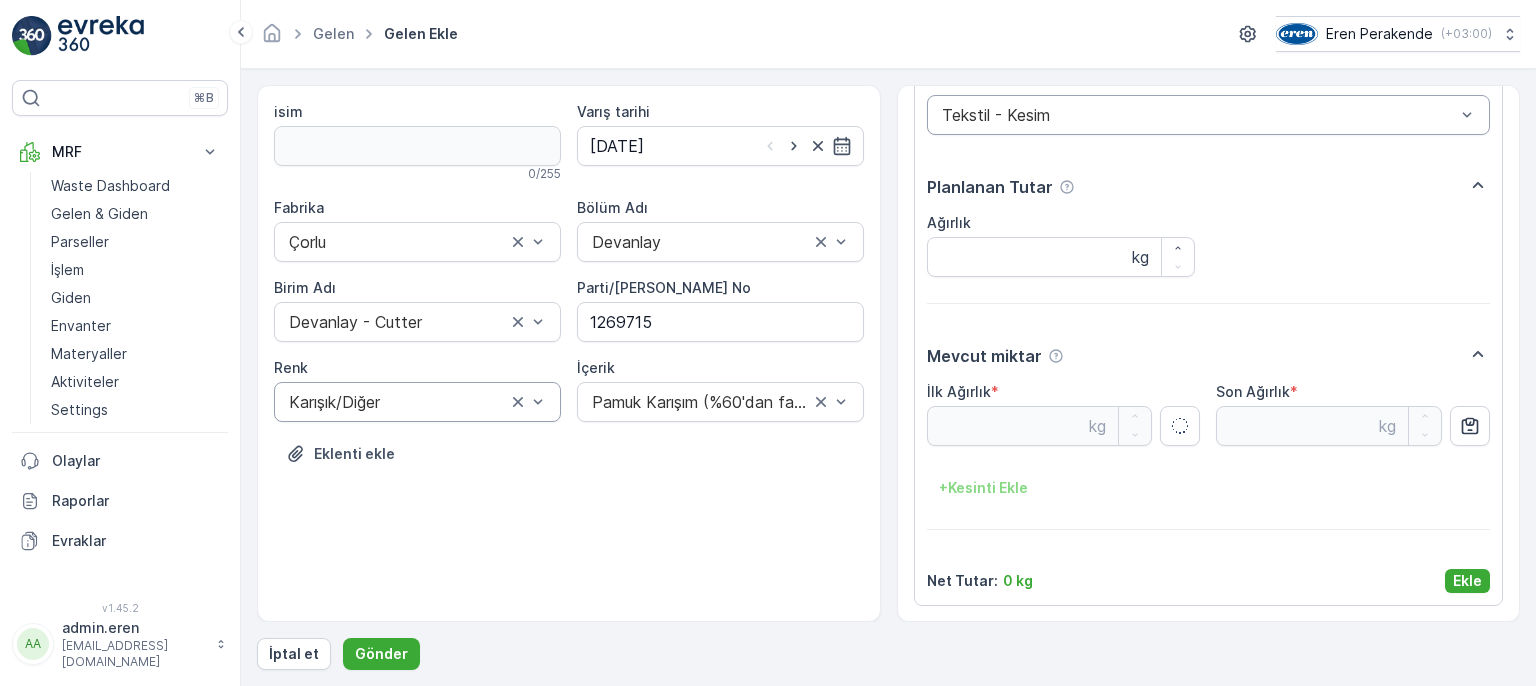 type on "15.35" 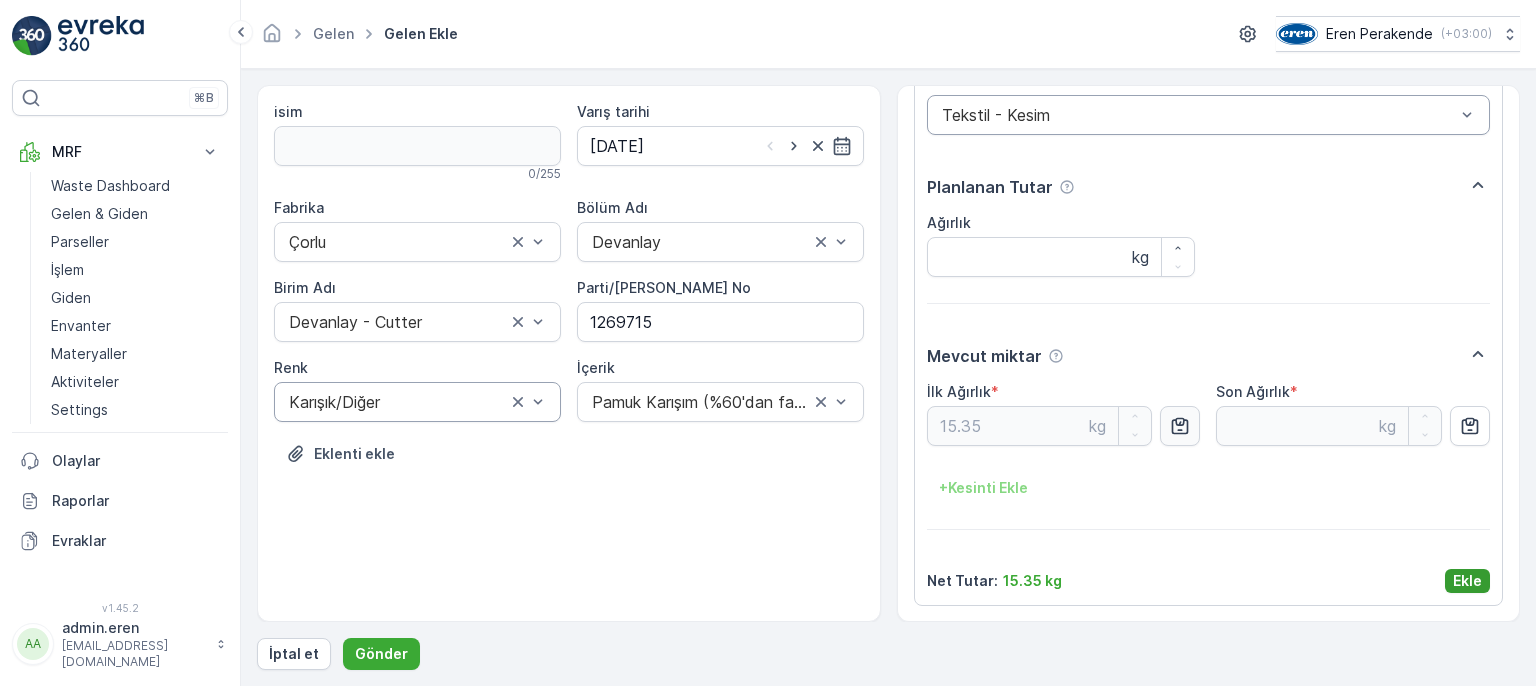 click on "Ekle" at bounding box center [1467, 581] 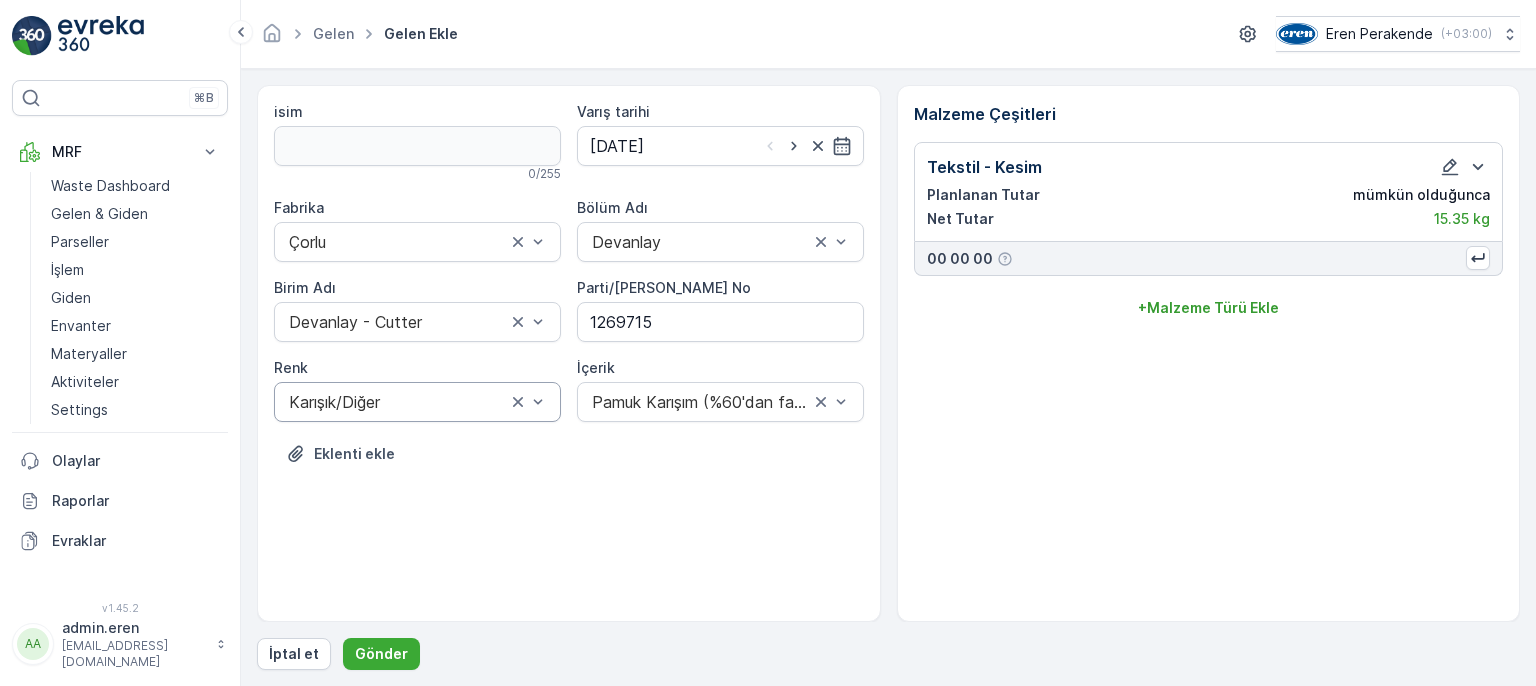scroll, scrollTop: 0, scrollLeft: 0, axis: both 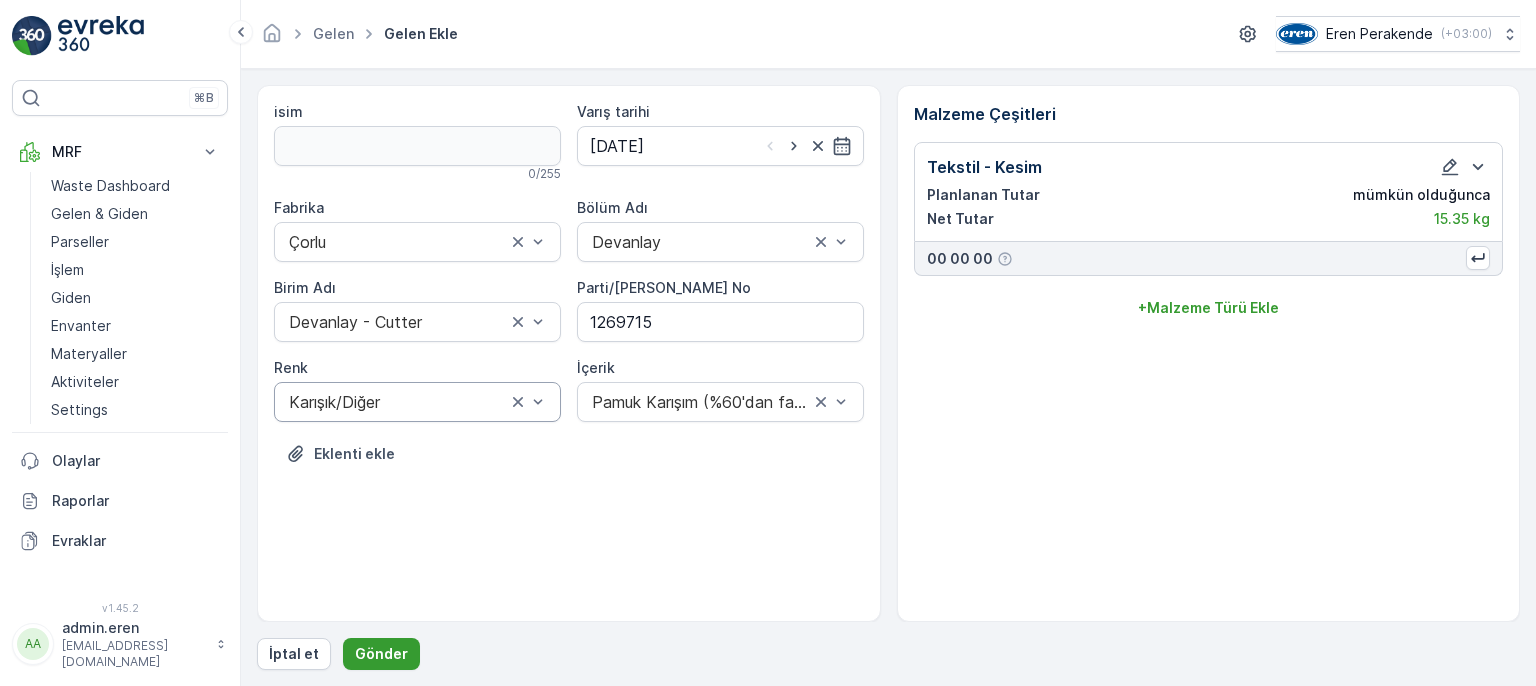 click on "Gönder" at bounding box center (381, 654) 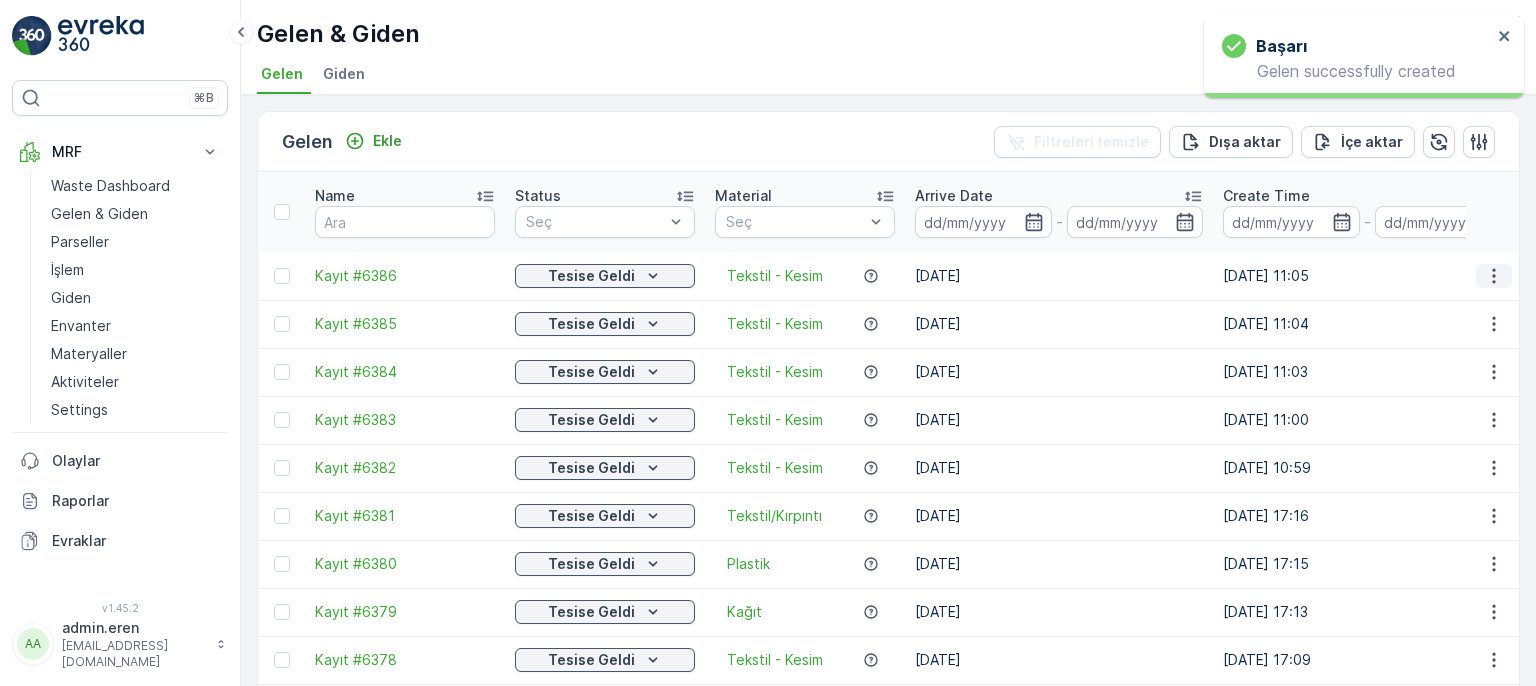 click 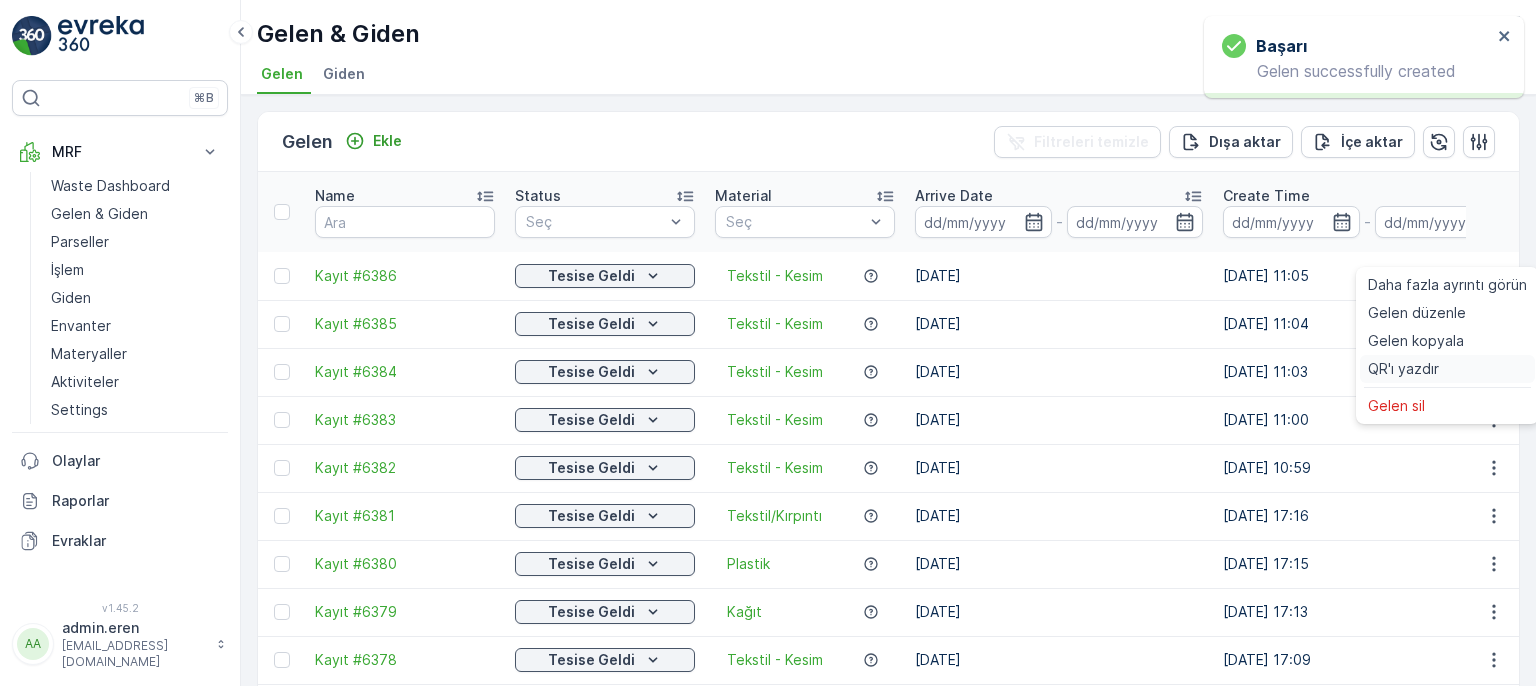 click on "QR'ı yazdır" at bounding box center [1403, 369] 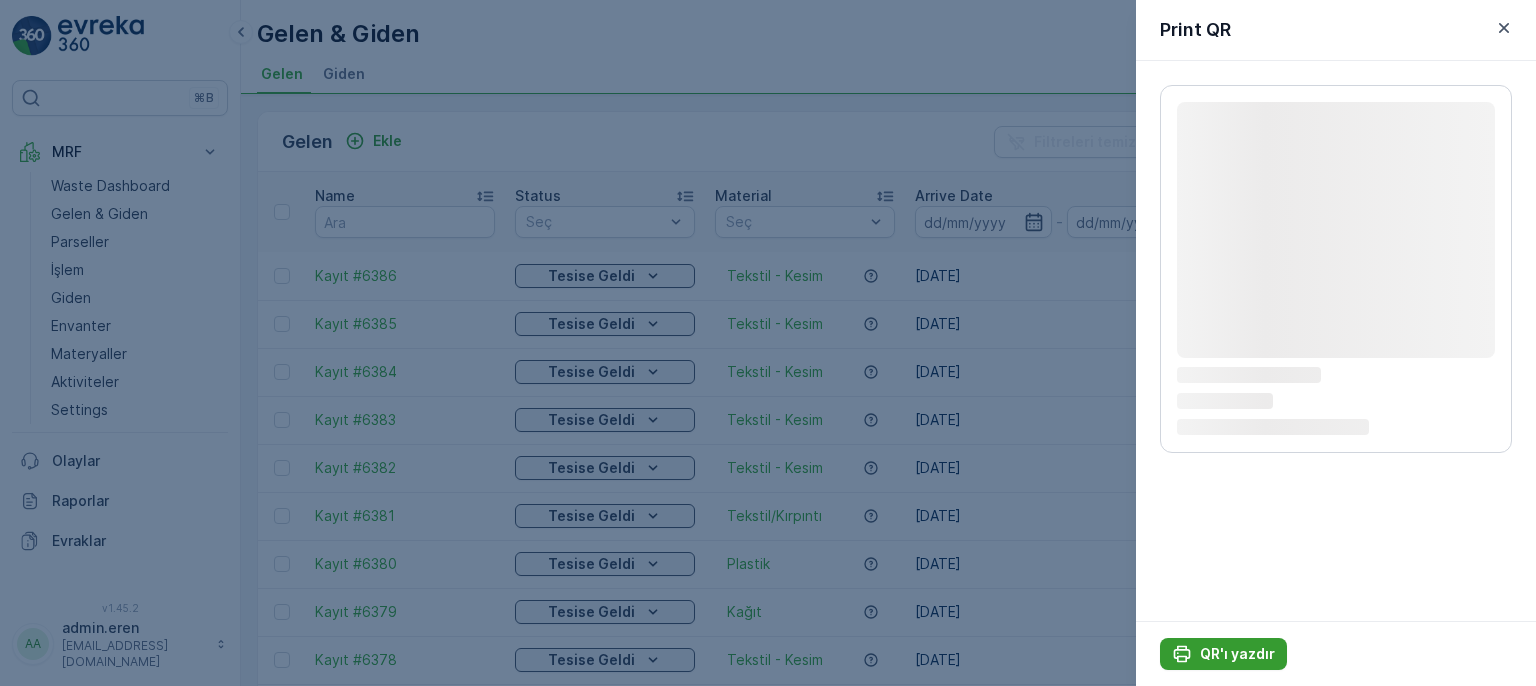 click on "QR'ı yazdır" at bounding box center [1223, 654] 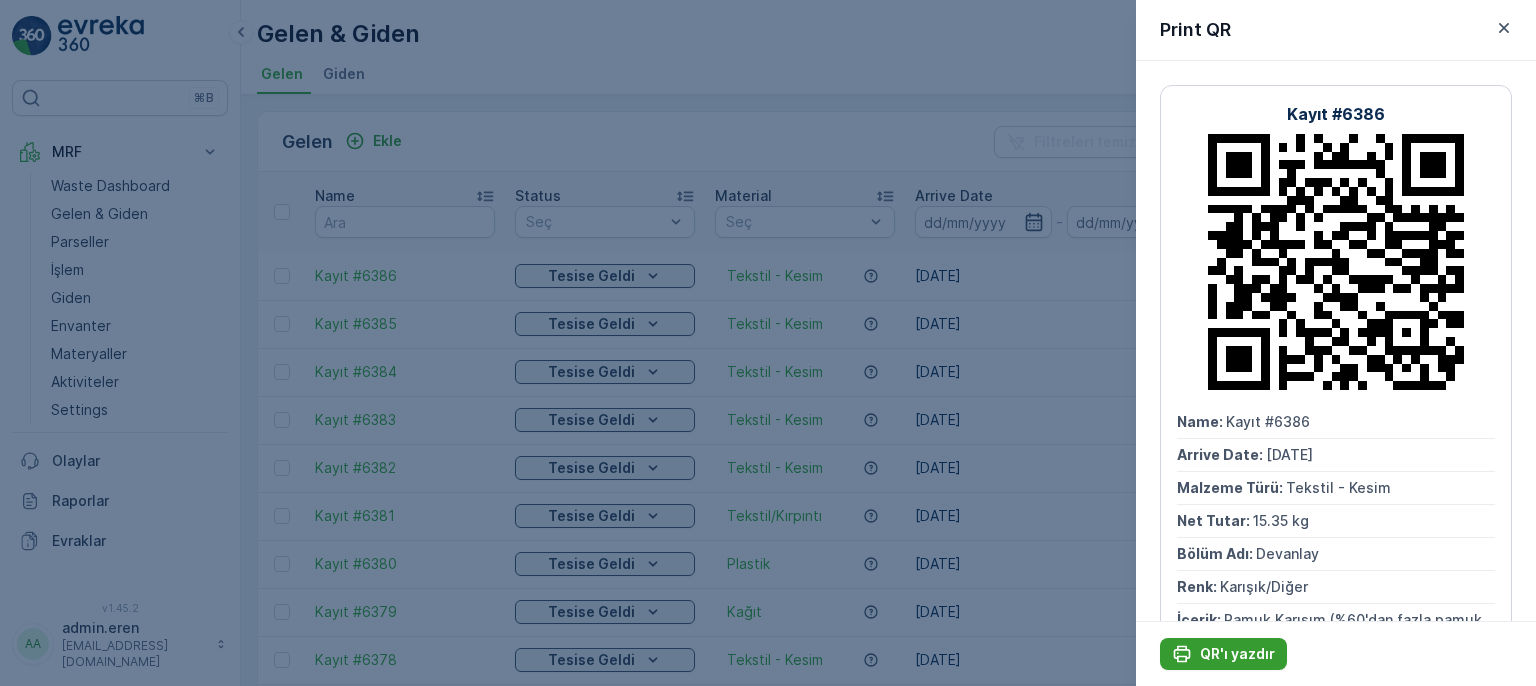 scroll, scrollTop: 0, scrollLeft: 0, axis: both 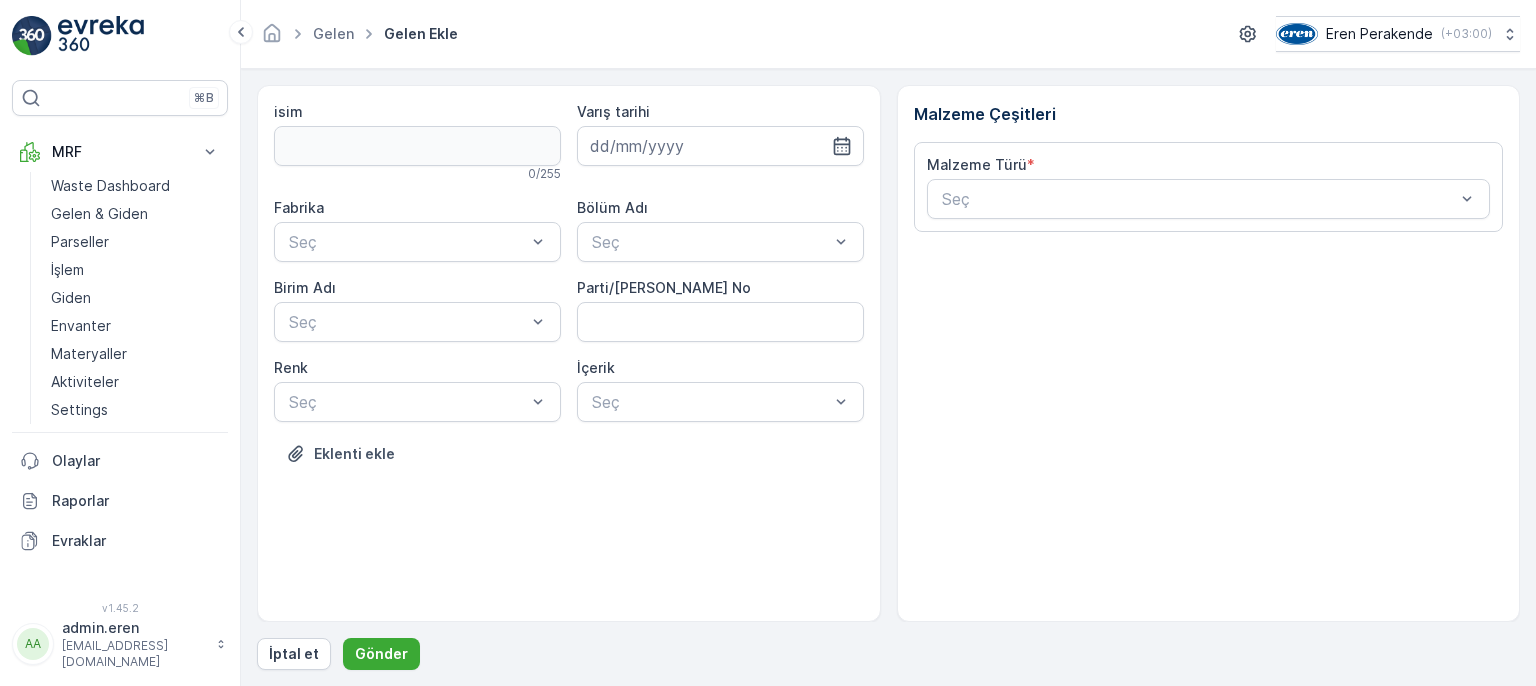 click on "Varış tarihi" at bounding box center [720, 142] 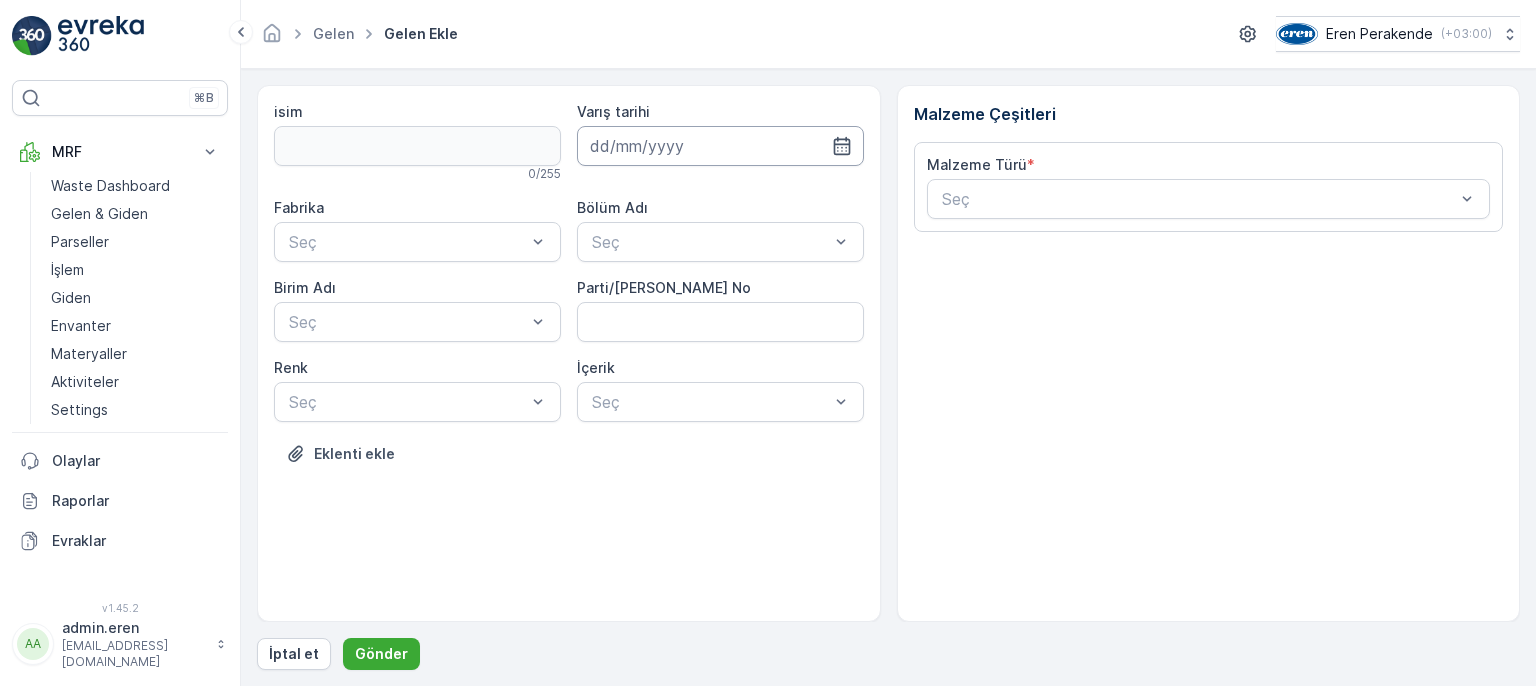 click at bounding box center (720, 146) 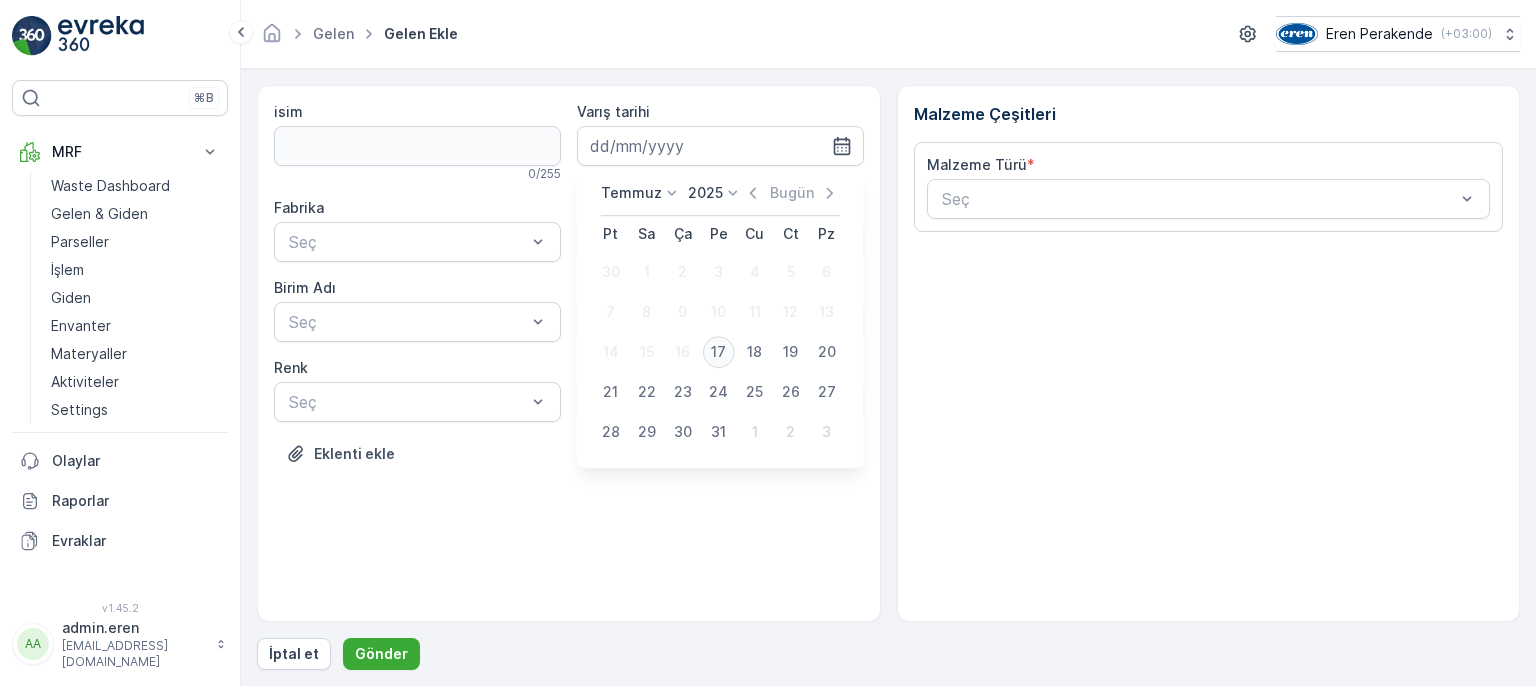 click on "17" at bounding box center [719, 352] 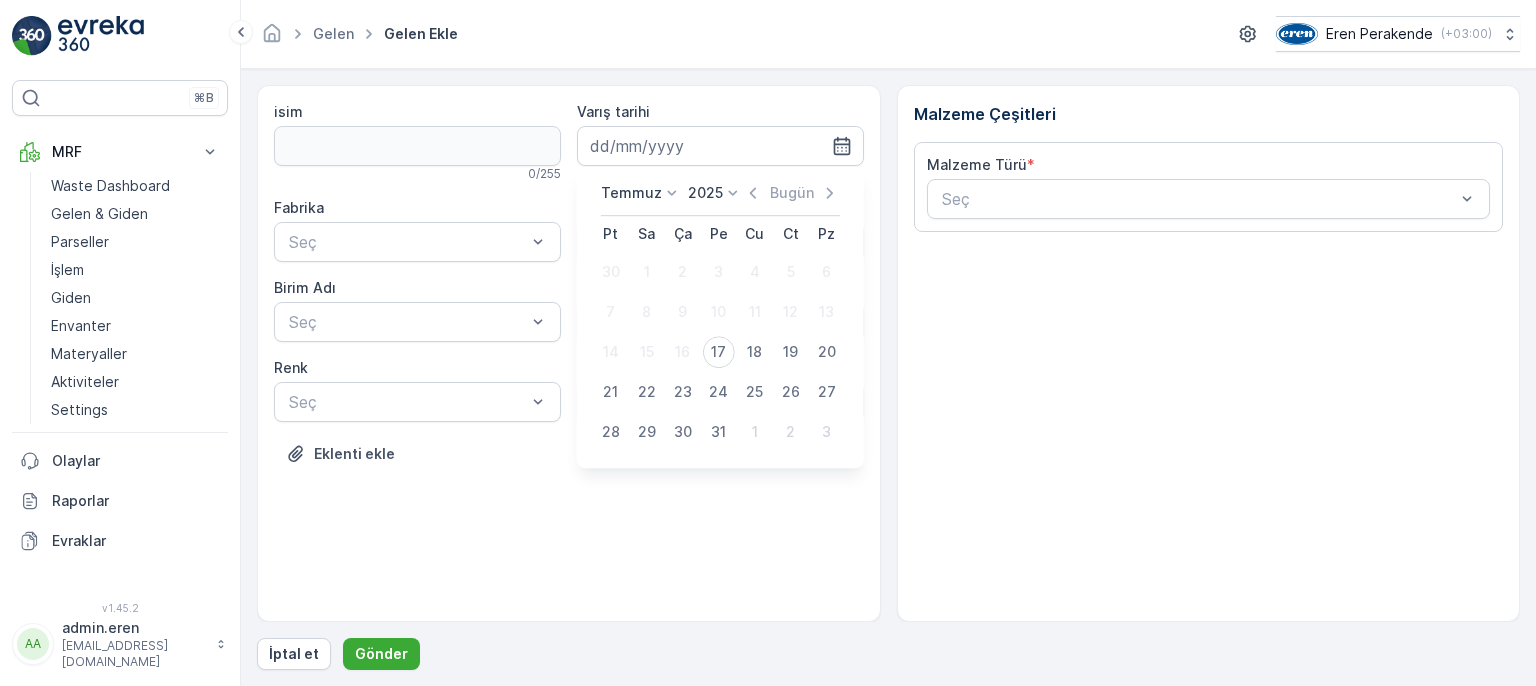 type on "[DATE]" 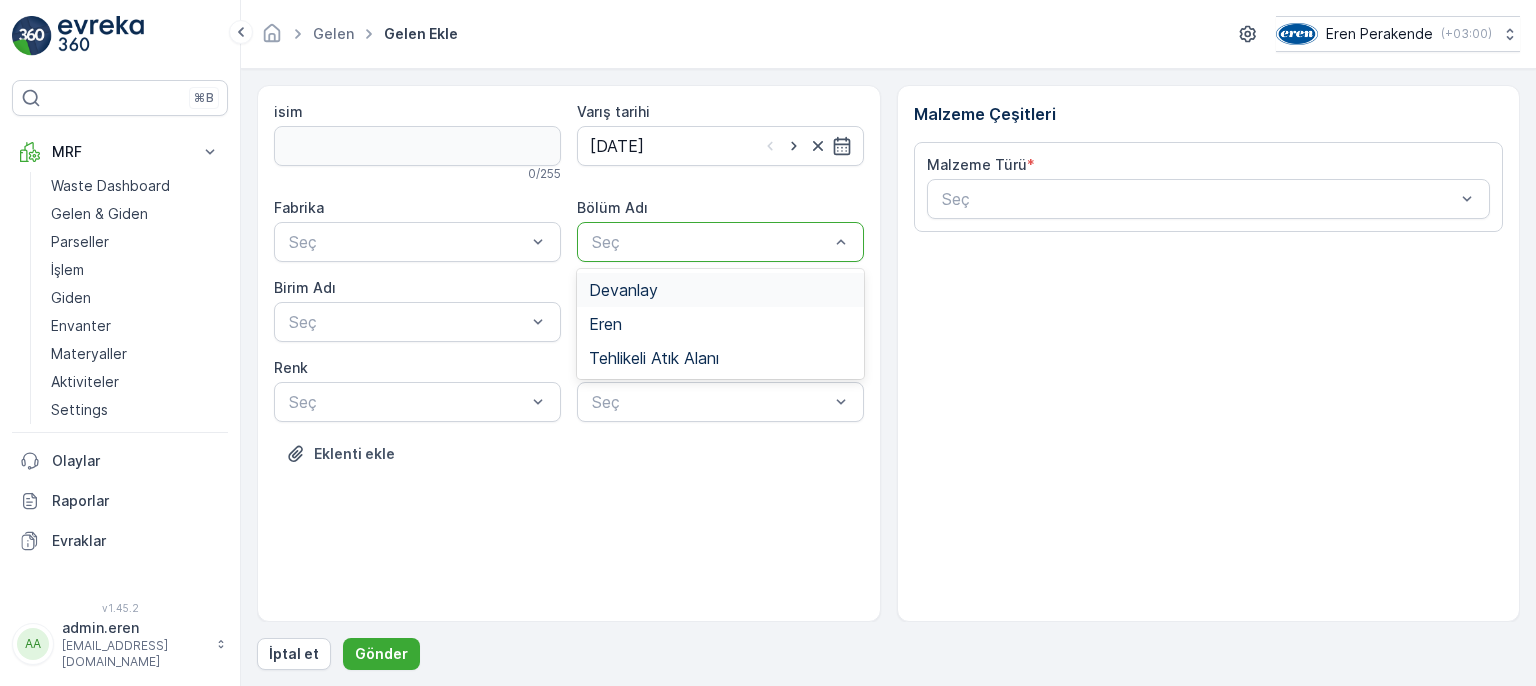 click on "Devanlay" at bounding box center (720, 290) 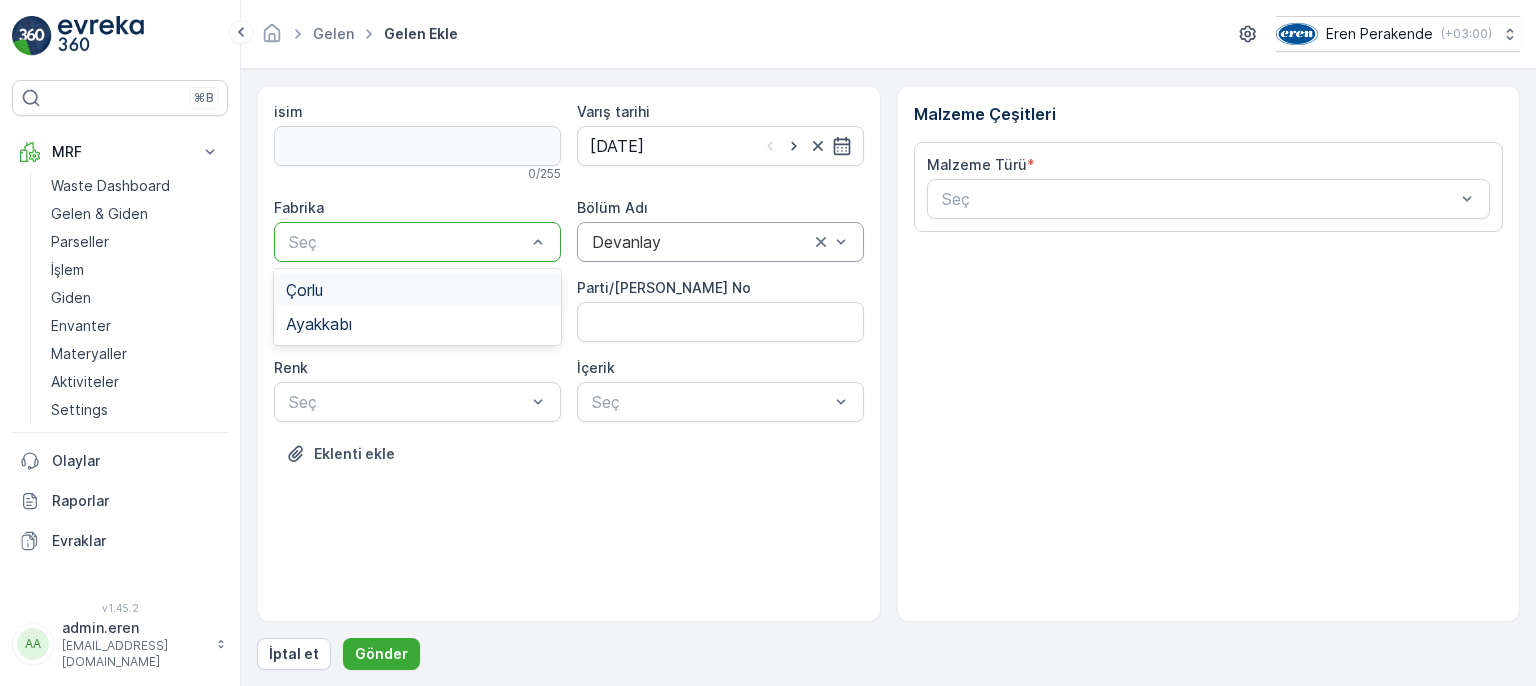 click on "Çorlu" at bounding box center [417, 290] 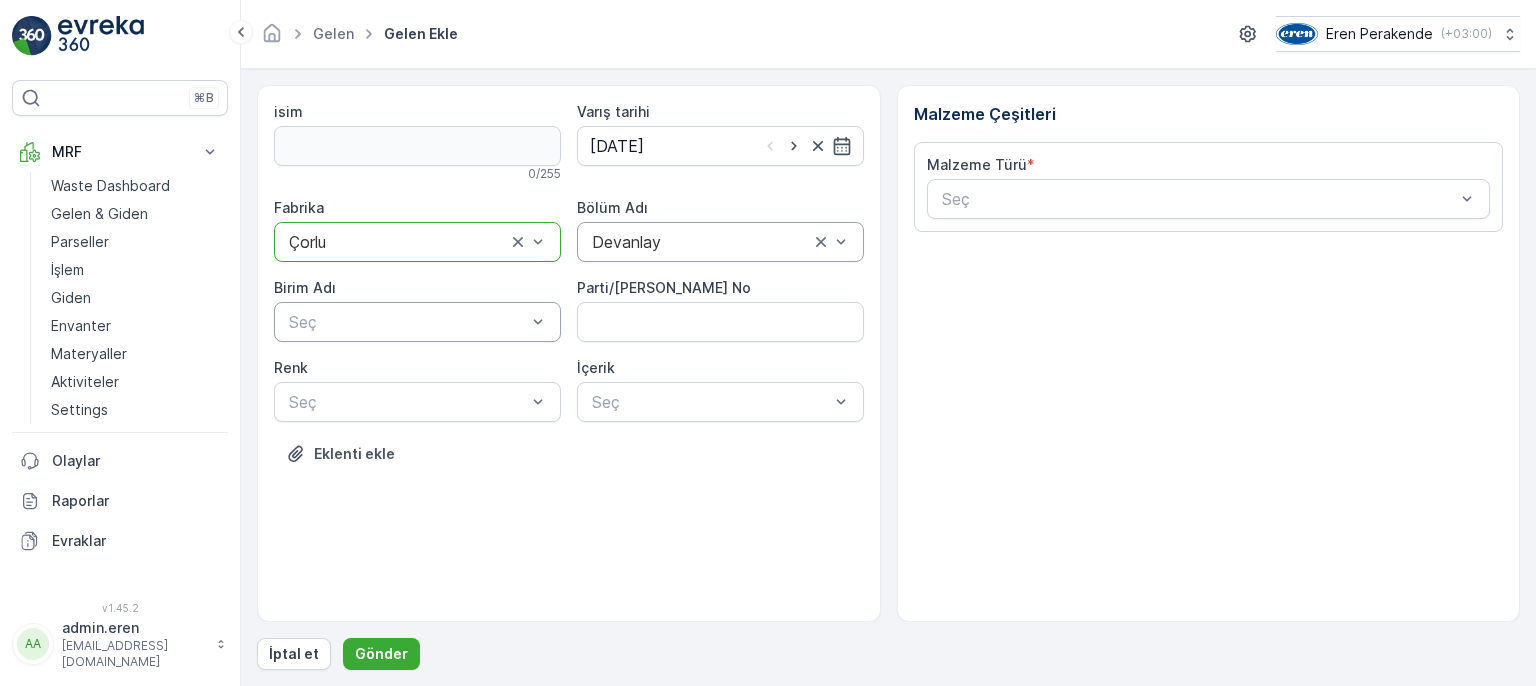 click at bounding box center (407, 322) 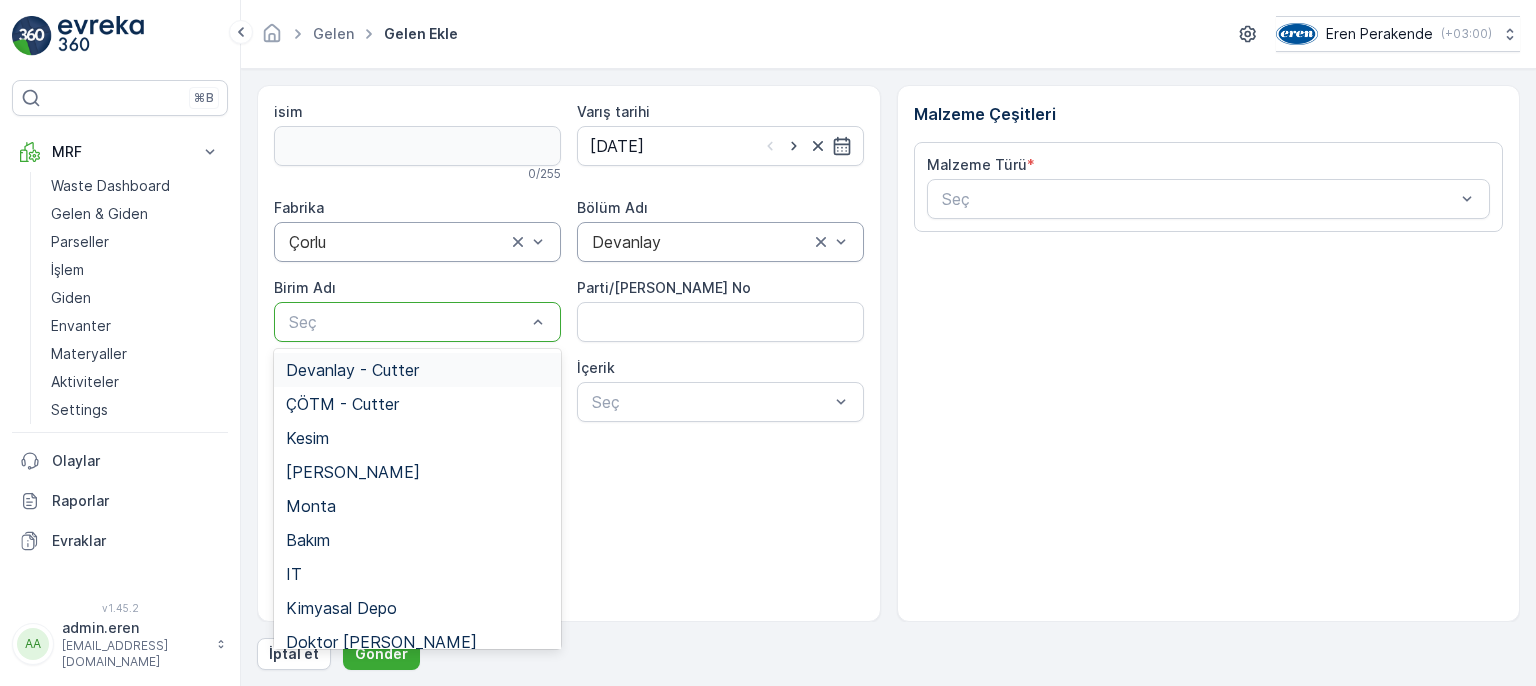 click on "Devanlay  - Cutter" at bounding box center [417, 370] 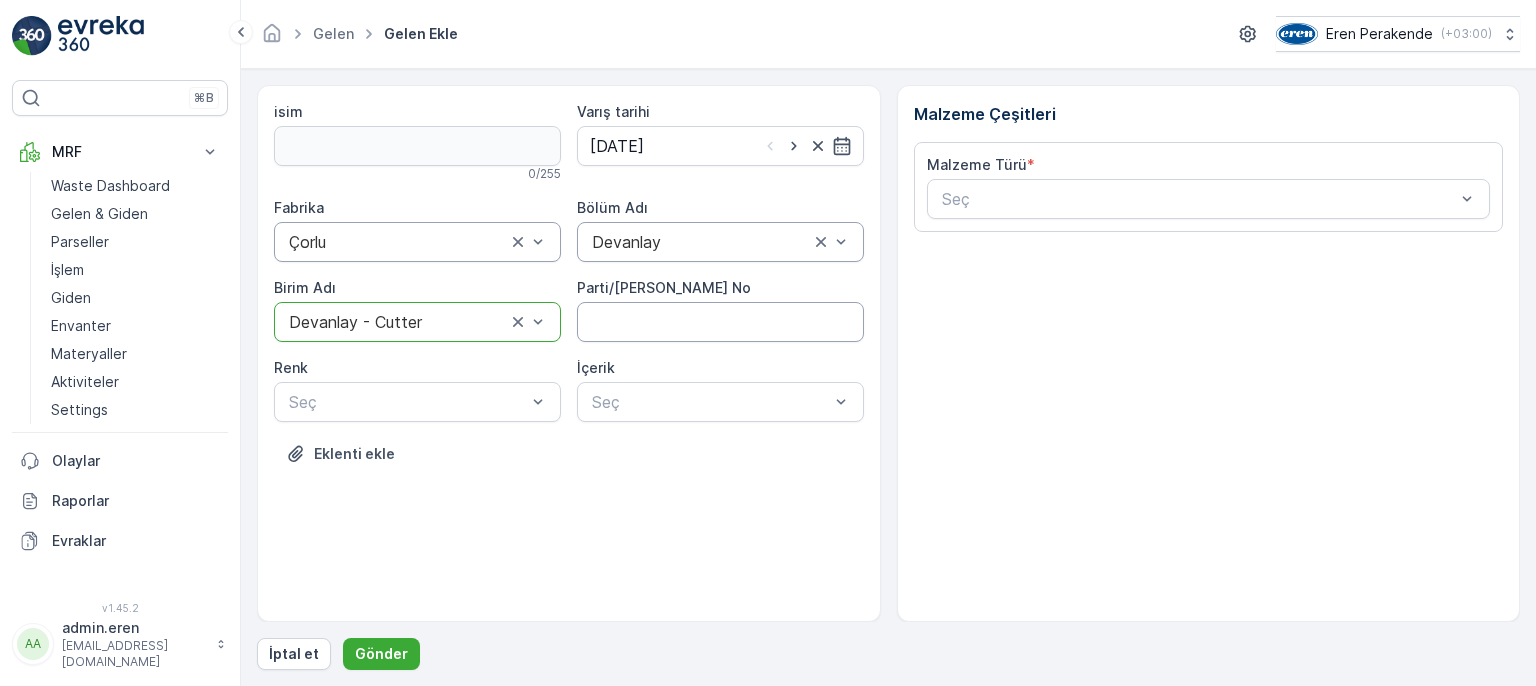 click on "Parti/[PERSON_NAME] No" at bounding box center [720, 322] 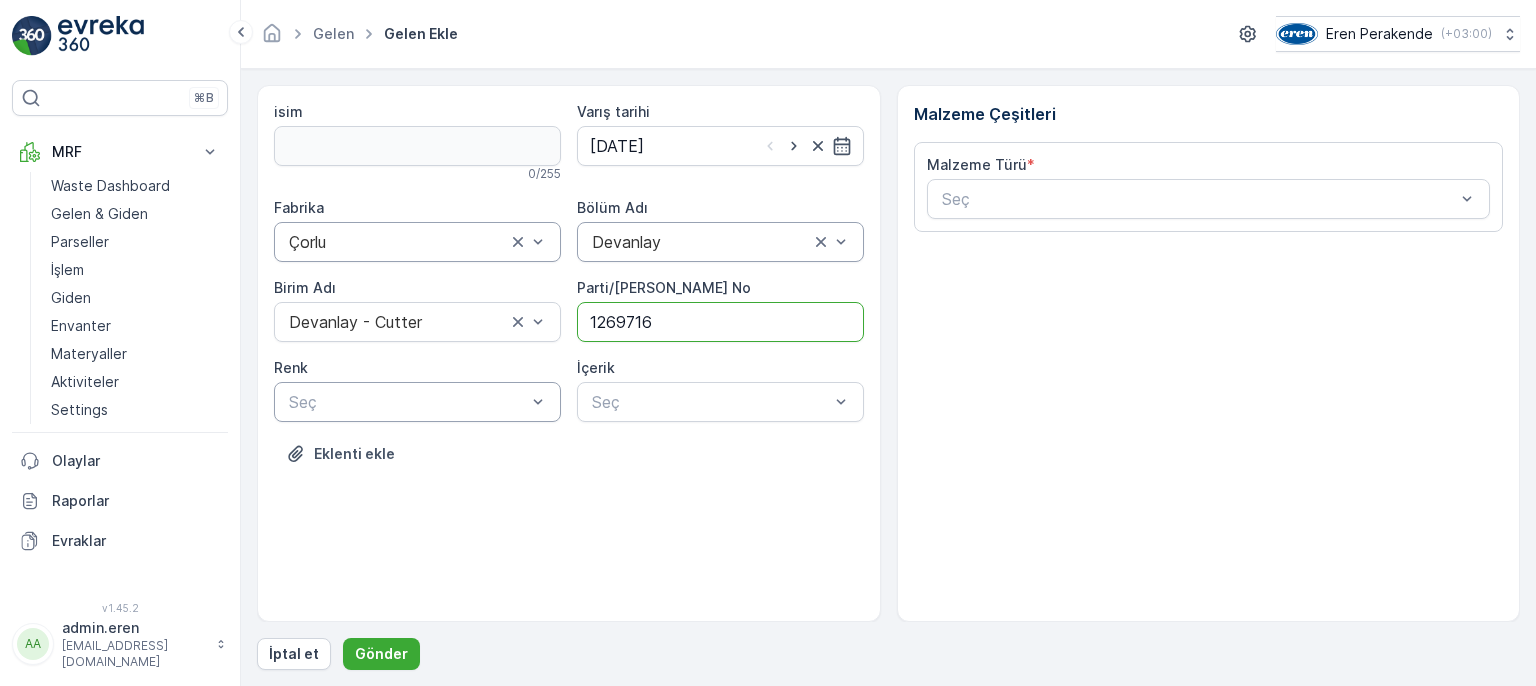 type on "1269716" 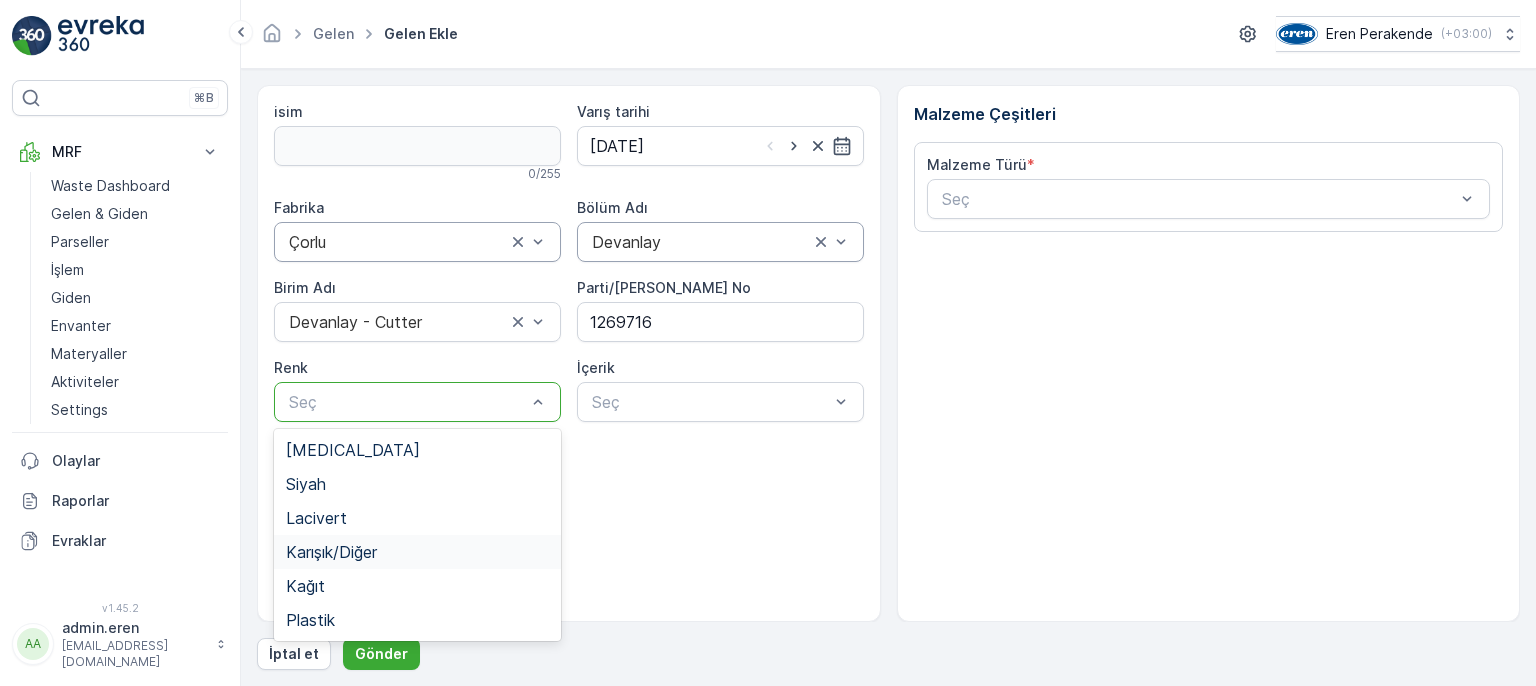 click on "Karışık/Diğer" at bounding box center (331, 552) 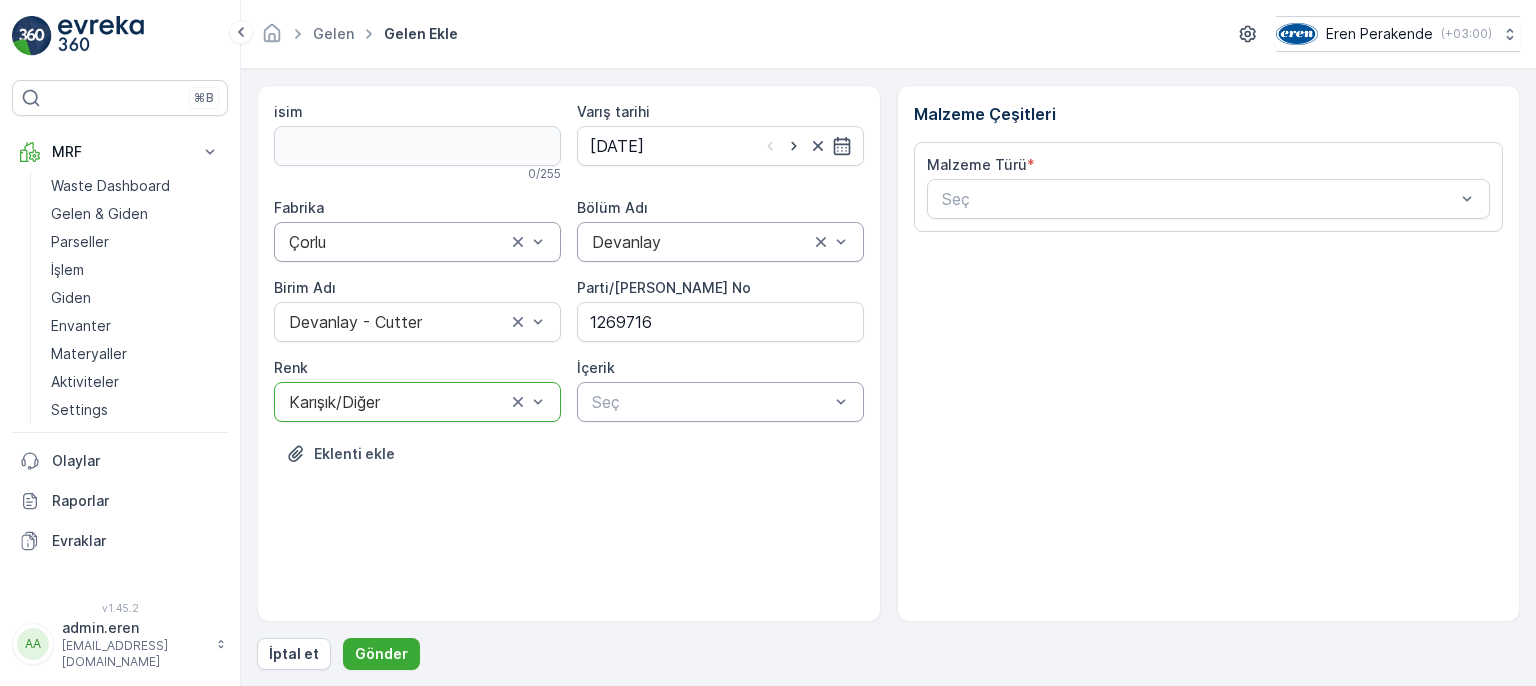 click at bounding box center (710, 402) 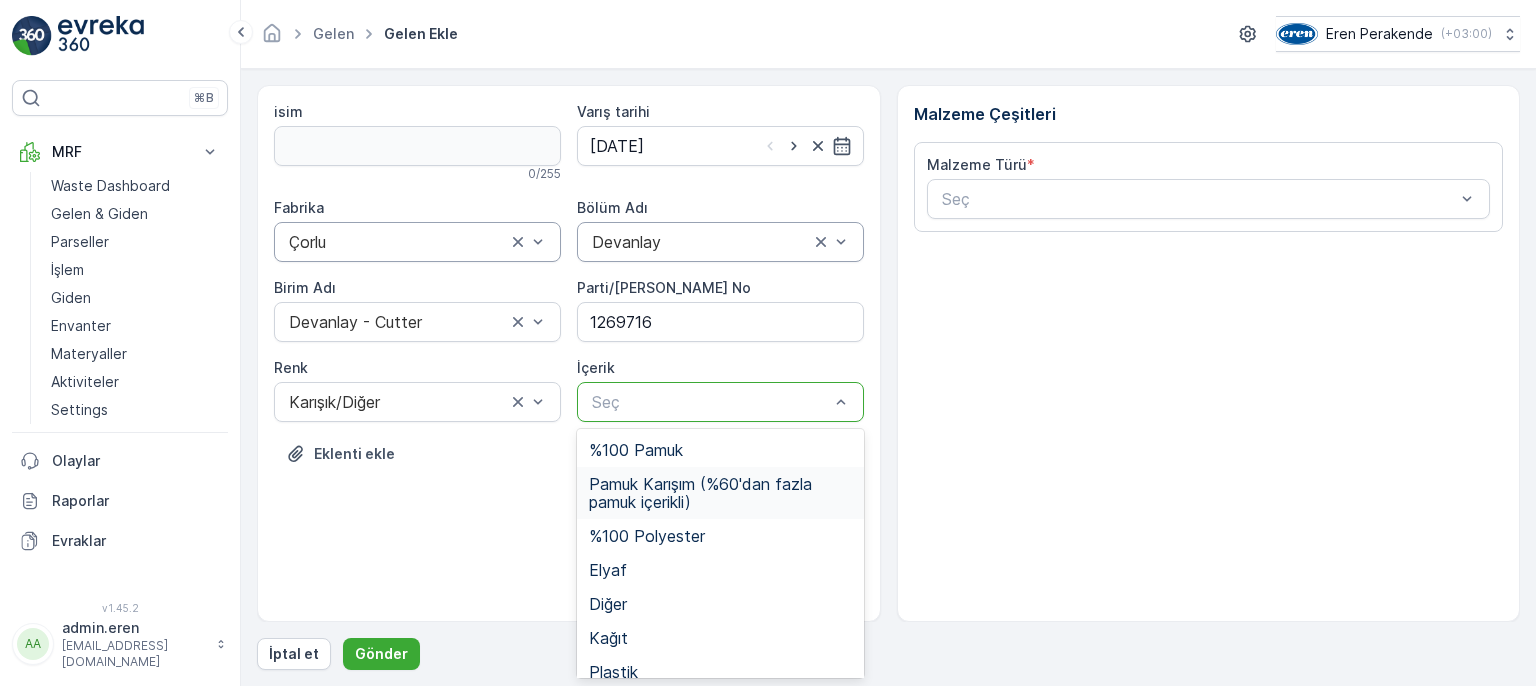 click on "Pamuk Karışım (%60'dan fazla pamuk içerikli)" at bounding box center [720, 493] 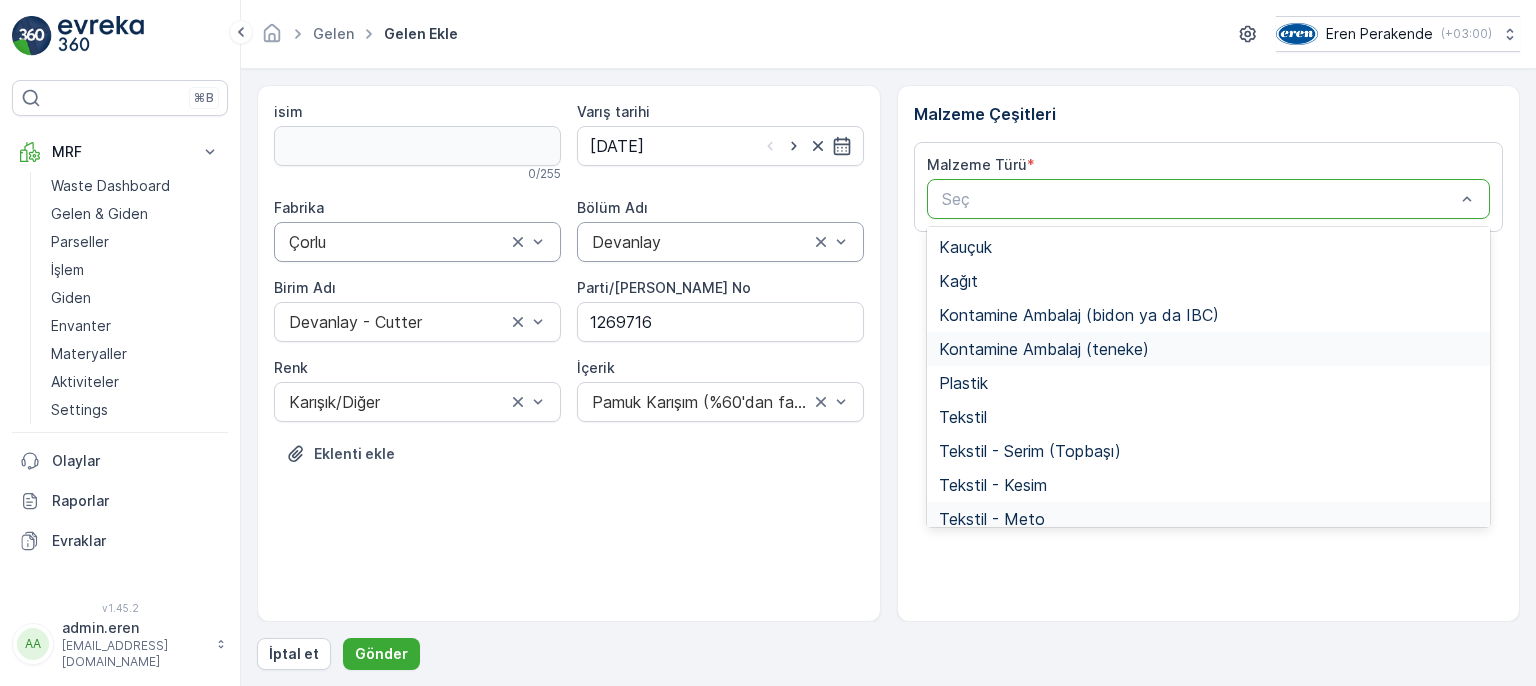 scroll, scrollTop: 388, scrollLeft: 0, axis: vertical 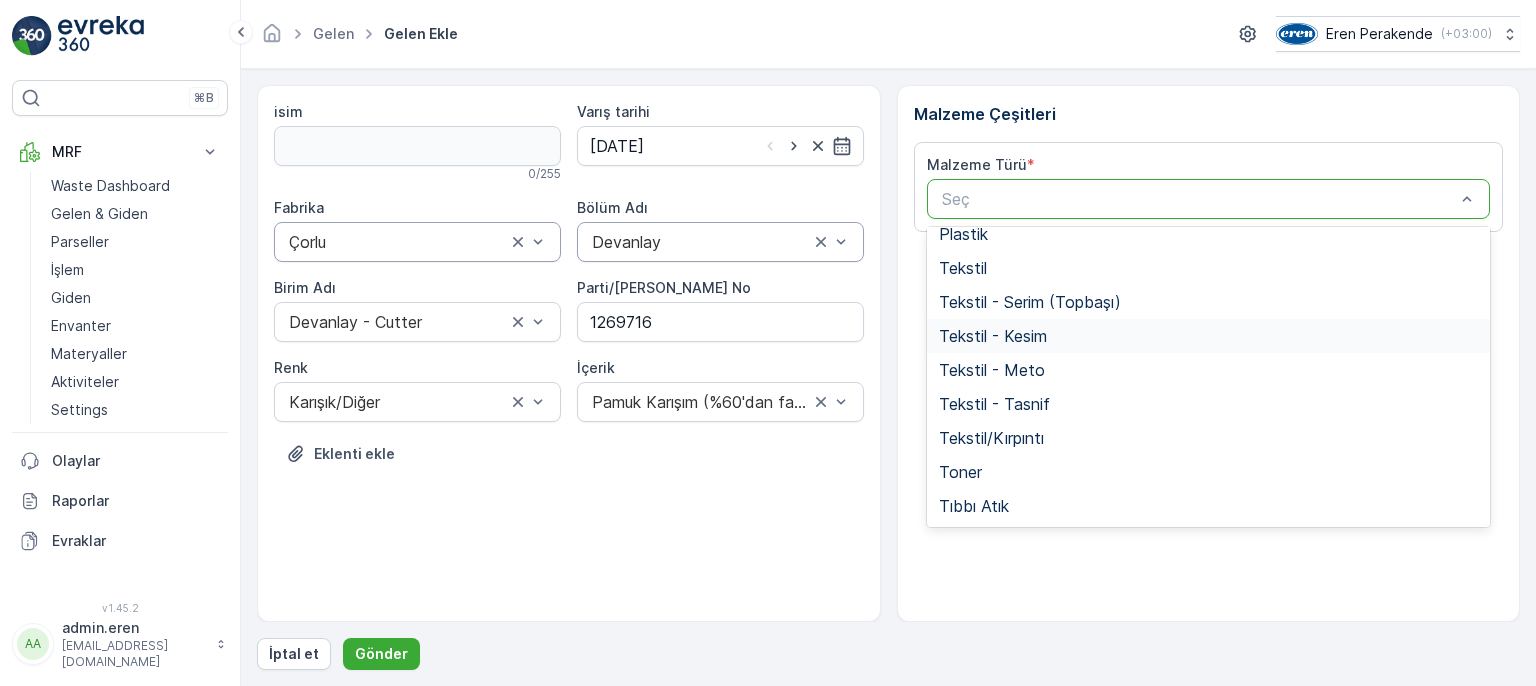 click on "Tekstil - Kesim" at bounding box center (993, 336) 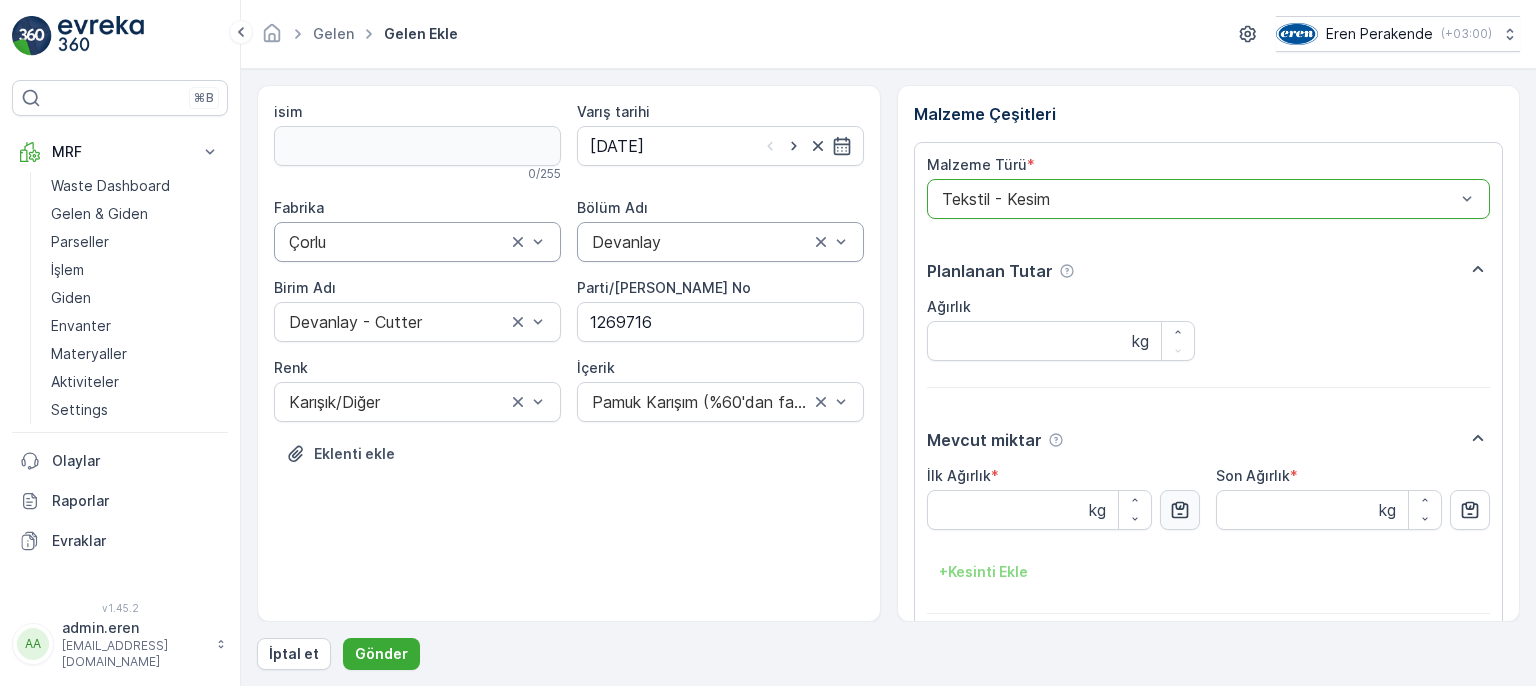 click 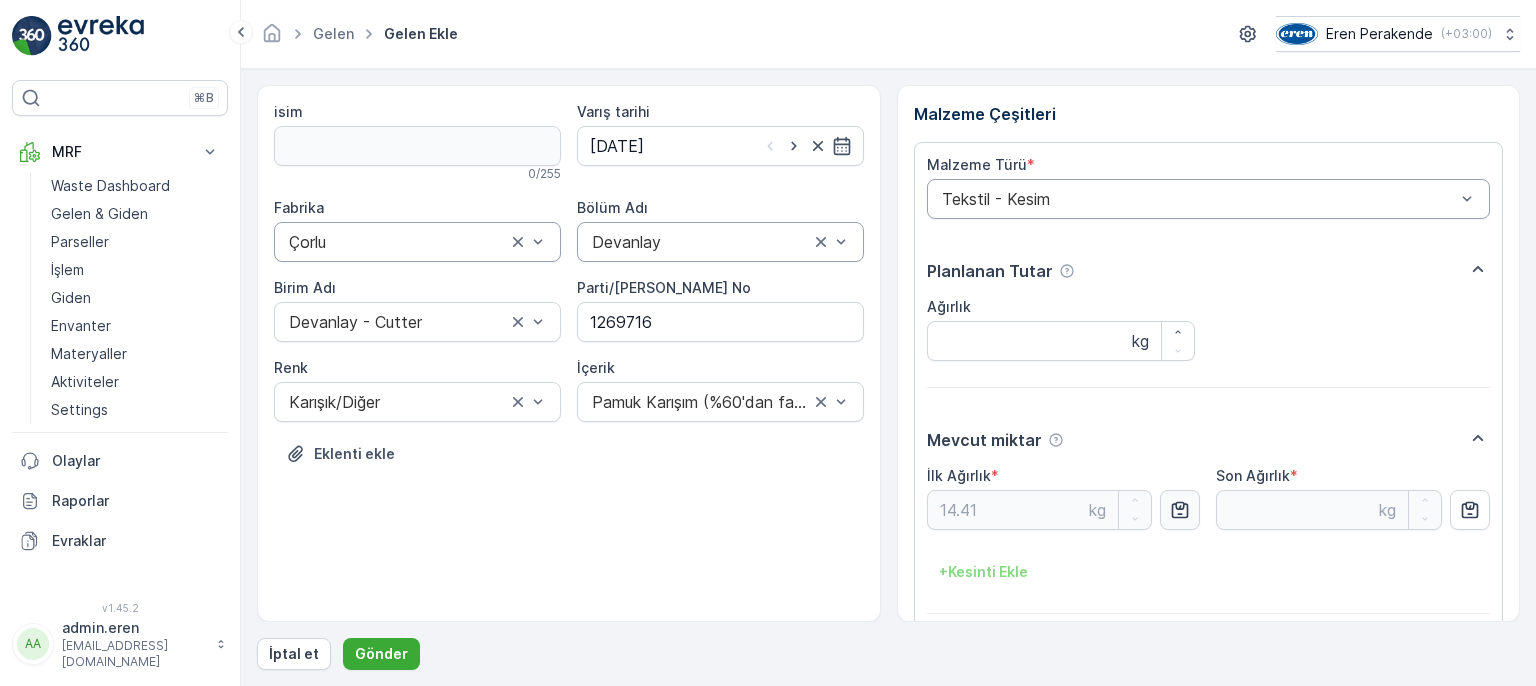 type on "14.41" 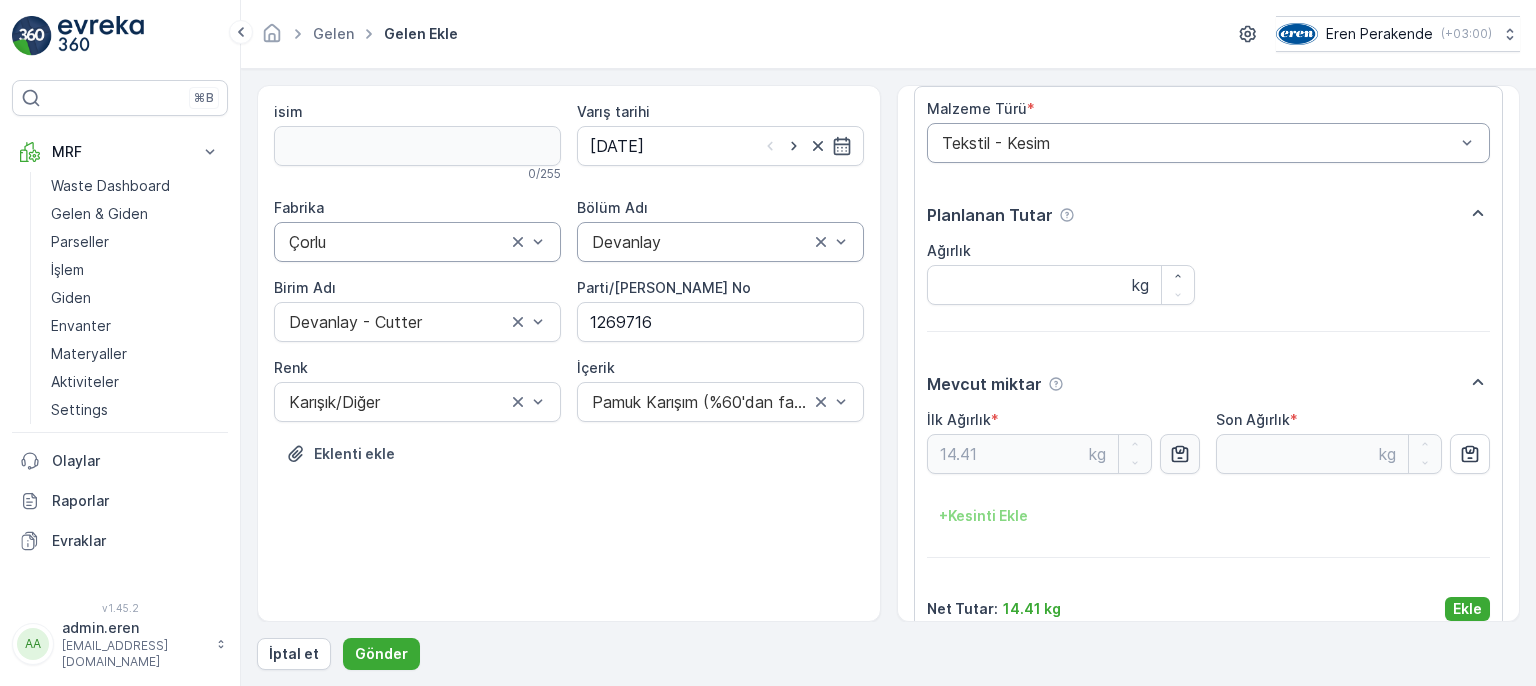 scroll, scrollTop: 84, scrollLeft: 0, axis: vertical 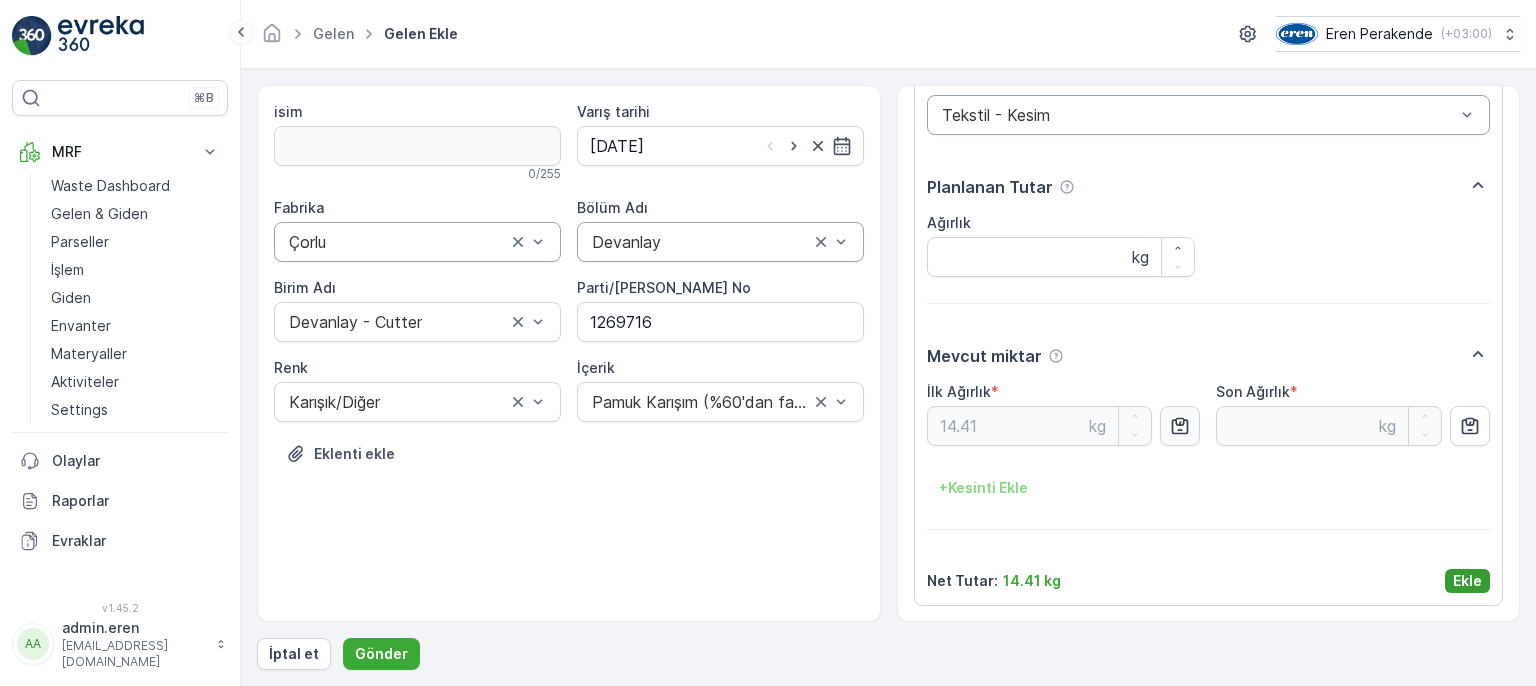 click on "Ekle" at bounding box center (1467, 581) 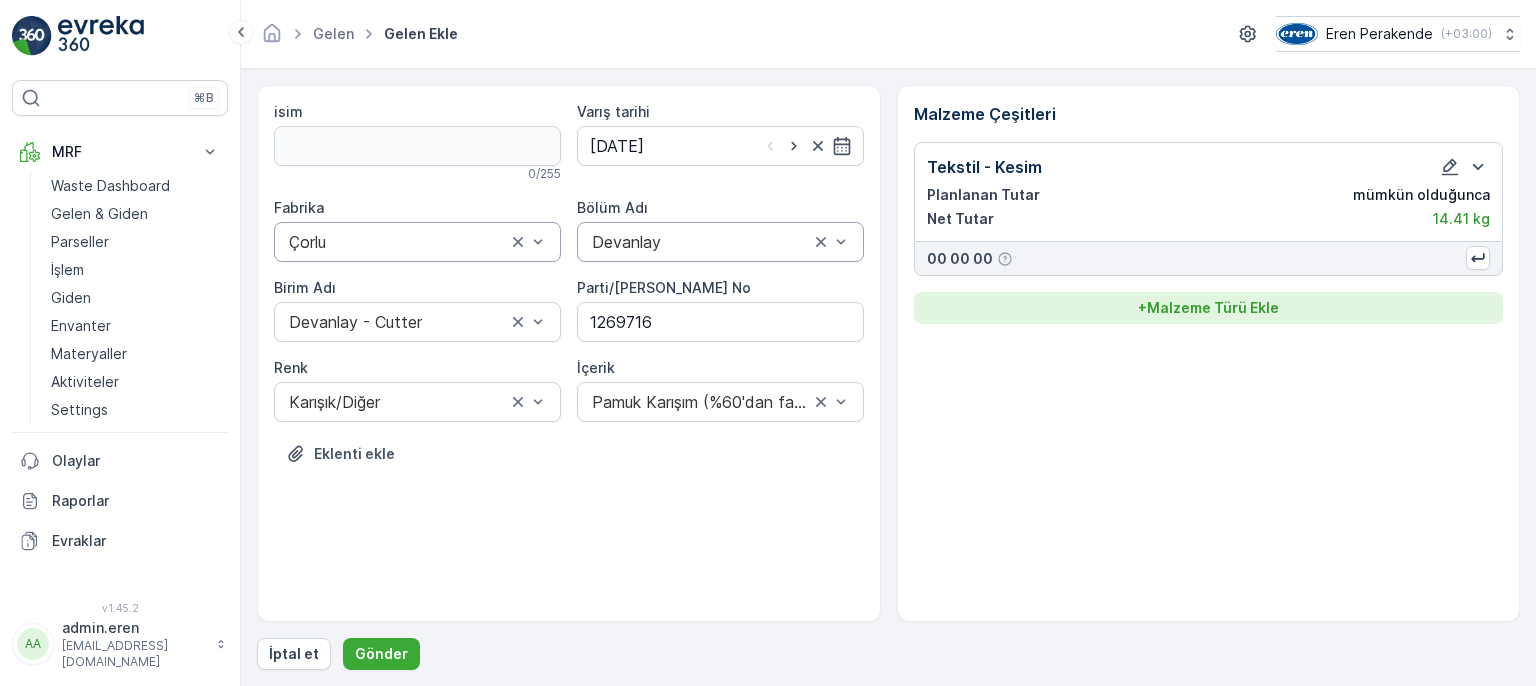 click on "+  Malzeme Türü Ekle" at bounding box center [1209, 308] 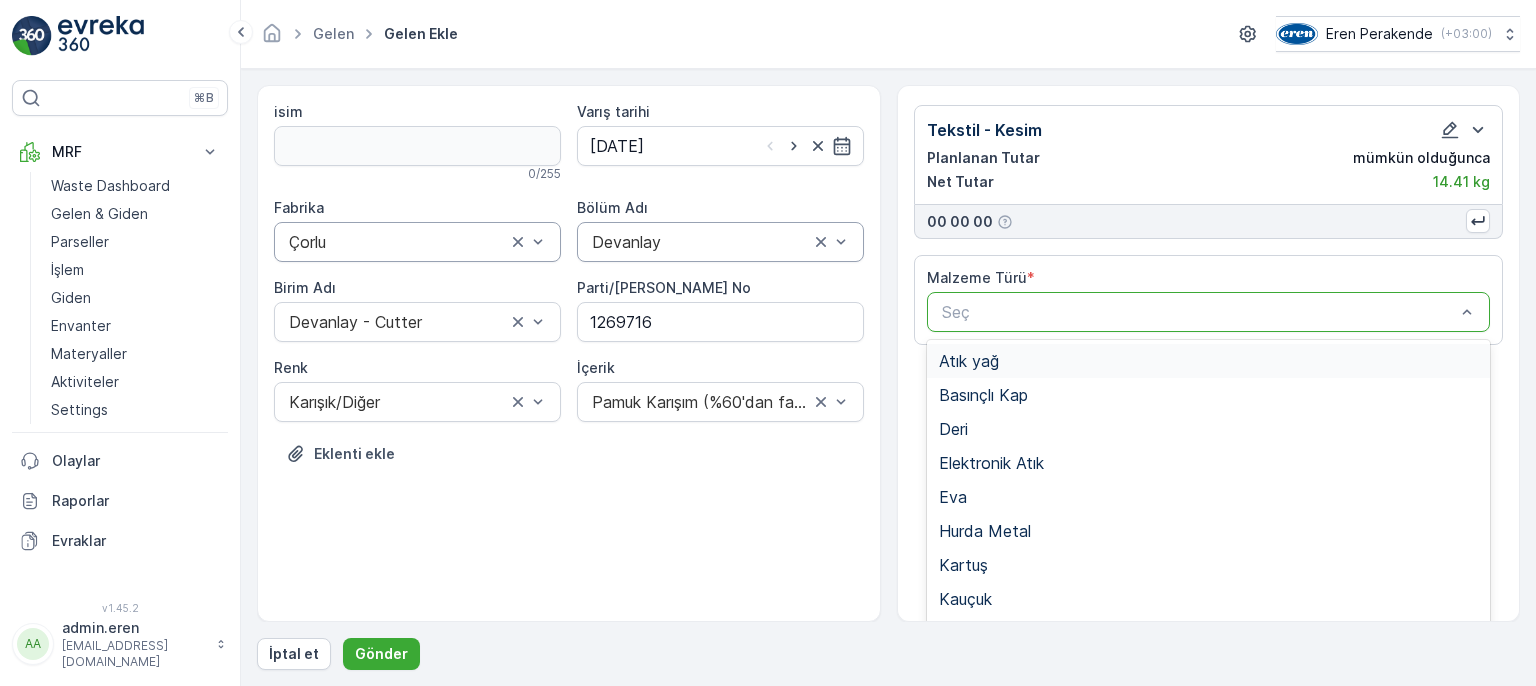 scroll, scrollTop: 54, scrollLeft: 0, axis: vertical 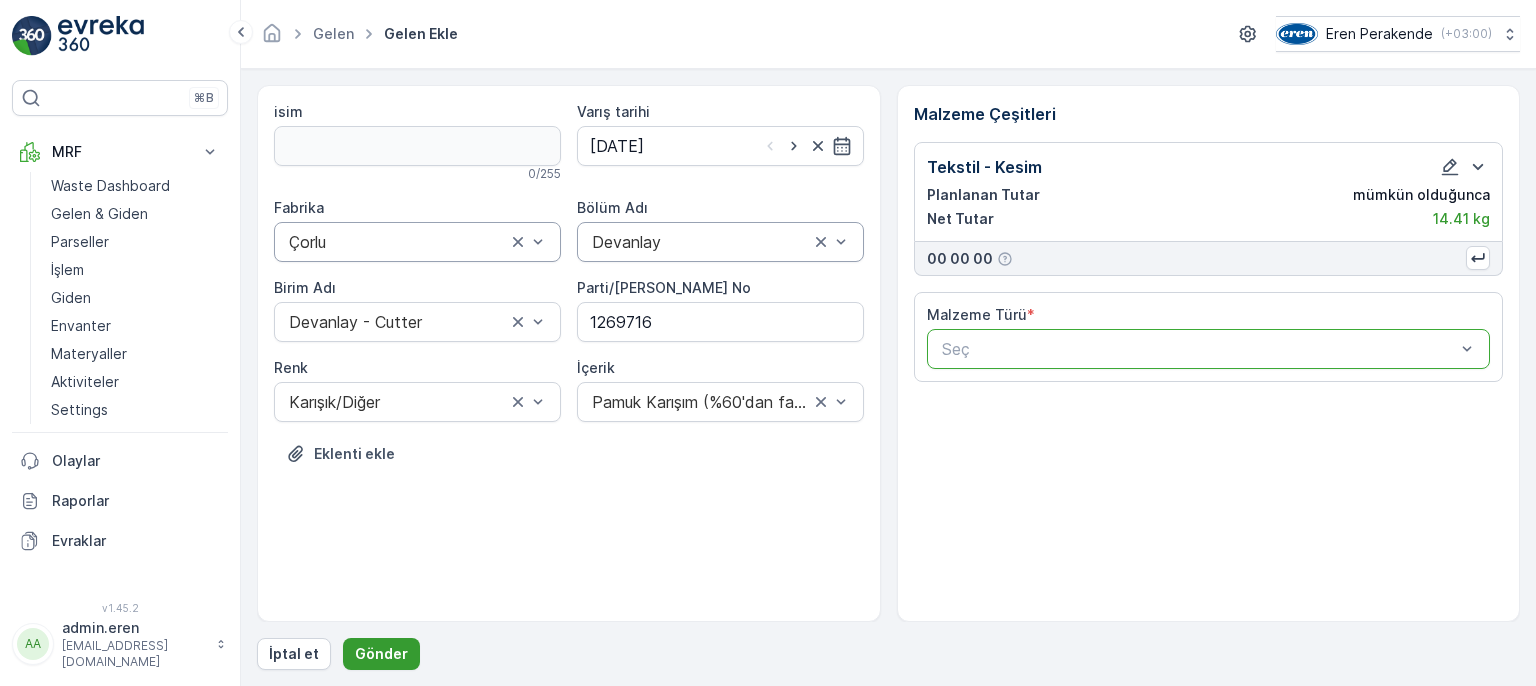 click on "Gönder" at bounding box center (381, 654) 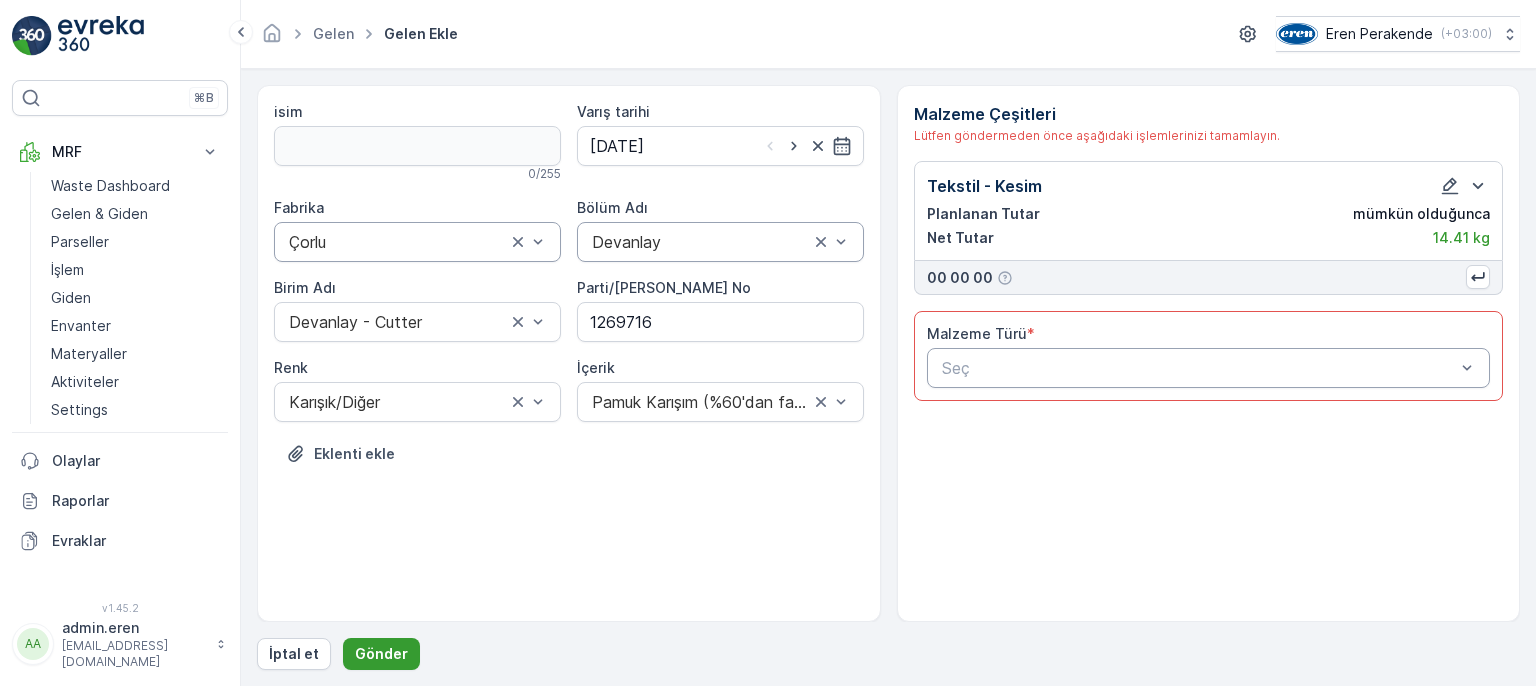 click on "Gönder" at bounding box center (381, 654) 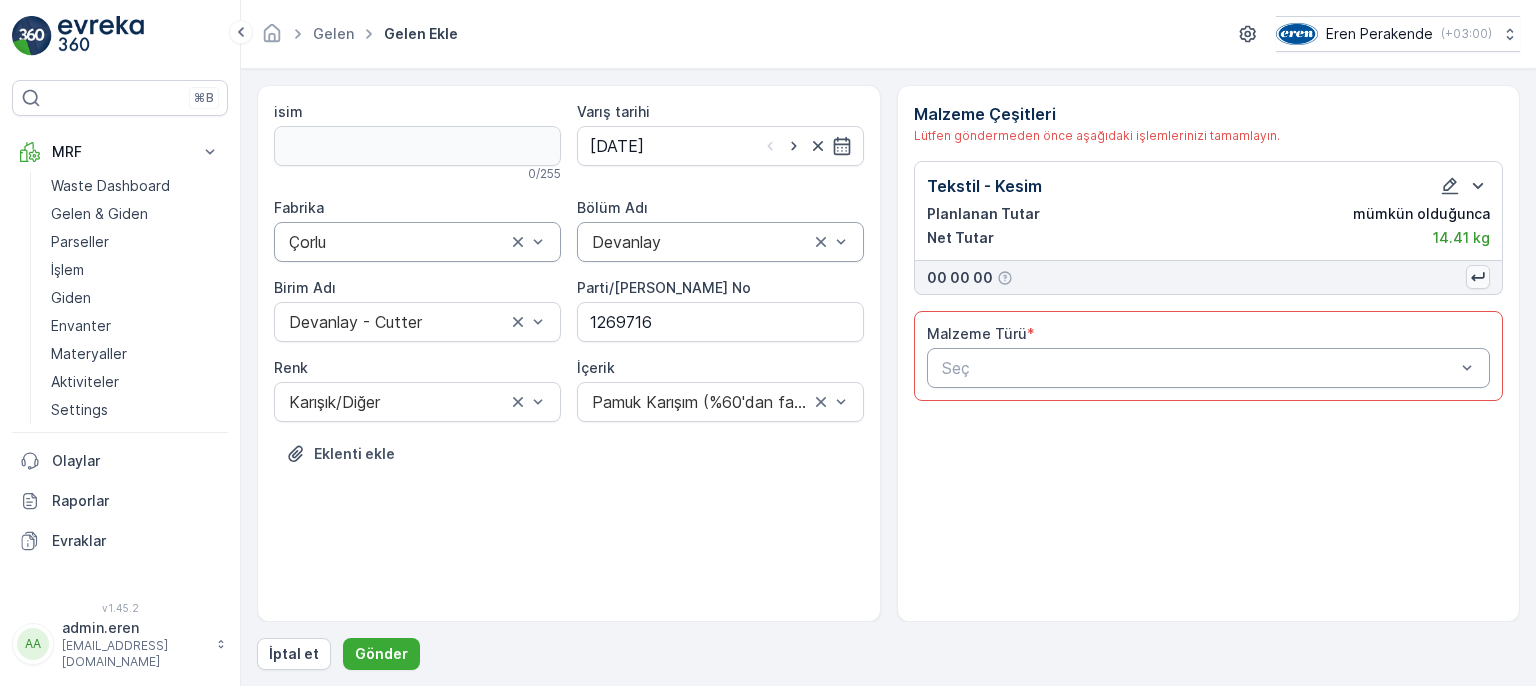 click 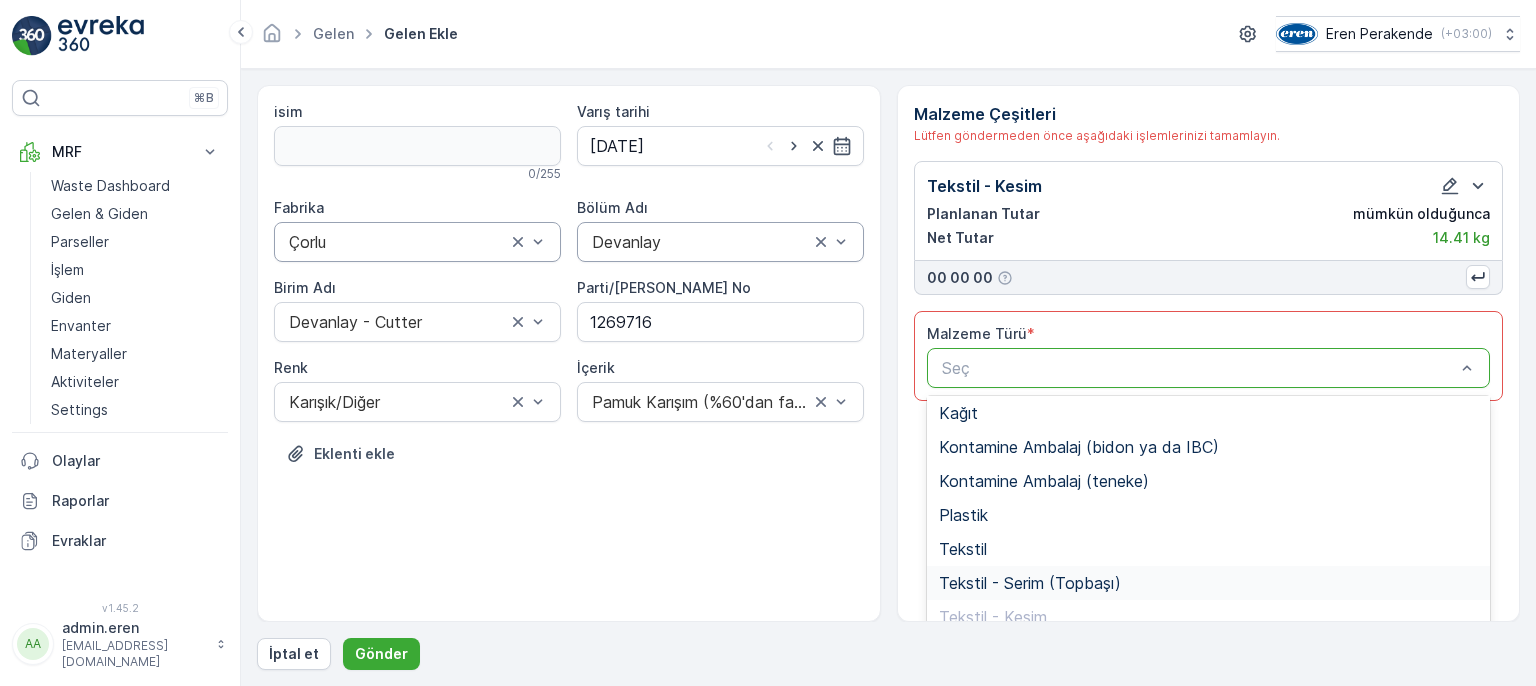 scroll, scrollTop: 400, scrollLeft: 0, axis: vertical 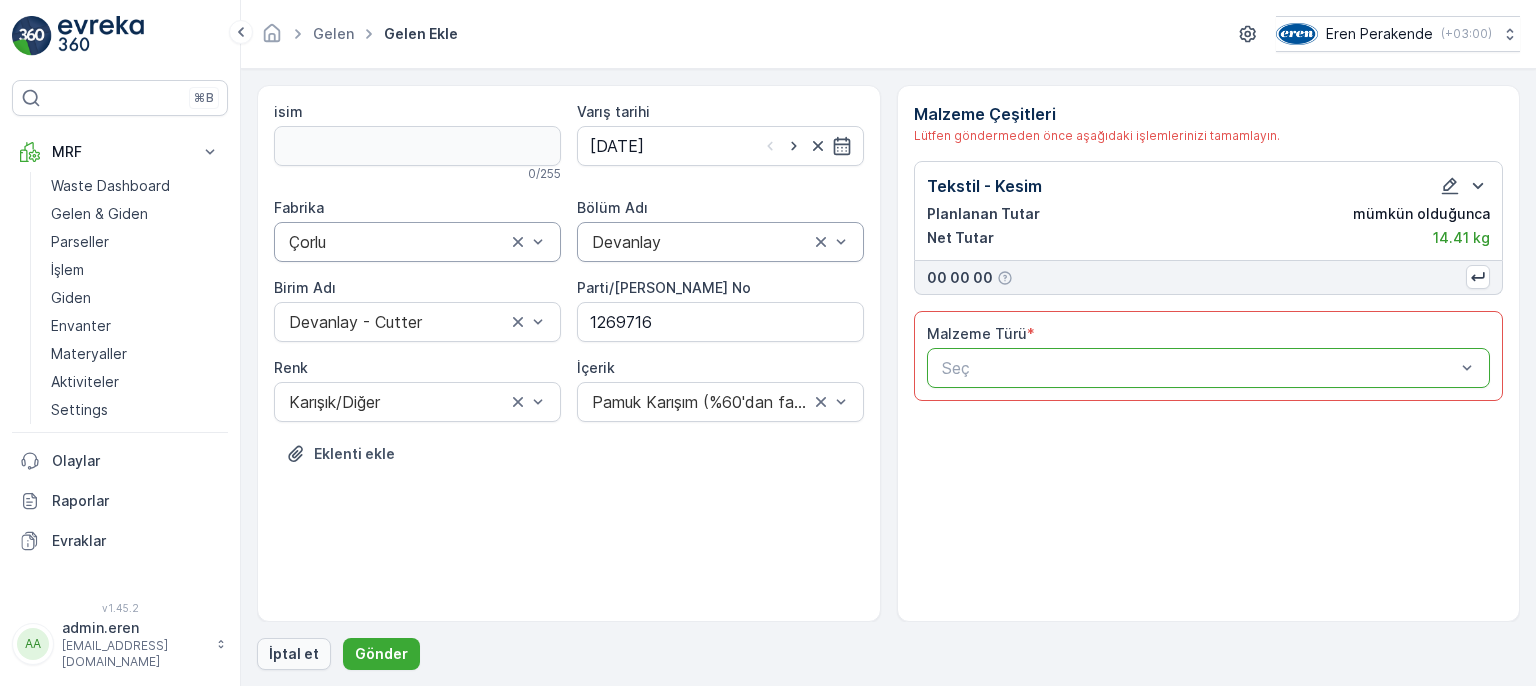 click on "İptal et" at bounding box center (294, 654) 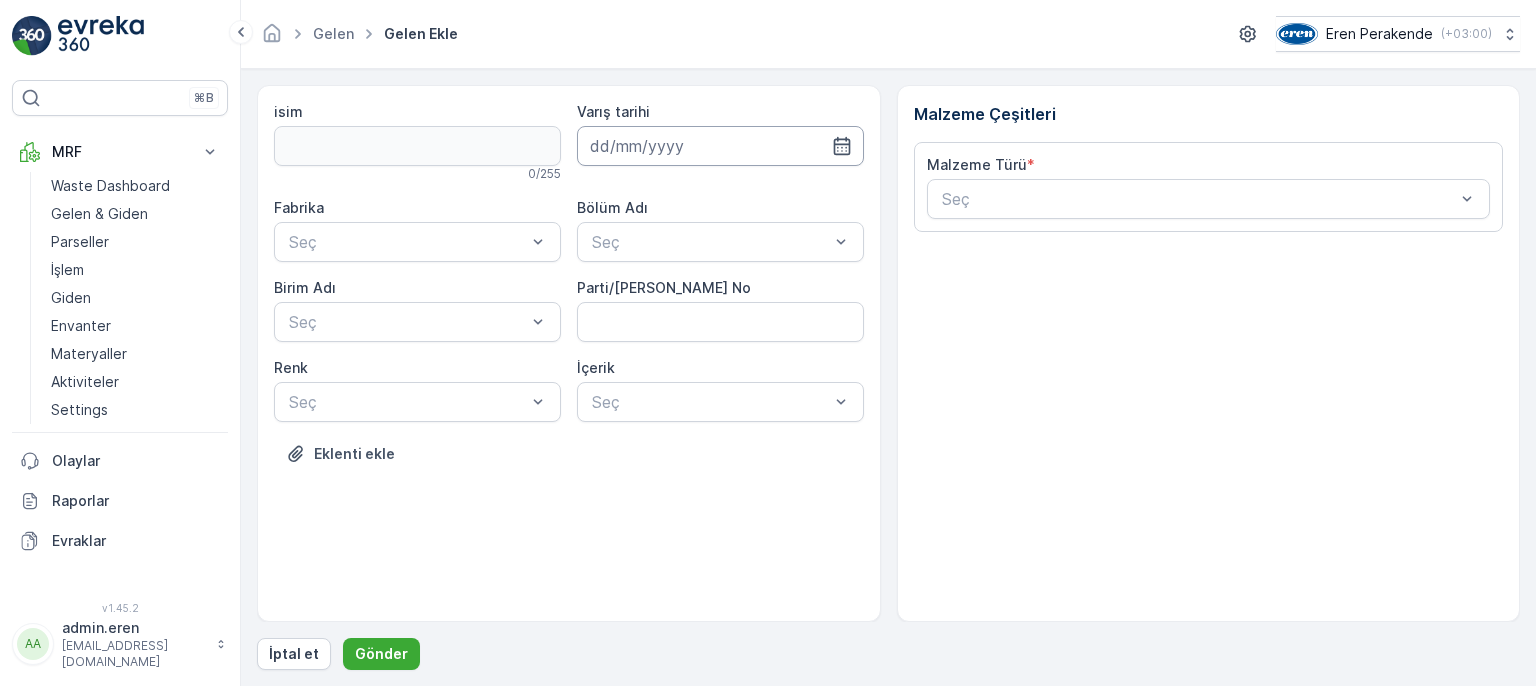 click at bounding box center [720, 146] 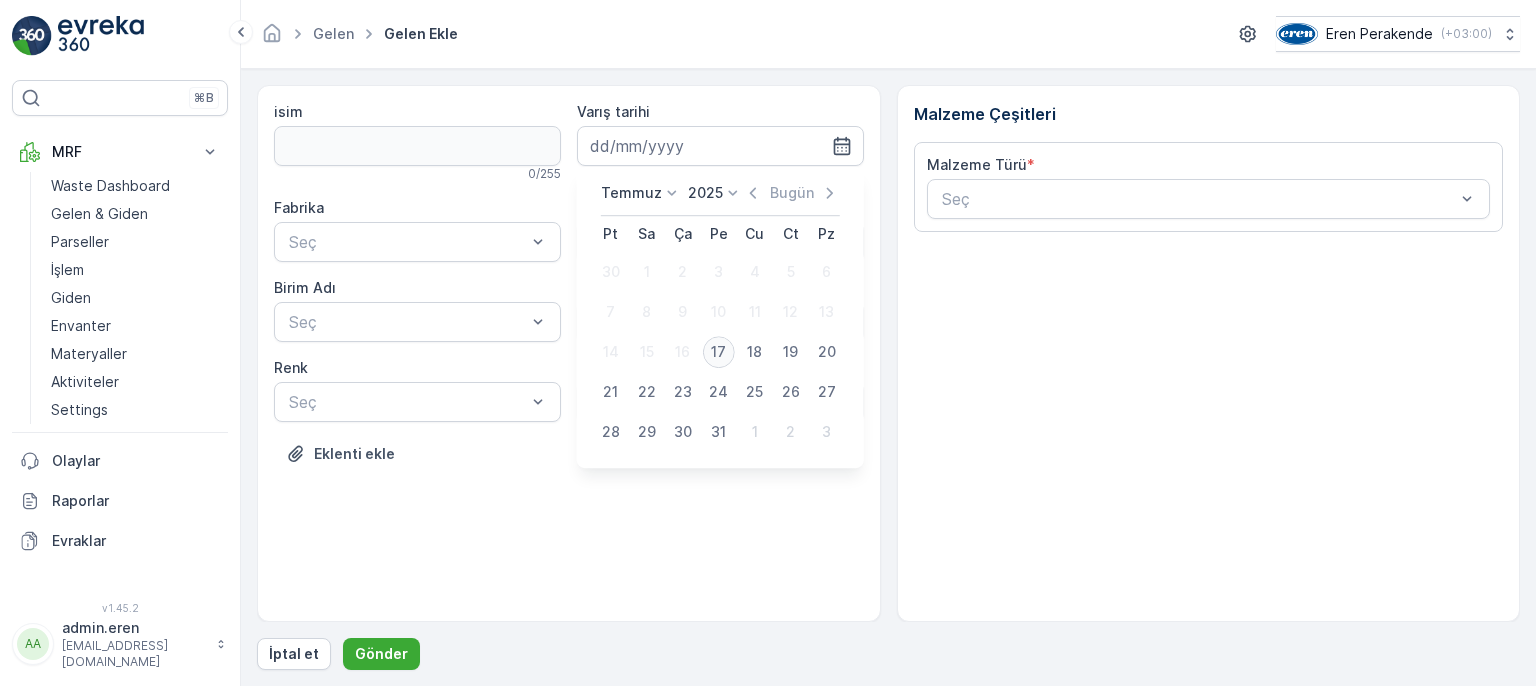 click on "17" at bounding box center [719, 352] 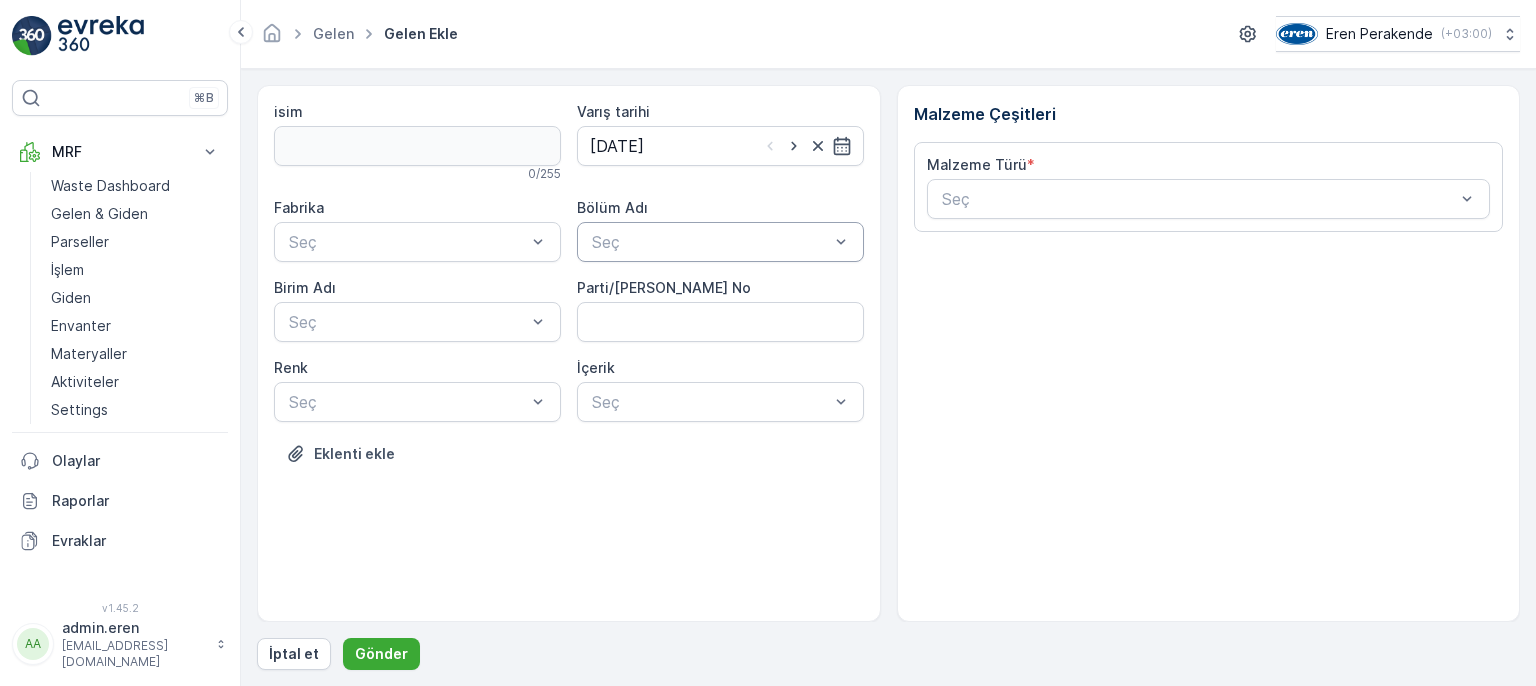 click at bounding box center (710, 242) 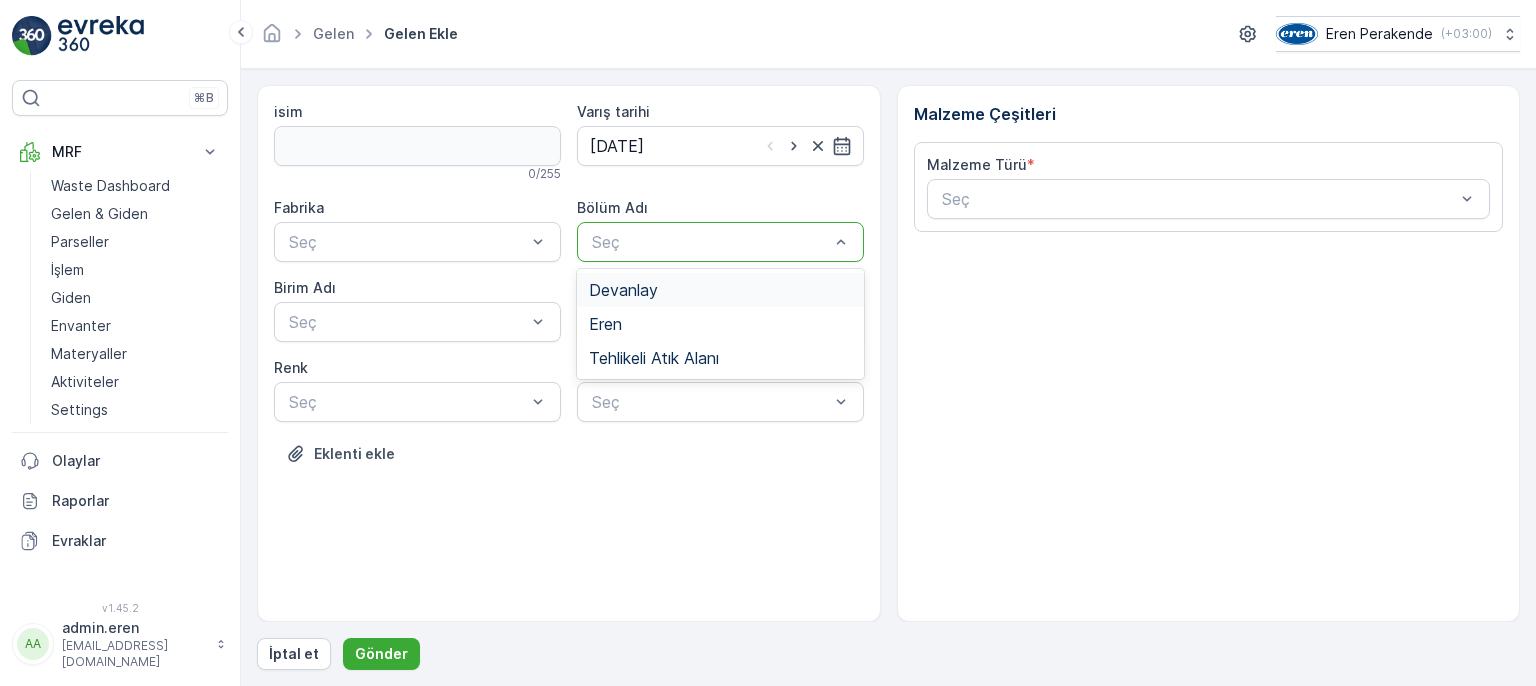 drag, startPoint x: 693, startPoint y: 293, endPoint x: 668, endPoint y: 274, distance: 31.400637 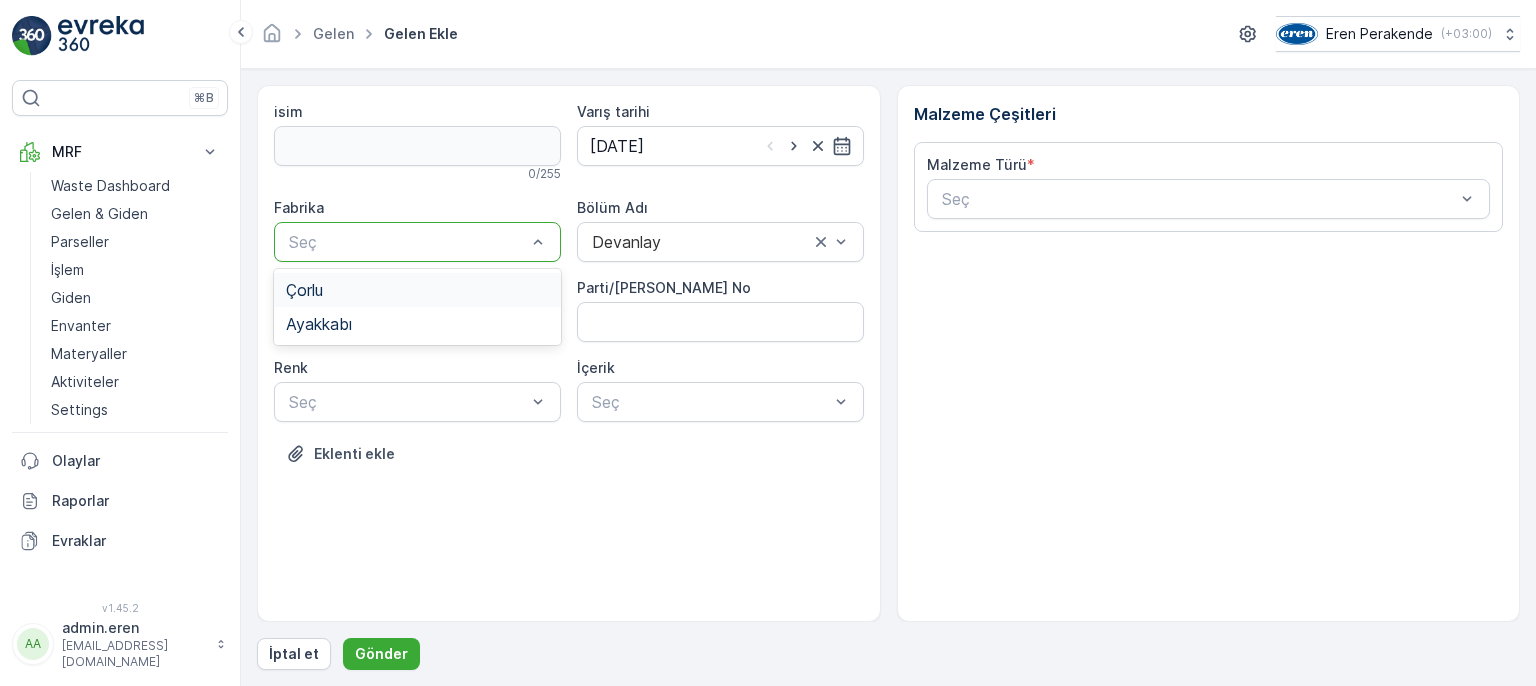 click on "Çorlu" at bounding box center (417, 290) 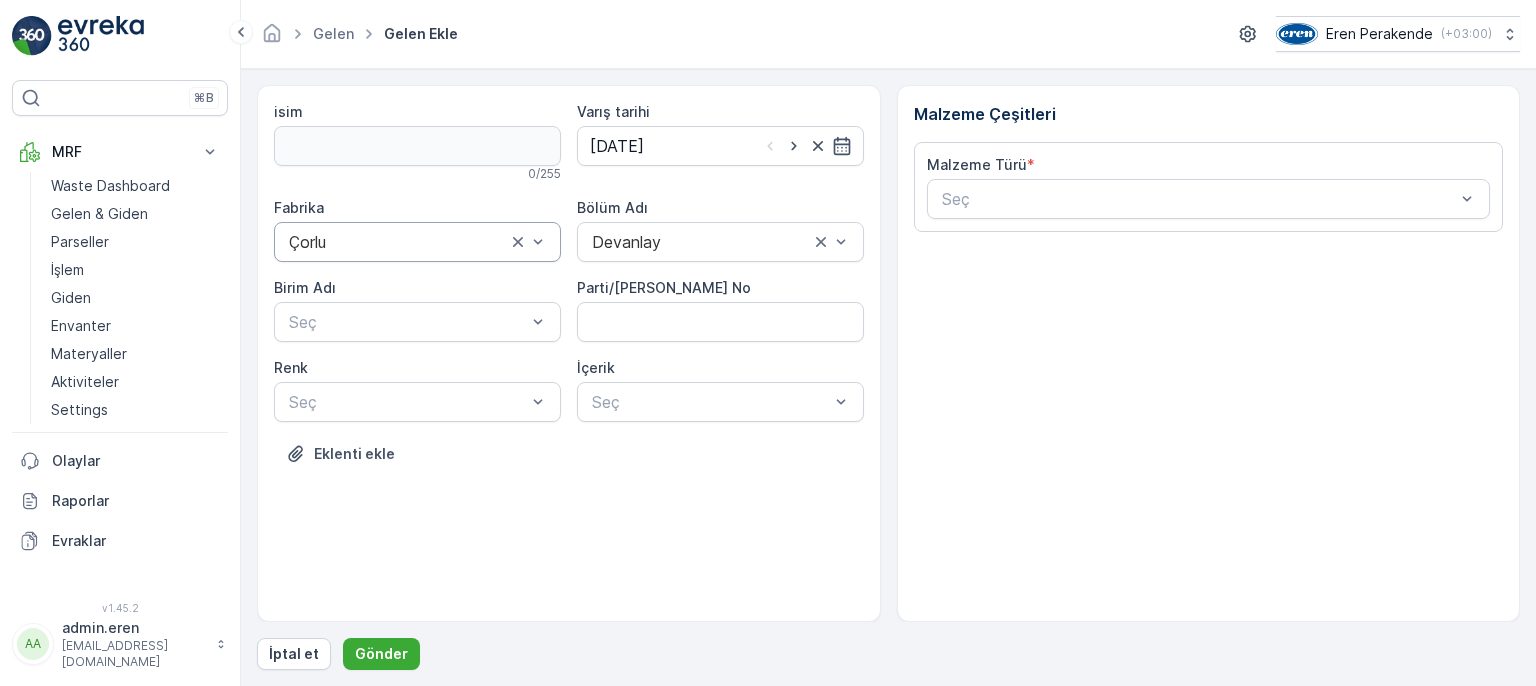 click on "Fabrika Çorlu Bölüm Adı Devanlay Birim Adı Seç Parti/Kesim Föyü No Renk Seç İçerik Seç" at bounding box center [569, 310] 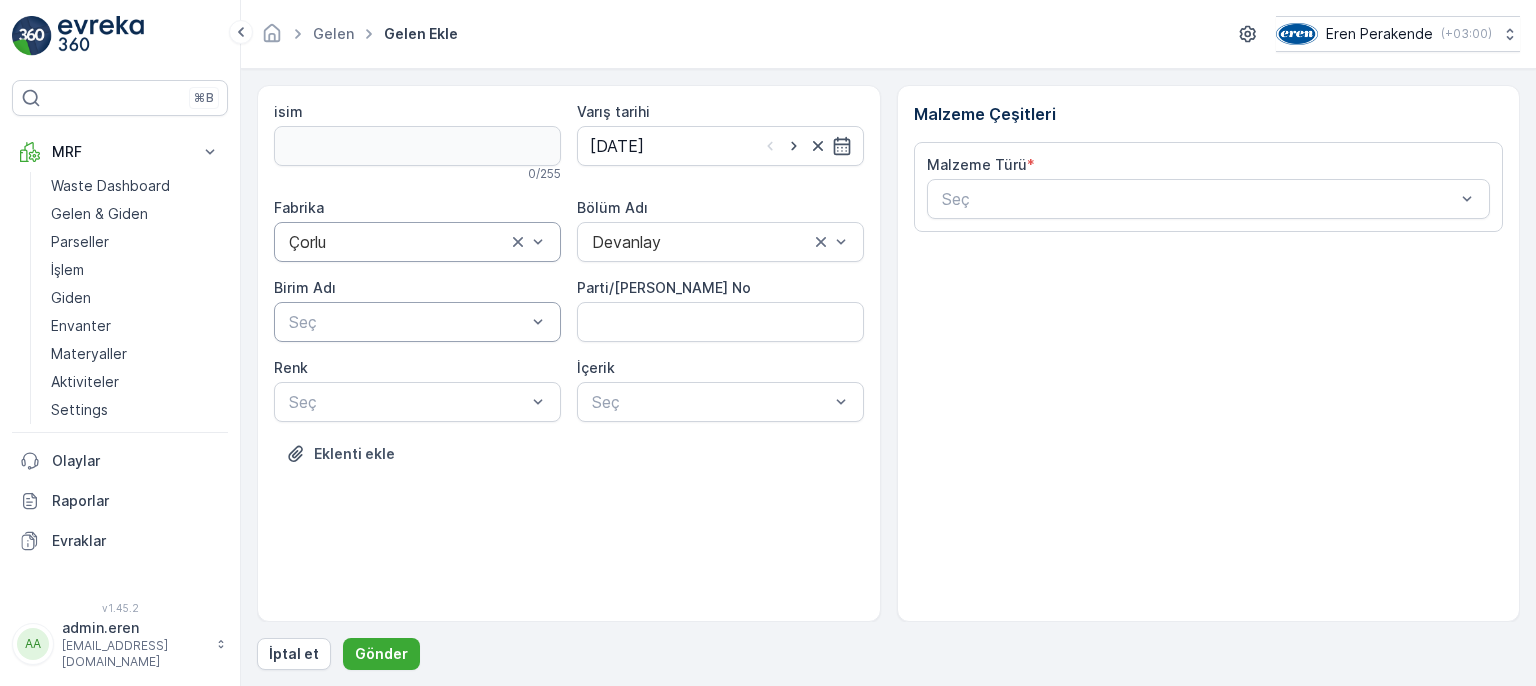 click on "Seç" at bounding box center (417, 322) 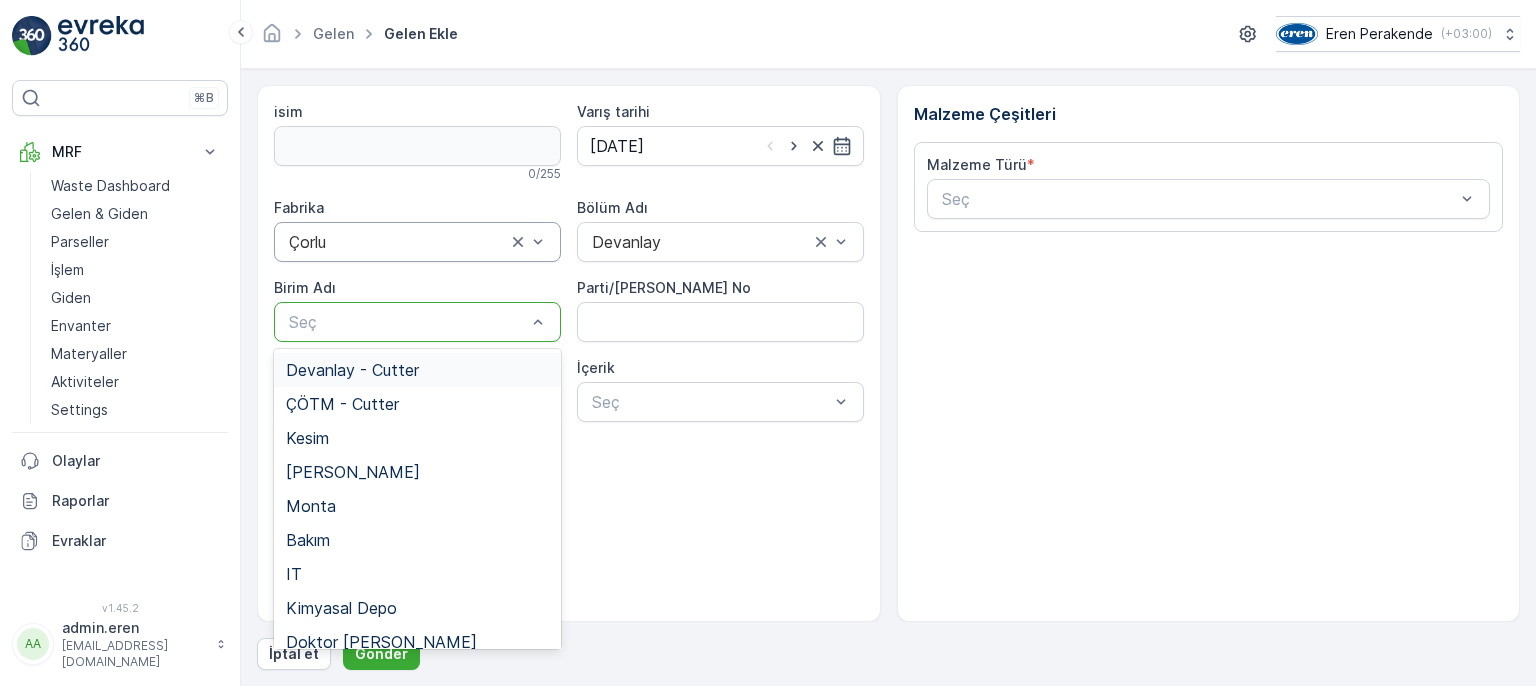 click on "Devanlay  - Cutter" at bounding box center (417, 370) 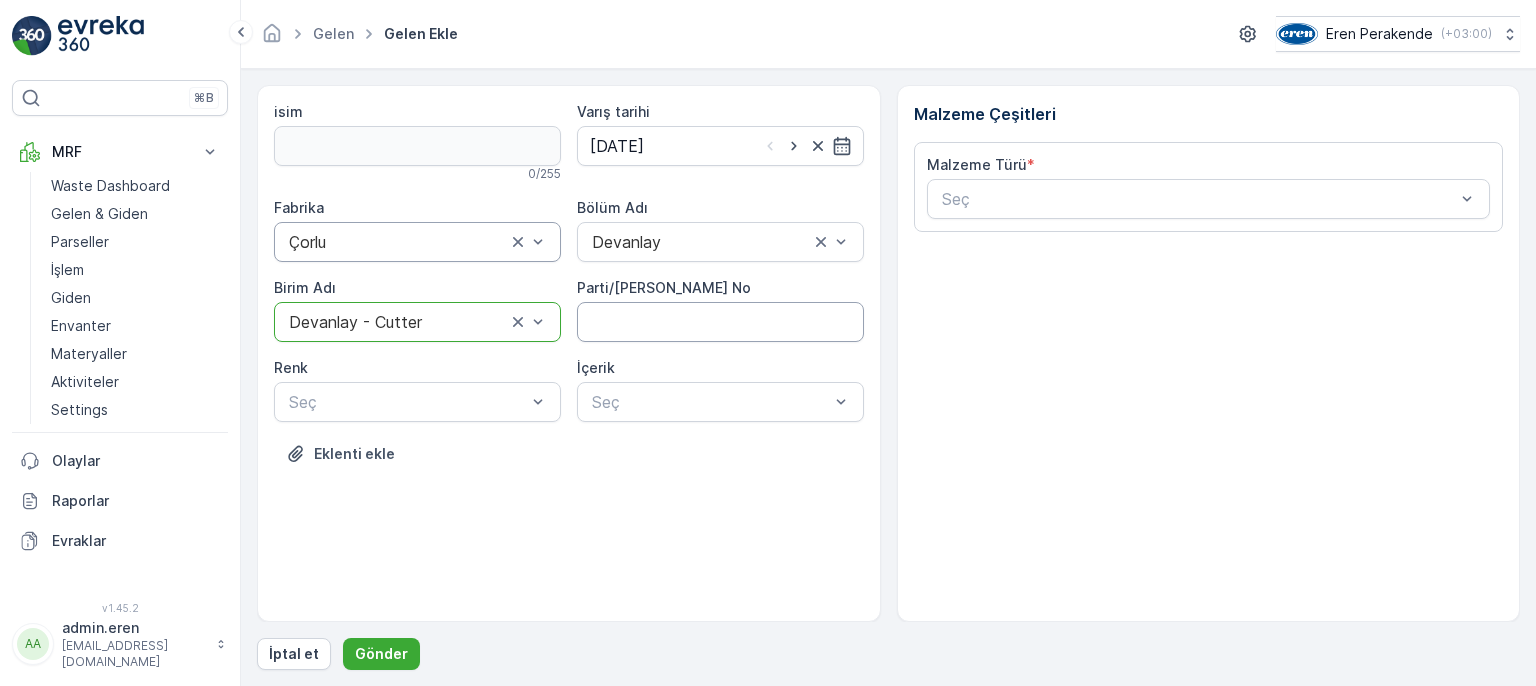click on "Parti/[PERSON_NAME] No" at bounding box center [720, 322] 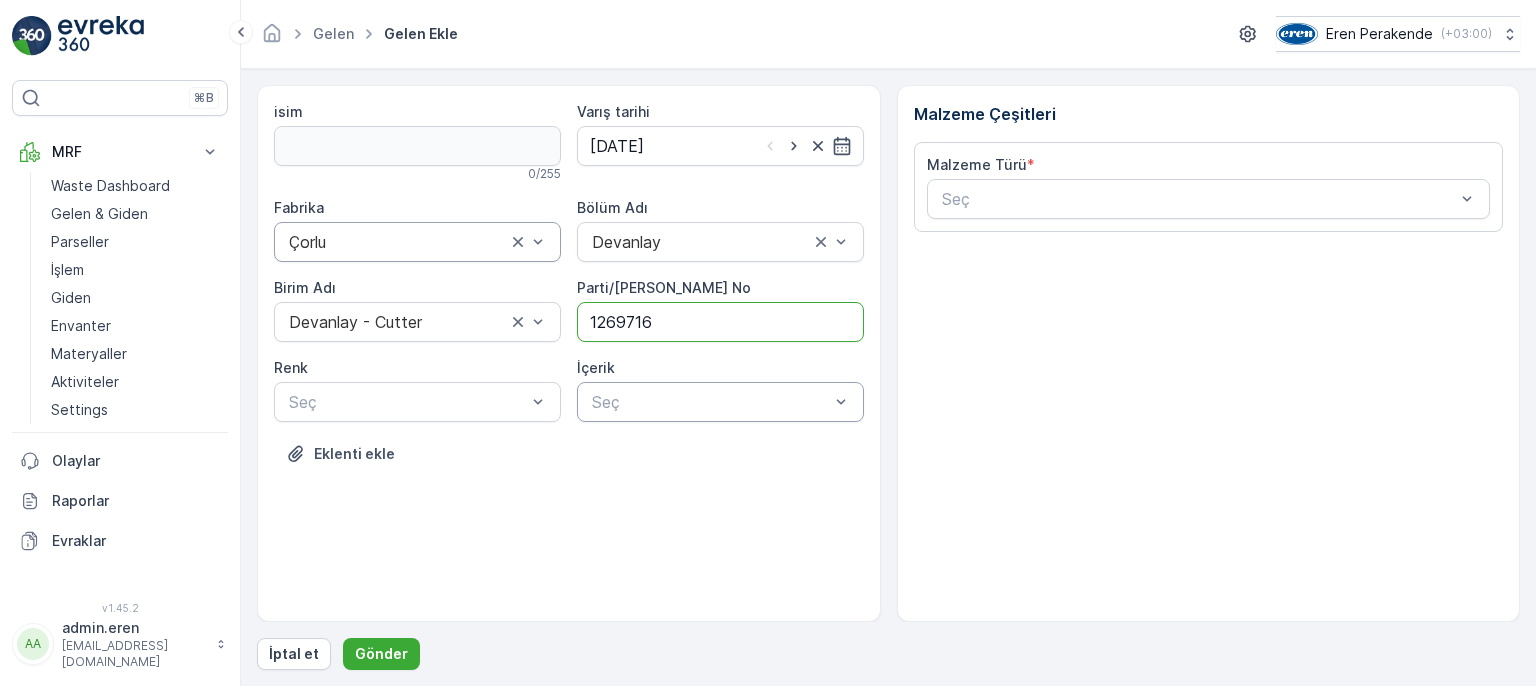 type on "1269716" 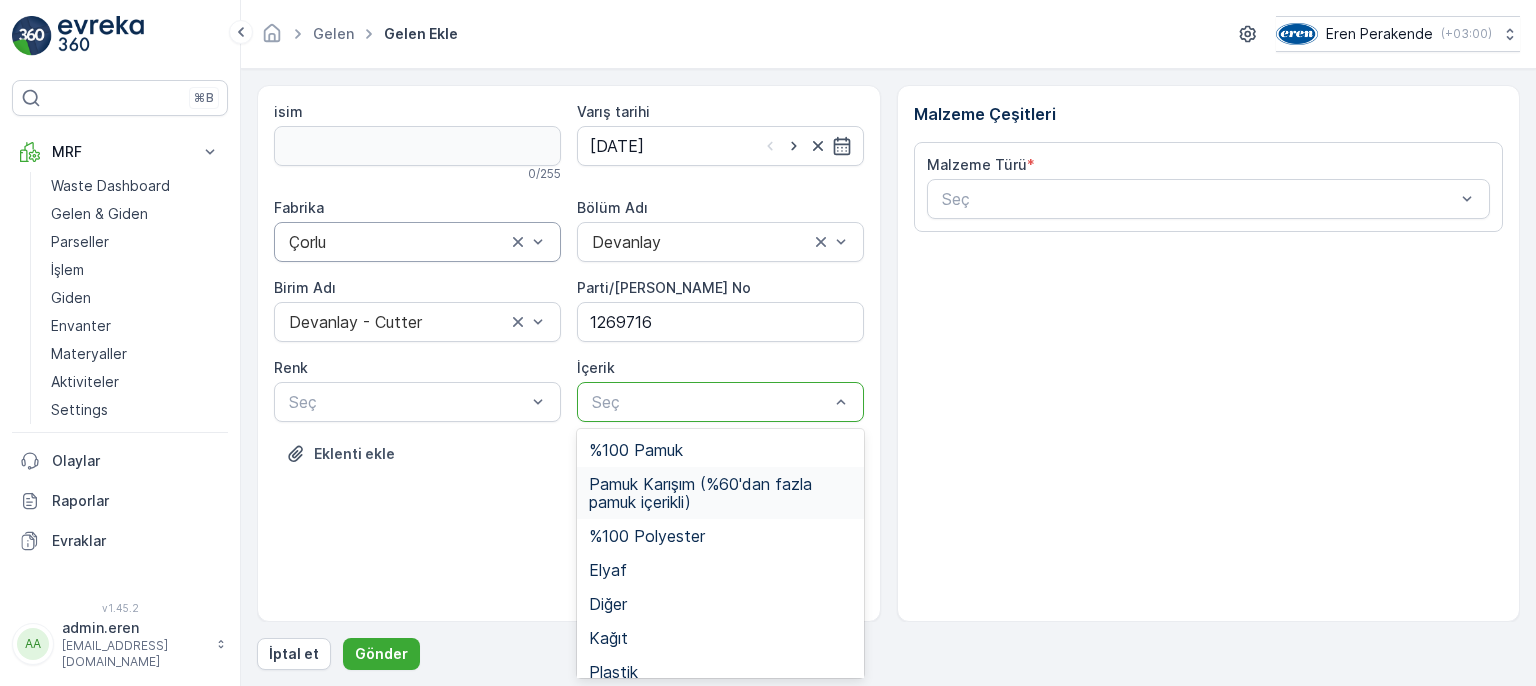 click on "Pamuk Karışım (%60'dan fazla pamuk içerikli)" at bounding box center (720, 493) 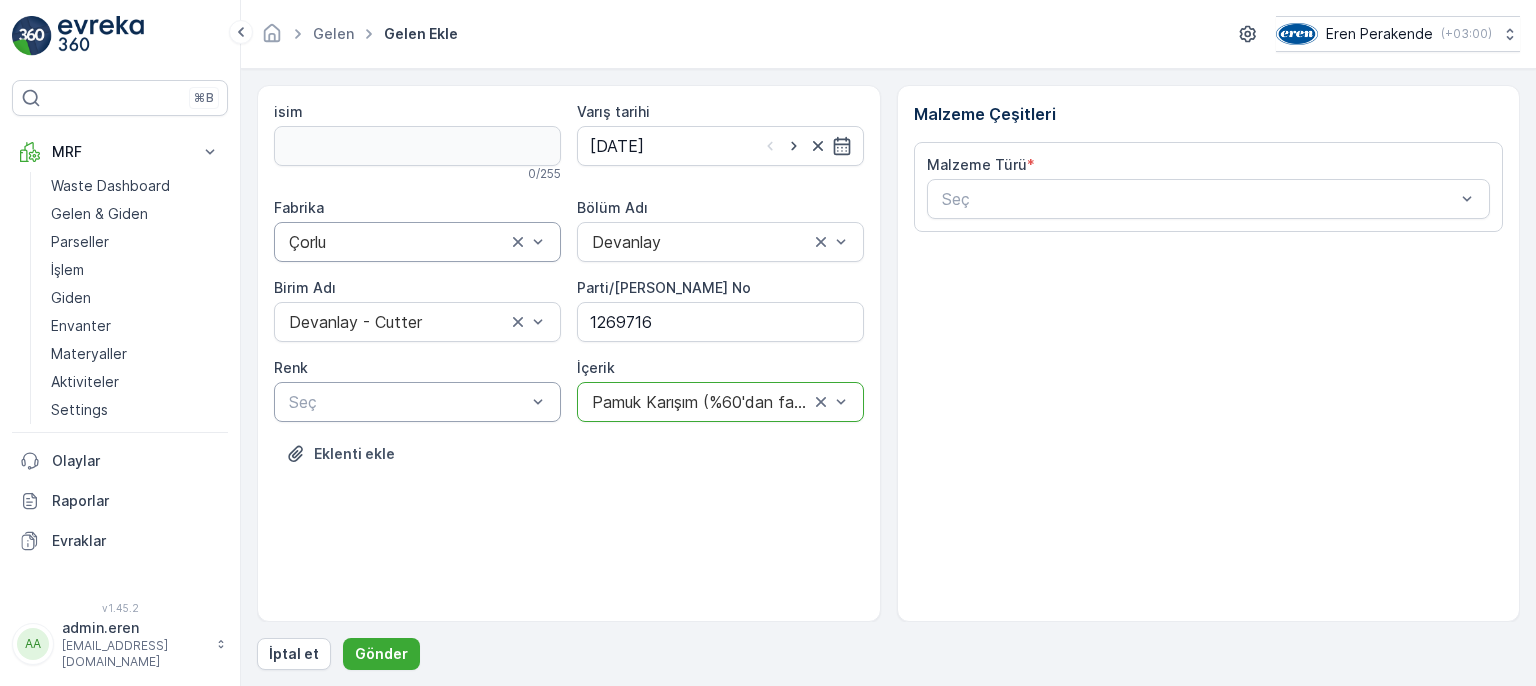 click at bounding box center (407, 402) 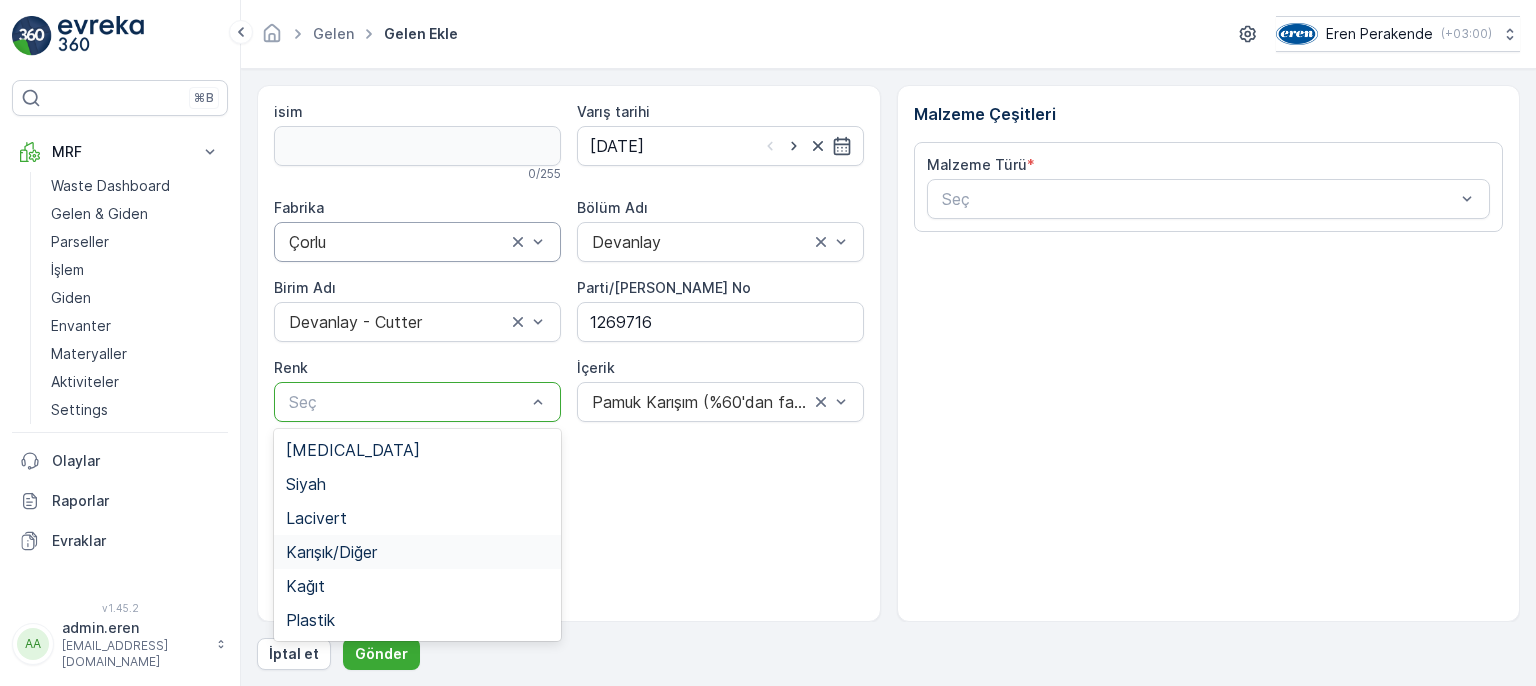 click on "Karışık/Diğer" at bounding box center (331, 552) 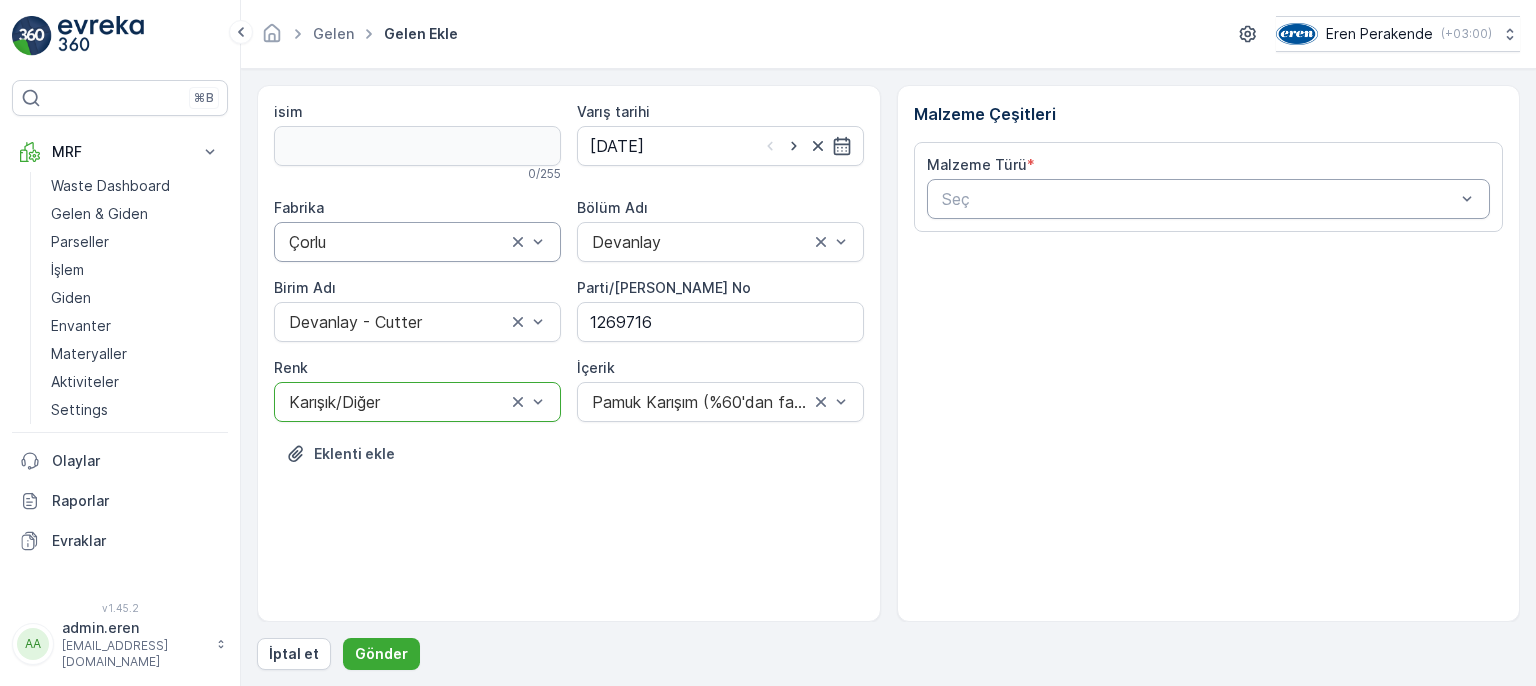 click on "Seç" at bounding box center [1209, 199] 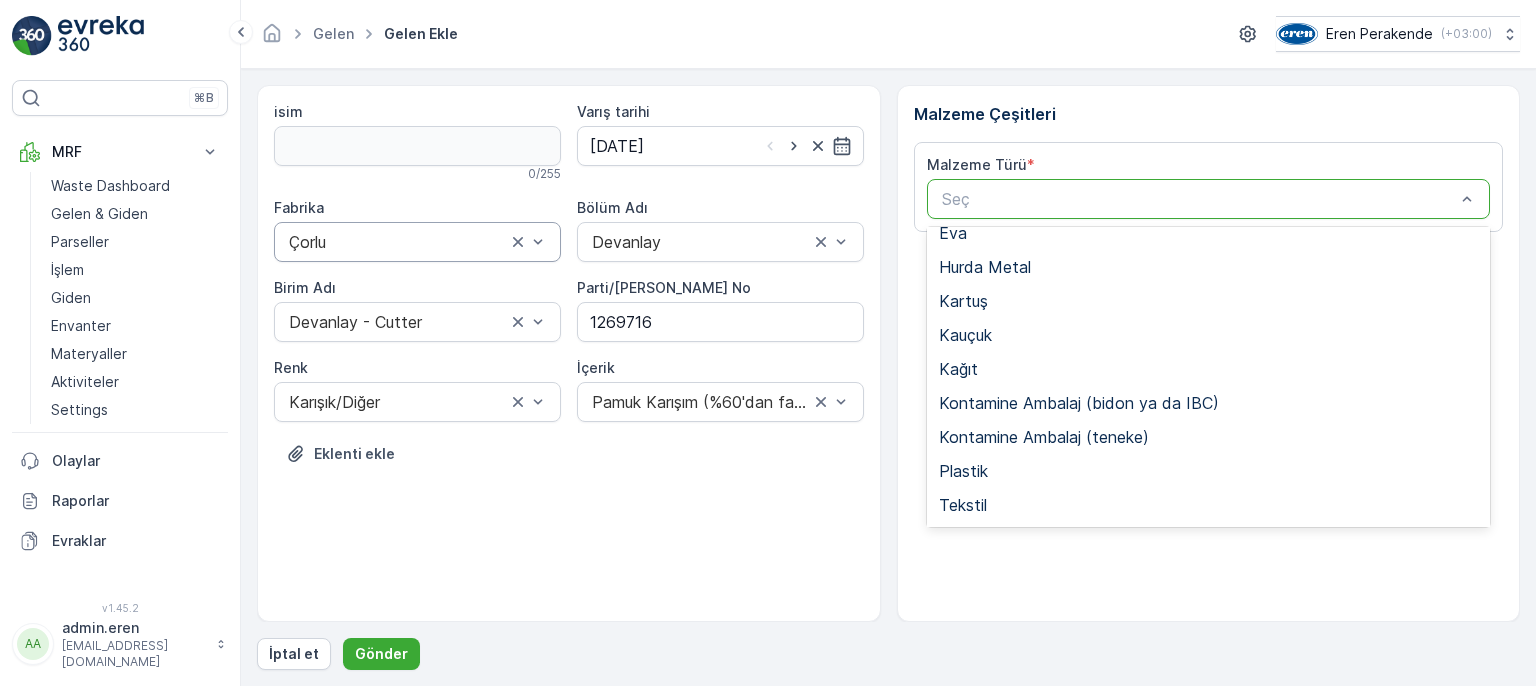 scroll, scrollTop: 388, scrollLeft: 0, axis: vertical 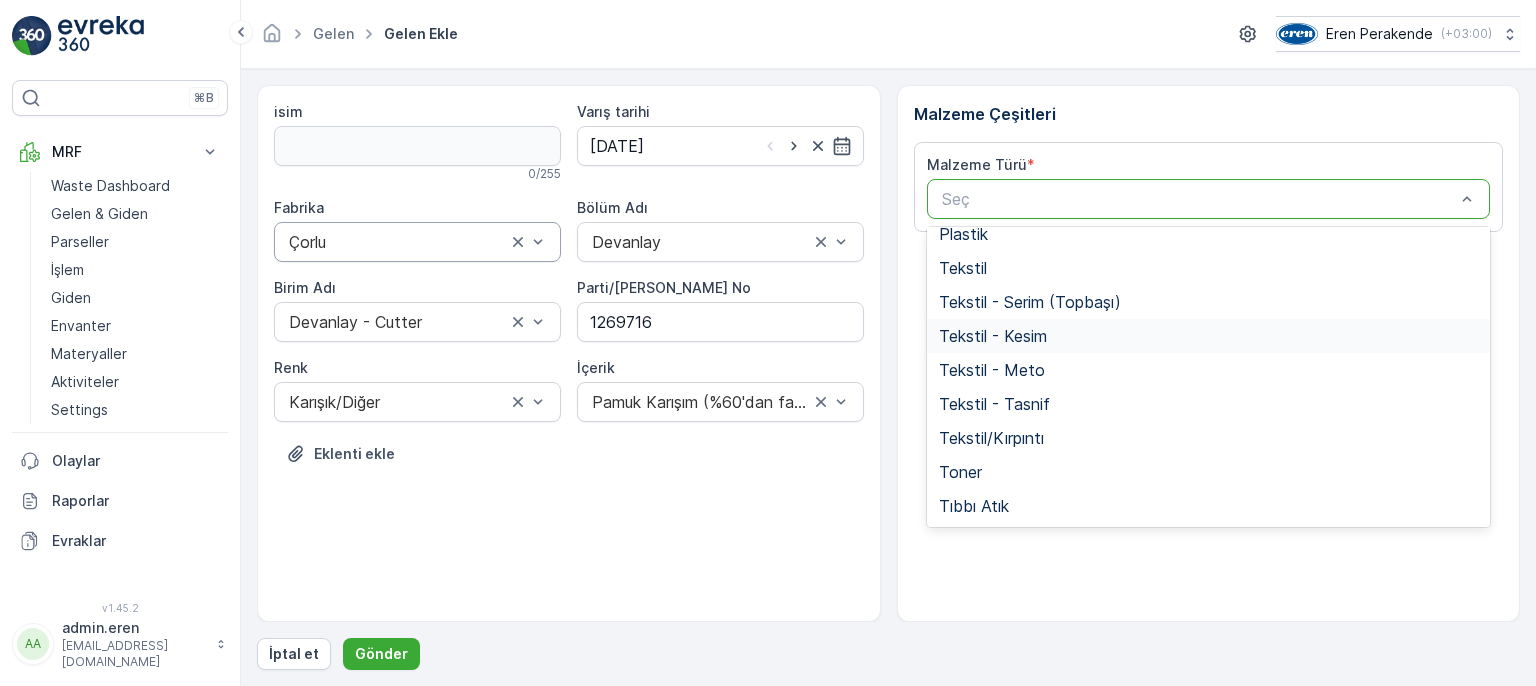 click on "Tekstil - Kesim" at bounding box center (993, 336) 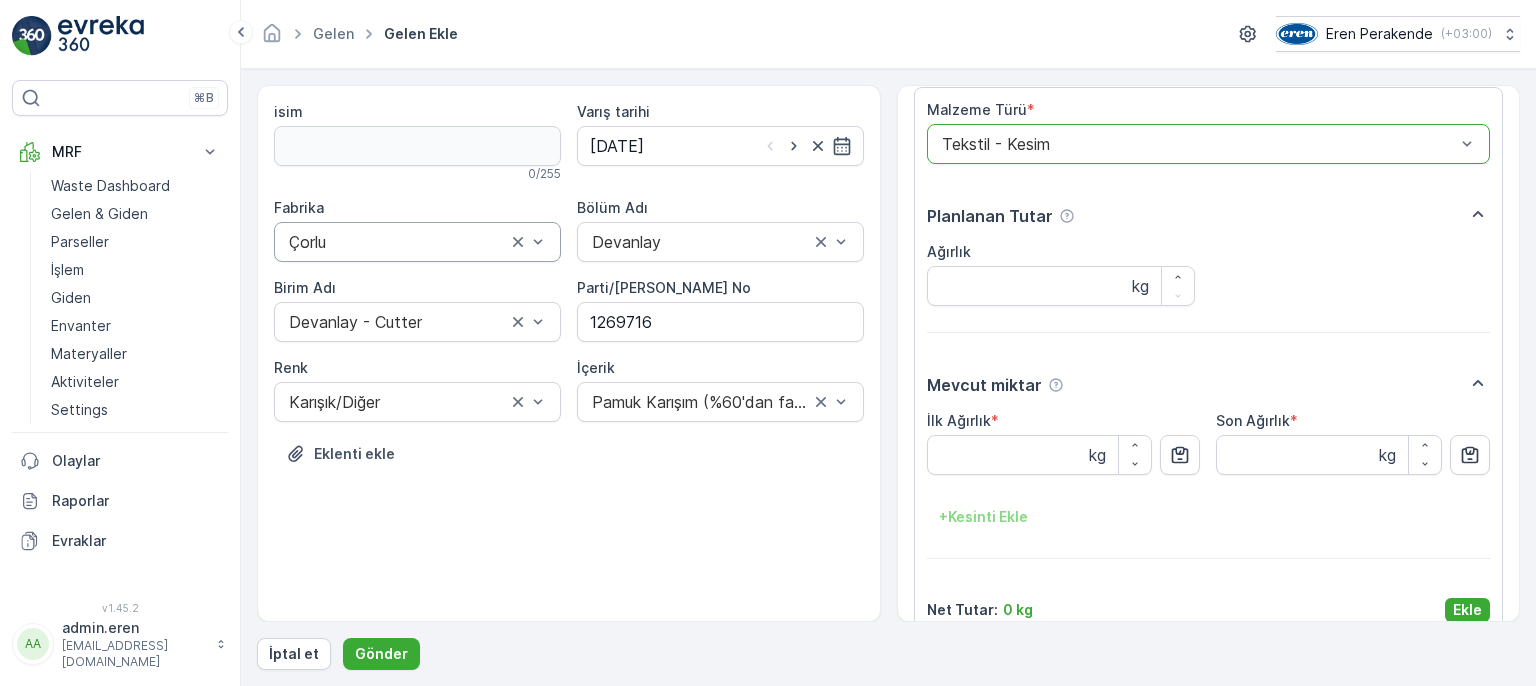 scroll, scrollTop: 84, scrollLeft: 0, axis: vertical 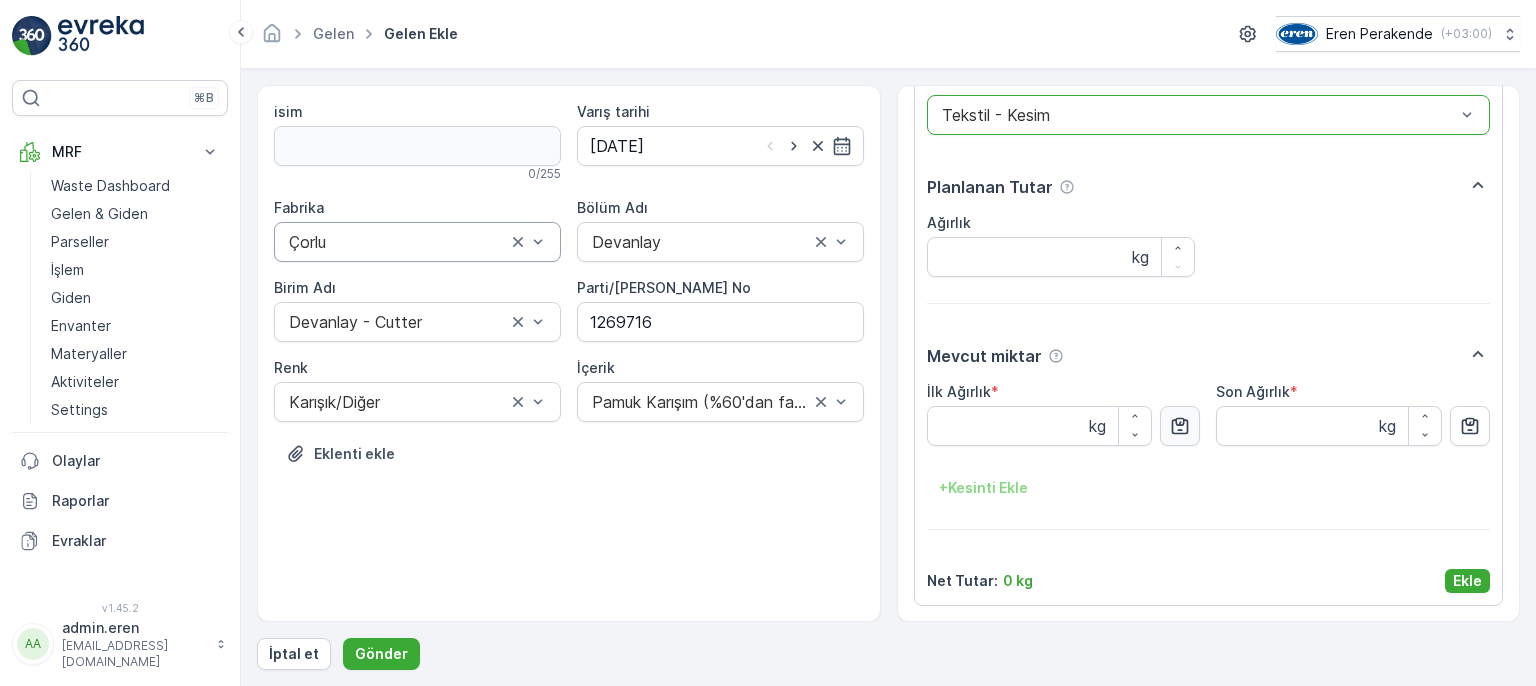 click 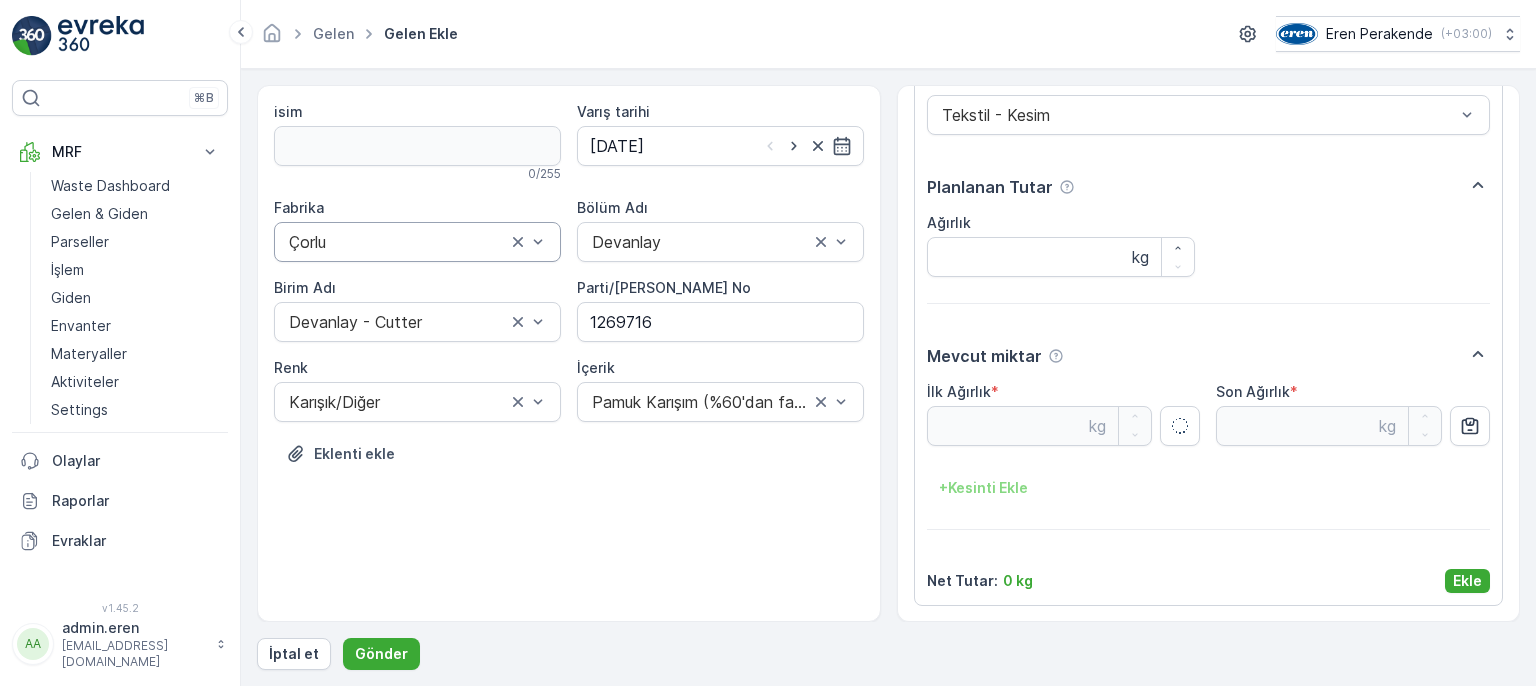 type on "14.41" 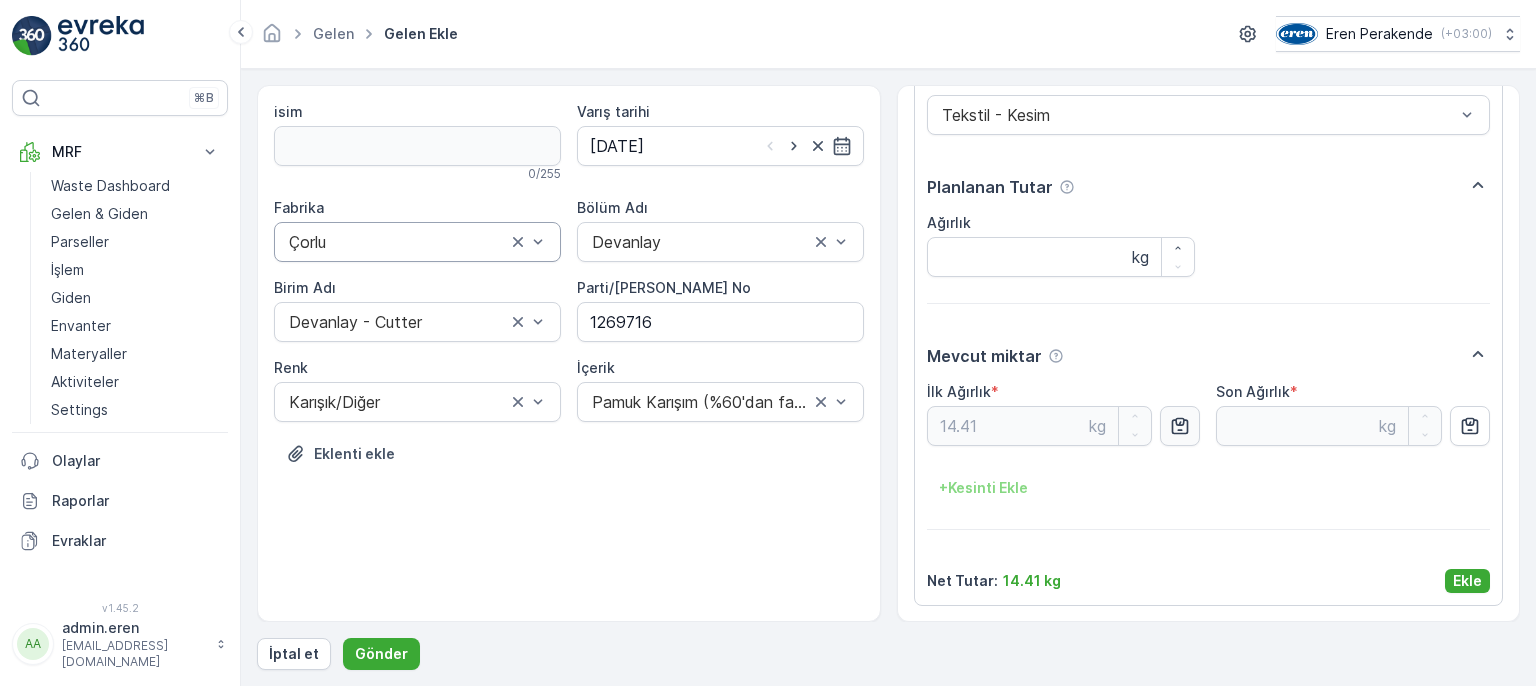 click on "Ekle" at bounding box center (1467, 581) 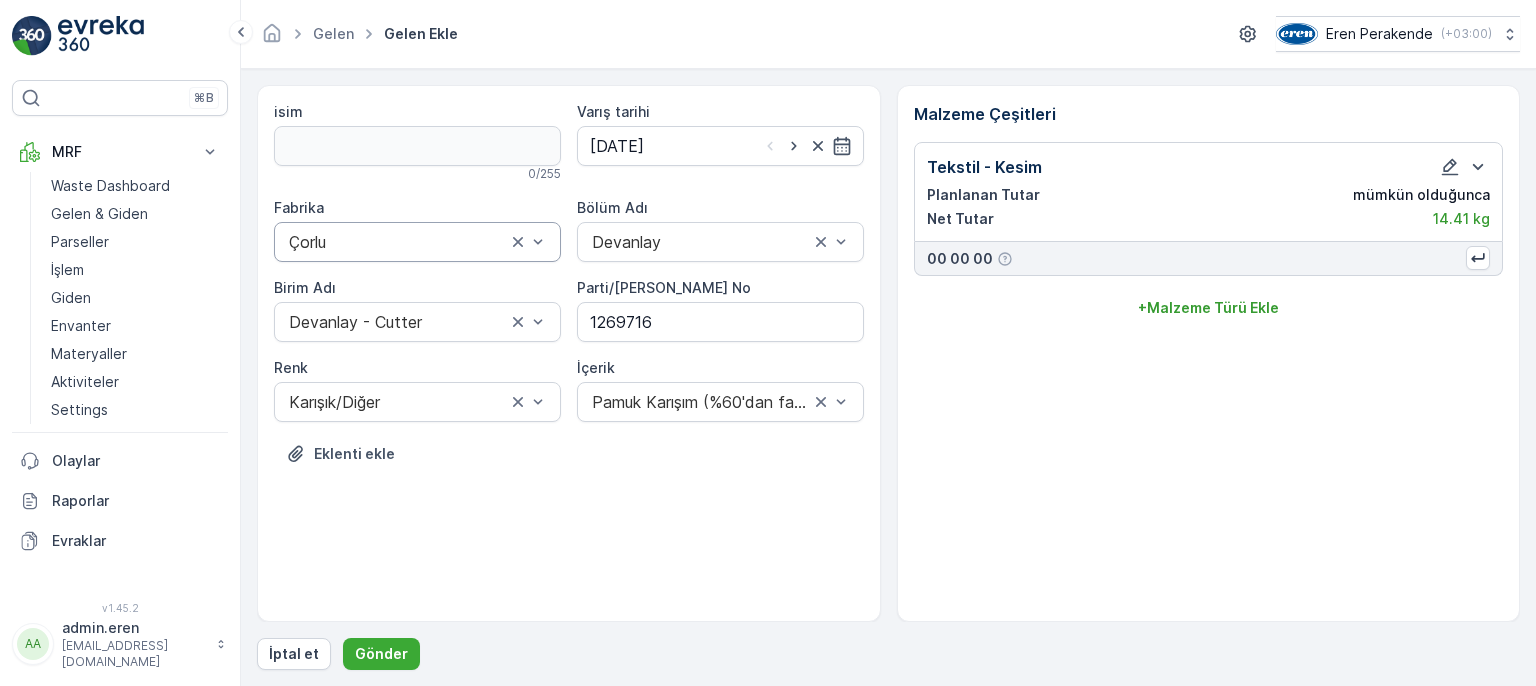 scroll, scrollTop: 0, scrollLeft: 0, axis: both 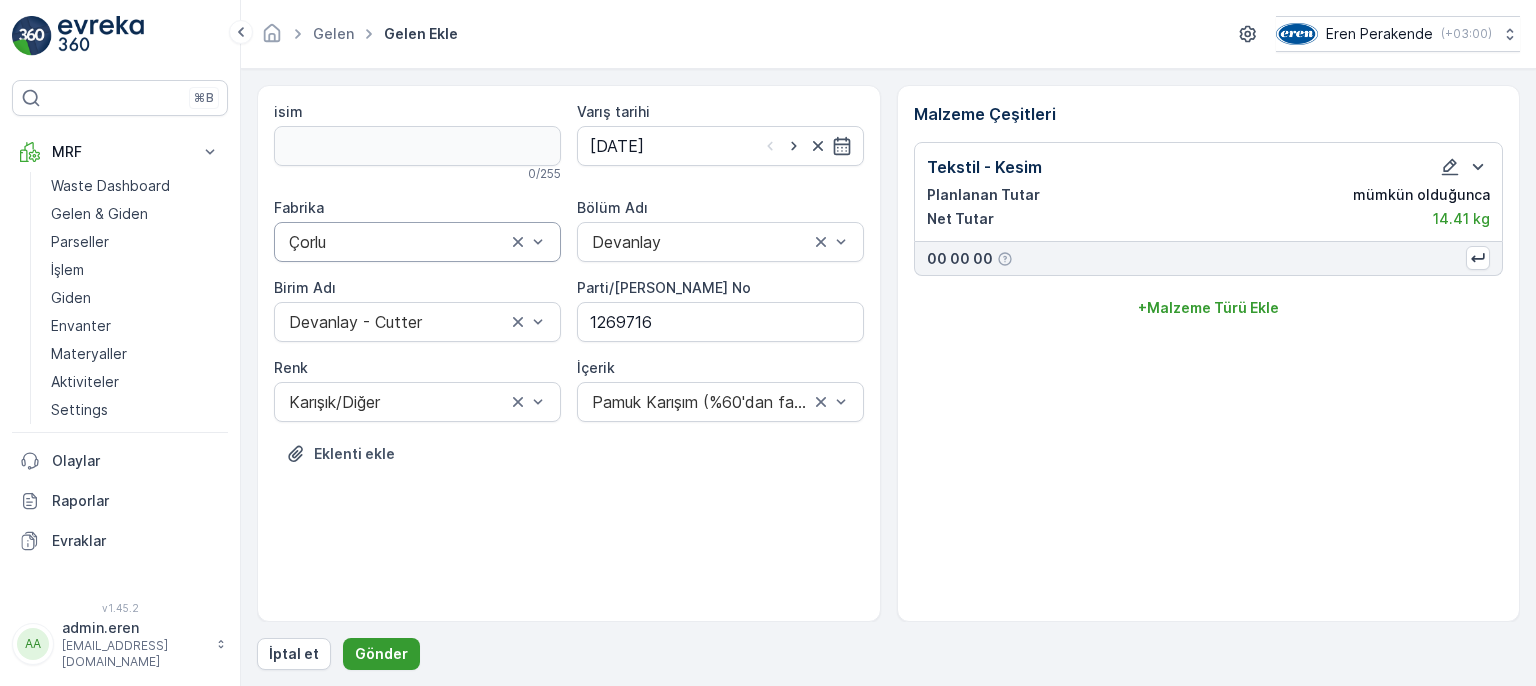 click on "Gönder" at bounding box center (381, 654) 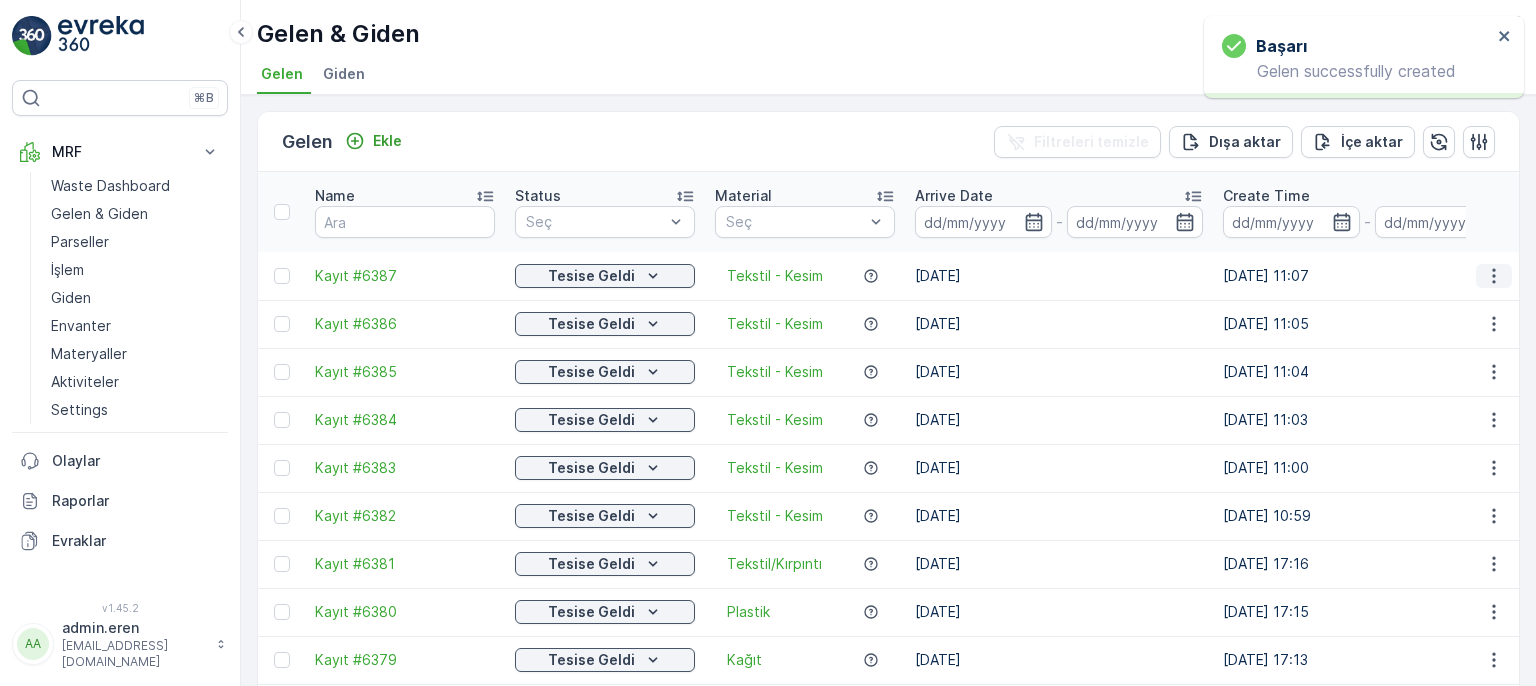 click 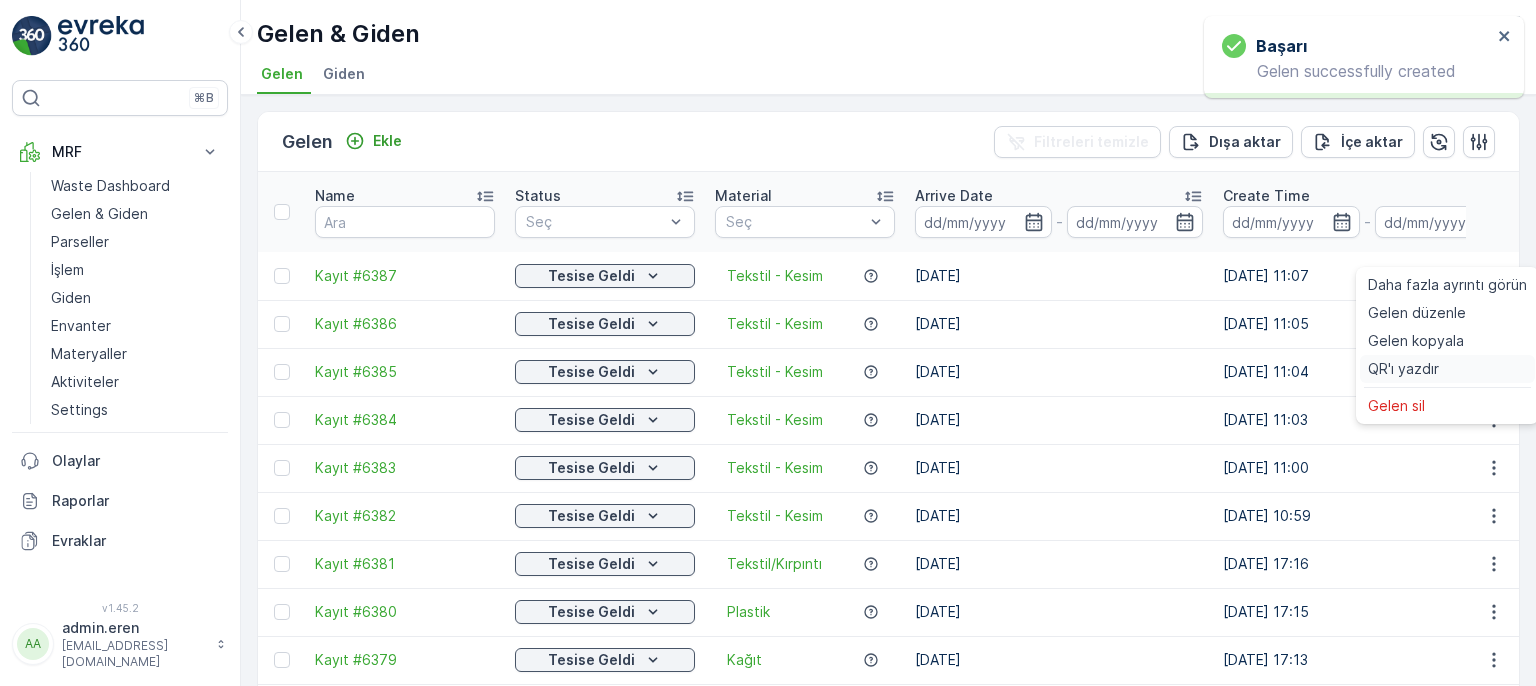 click on "QR'ı yazdır" at bounding box center (1403, 369) 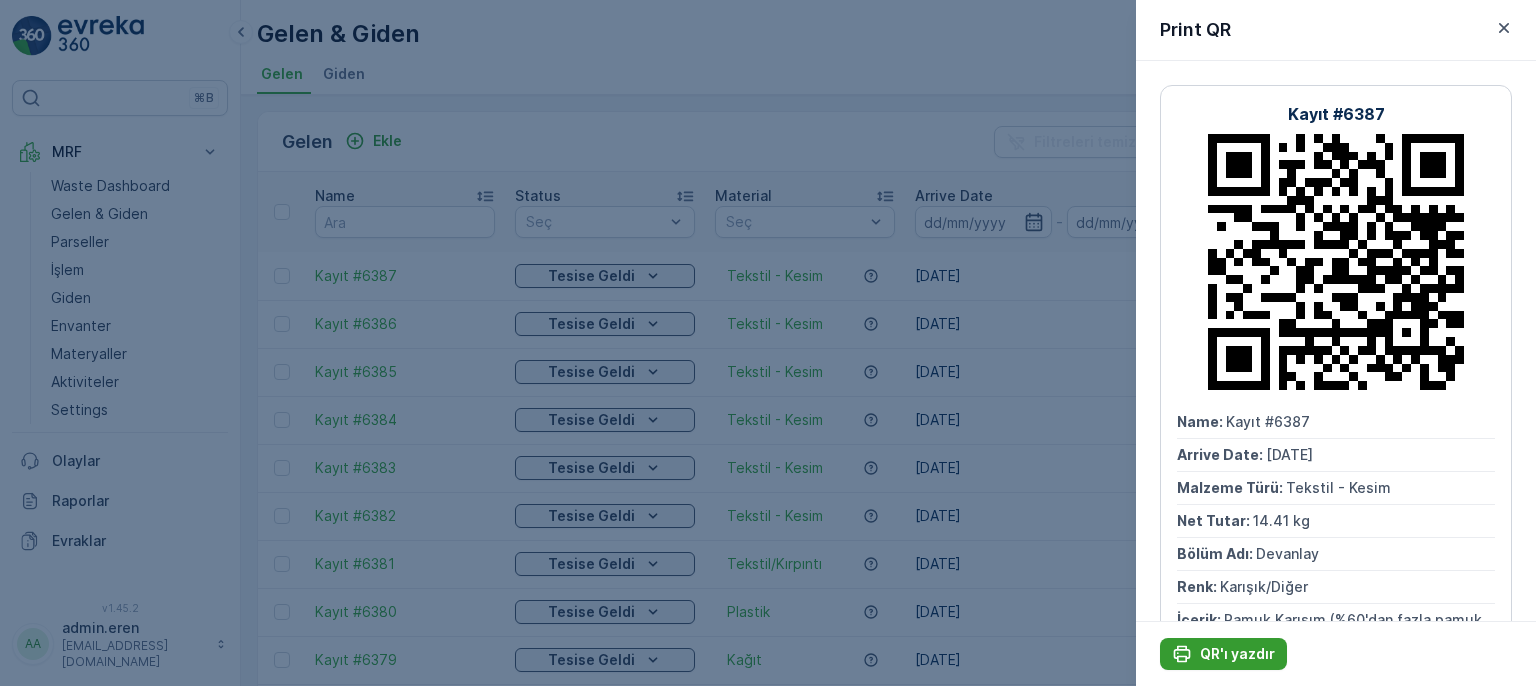 click on "QR'ı yazdır" at bounding box center (1237, 654) 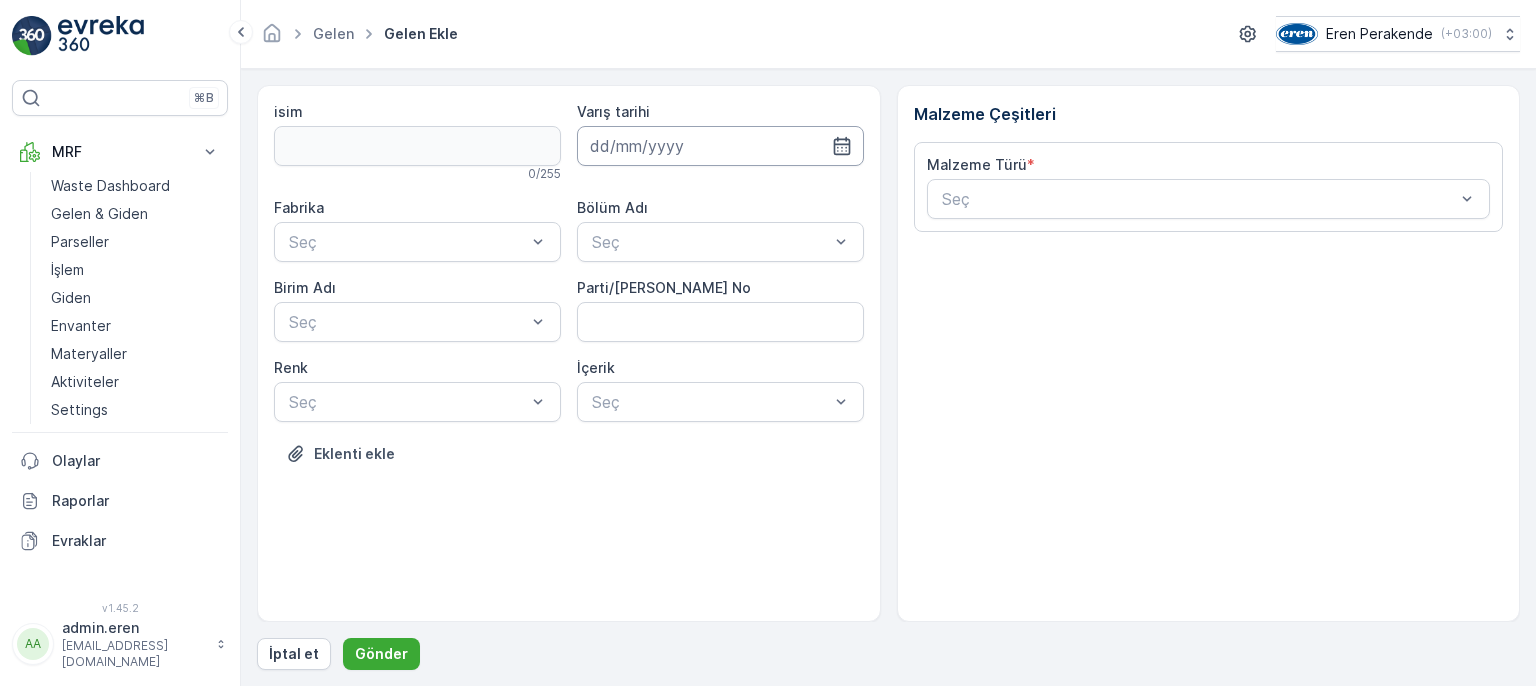 click at bounding box center (720, 146) 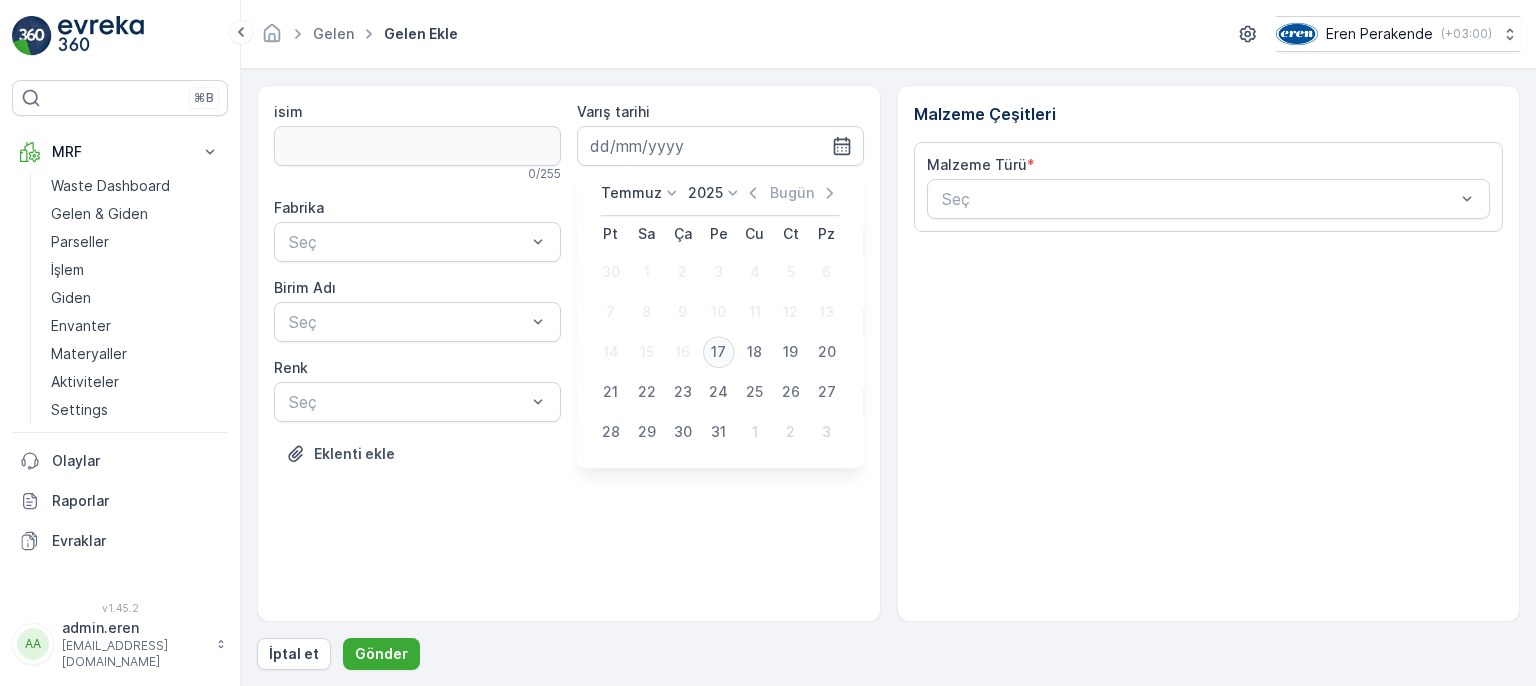 click on "17" at bounding box center [719, 352] 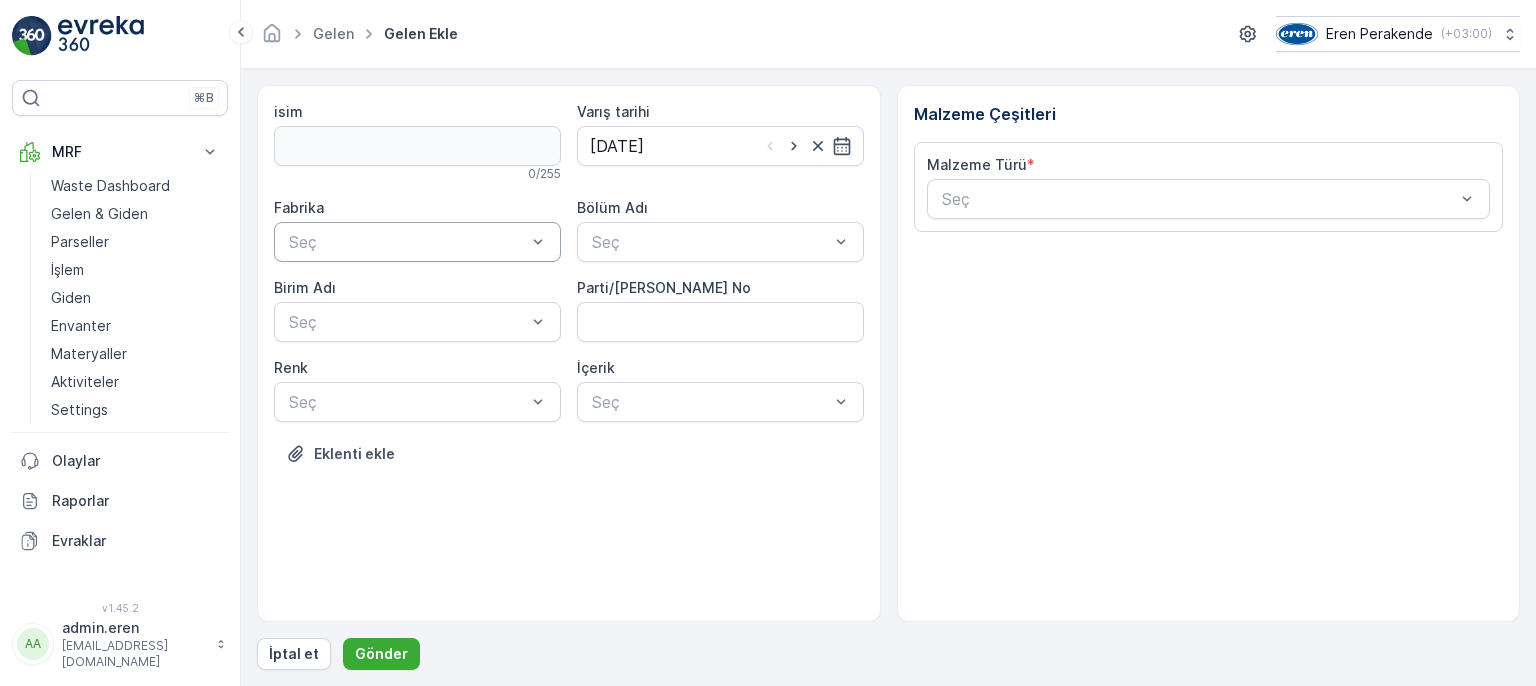 click at bounding box center (407, 242) 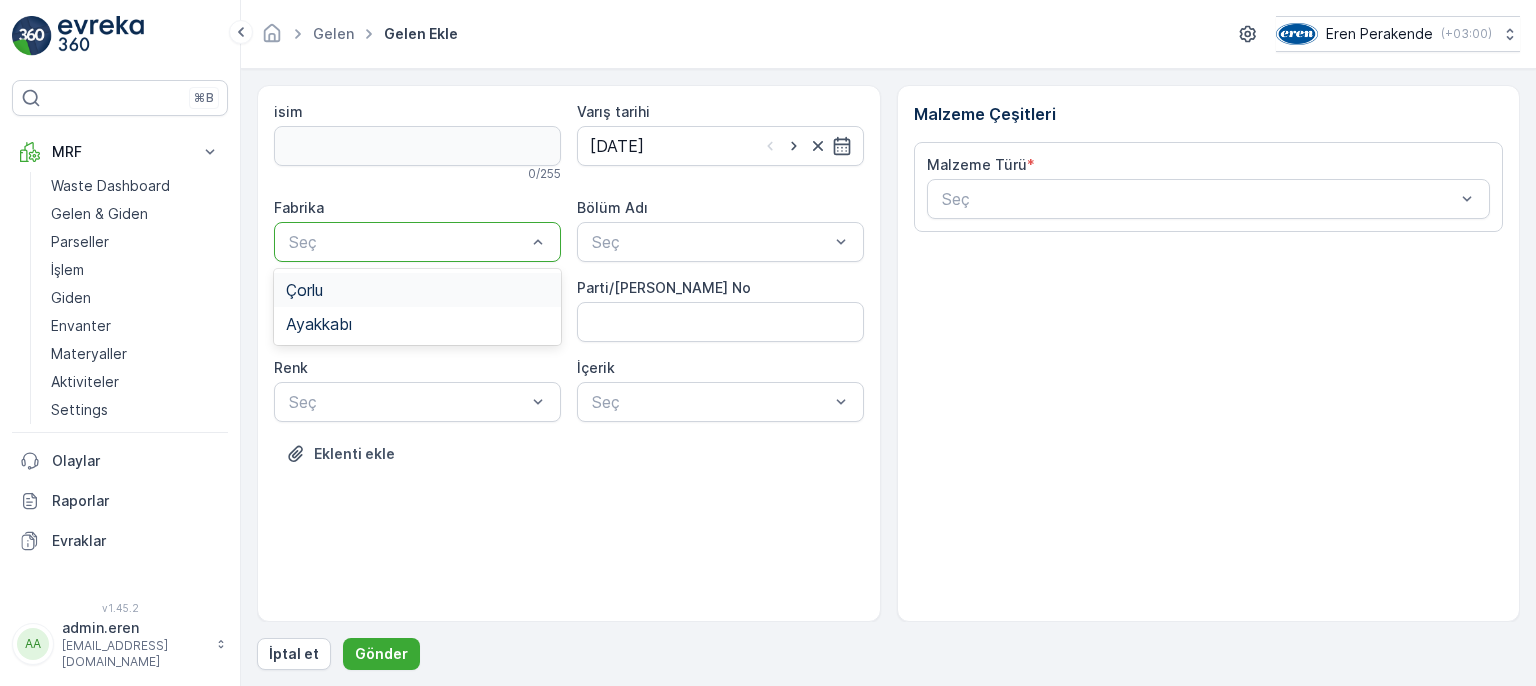 click on "Çorlu" at bounding box center [417, 290] 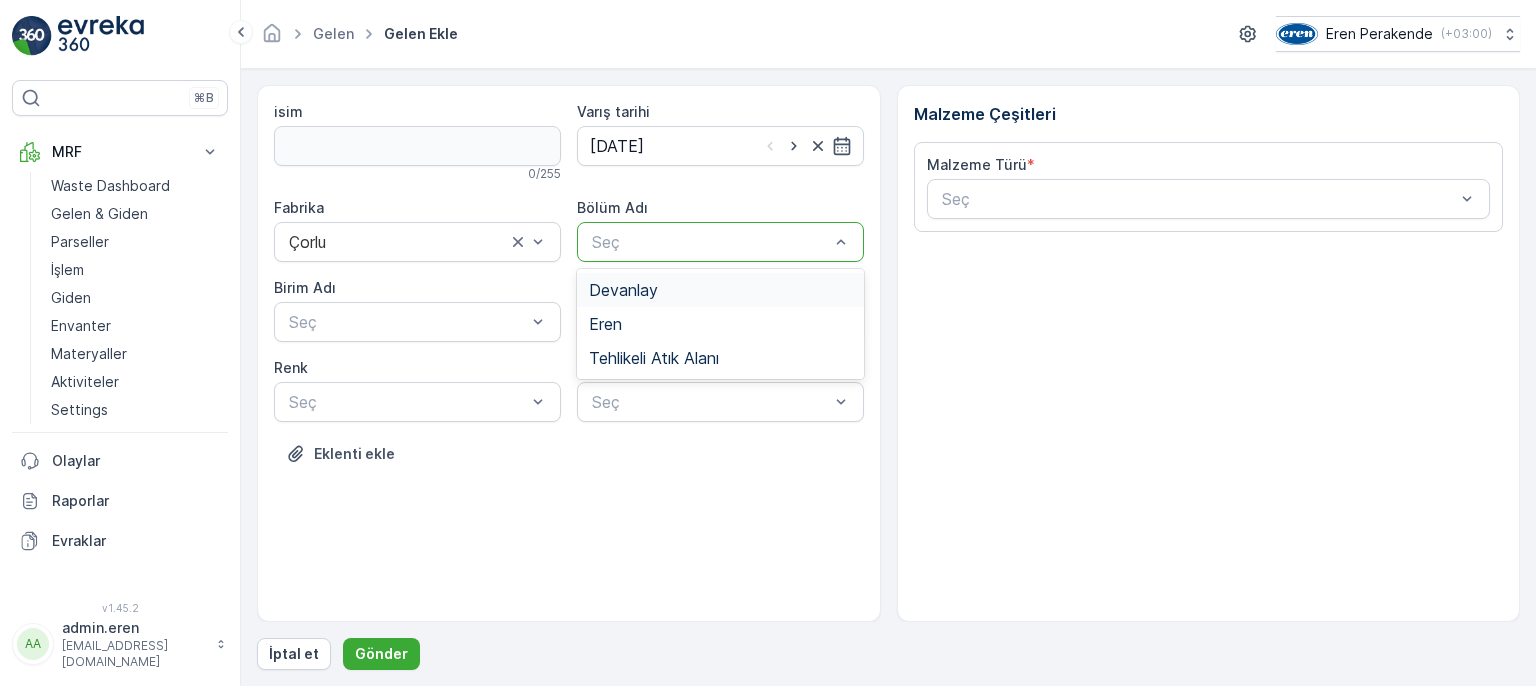 click at bounding box center (841, 242) 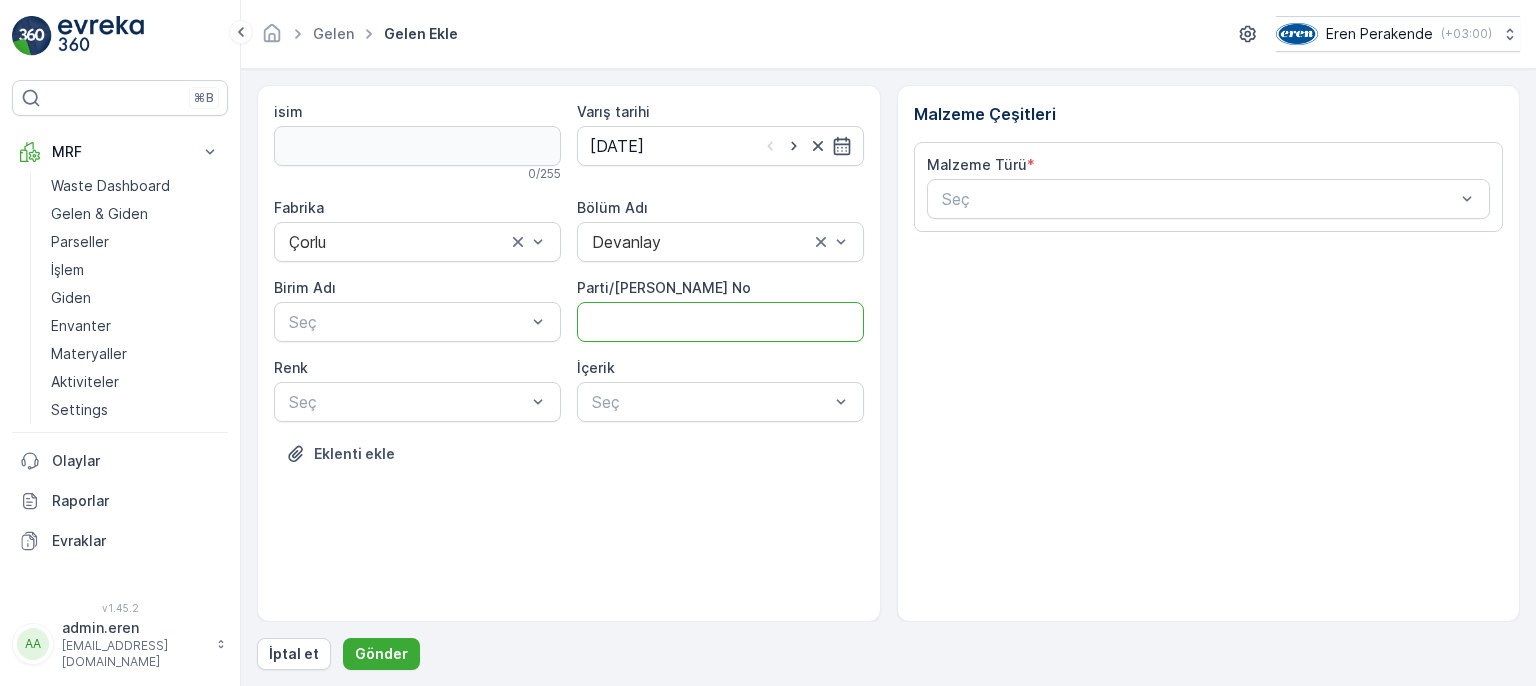 drag, startPoint x: 732, startPoint y: 301, endPoint x: 728, endPoint y: 318, distance: 17.464249 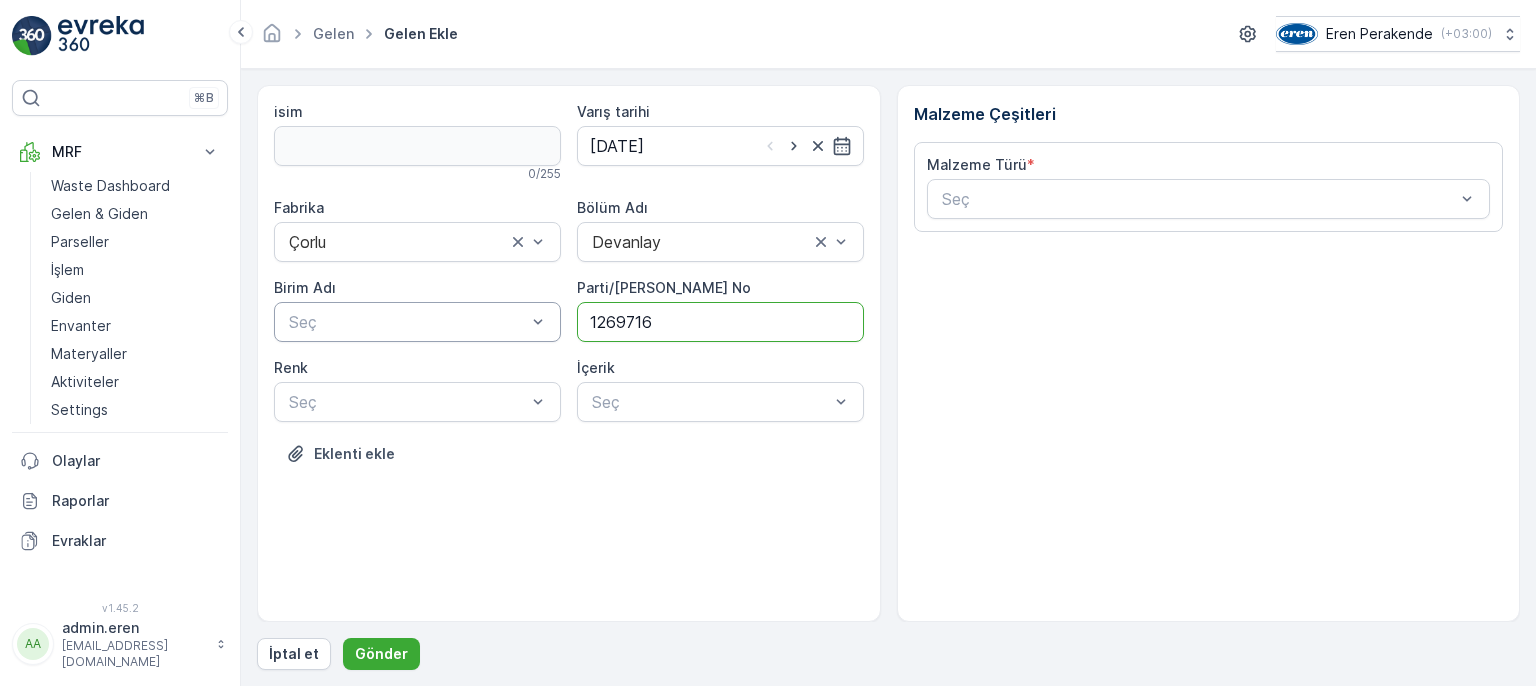 type on "1269716" 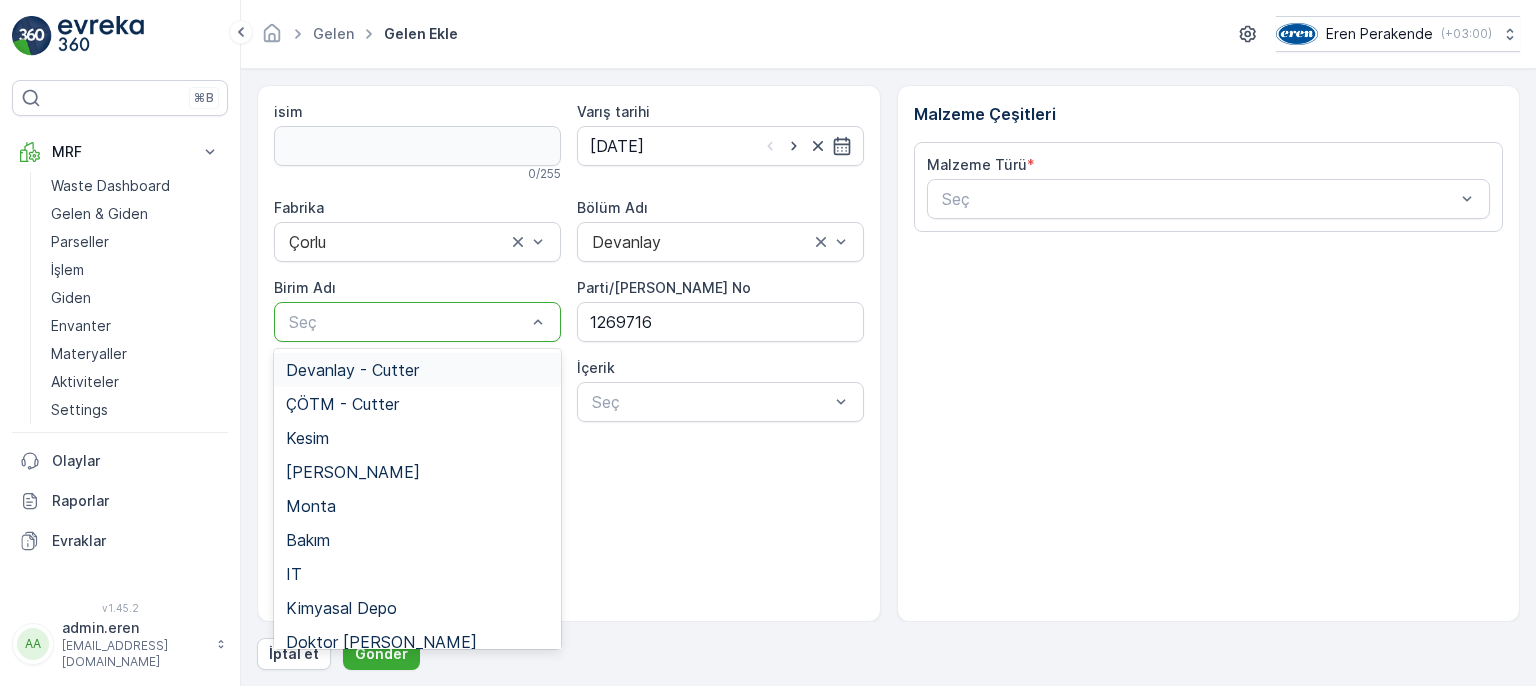 click on "Devanlay  - Cutter" at bounding box center [417, 370] 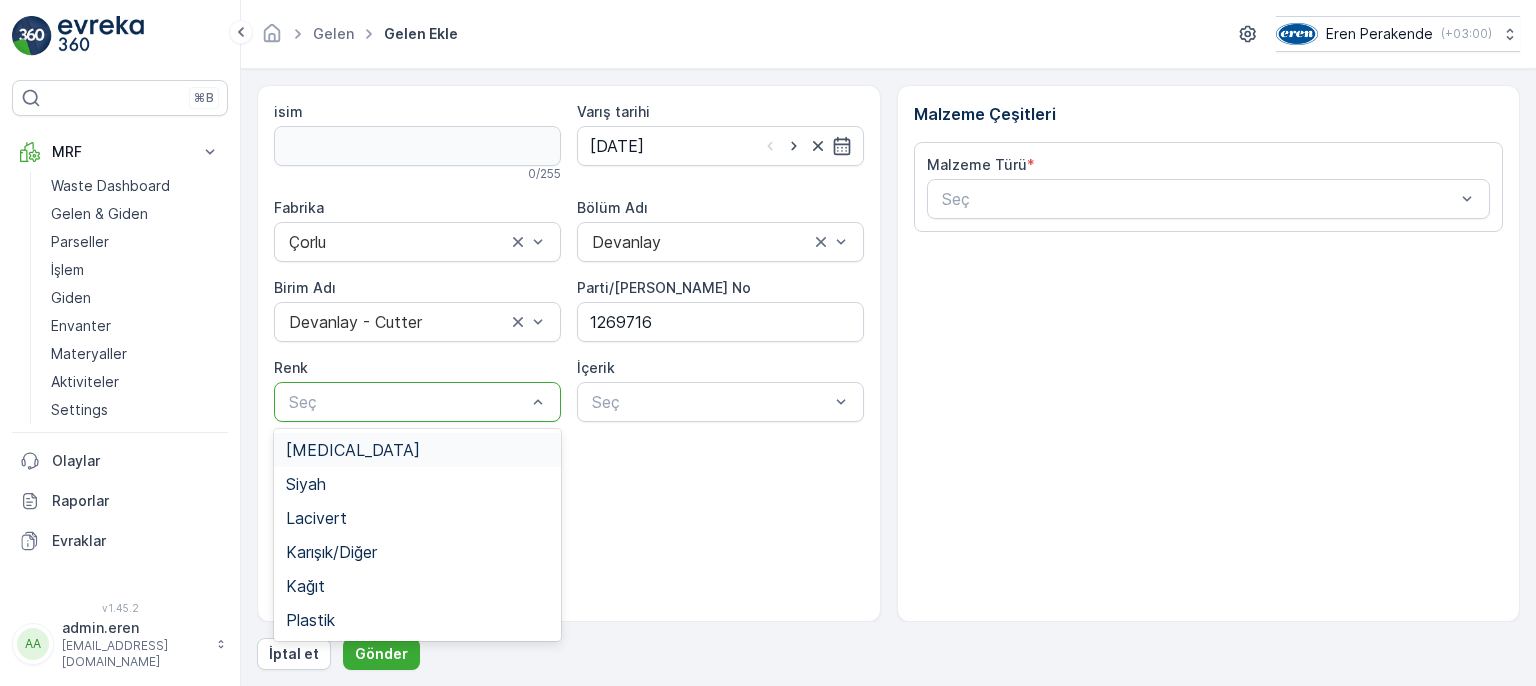 click at bounding box center [407, 402] 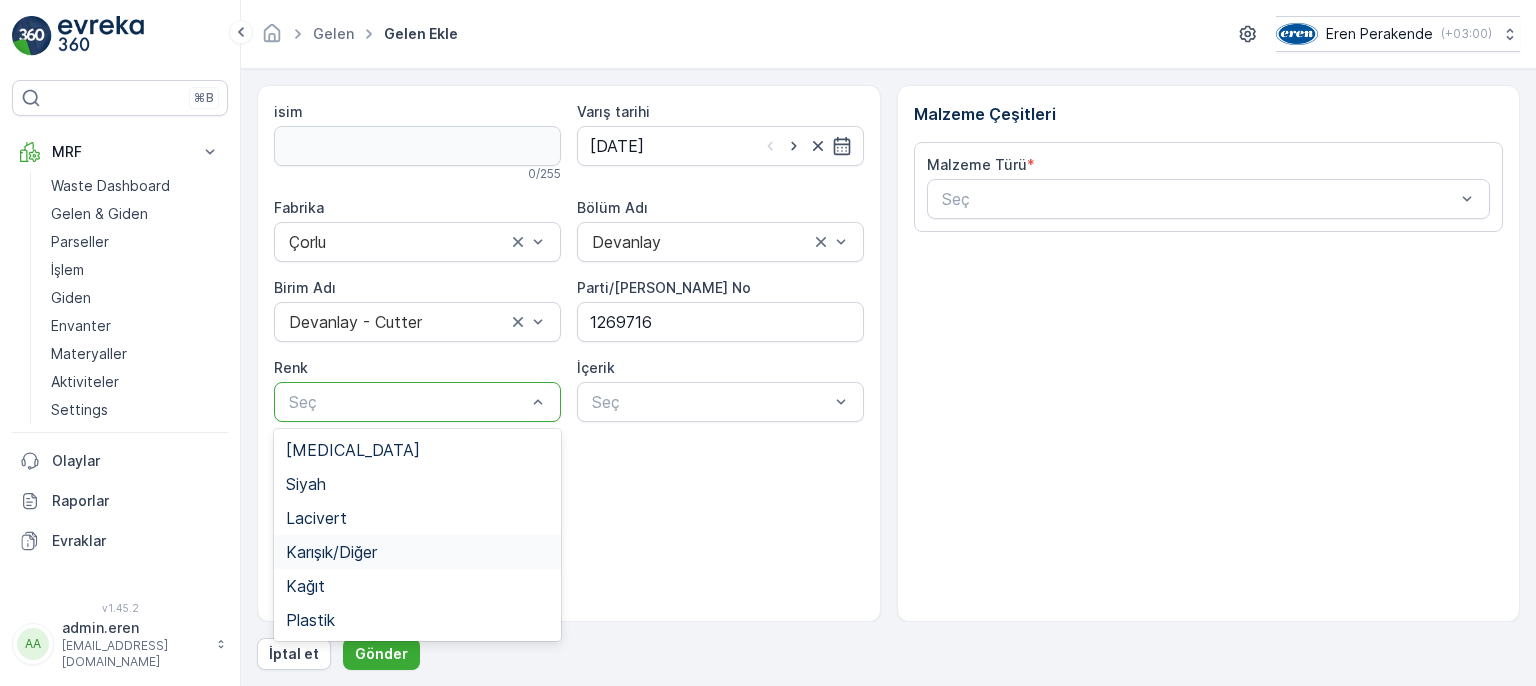 click on "Karışık/Diğer" at bounding box center (331, 552) 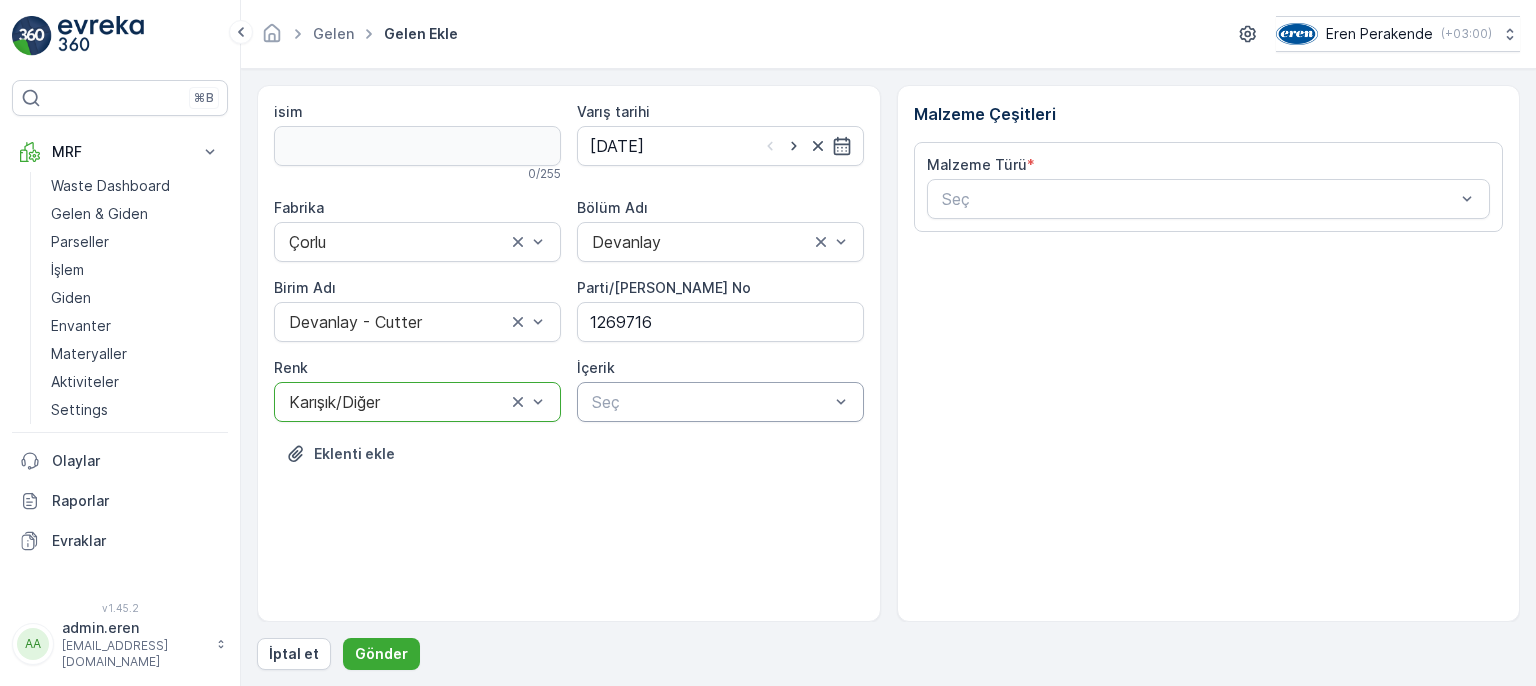 click at bounding box center [710, 402] 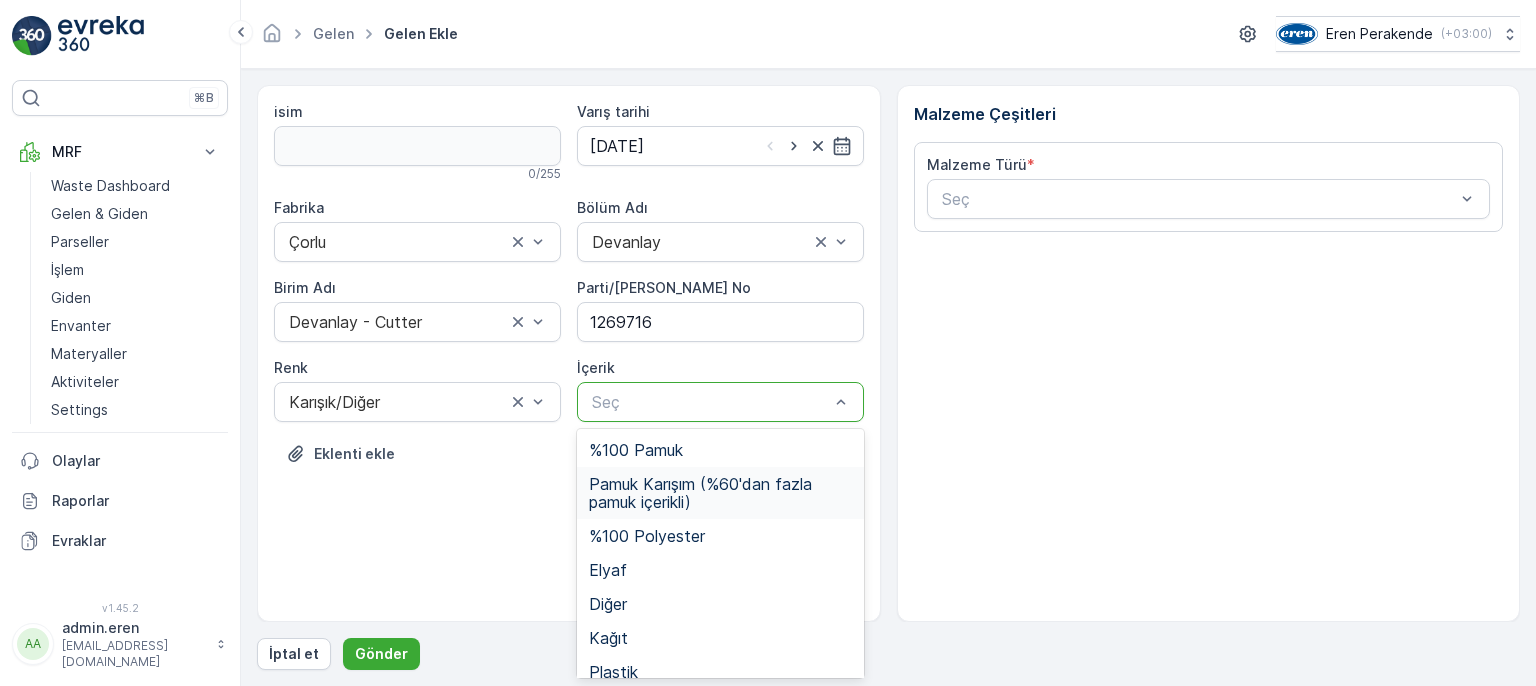drag, startPoint x: 726, startPoint y: 481, endPoint x: 848, endPoint y: 425, distance: 134.23859 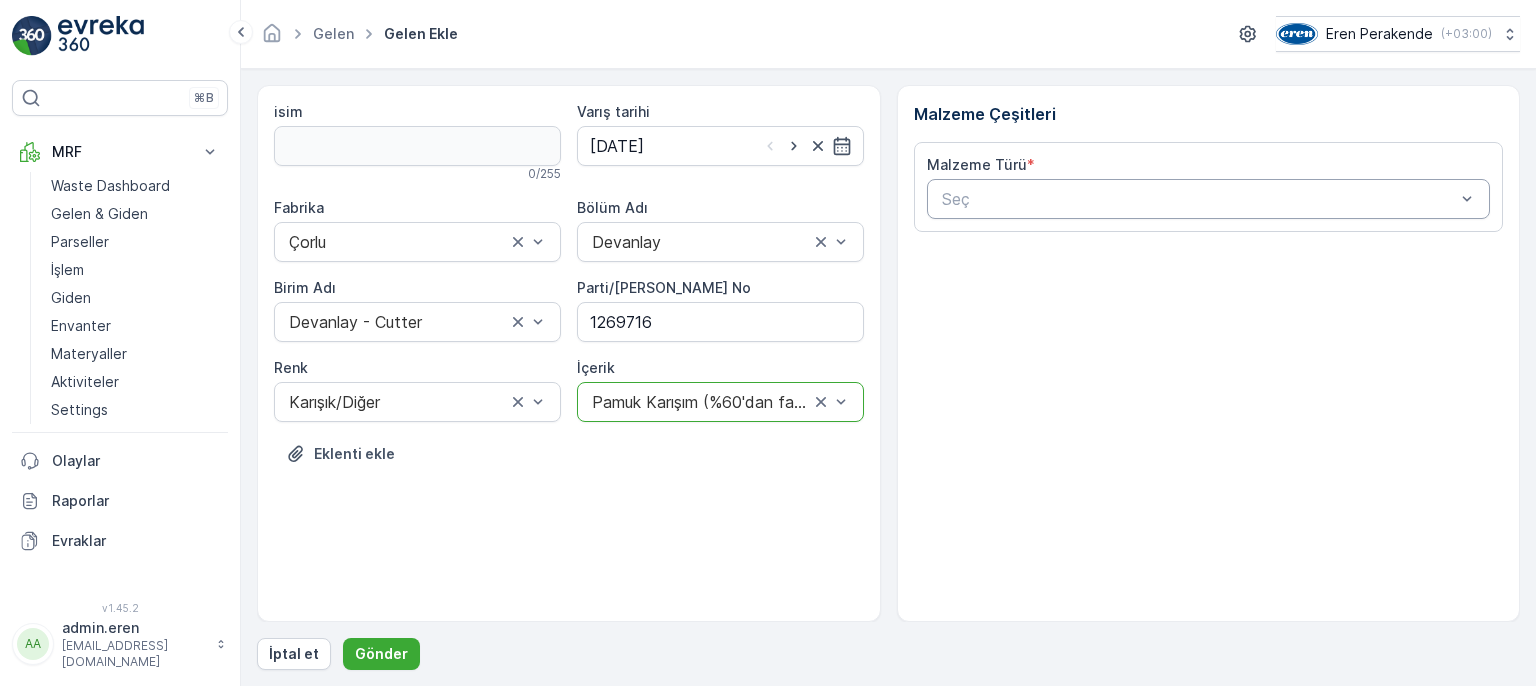 click at bounding box center [1199, 199] 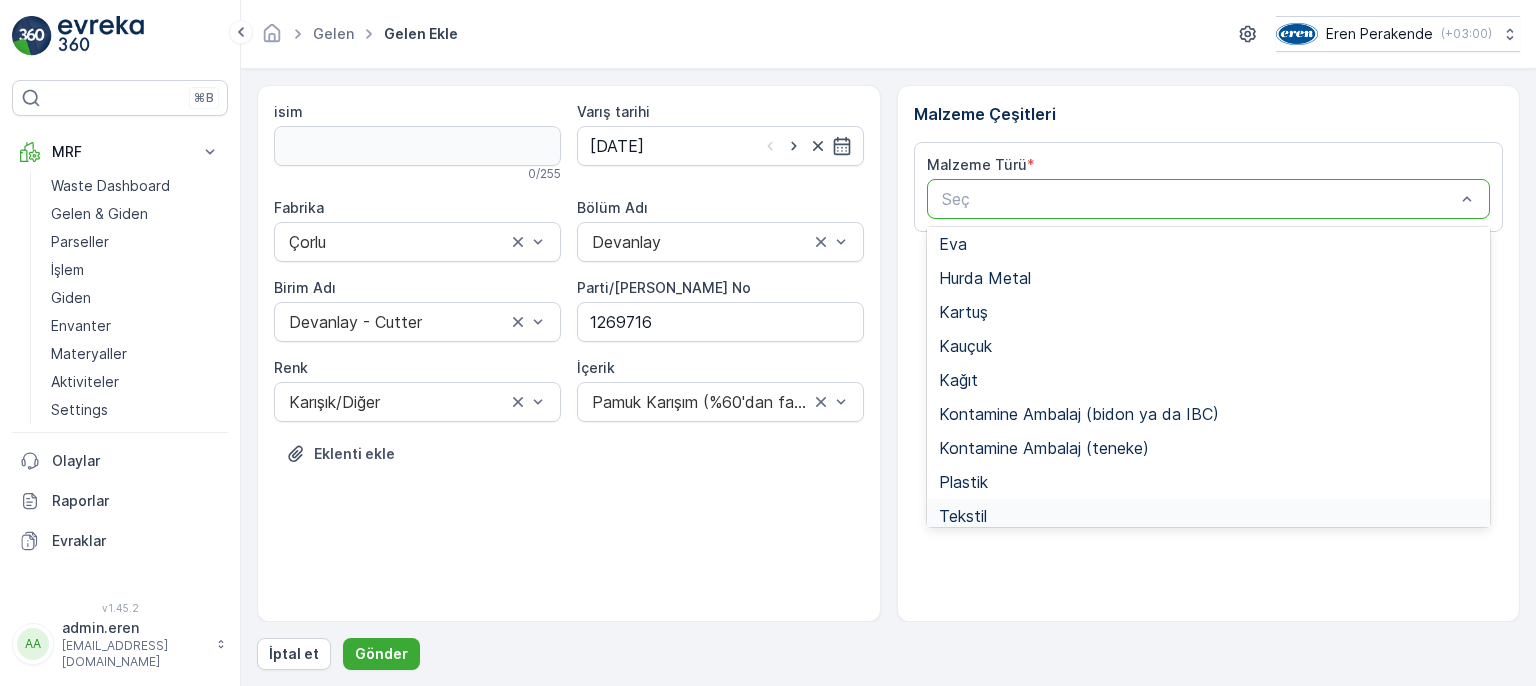 scroll, scrollTop: 300, scrollLeft: 0, axis: vertical 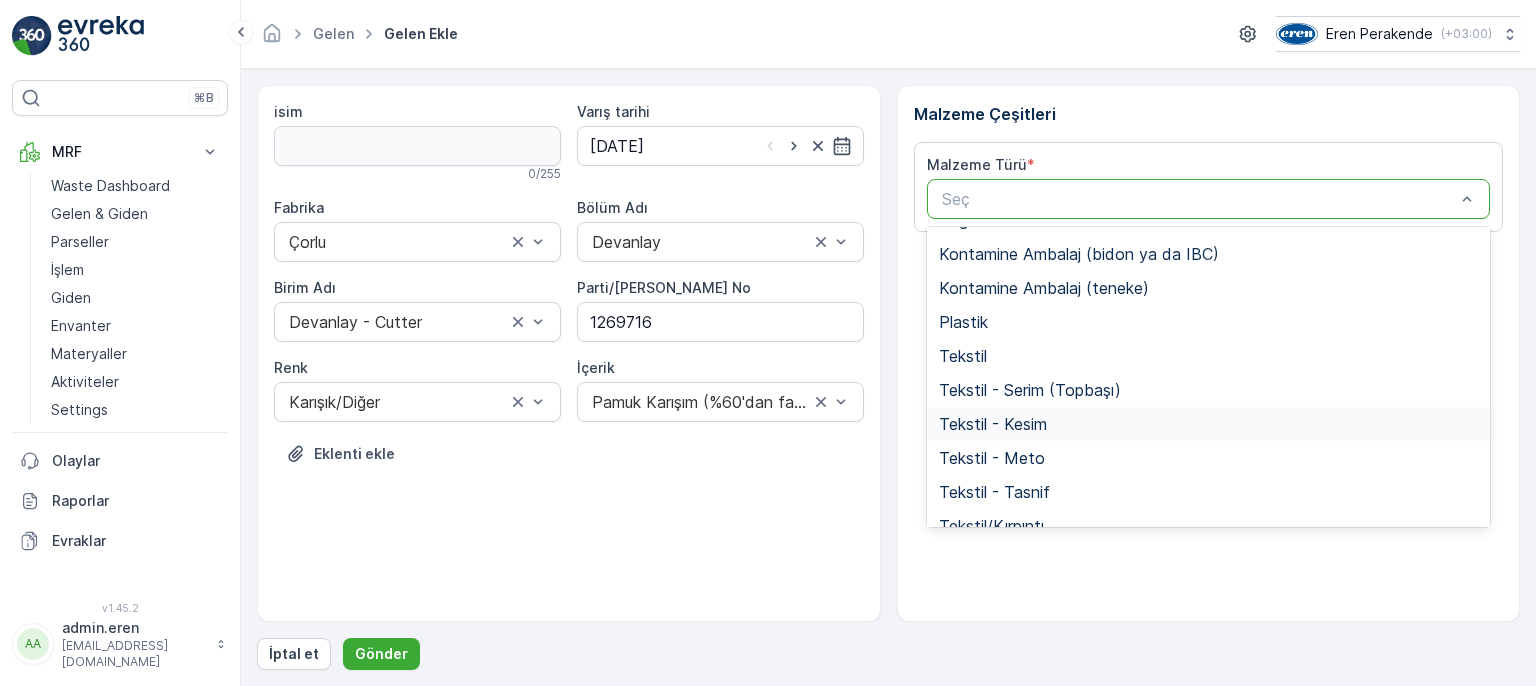click on "Tekstil - Kesim" at bounding box center (1209, 424) 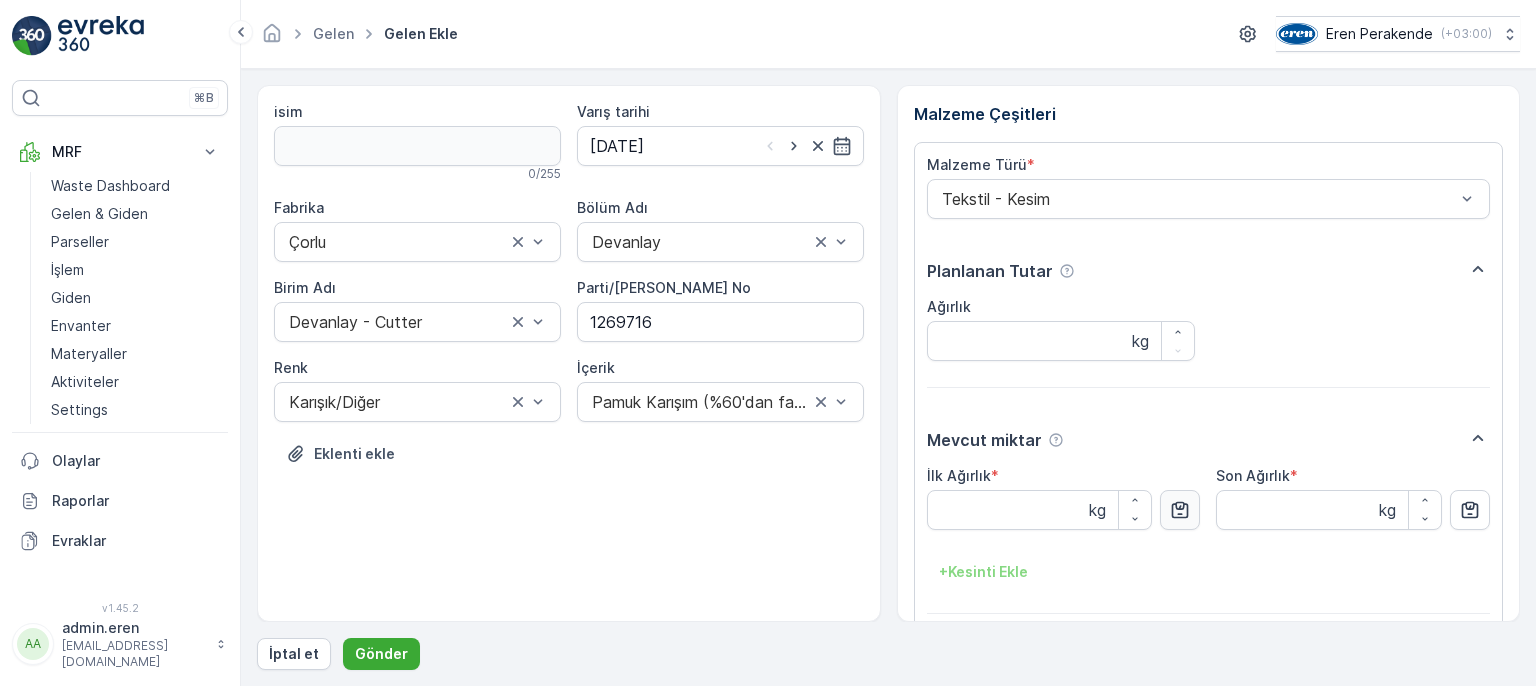 click 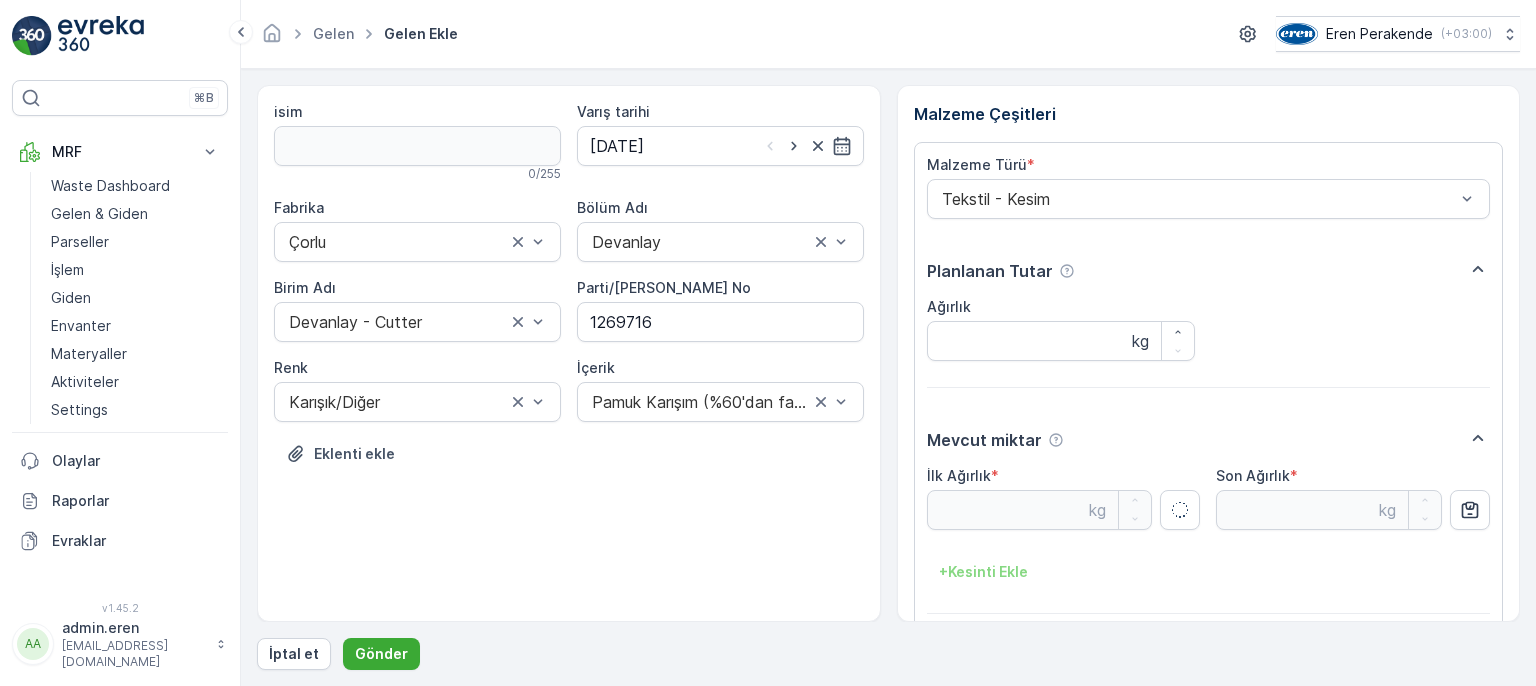 type on "11.03" 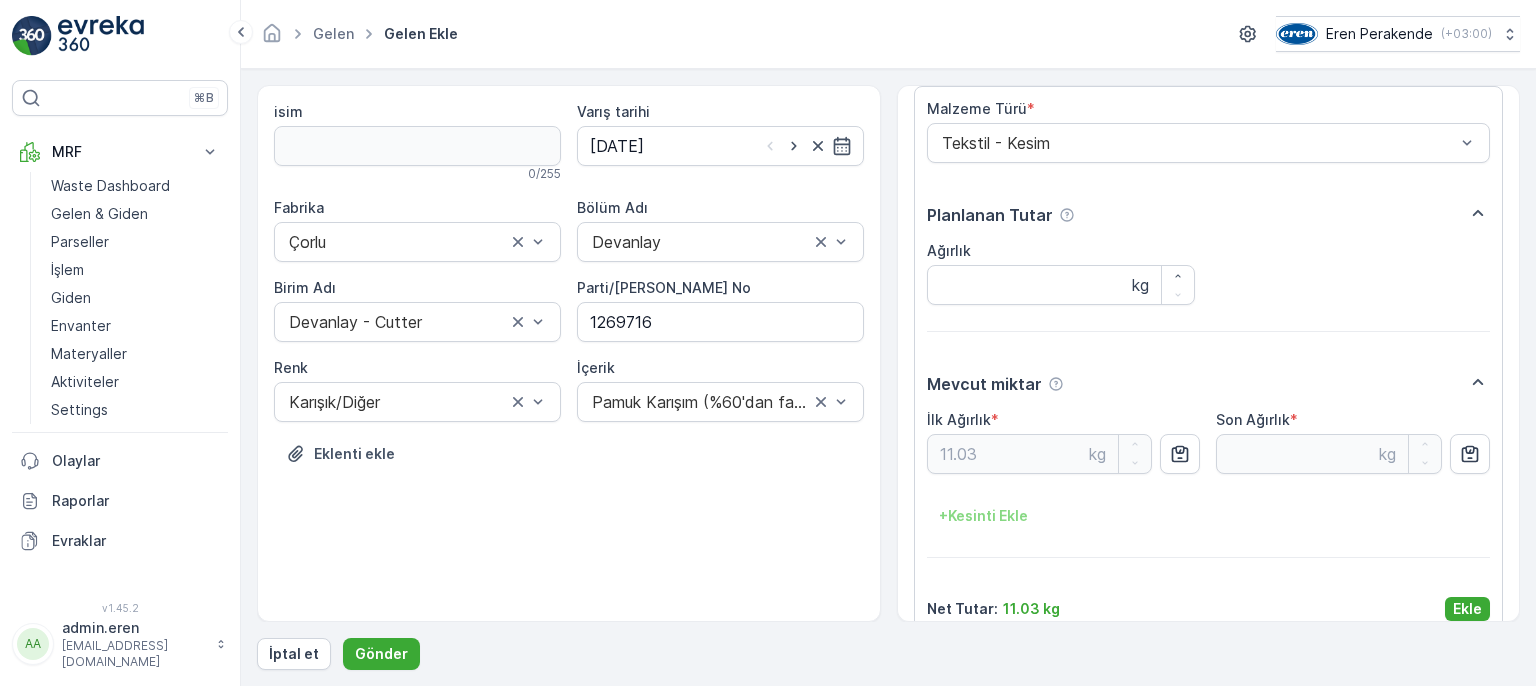 scroll, scrollTop: 84, scrollLeft: 0, axis: vertical 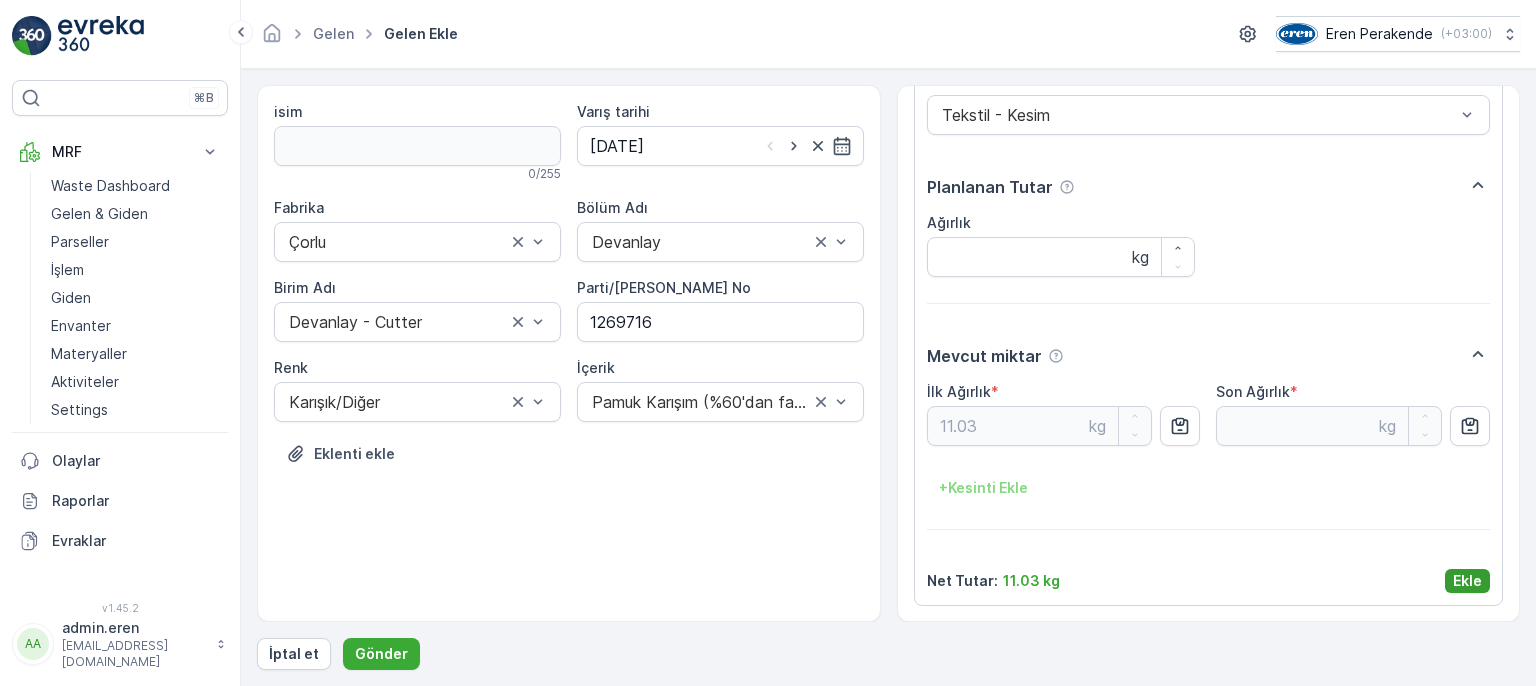 click on "Ekle" at bounding box center [1467, 581] 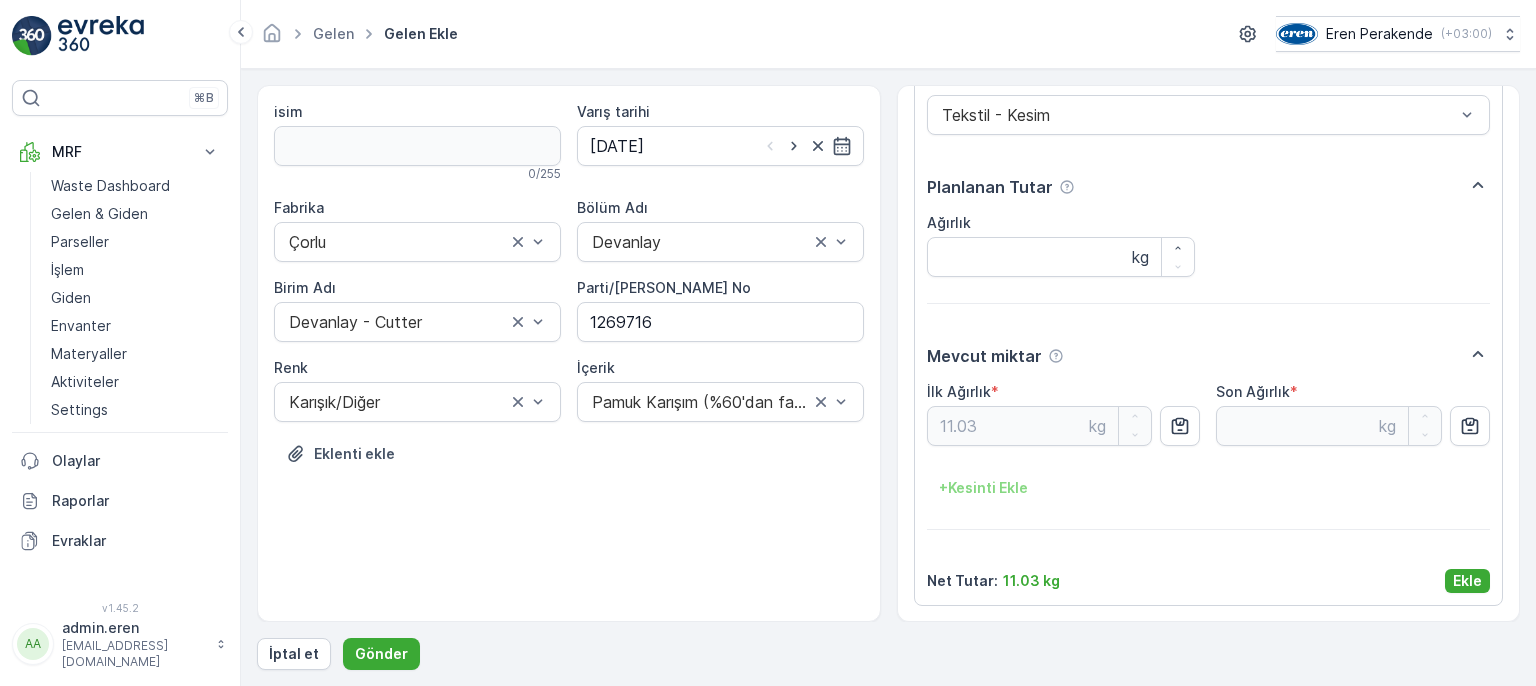 scroll, scrollTop: 0, scrollLeft: 0, axis: both 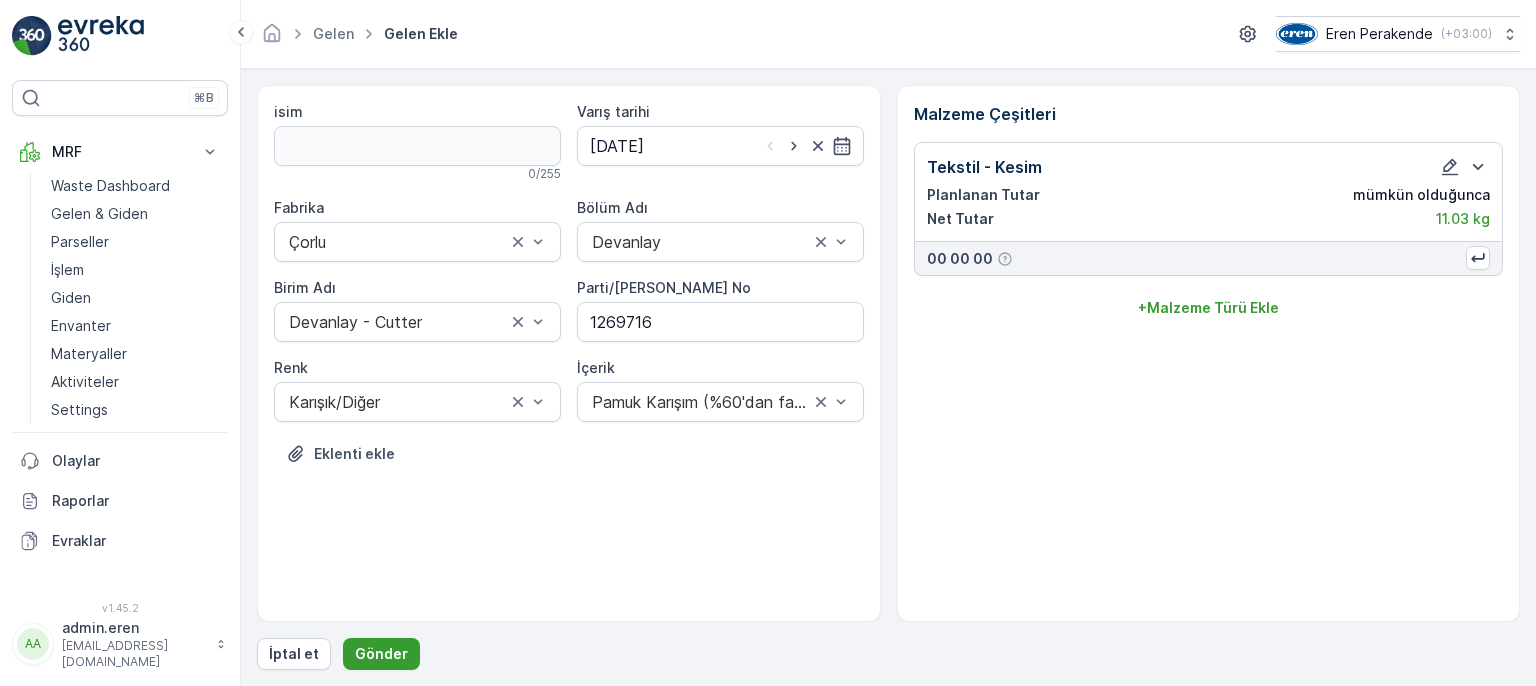 click on "Gönder" at bounding box center [381, 654] 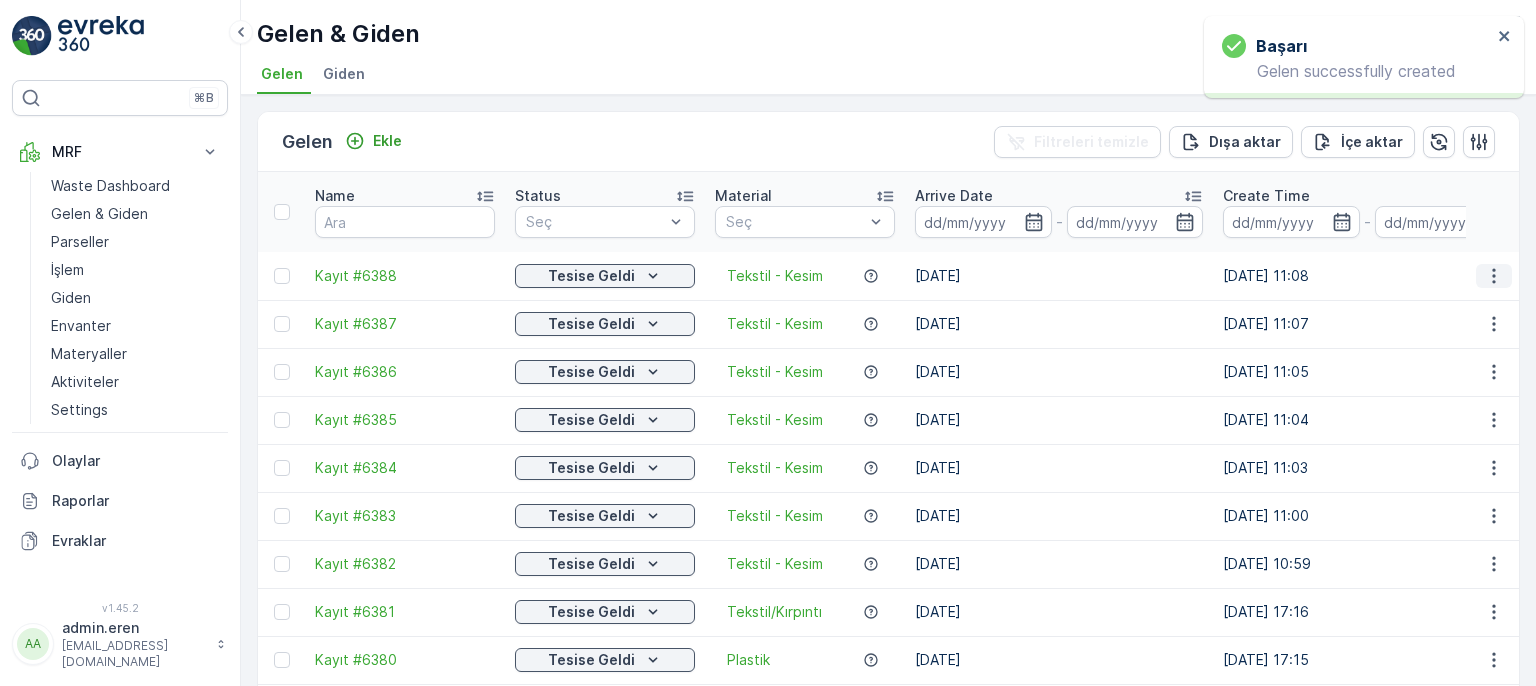 click 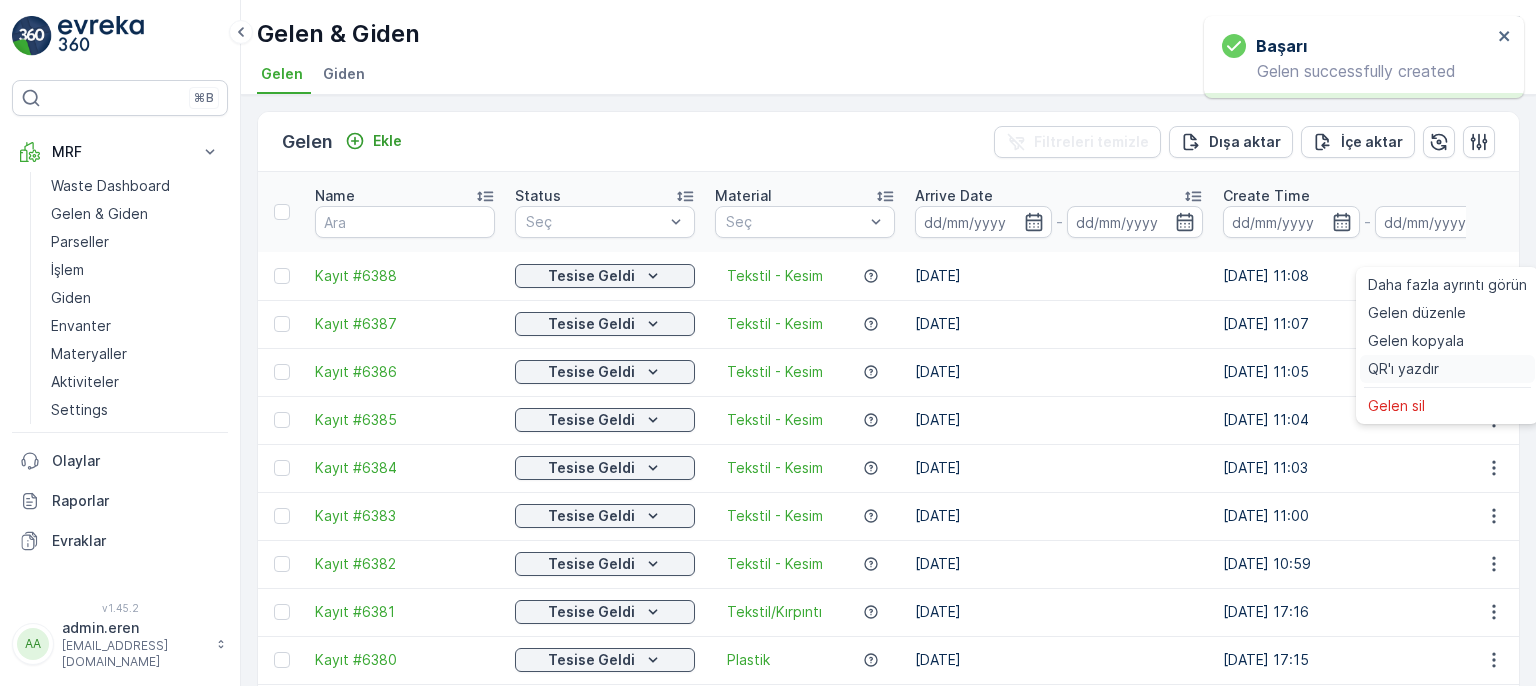 click on "QR'ı yazdır" at bounding box center (1403, 369) 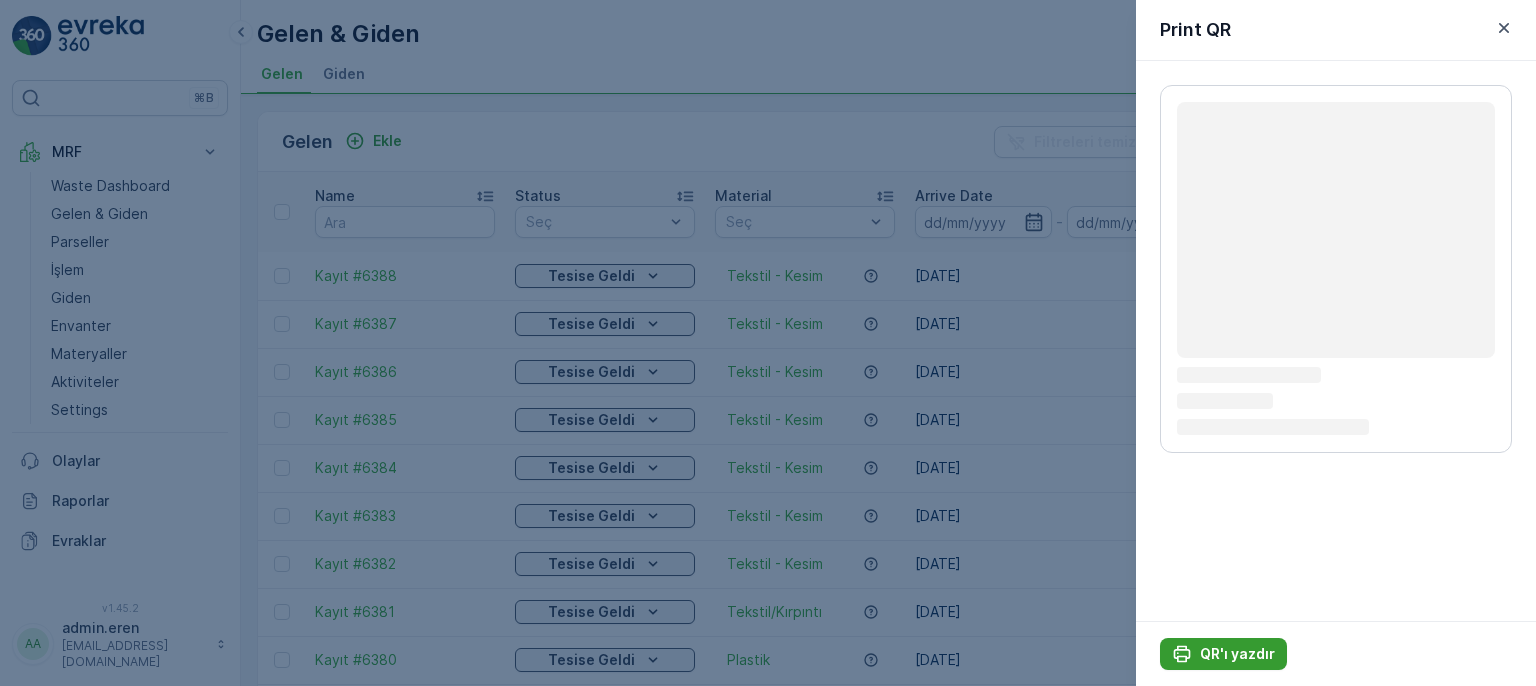 click on "QR'ı yazdır" at bounding box center (1237, 654) 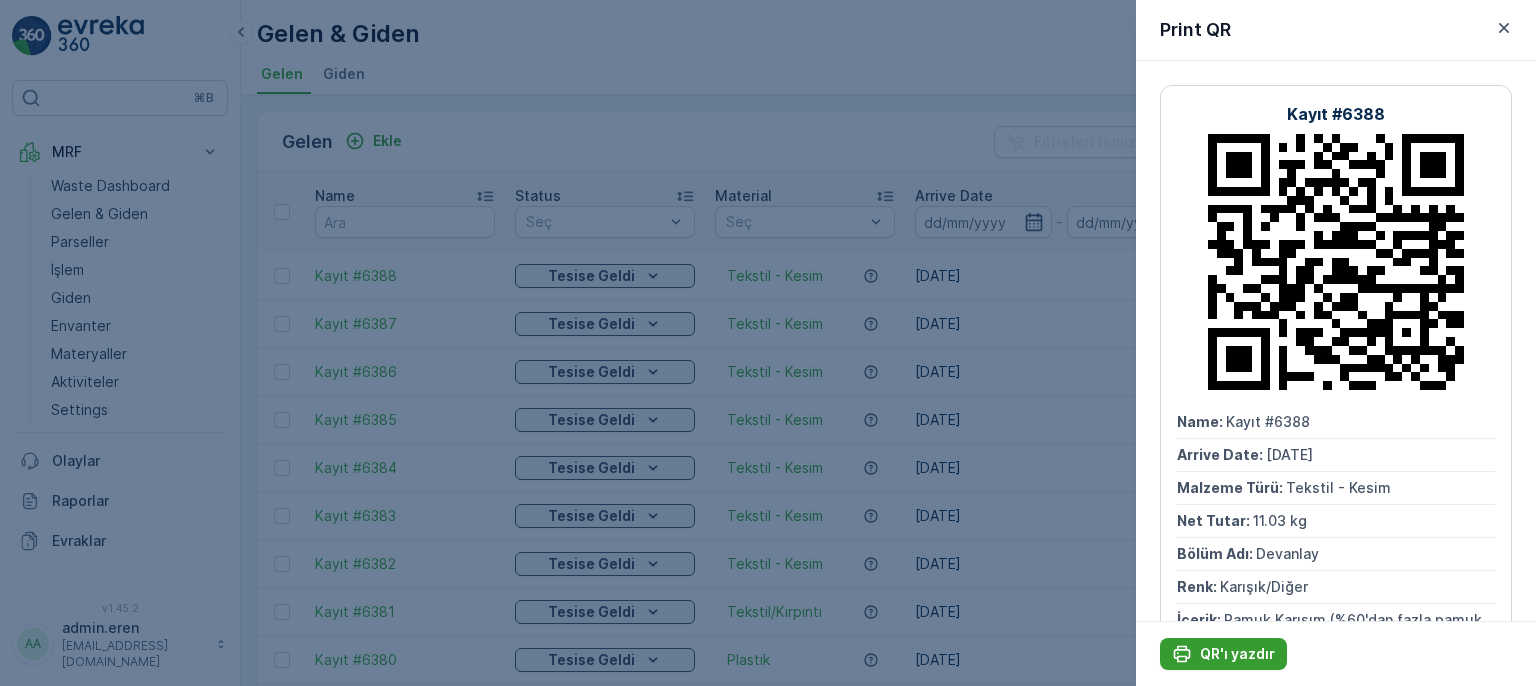 click on "QR'ı yazdır" at bounding box center [1237, 654] 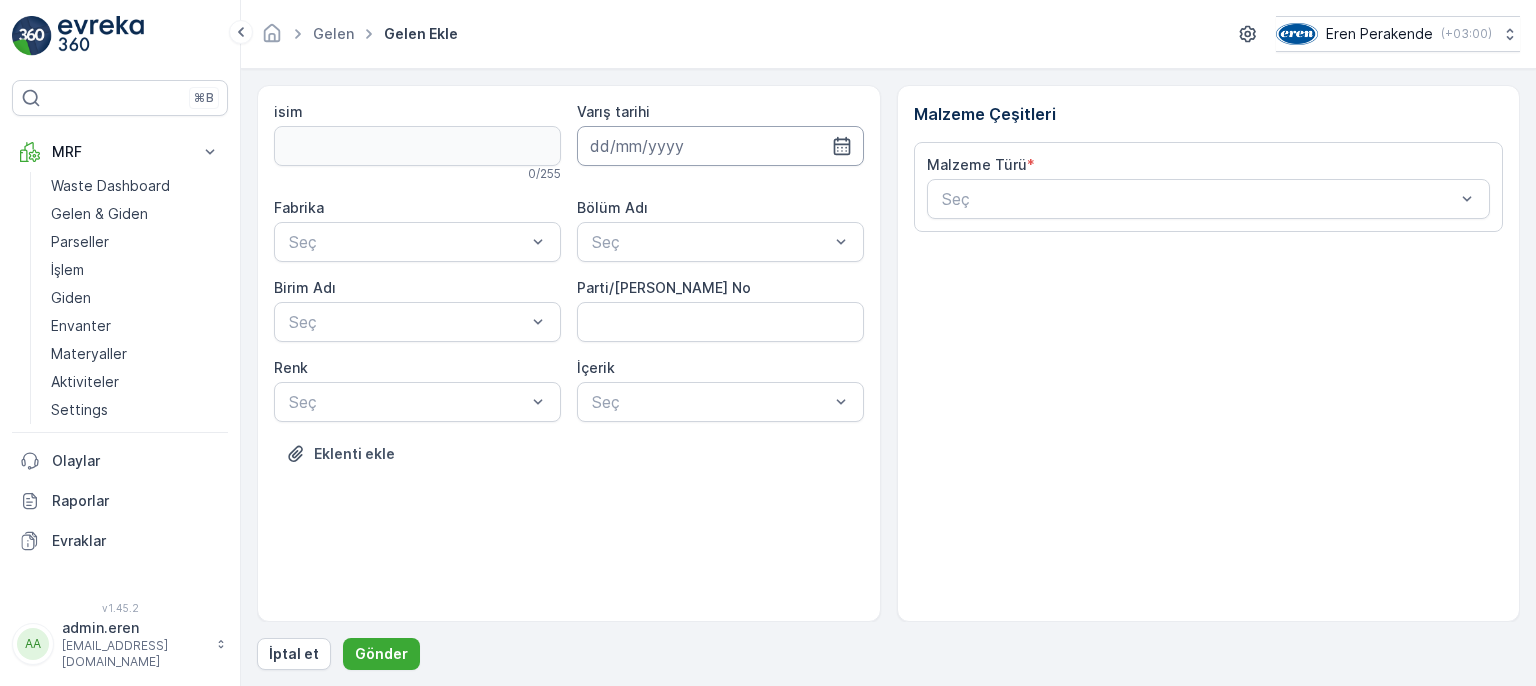 click at bounding box center [720, 146] 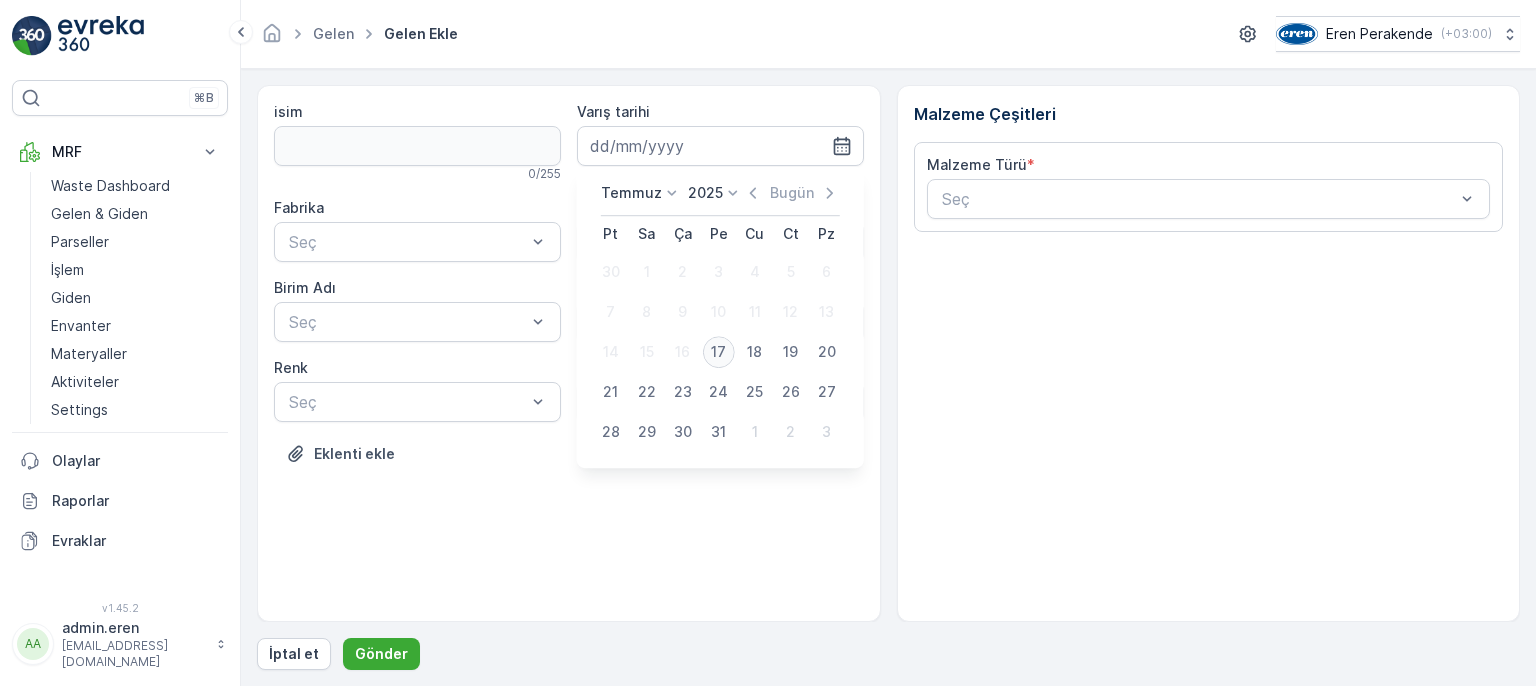 click on "17" at bounding box center (719, 352) 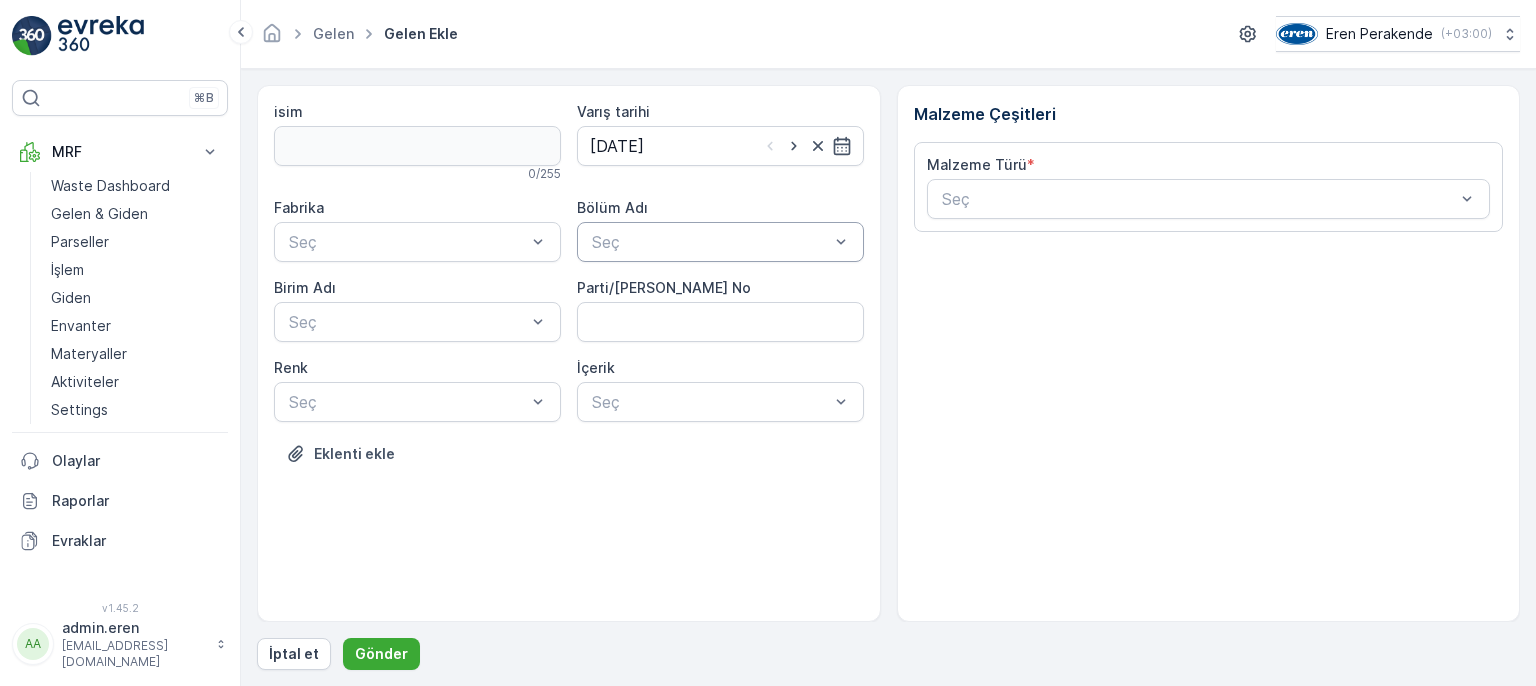 click at bounding box center (710, 242) 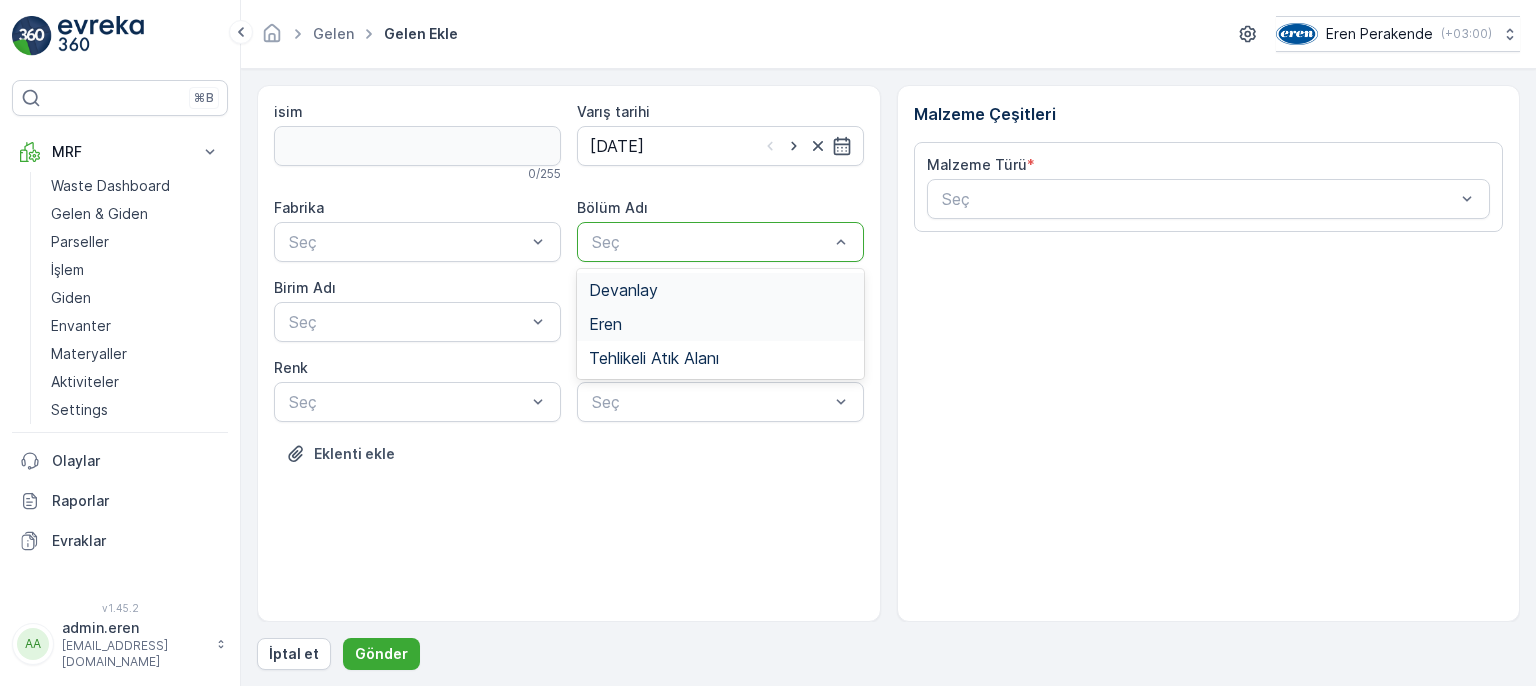click on "Devanlay" at bounding box center [720, 290] 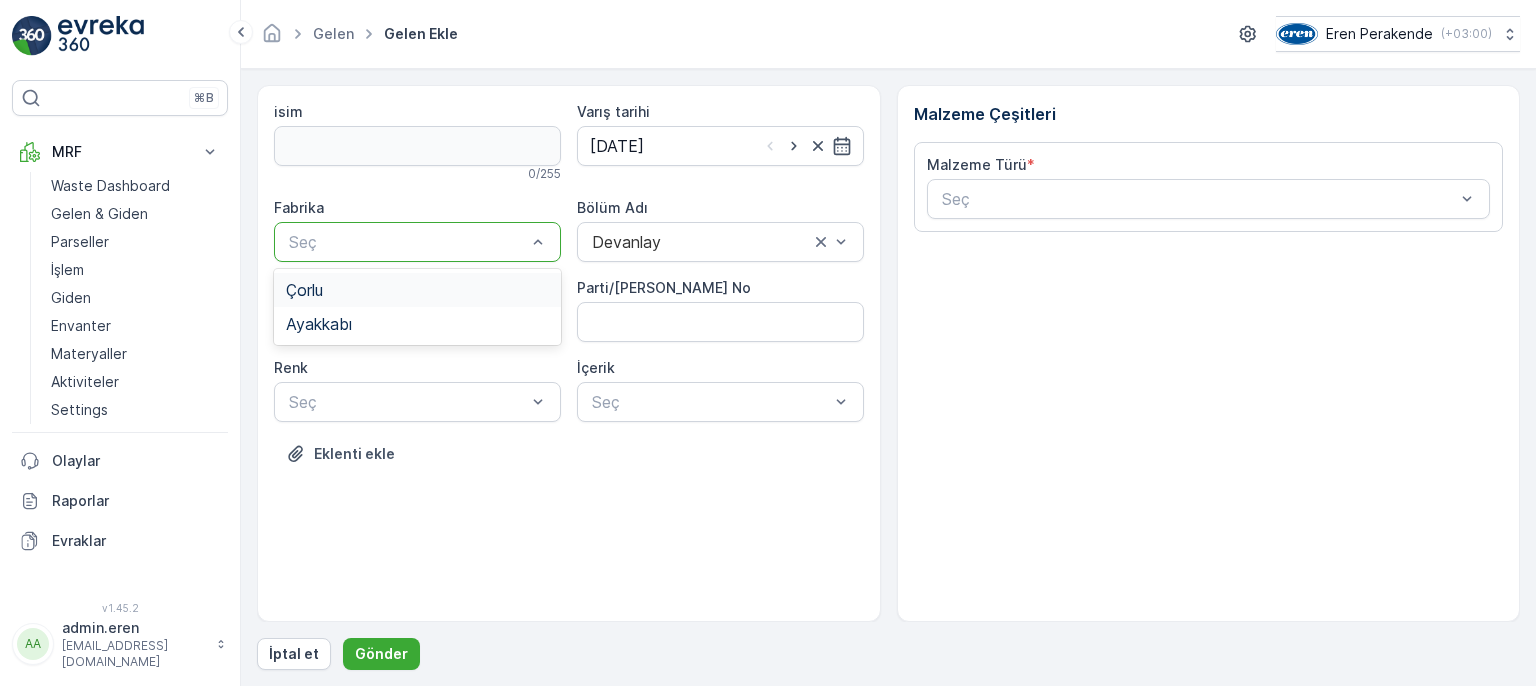 click at bounding box center [407, 242] 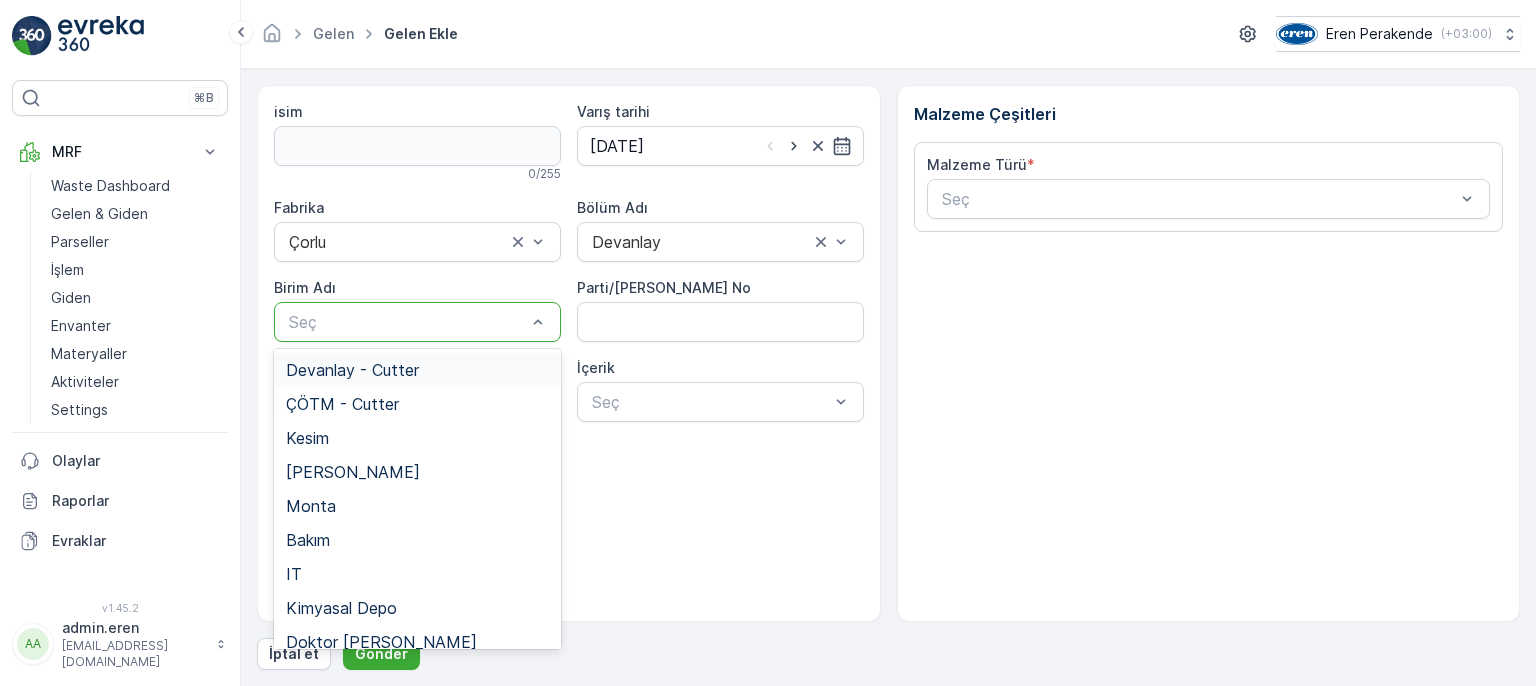 click at bounding box center [407, 322] 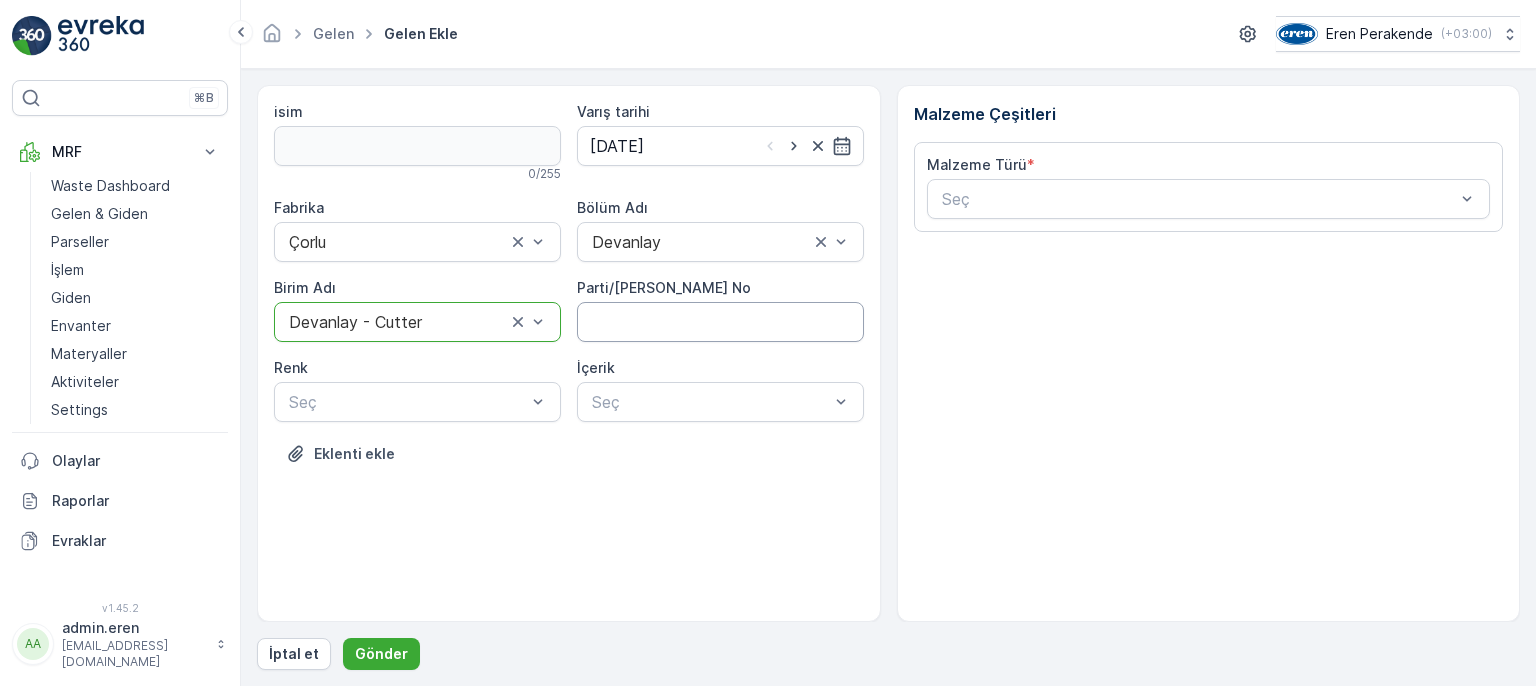 click on "Parti/[PERSON_NAME] No" at bounding box center (720, 322) 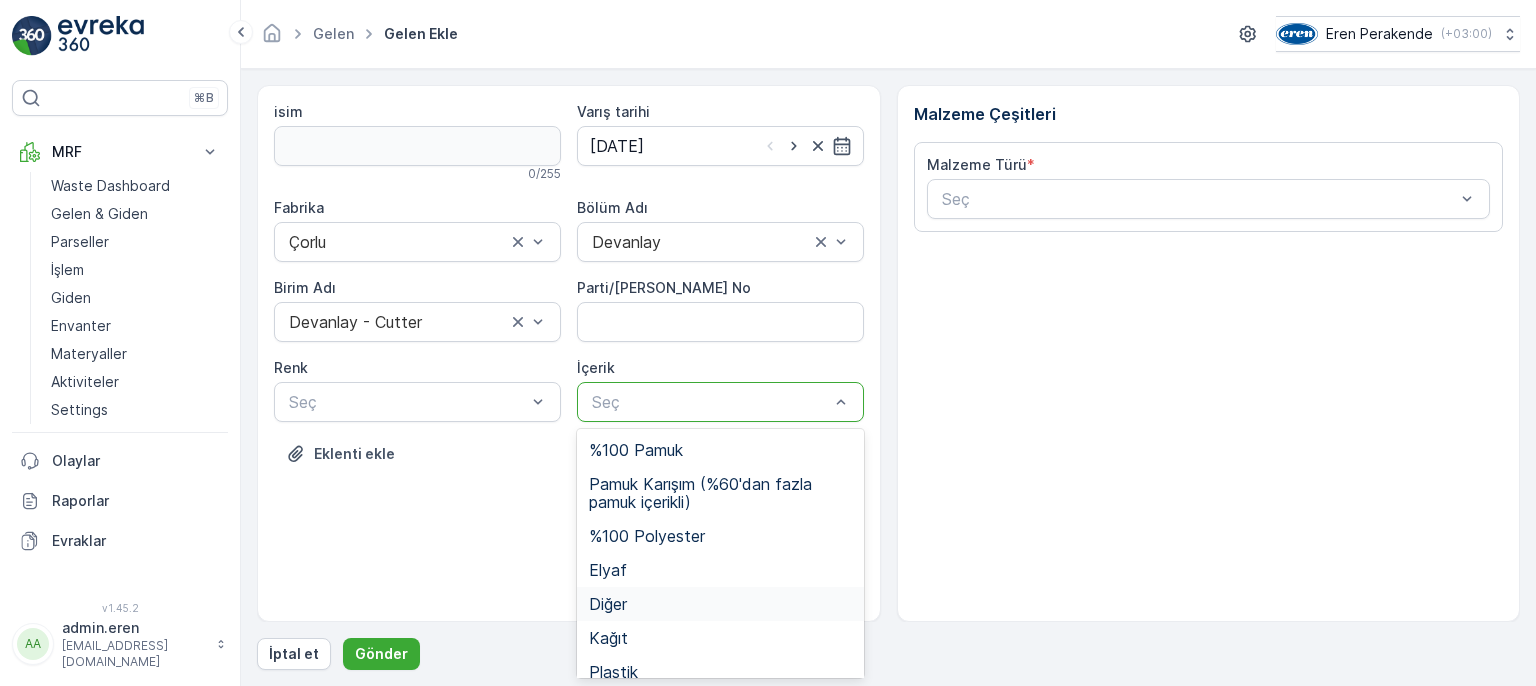 scroll, scrollTop: 15, scrollLeft: 0, axis: vertical 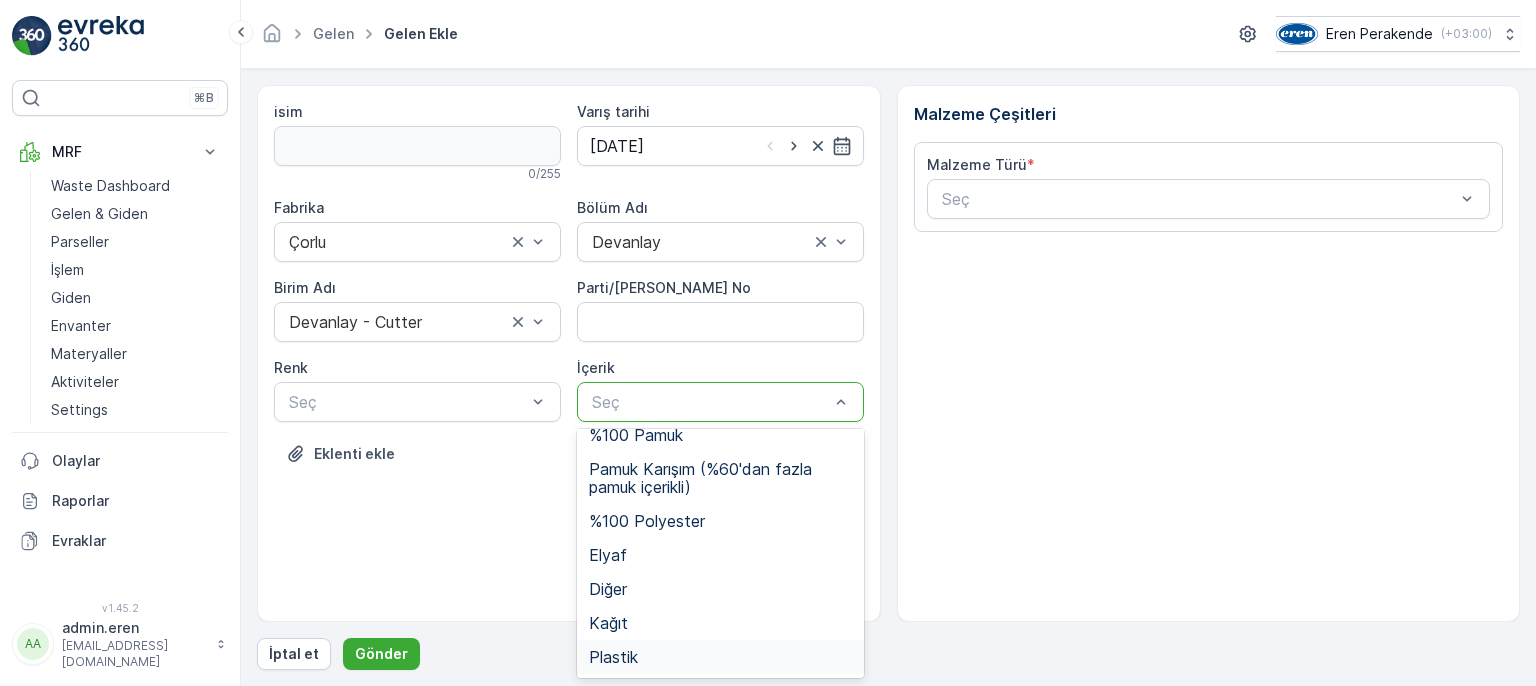 click on "Plastik" at bounding box center [720, 657] 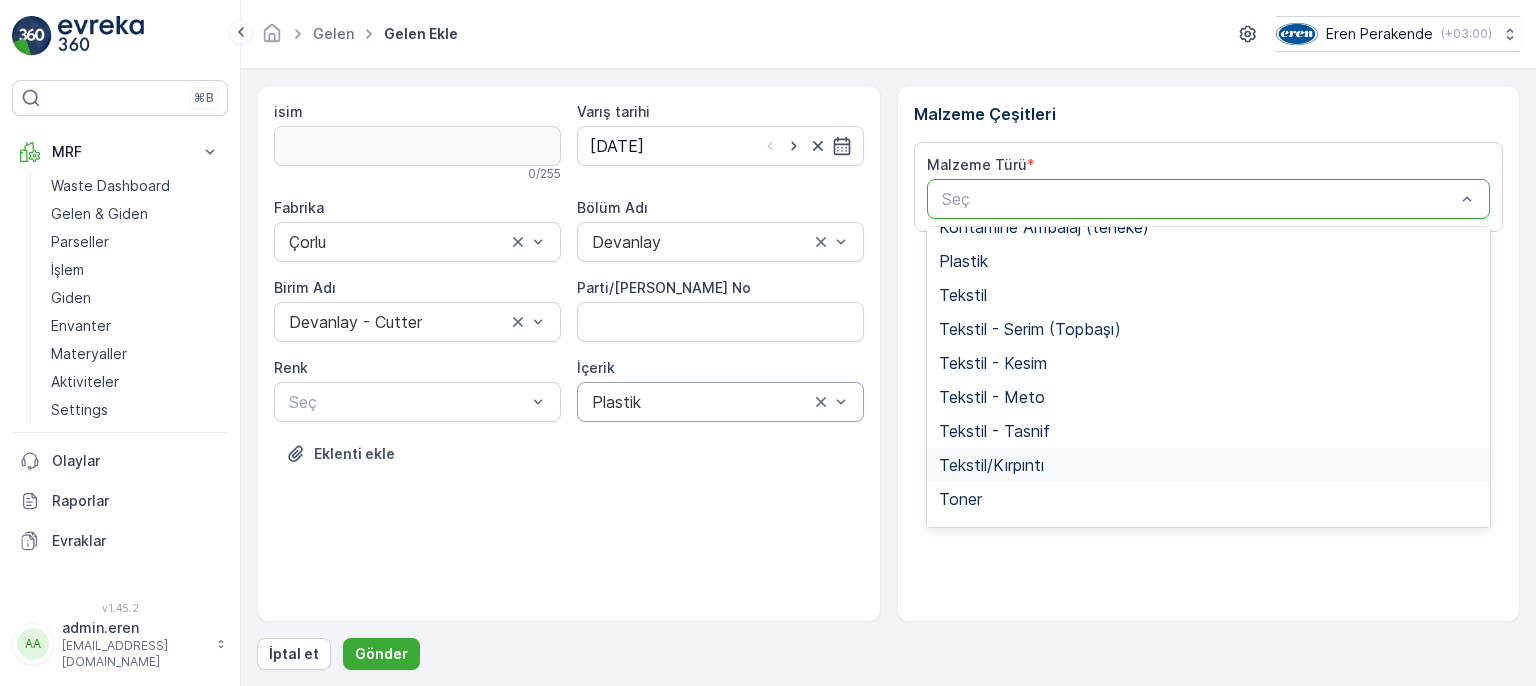 scroll, scrollTop: 388, scrollLeft: 0, axis: vertical 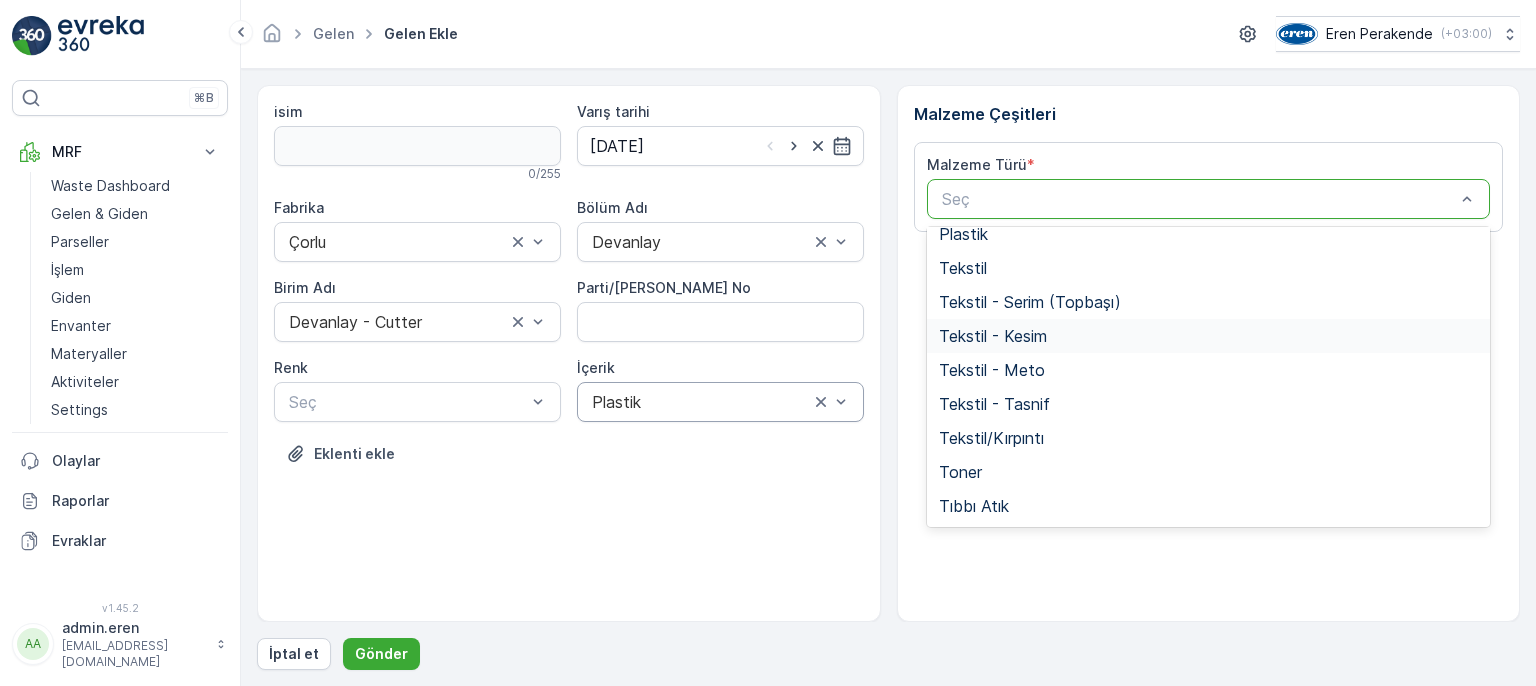 click on "Tekstil - Kesim" at bounding box center (993, 336) 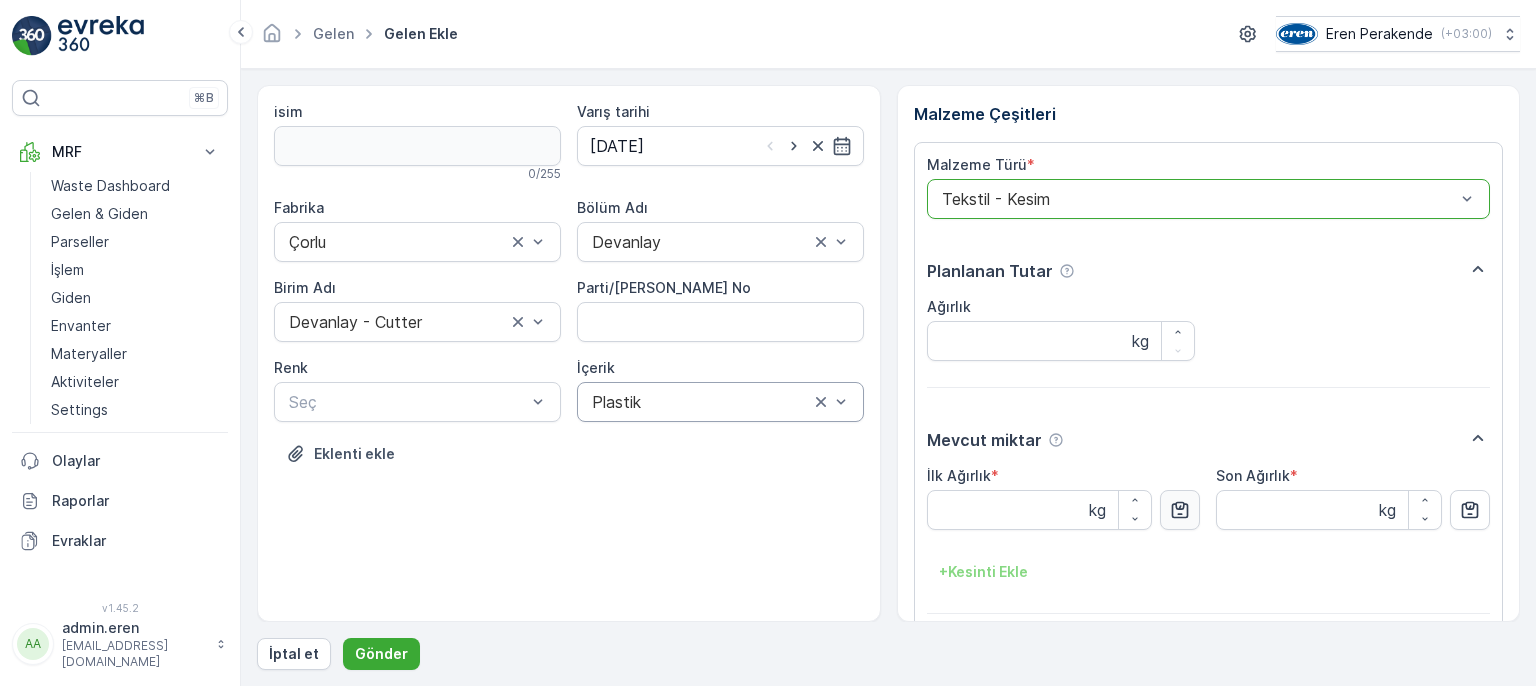 click 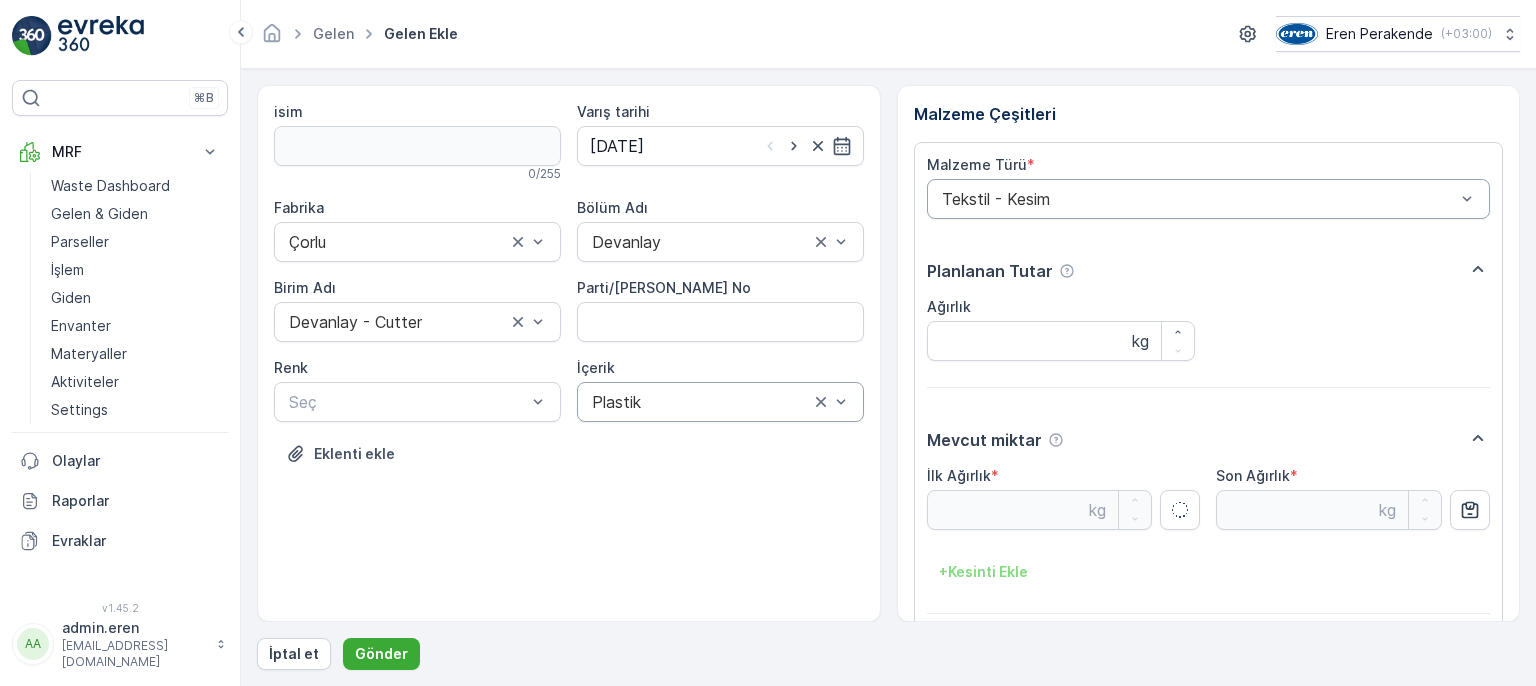 type on "3.19" 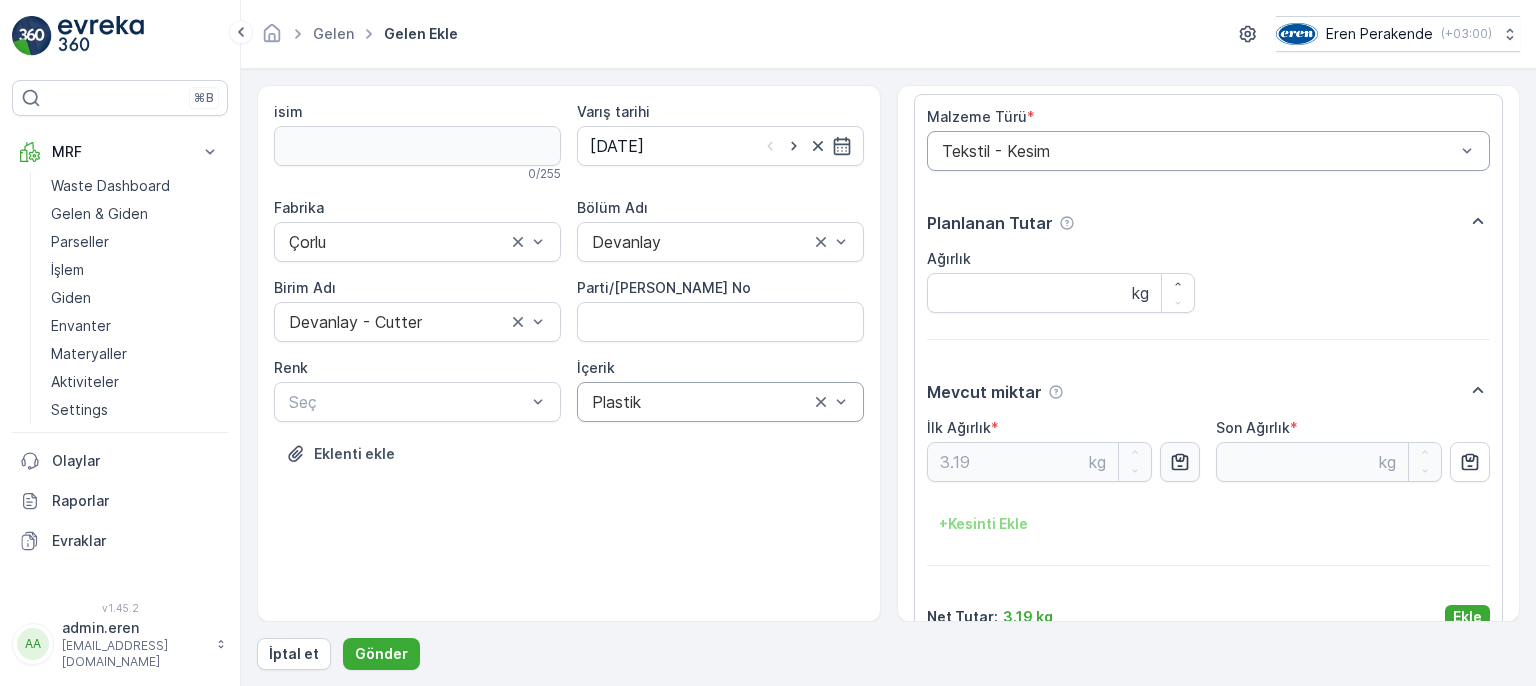 scroll, scrollTop: 84, scrollLeft: 0, axis: vertical 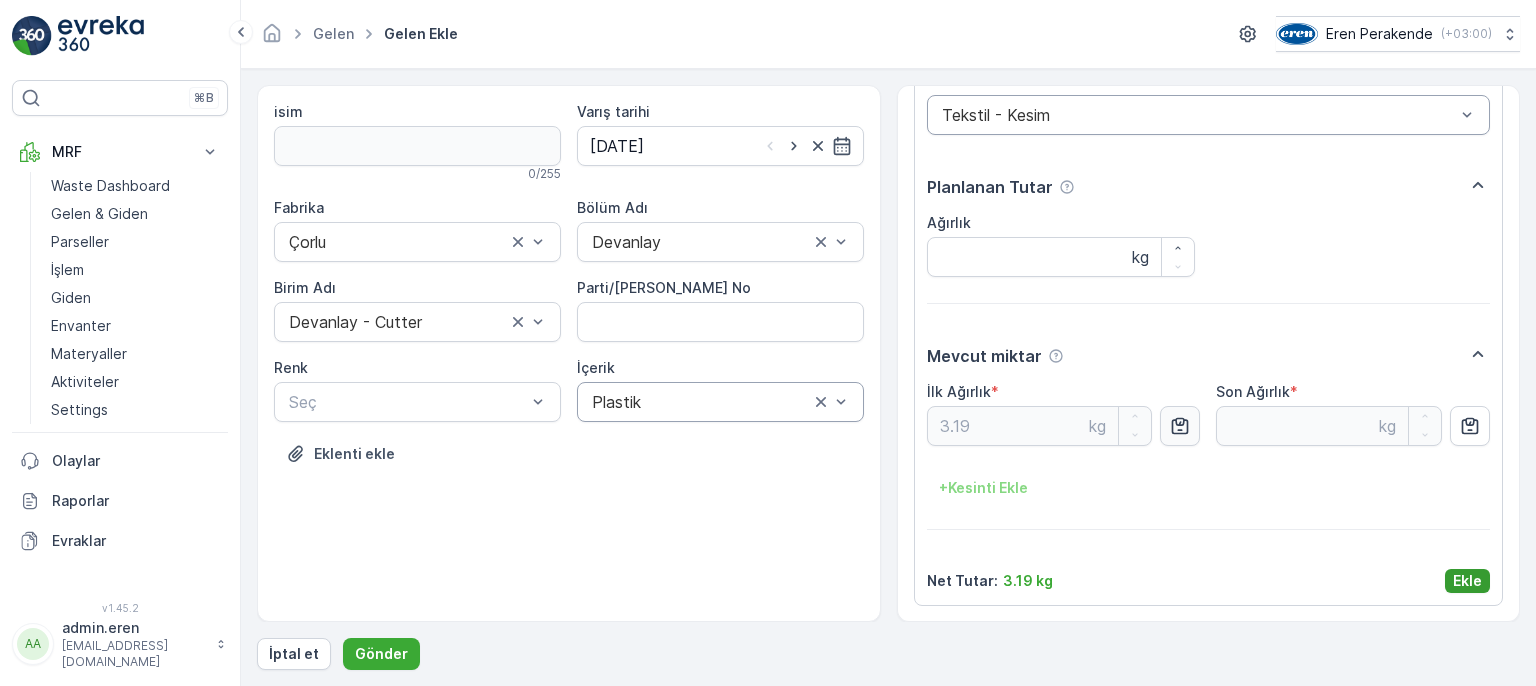 click on "Ekle" at bounding box center [1467, 581] 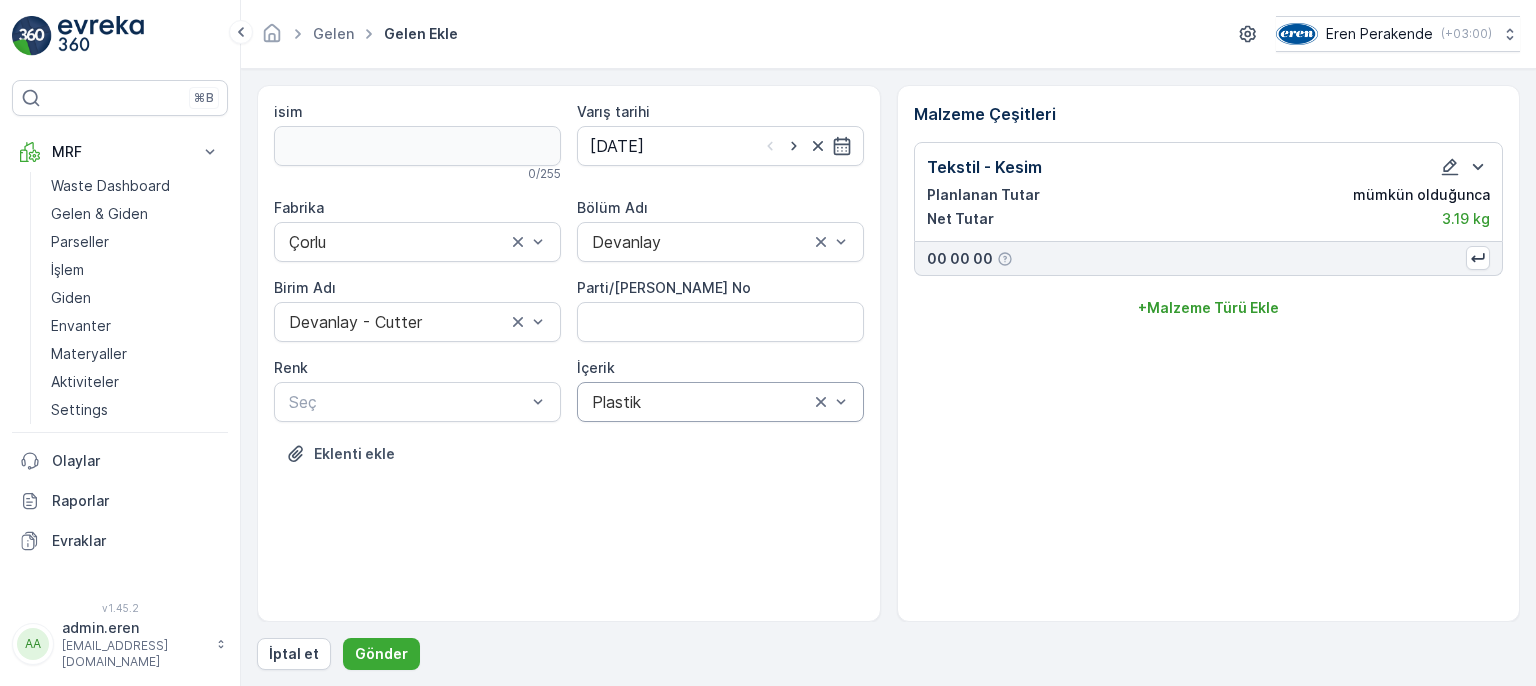 scroll, scrollTop: 0, scrollLeft: 0, axis: both 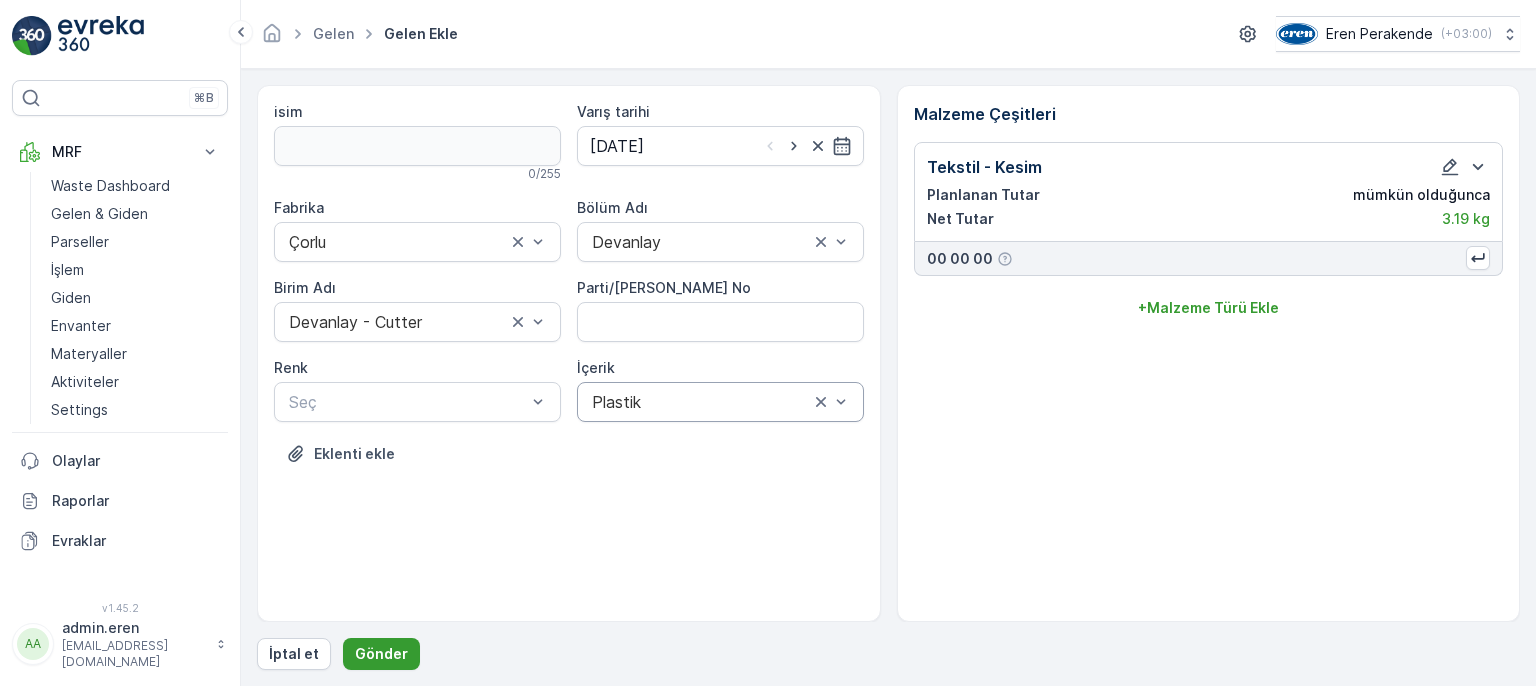 click on "Gönder" at bounding box center (381, 654) 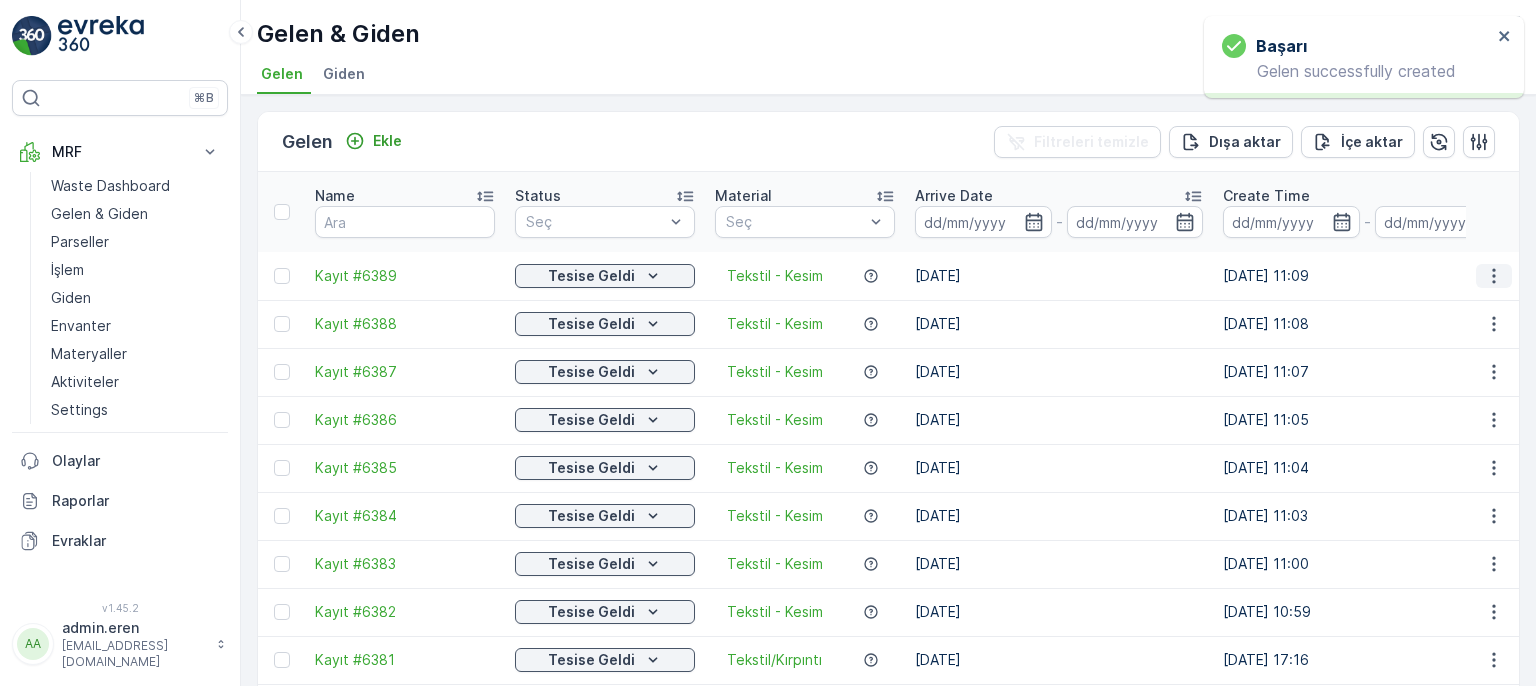 click 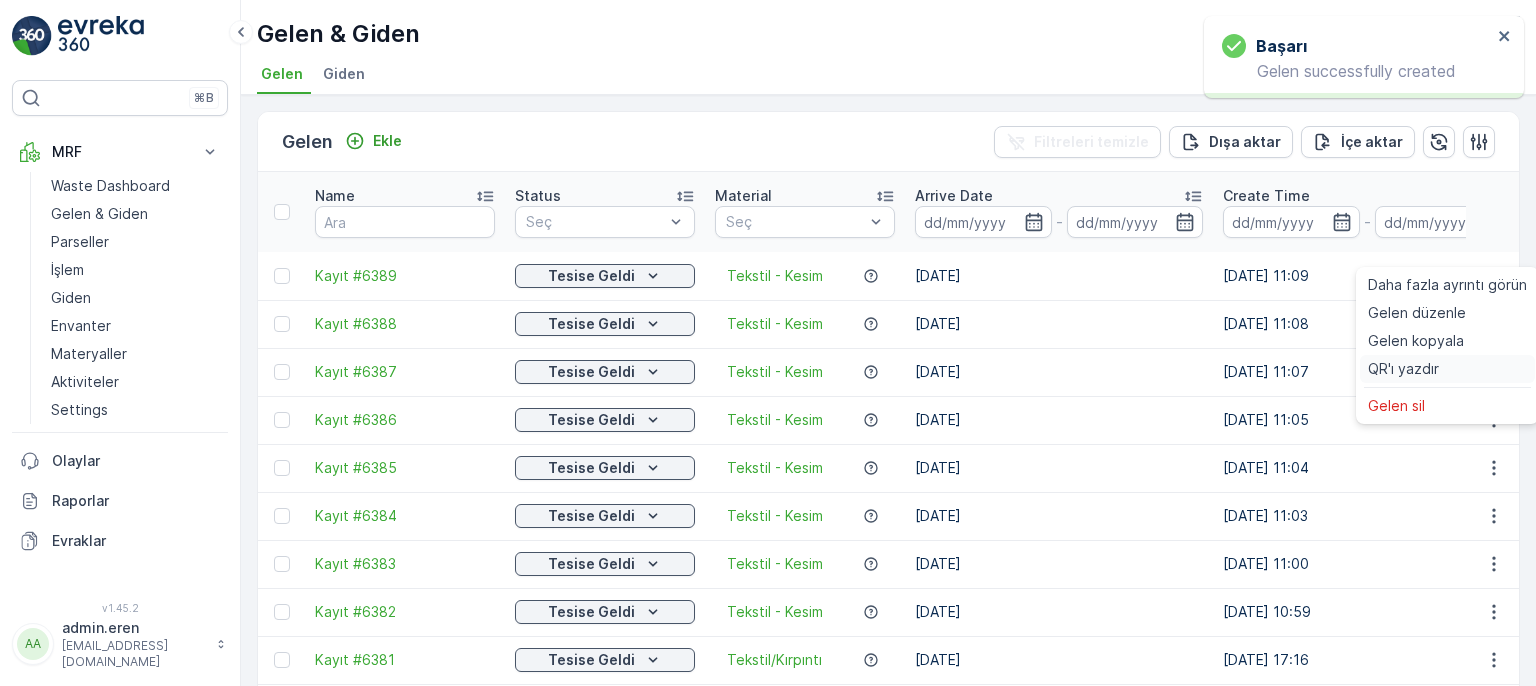 click on "QR'ı yazdır" at bounding box center [1447, 369] 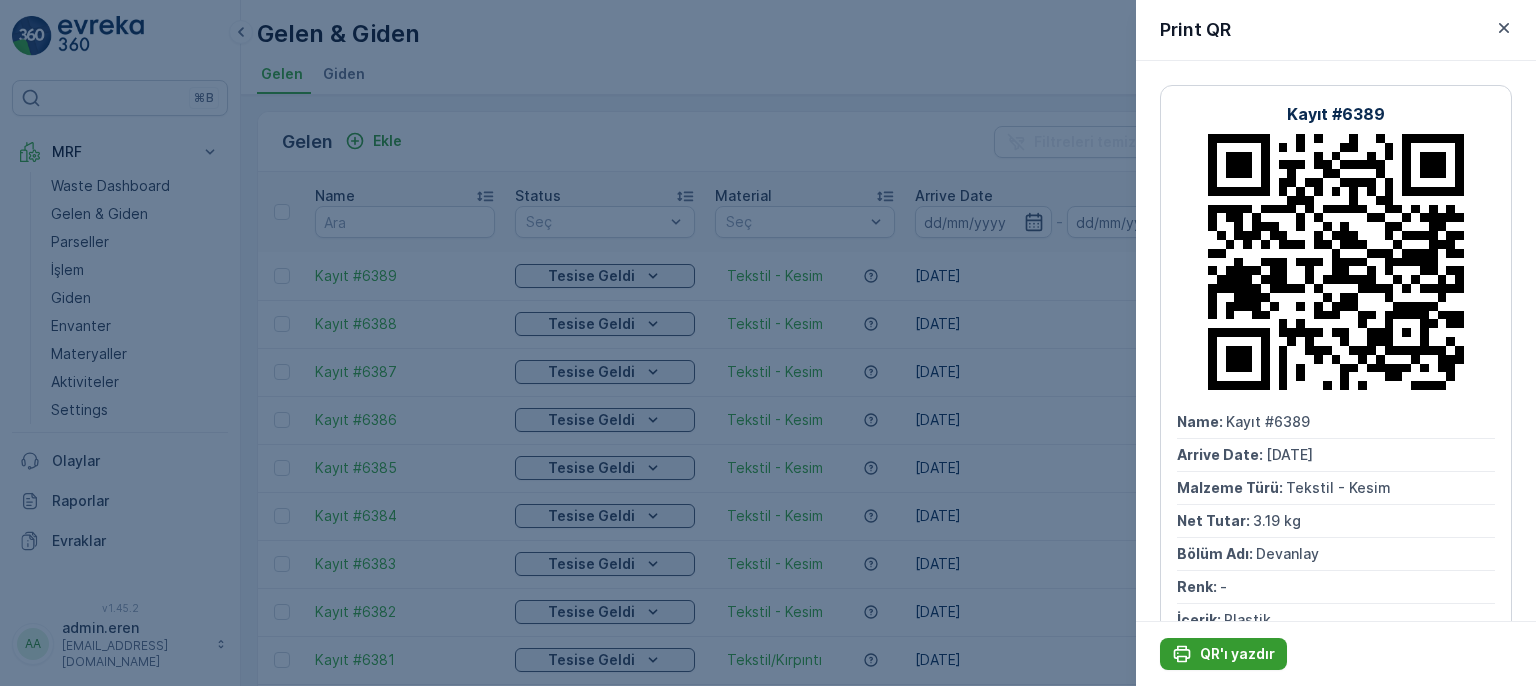 click on "QR'ı yazdır" at bounding box center [1237, 654] 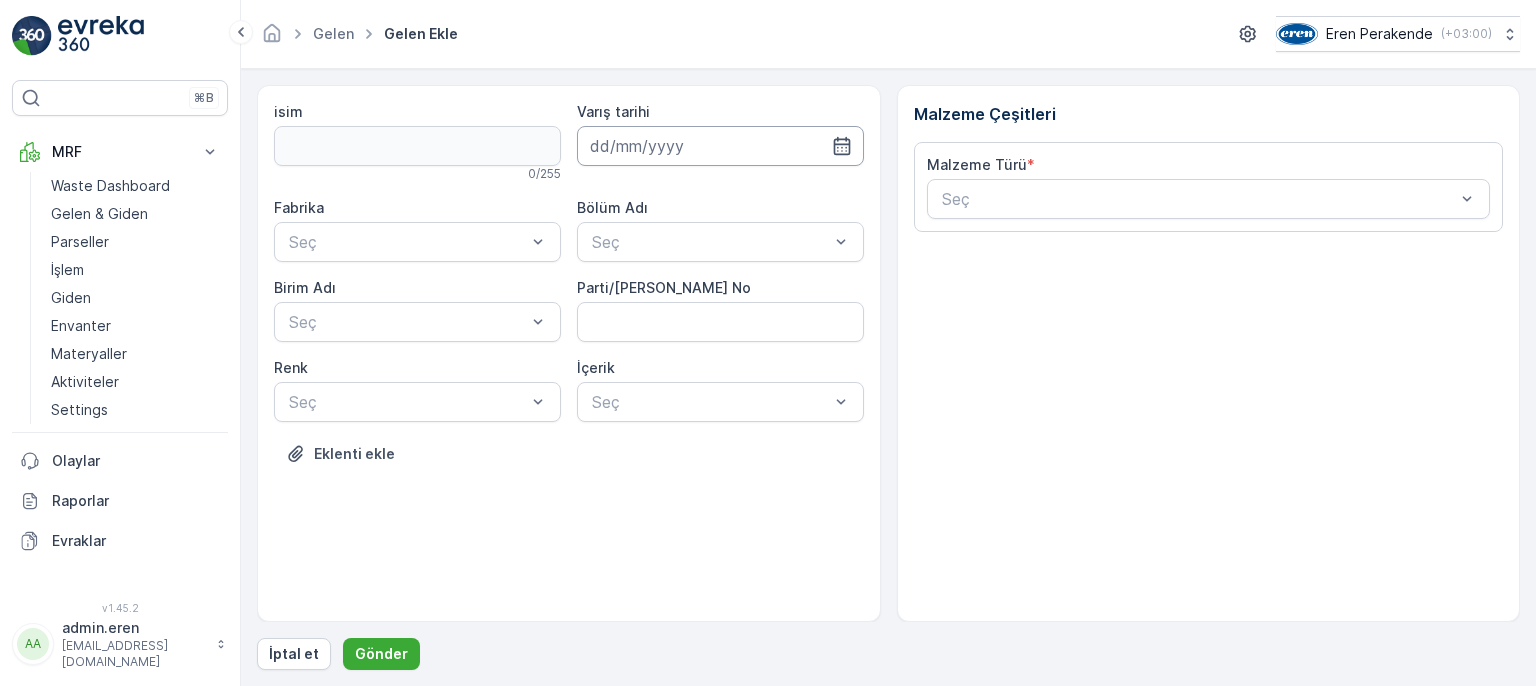 click at bounding box center (720, 146) 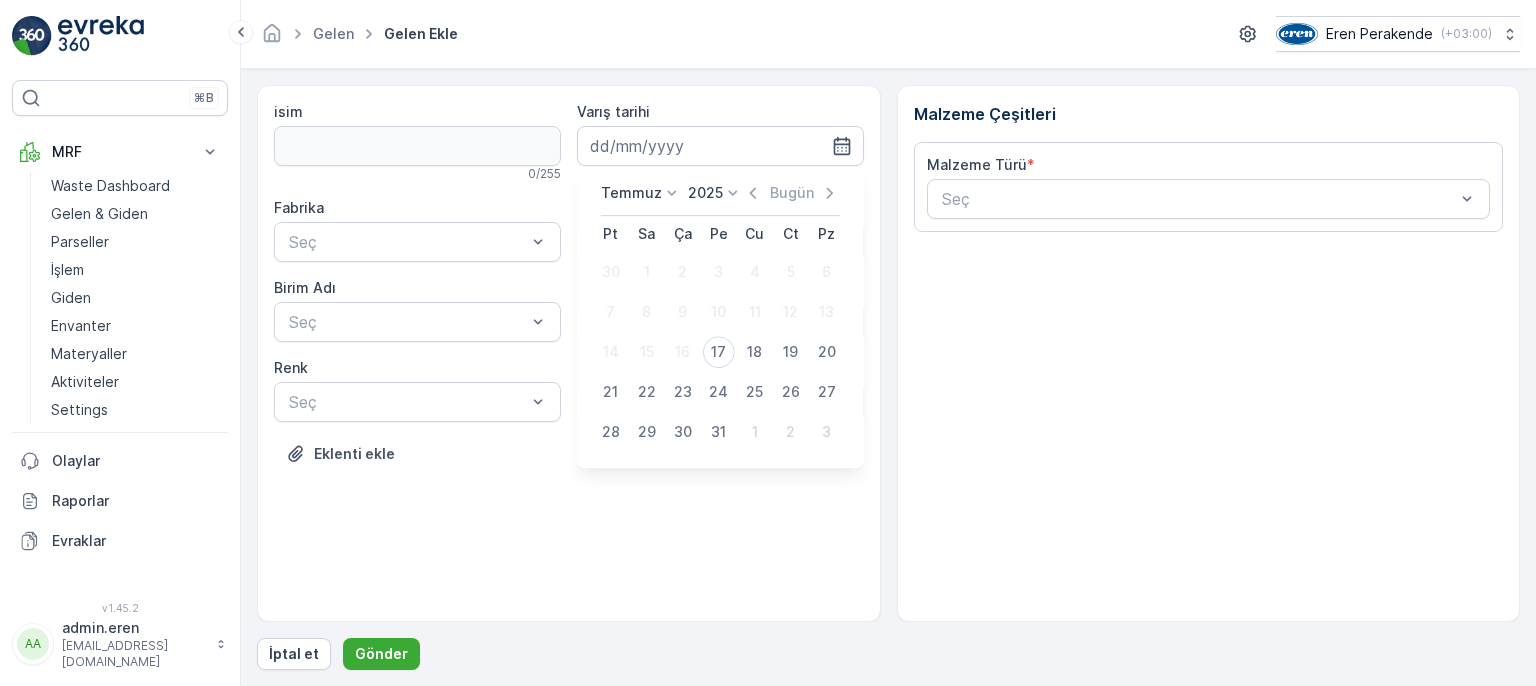 click on "17" at bounding box center [719, 352] 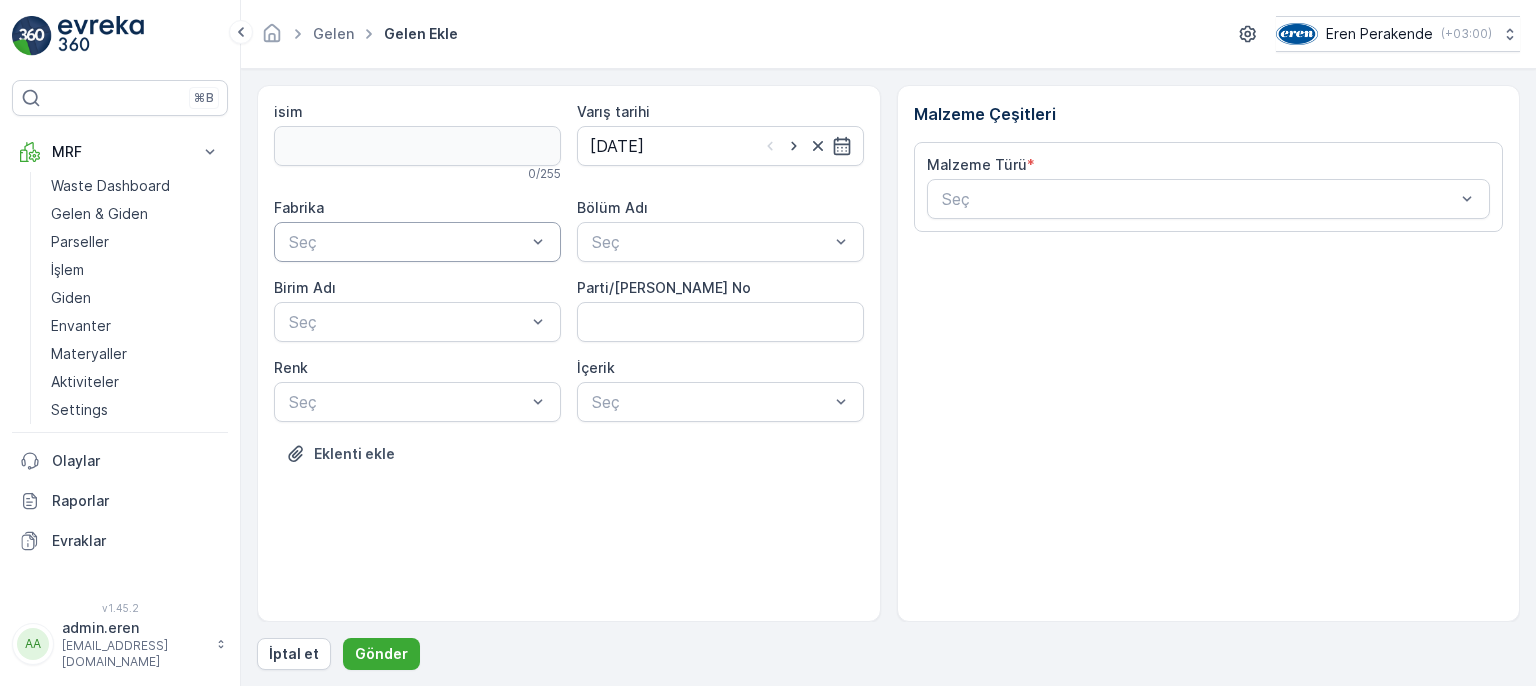 click on "Seç" at bounding box center [417, 242] 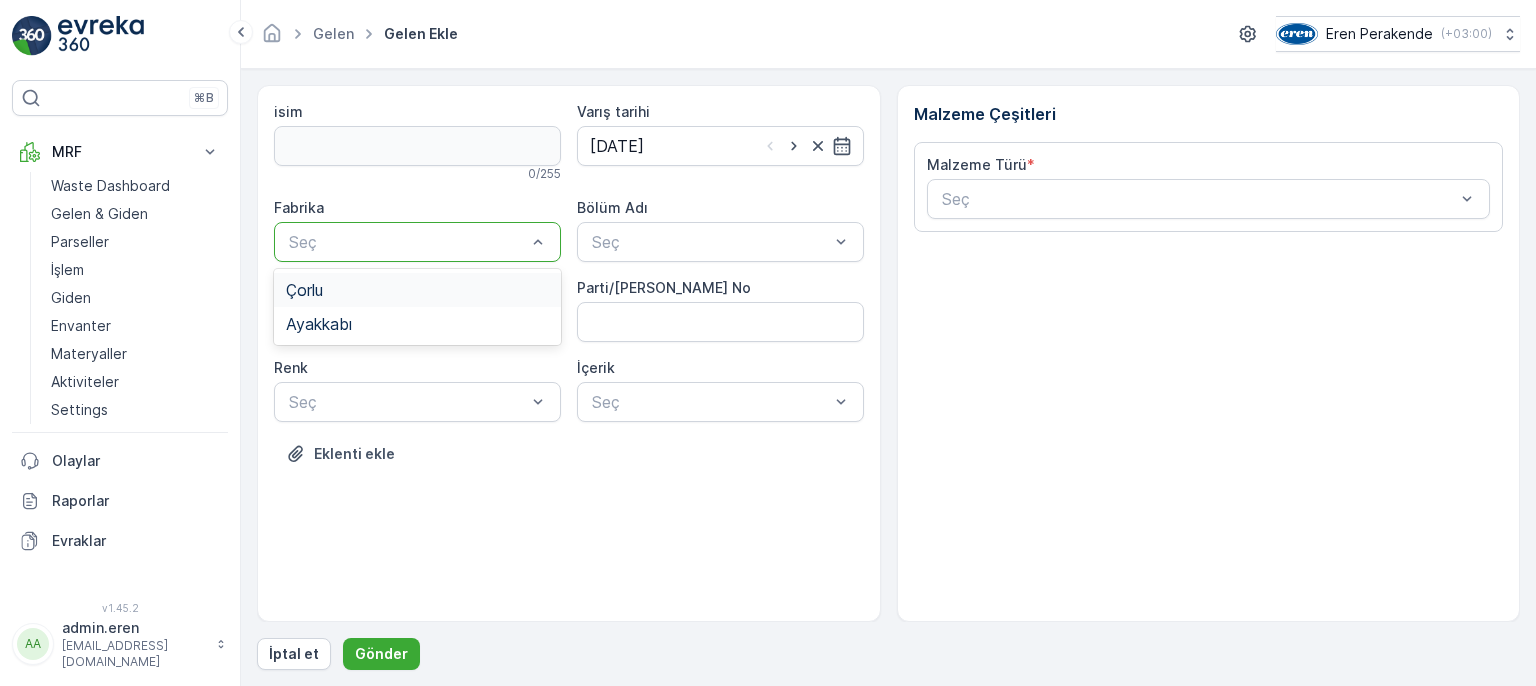 drag, startPoint x: 441, startPoint y: 287, endPoint x: 459, endPoint y: 287, distance: 18 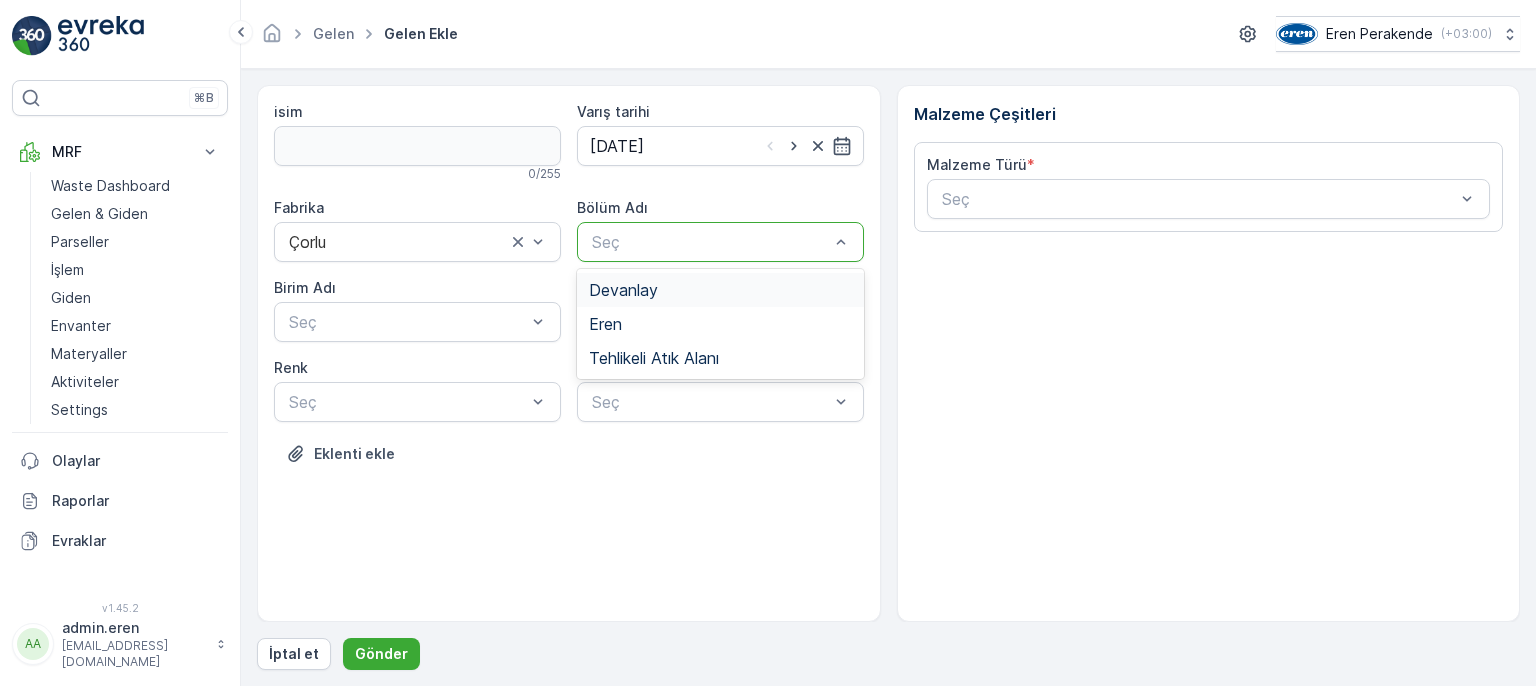 click on "Devanlay" at bounding box center (720, 290) 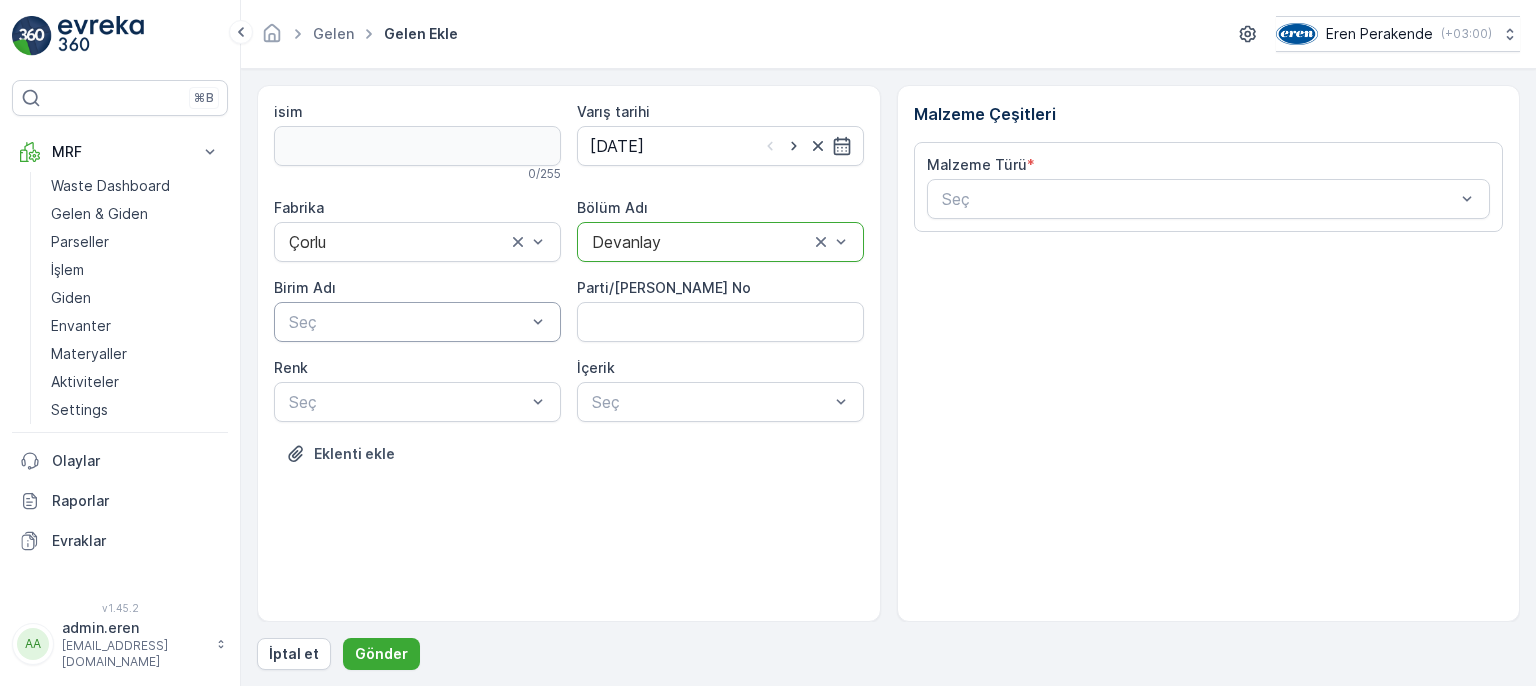 click at bounding box center (407, 322) 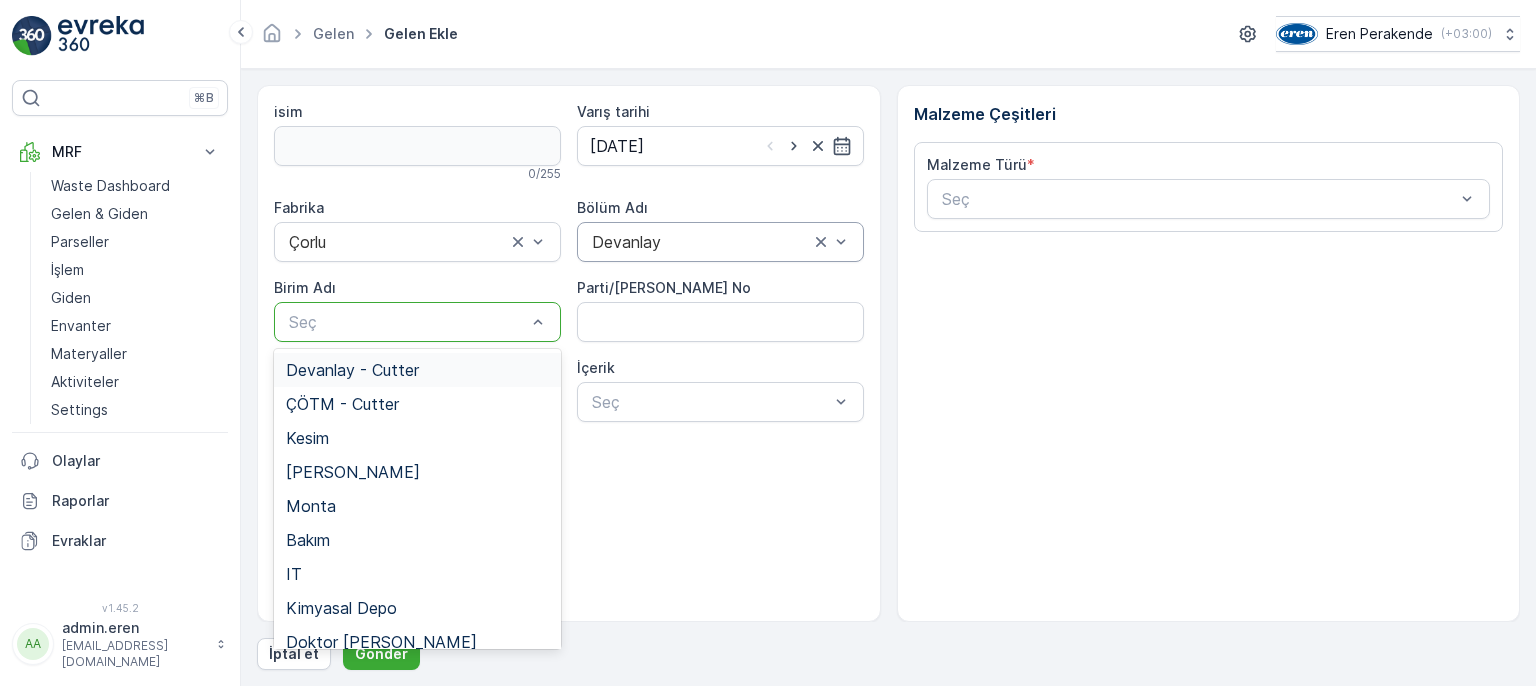 click on "Devanlay  - Cutter" at bounding box center [417, 370] 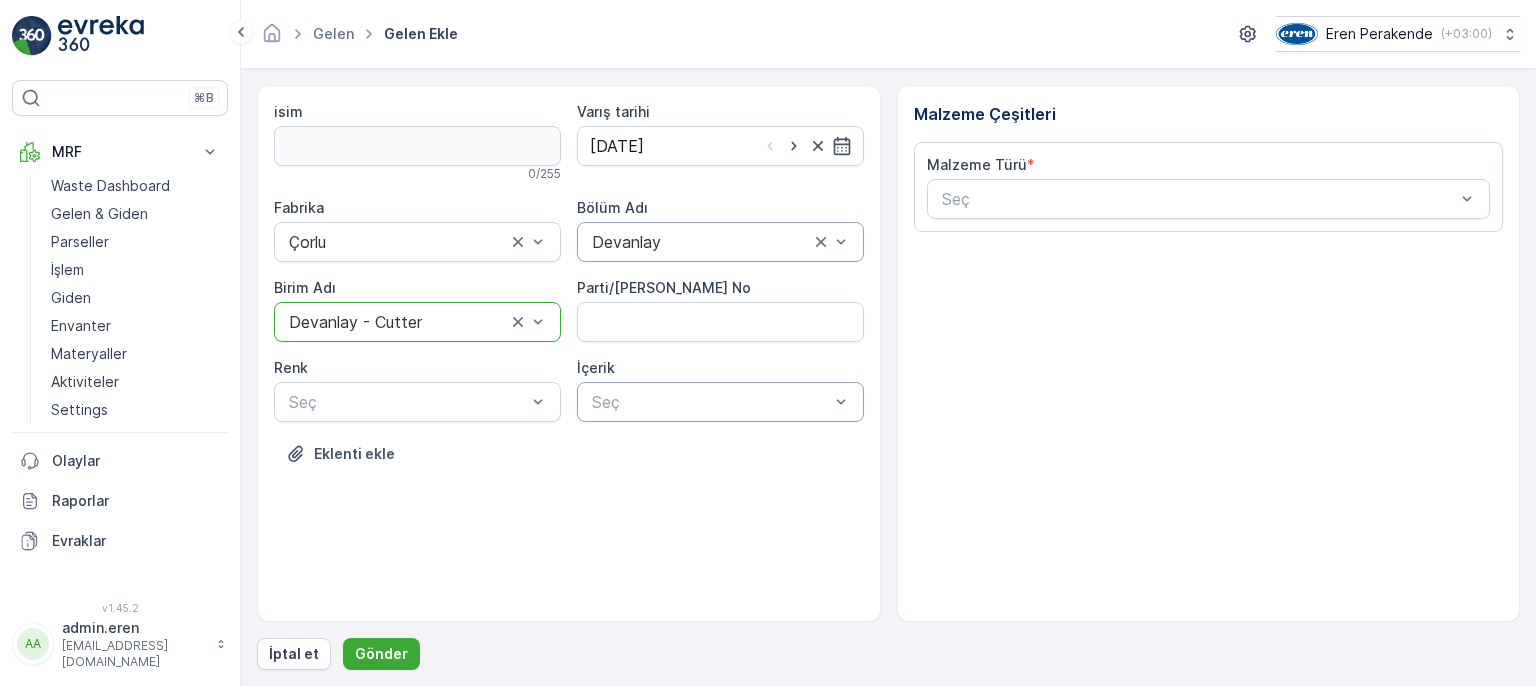 click on "Seç" at bounding box center [720, 402] 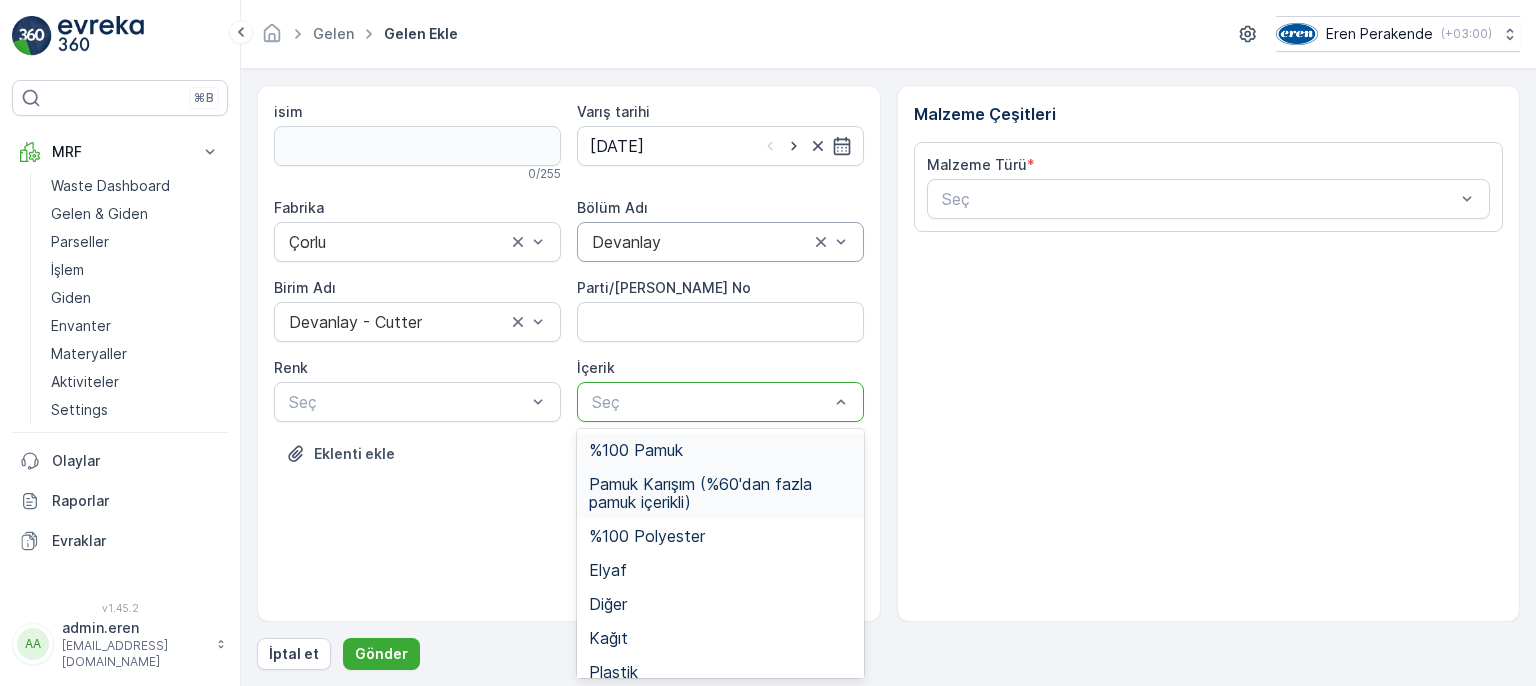 scroll, scrollTop: 15, scrollLeft: 0, axis: vertical 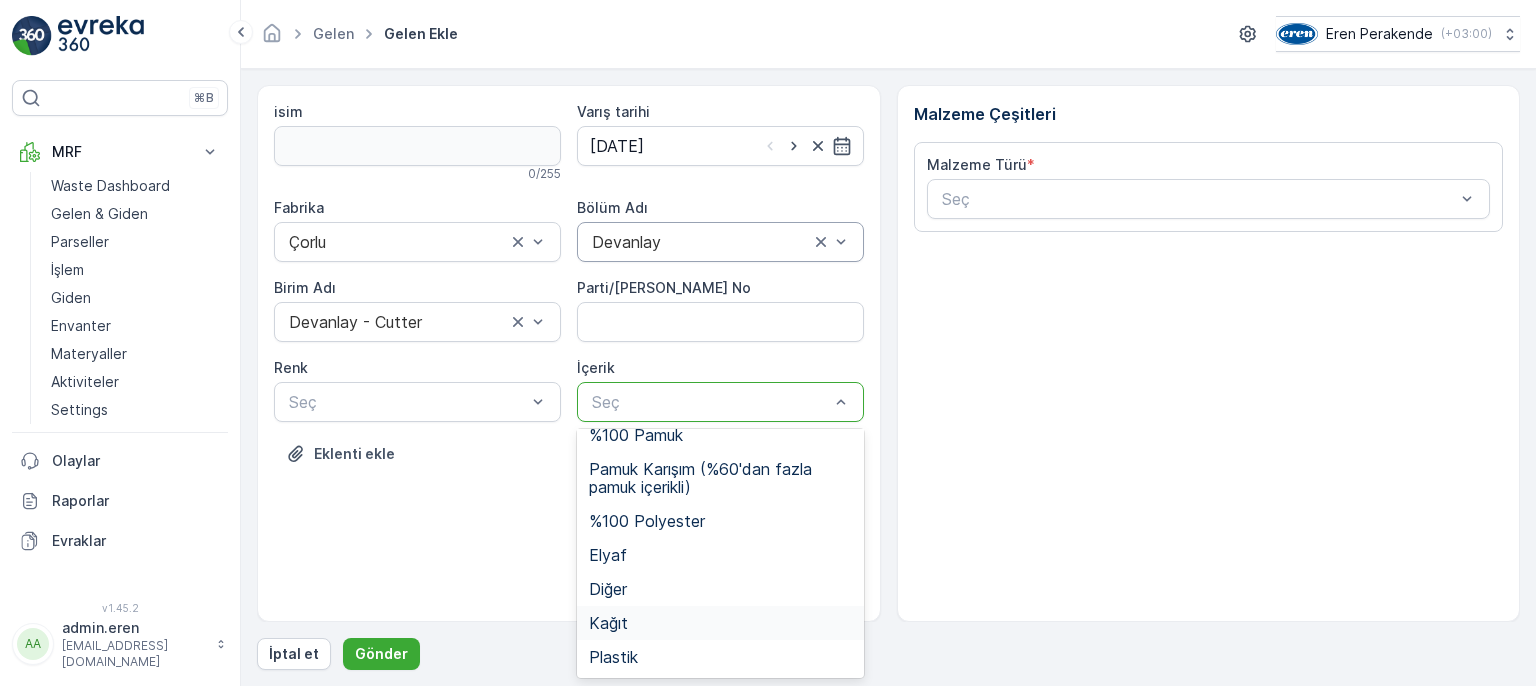 click on "Kağıt" at bounding box center (720, 623) 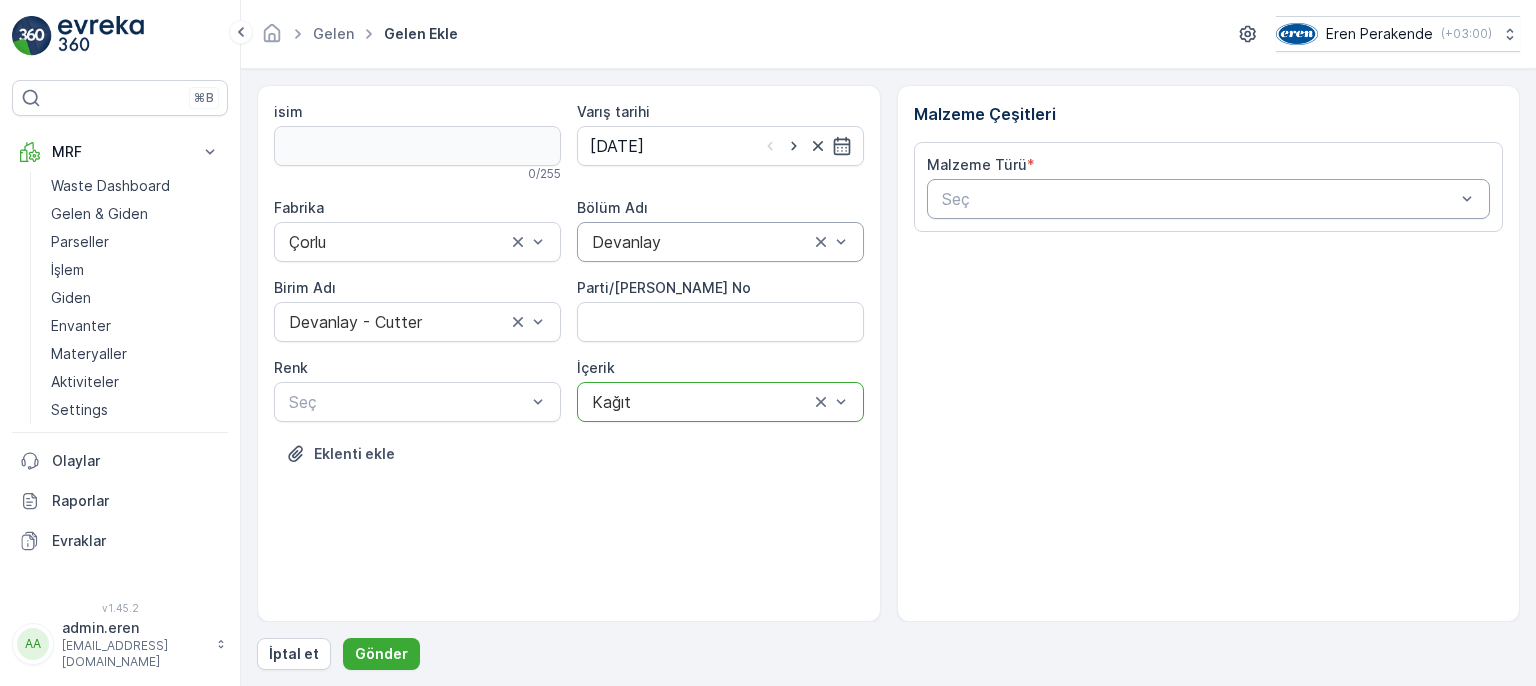 click at bounding box center [1199, 199] 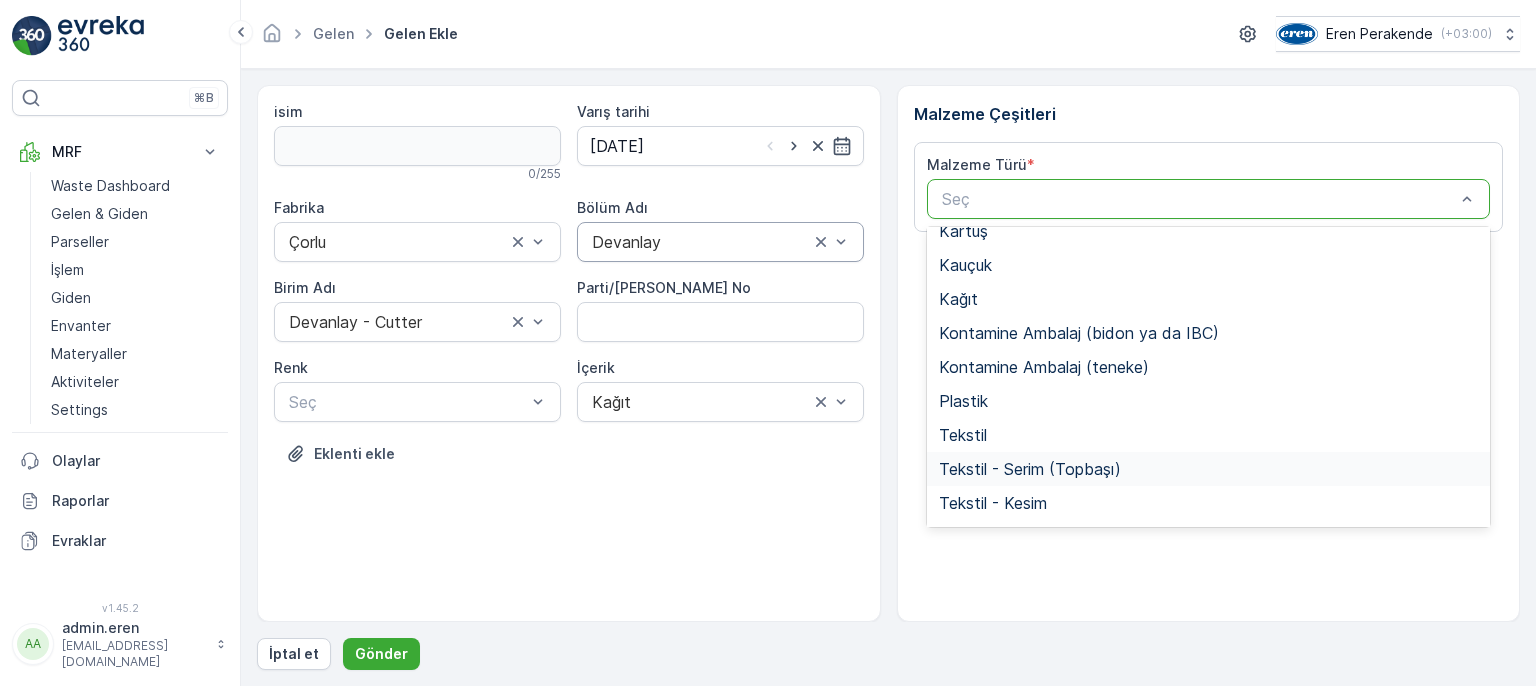 scroll, scrollTop: 388, scrollLeft: 0, axis: vertical 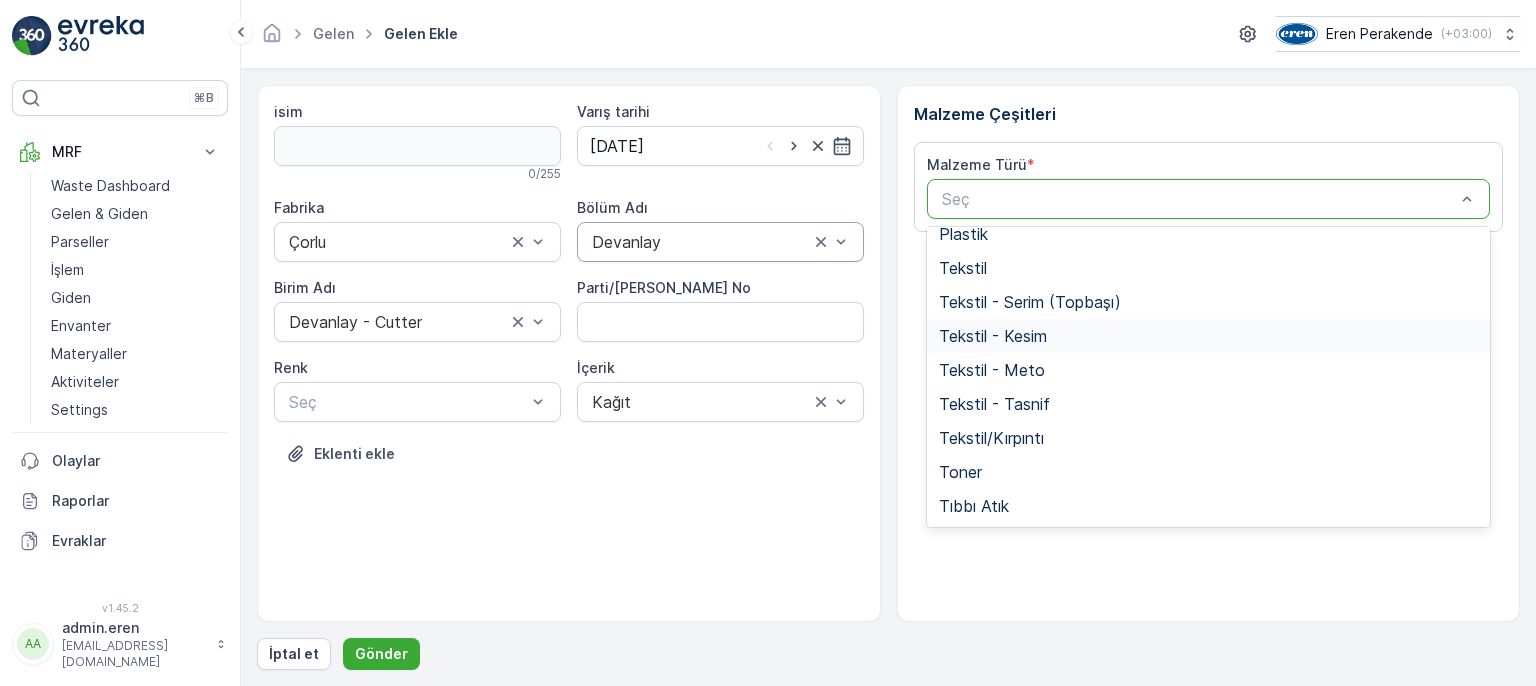 click on "Tekstil - Kesim" at bounding box center [1209, 336] 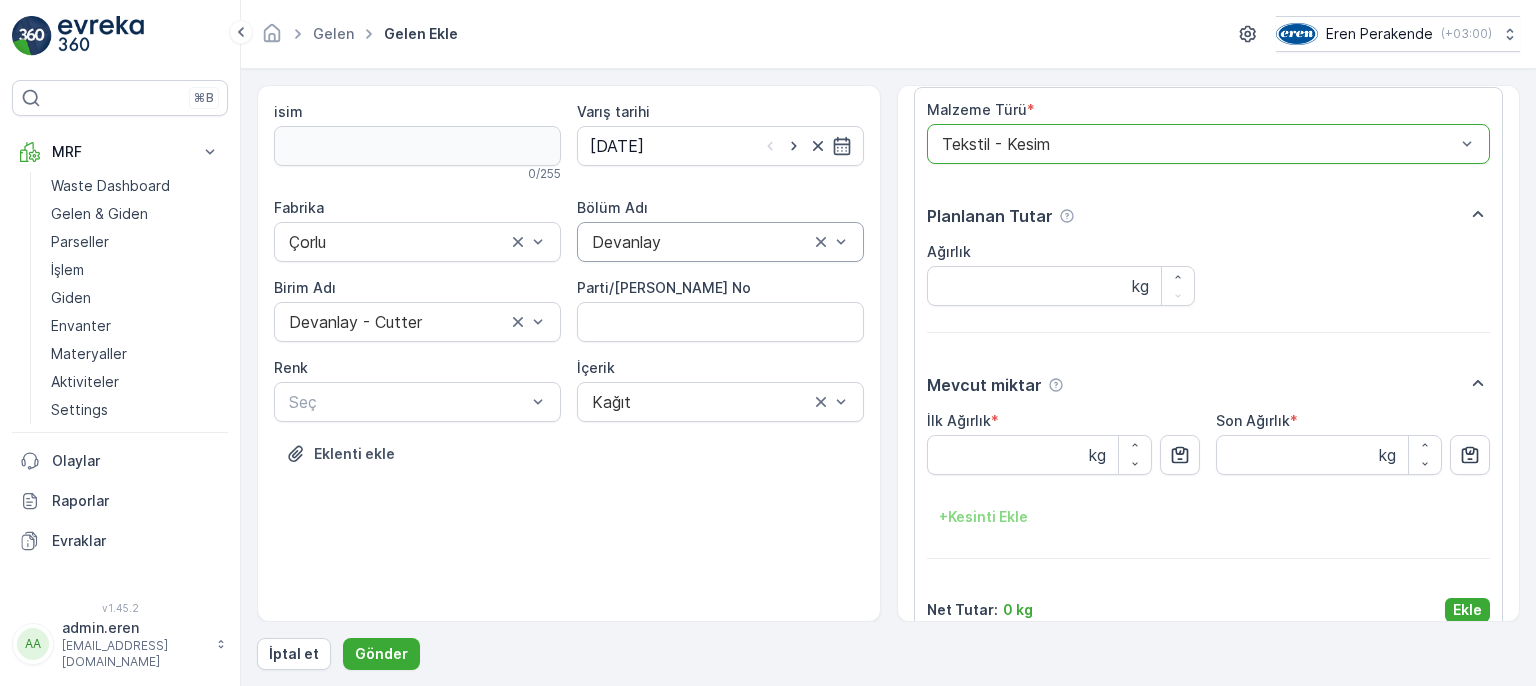 scroll, scrollTop: 84, scrollLeft: 0, axis: vertical 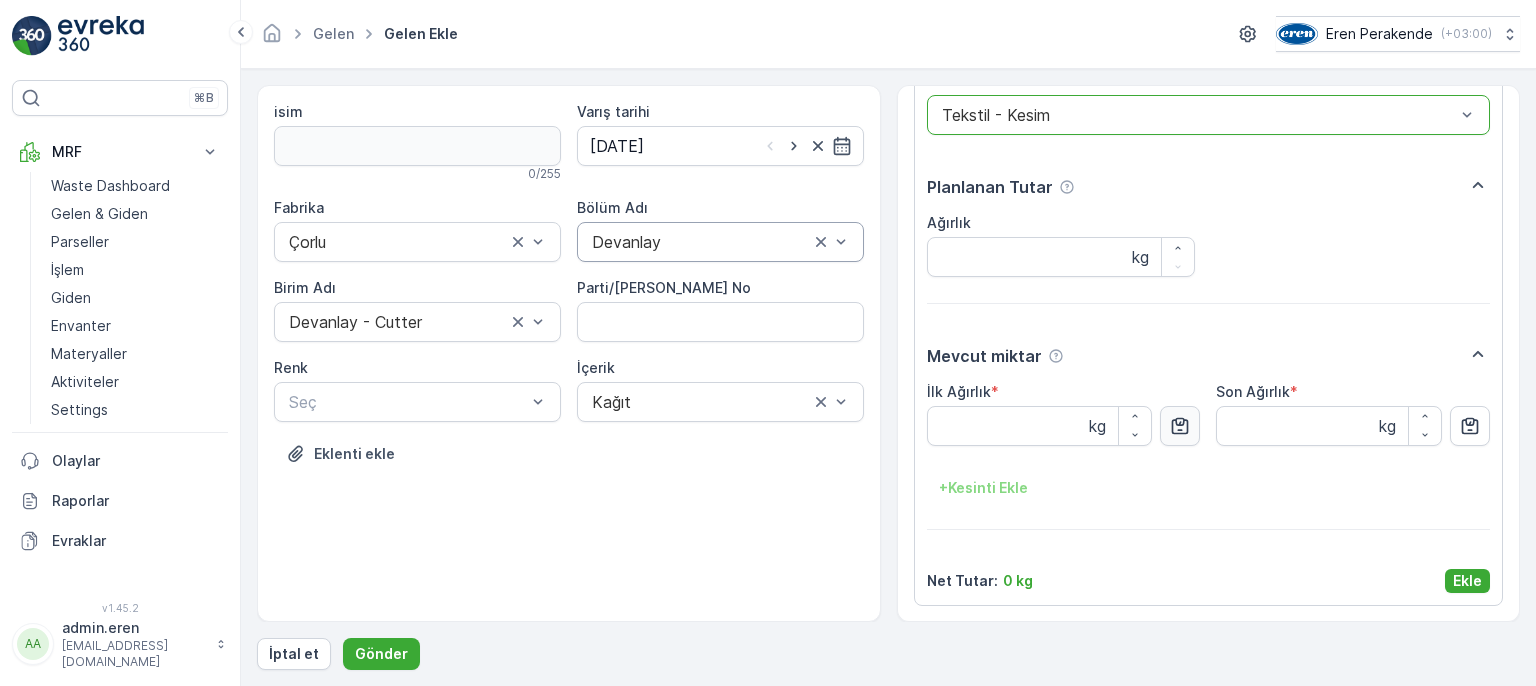 click 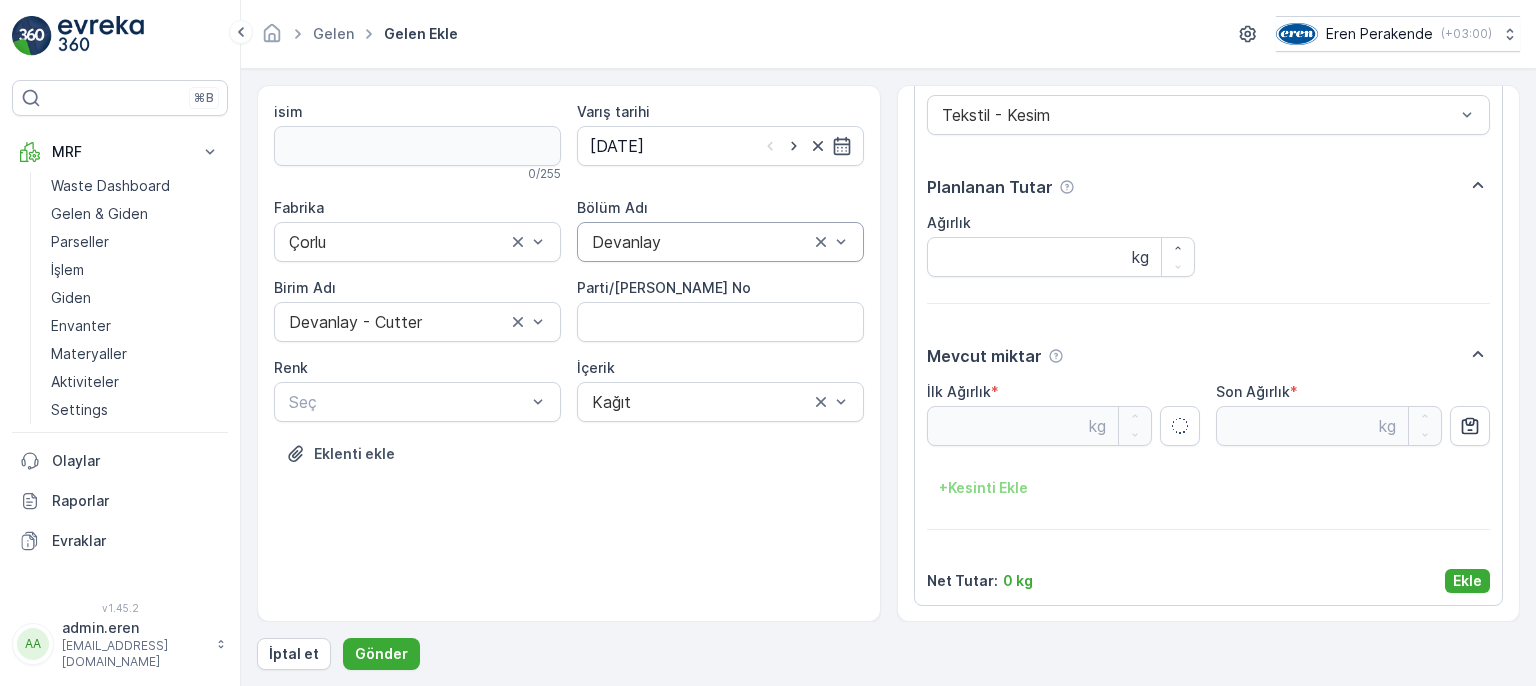 type on "3.84" 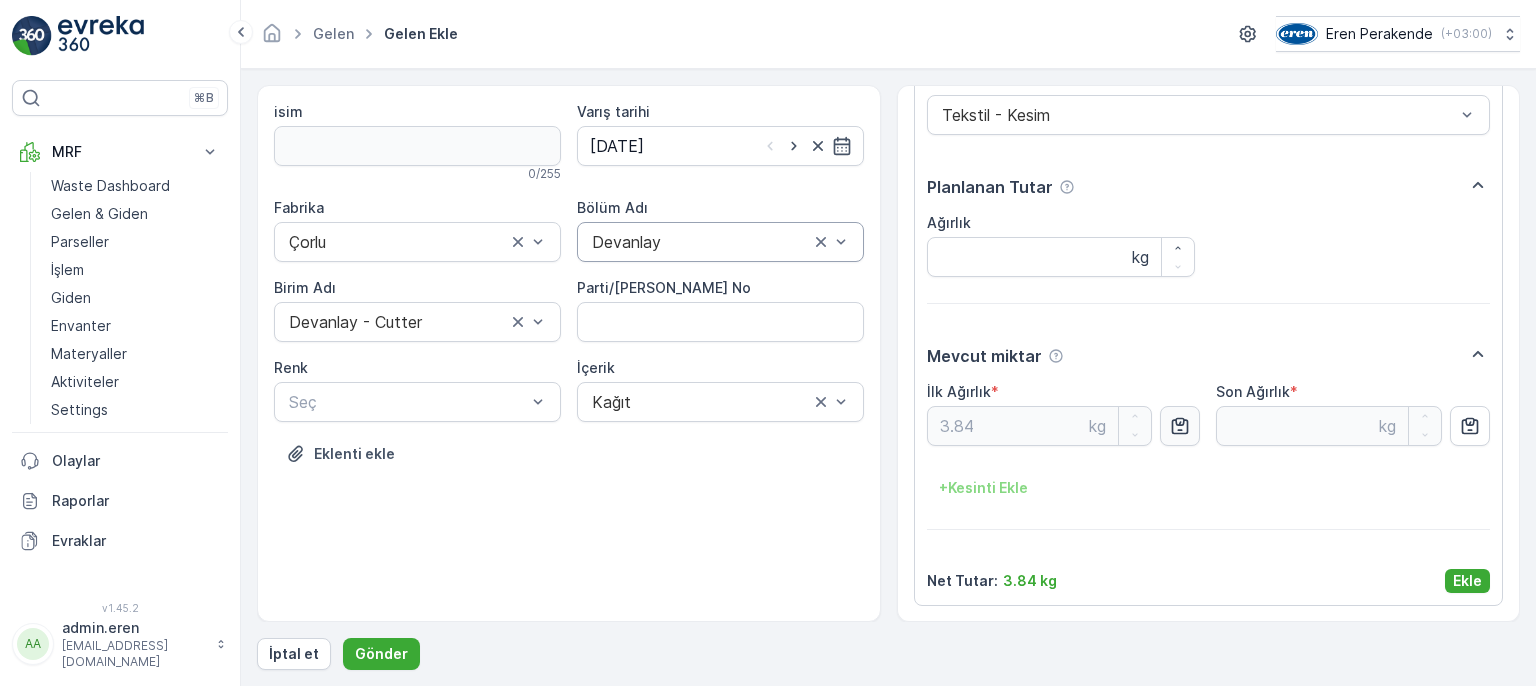 click on "Malzeme Türü * Tekstil - Kesim Planlanan Tutar Ağırlık kg Mevcut miktar İlk Ağırlık * 3.84 kg Son Ağırlık * kg +  Kesinti Ekle Net Tutar : 3.84 kg Ekle" at bounding box center [1209, 332] 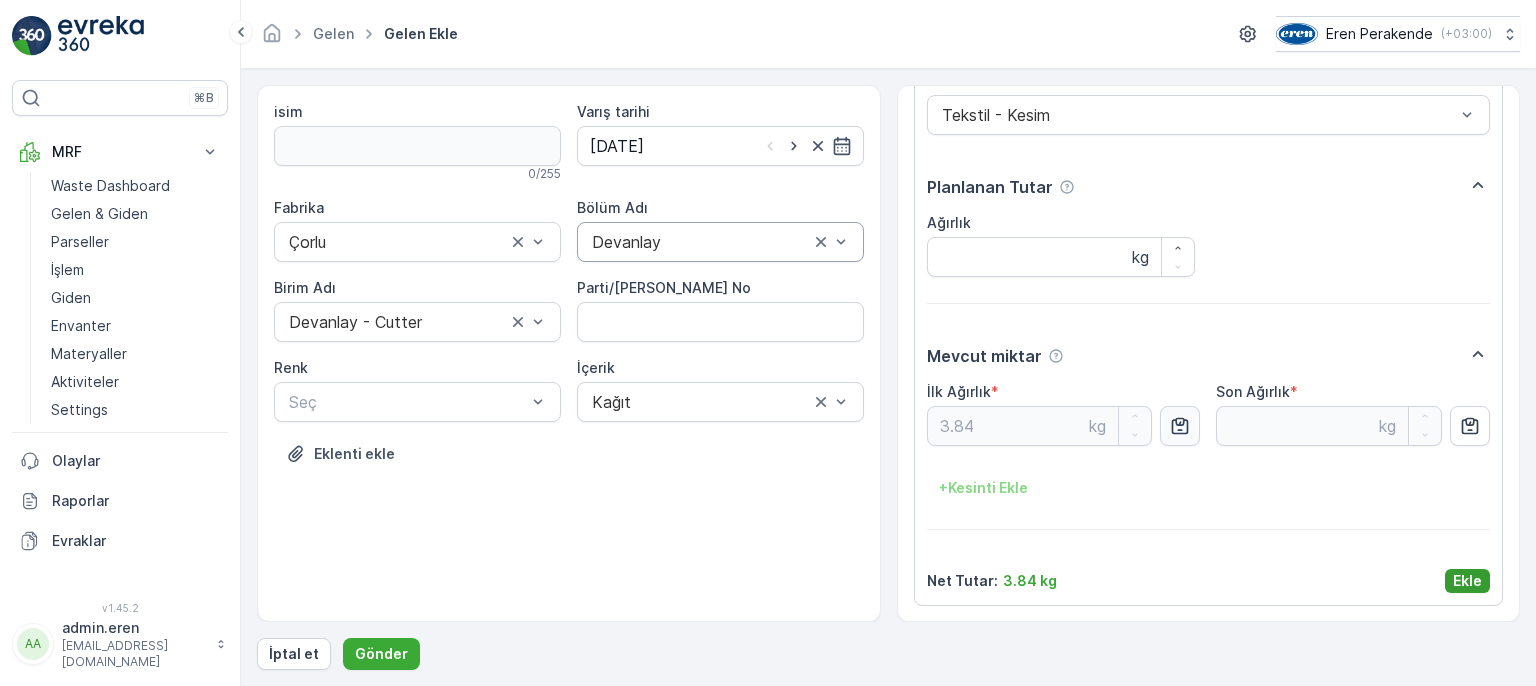click on "Ekle" at bounding box center [1467, 581] 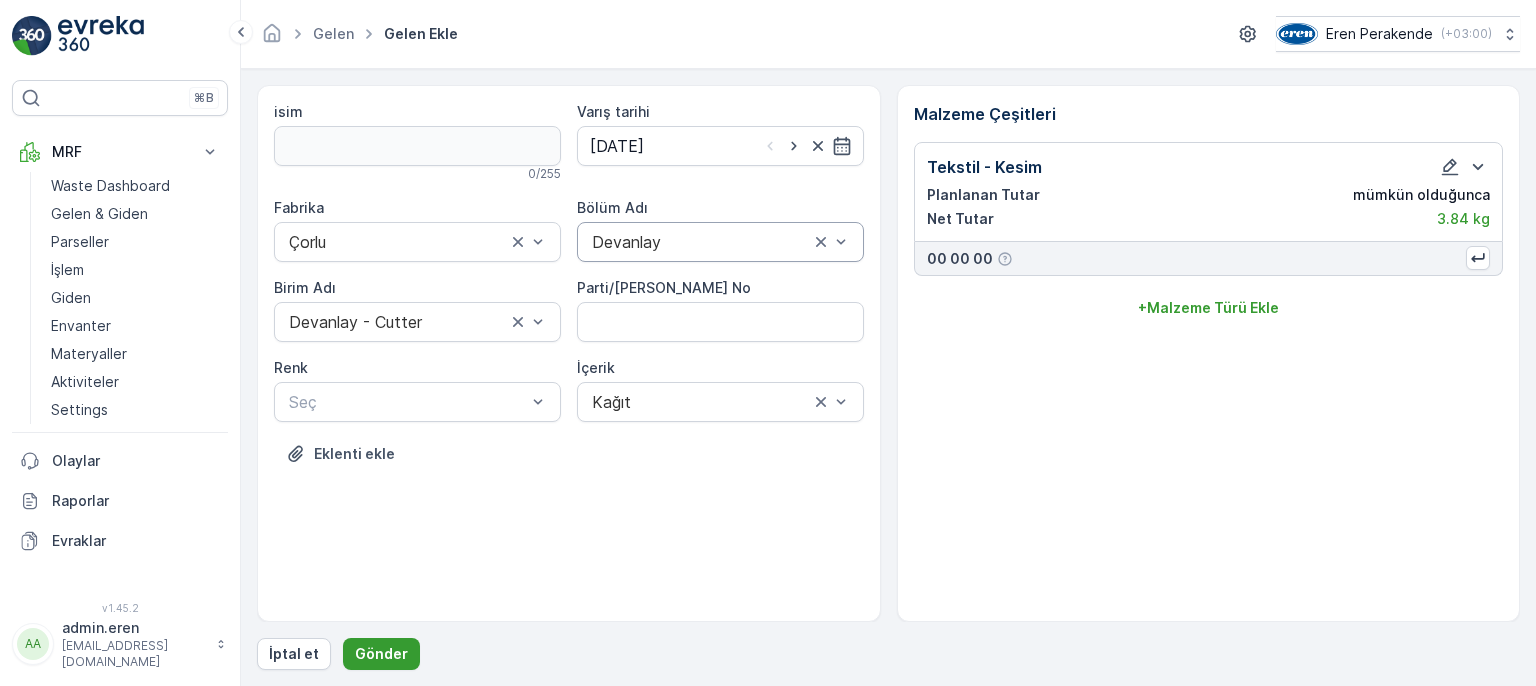 click on "Gönder" at bounding box center [381, 654] 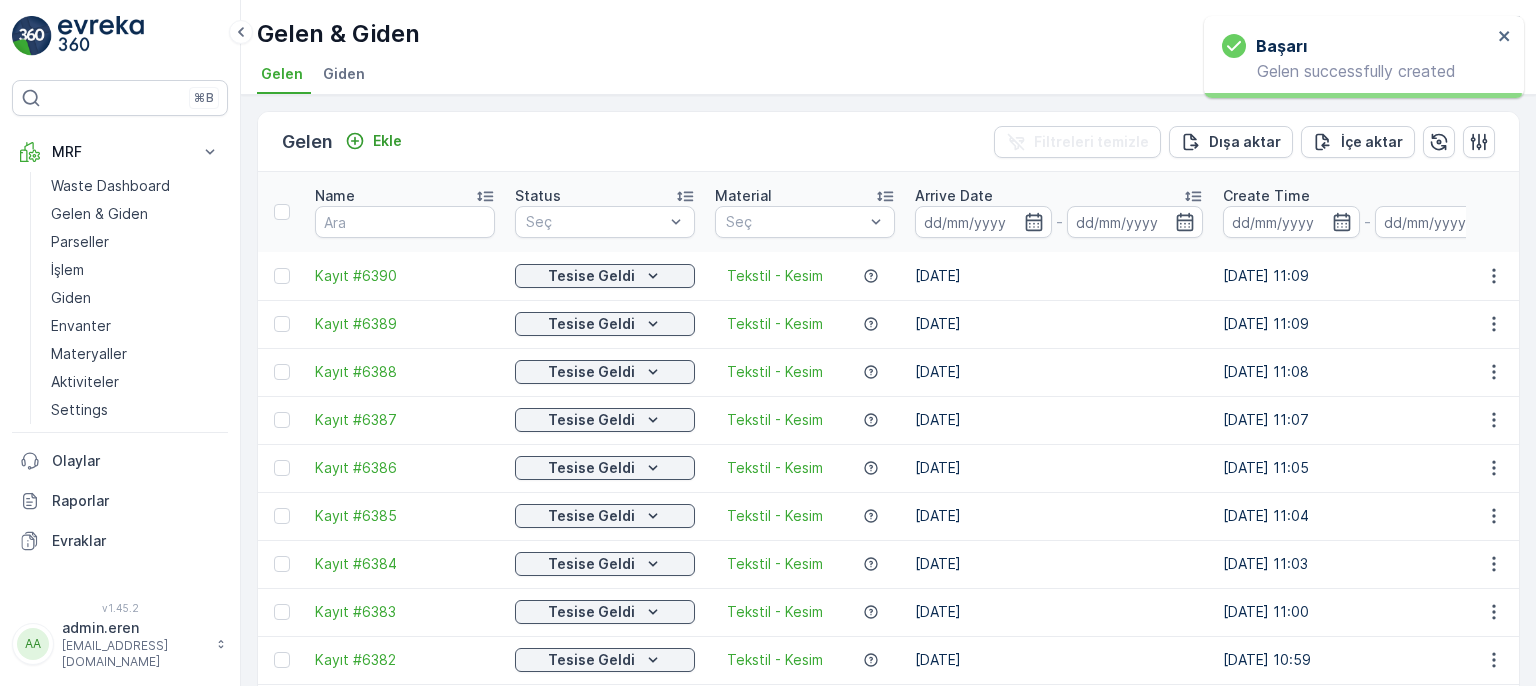 click at bounding box center (1493, 276) 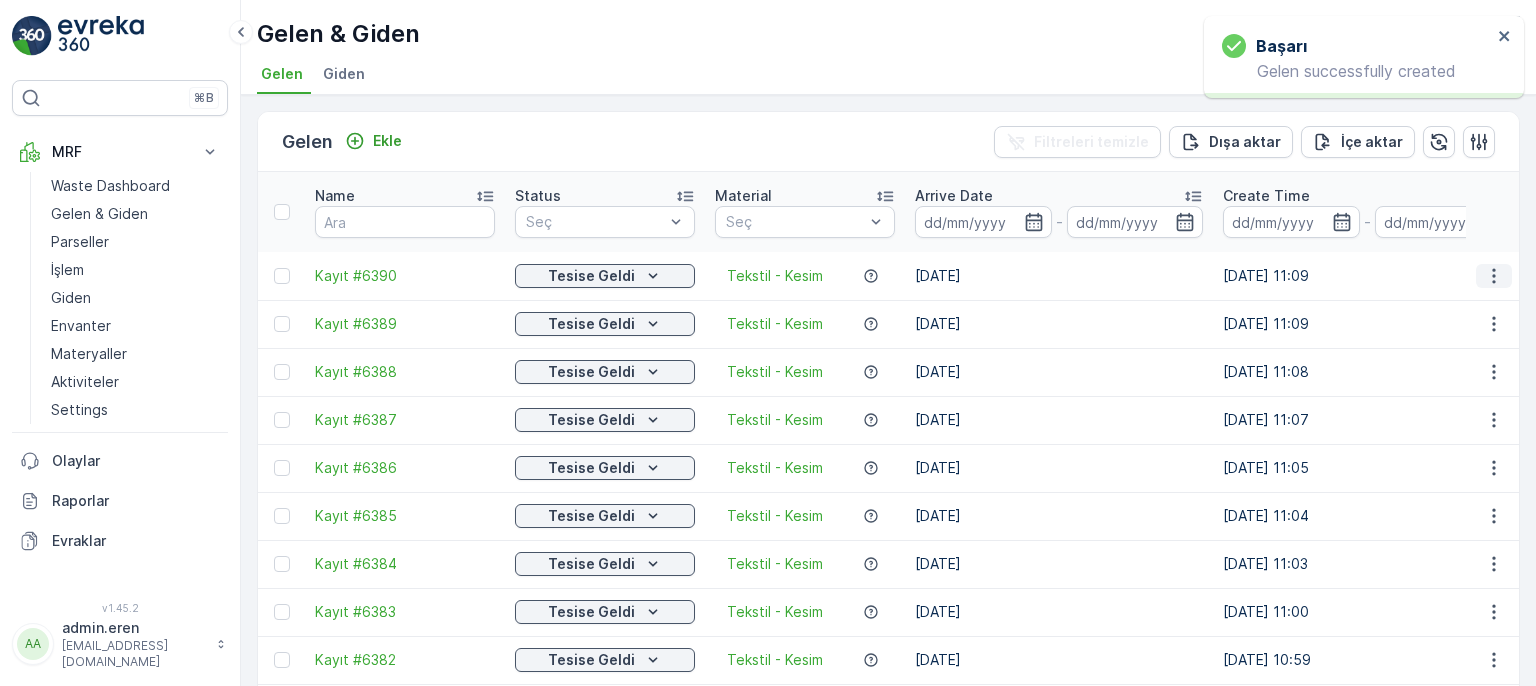 click 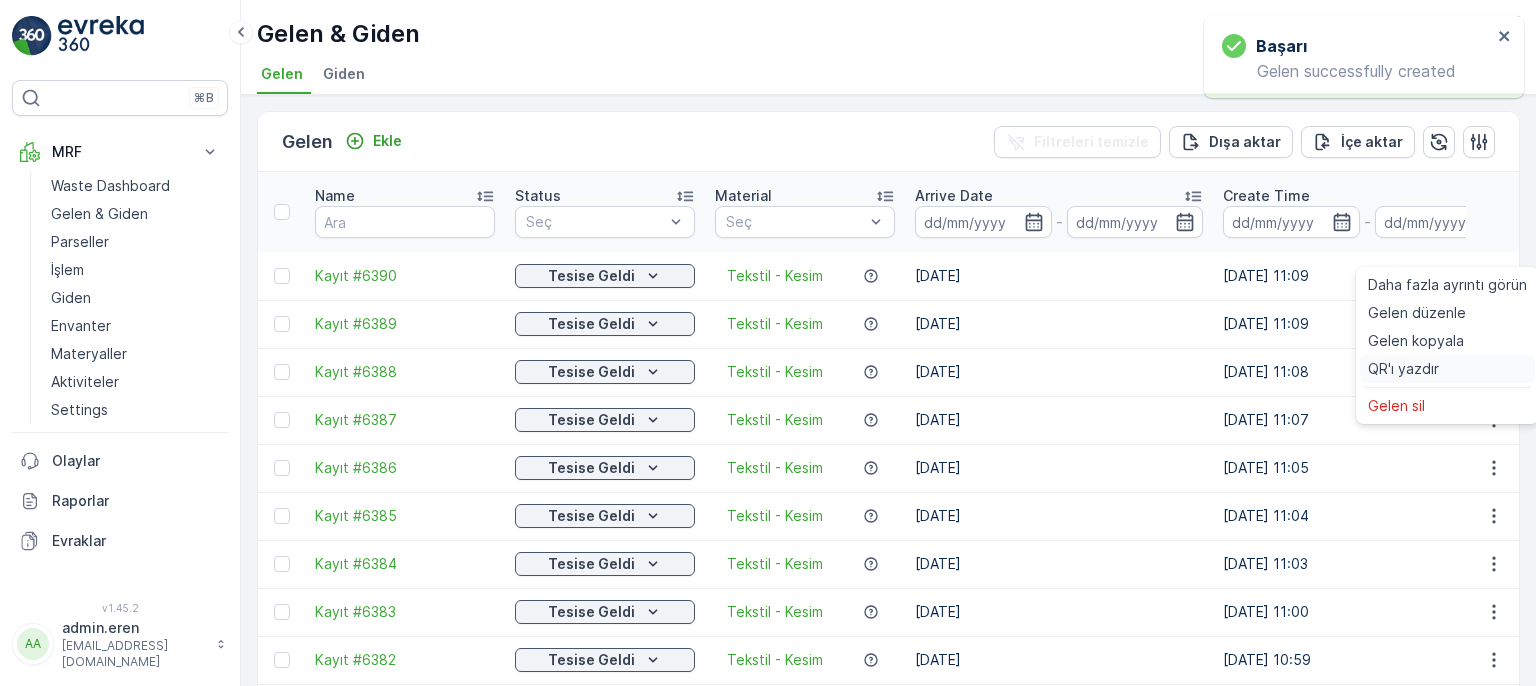 click on "QR'ı yazdır" at bounding box center [1403, 369] 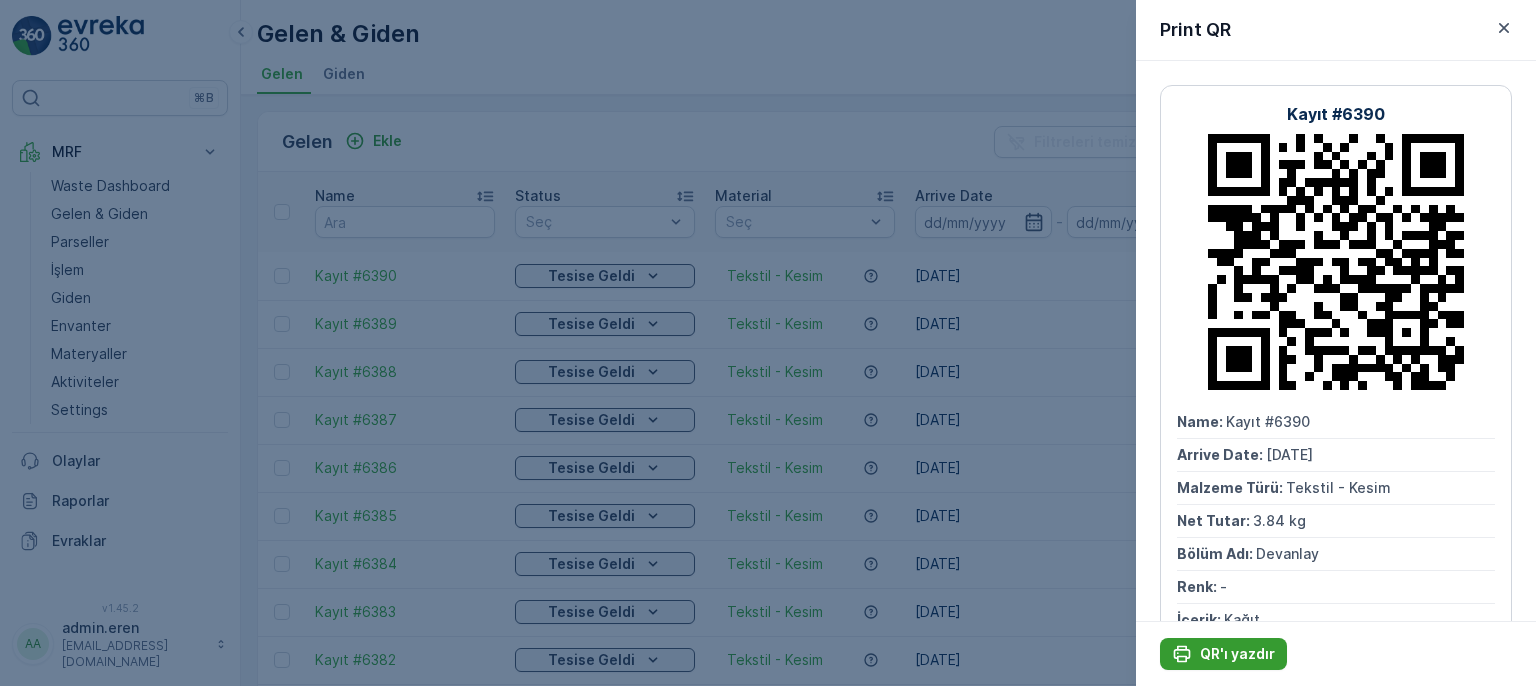 click on "QR'ı yazdır" at bounding box center (1237, 654) 